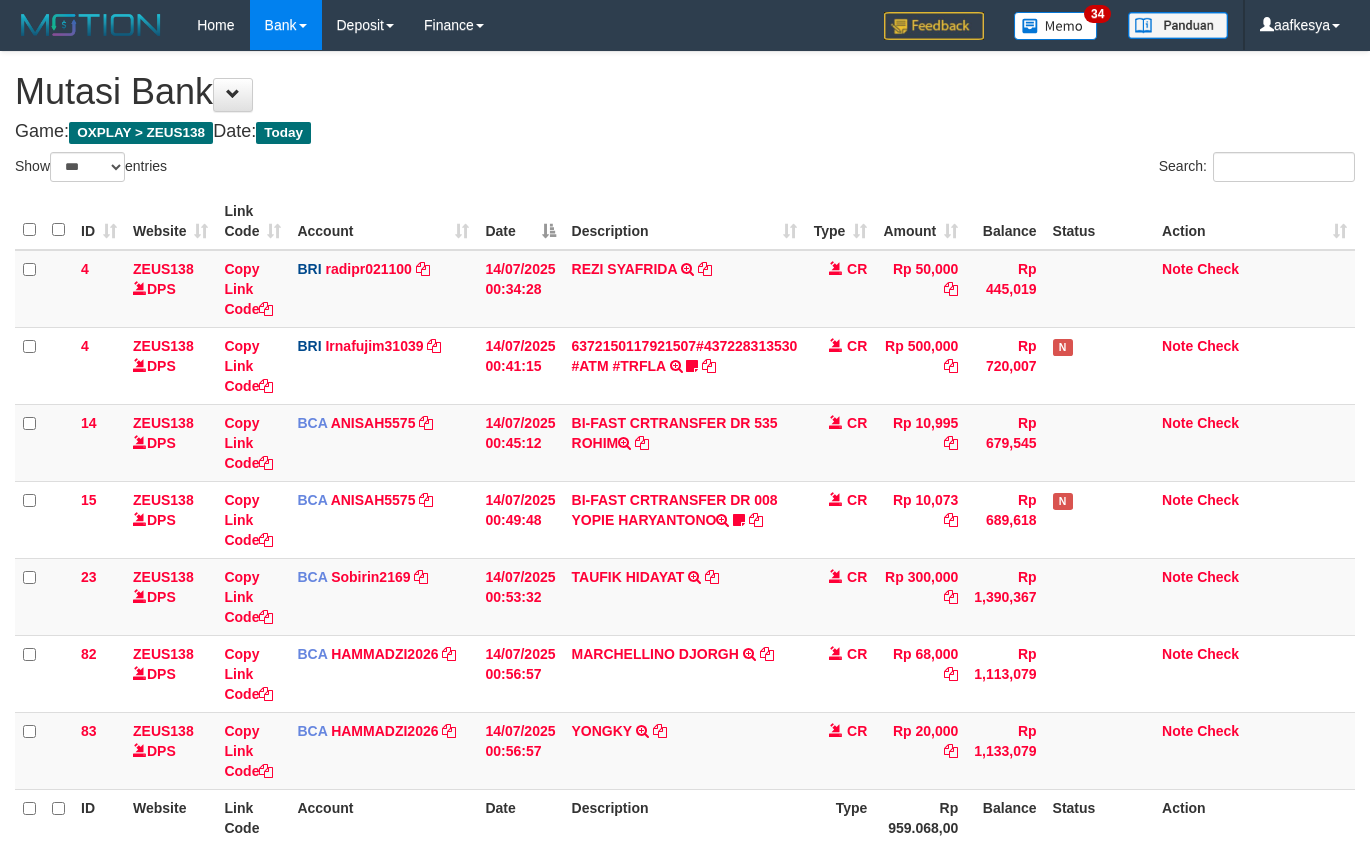 select on "***" 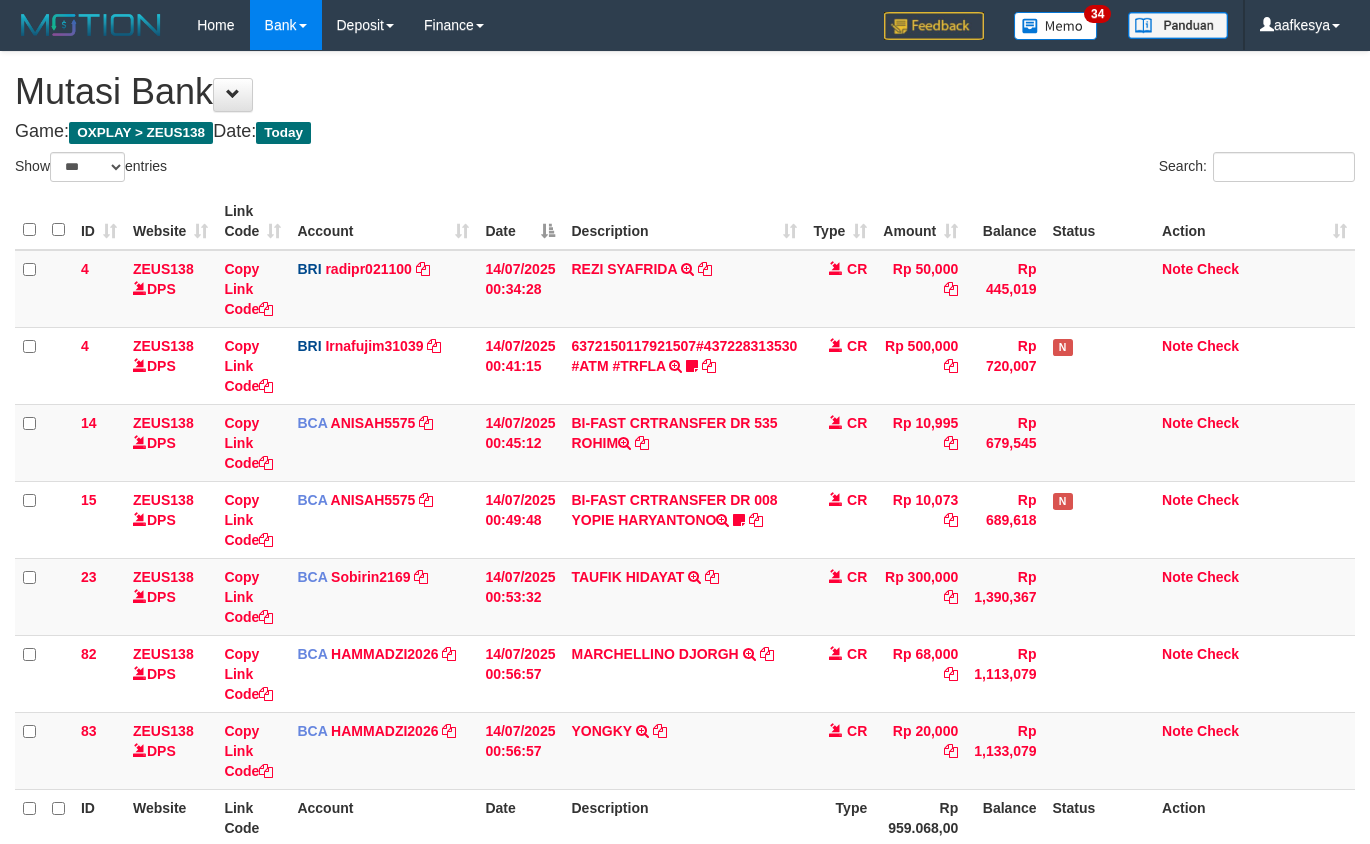 scroll, scrollTop: 124, scrollLeft: 0, axis: vertical 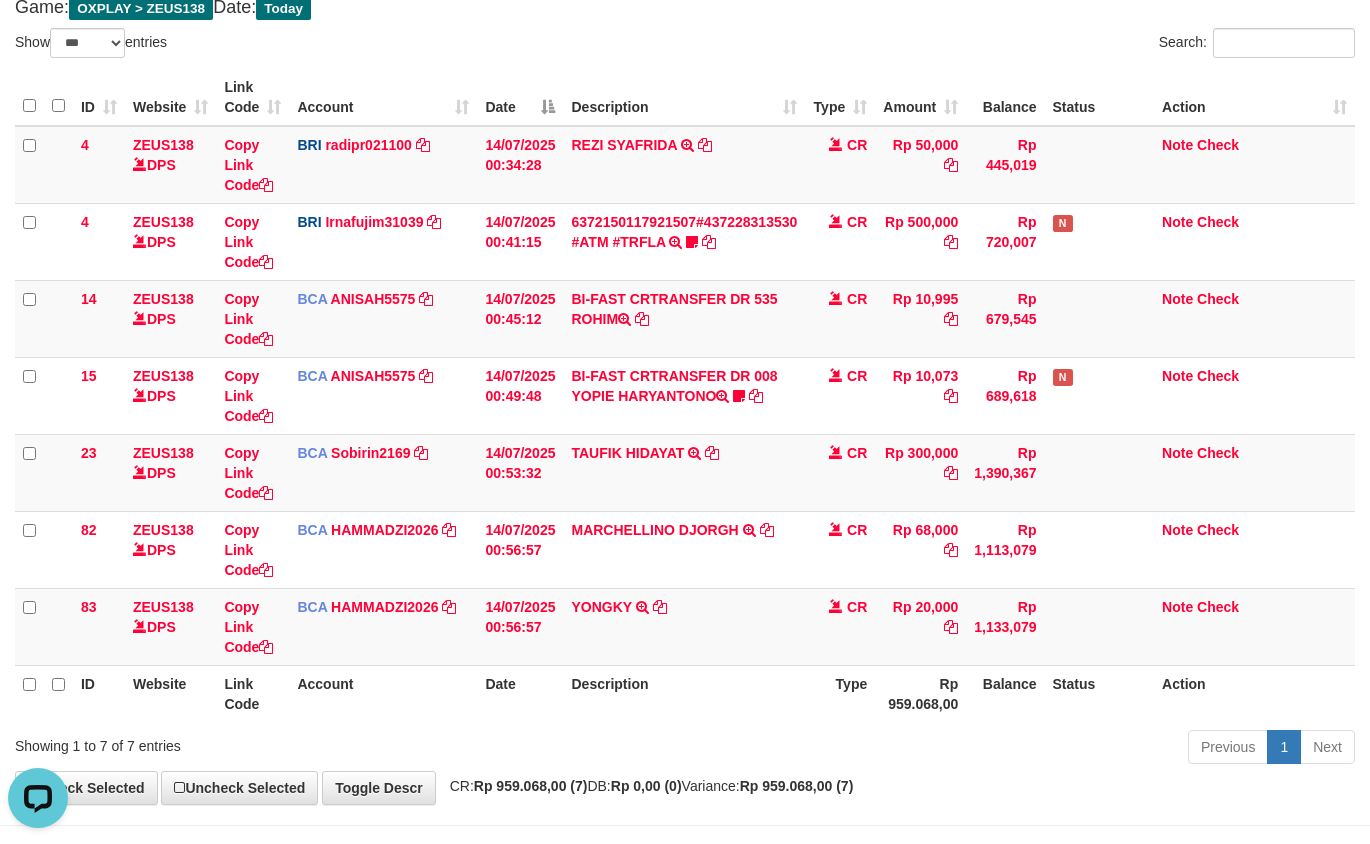 click on "Previous 1 Next" at bounding box center (970, 749) 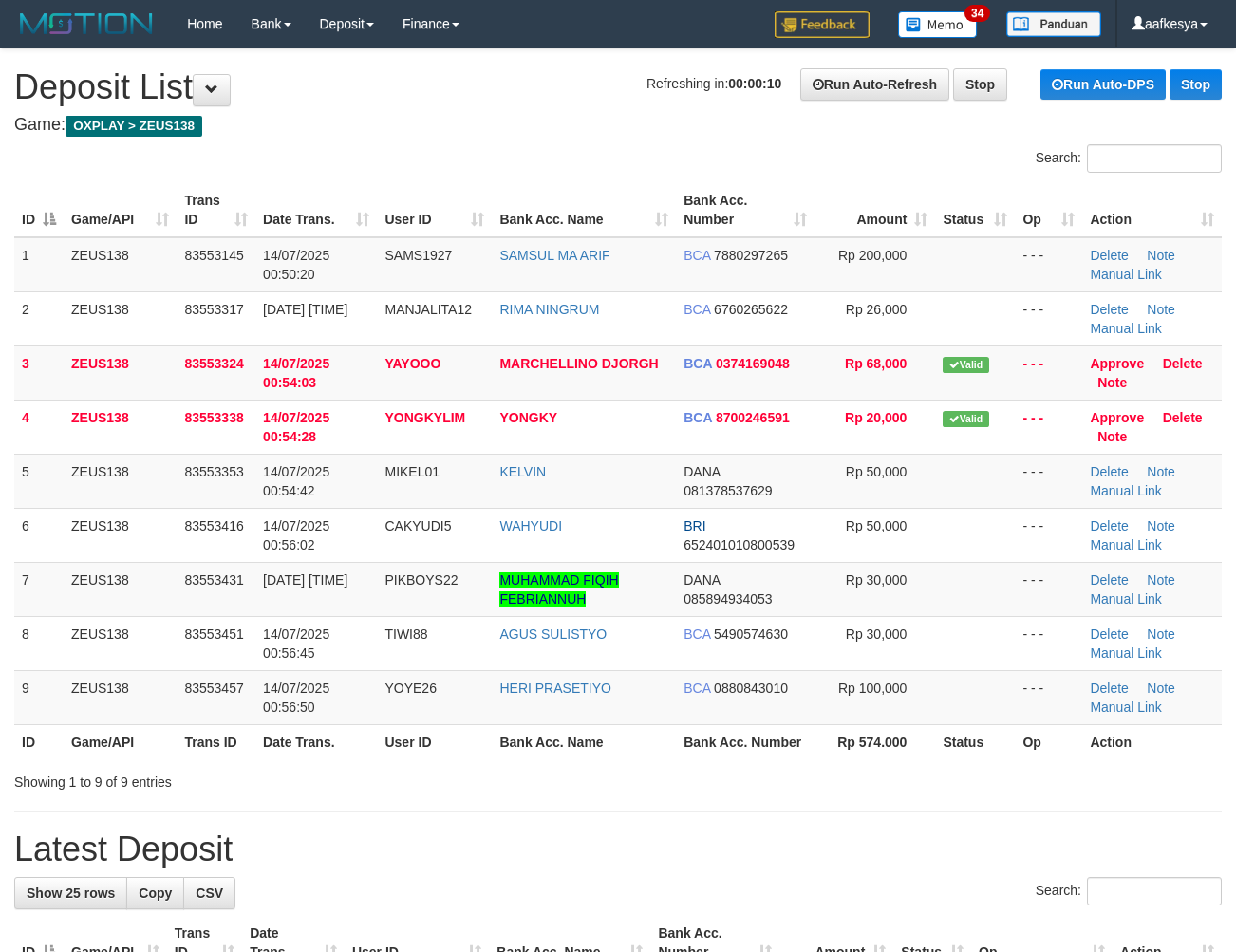 scroll, scrollTop: 0, scrollLeft: 0, axis: both 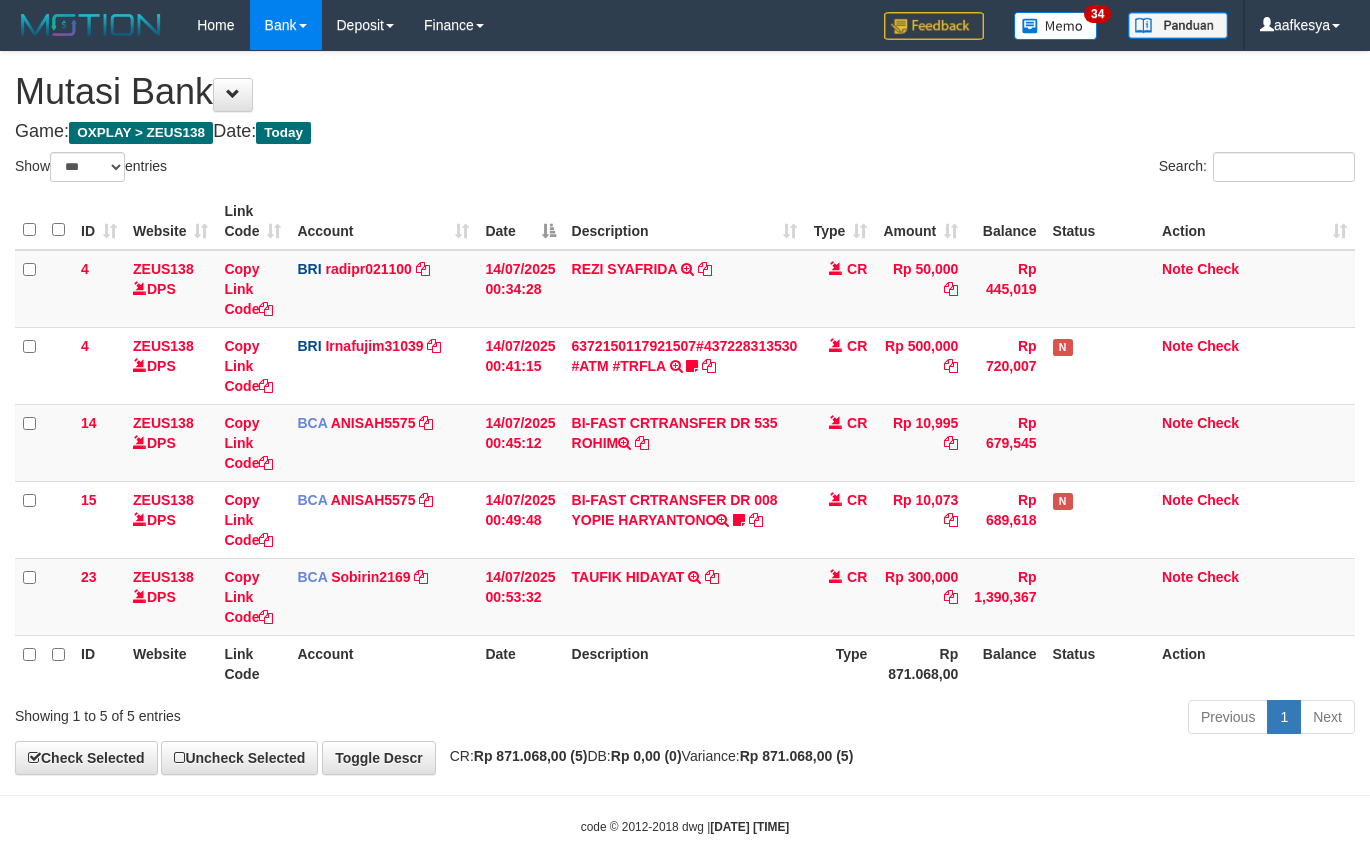 select on "***" 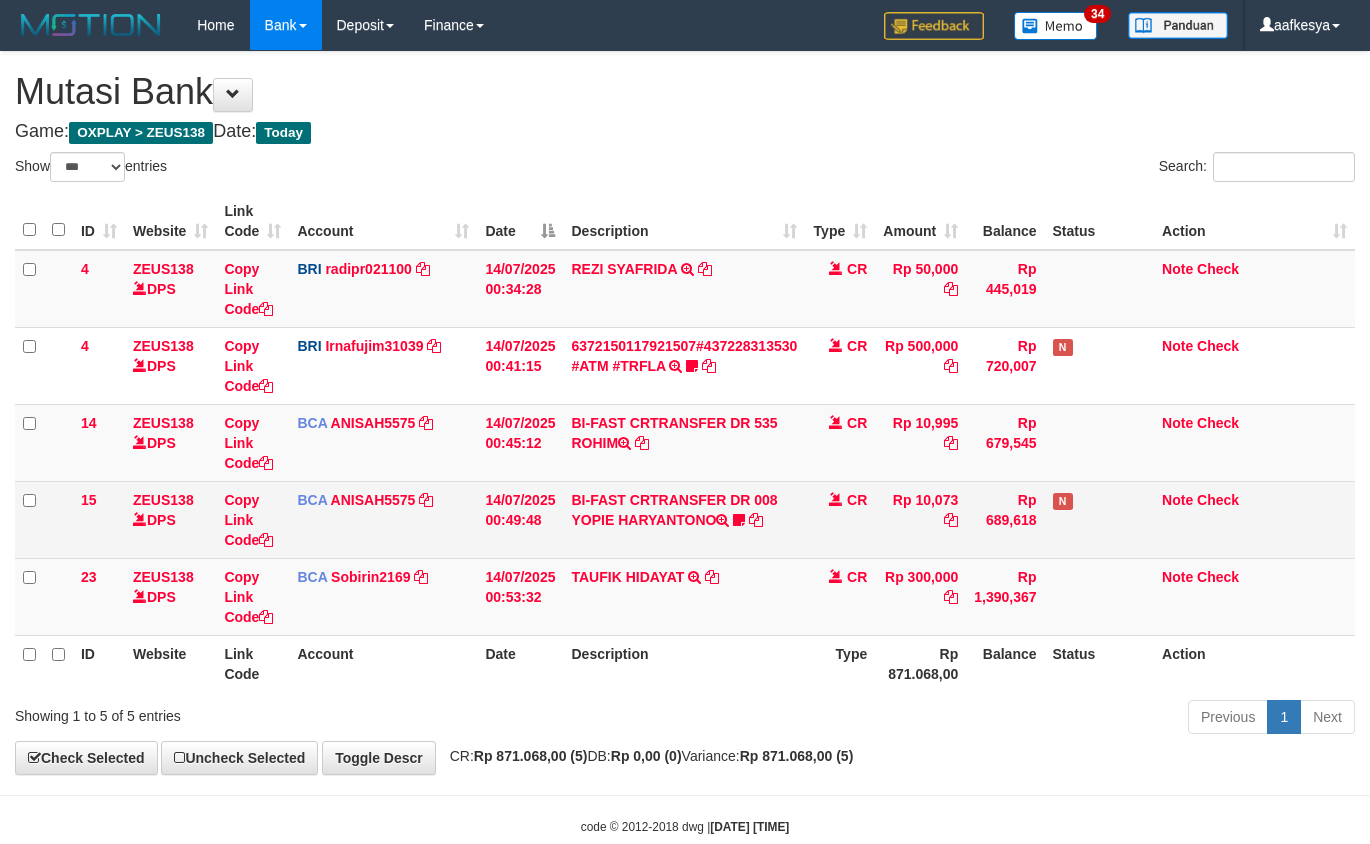 scroll, scrollTop: 42, scrollLeft: 0, axis: vertical 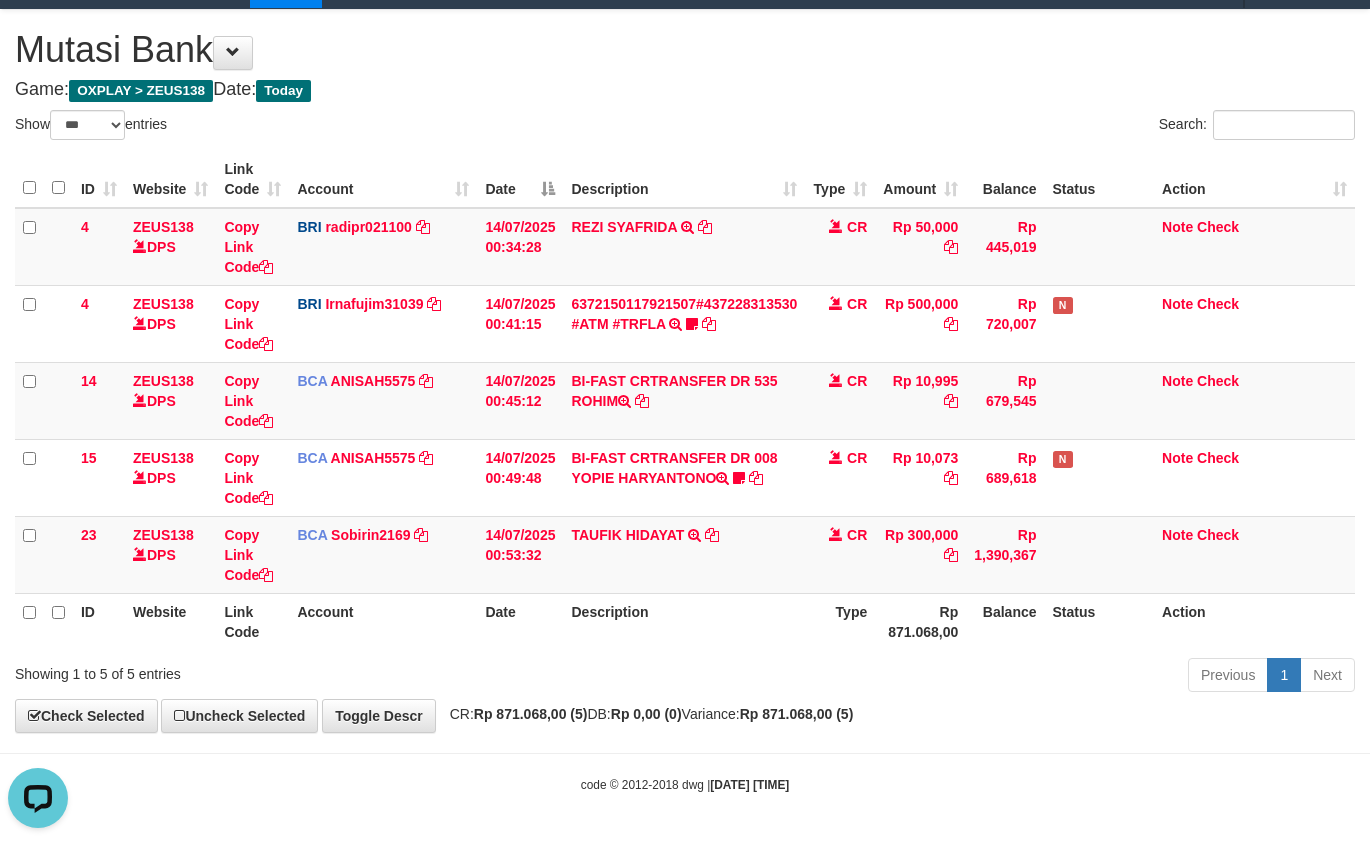 drag, startPoint x: 495, startPoint y: 667, endPoint x: 511, endPoint y: 670, distance: 16.27882 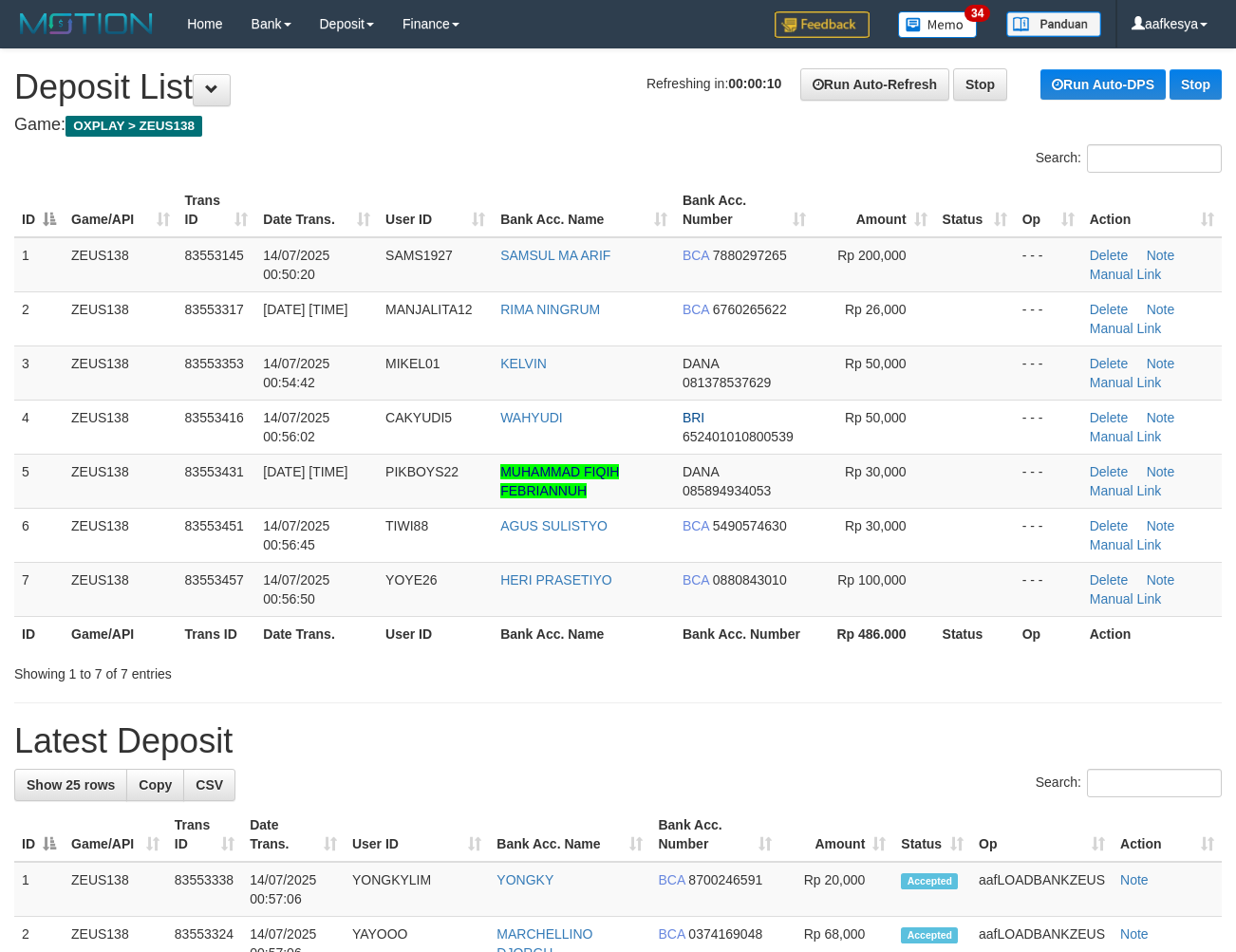 scroll, scrollTop: 0, scrollLeft: 0, axis: both 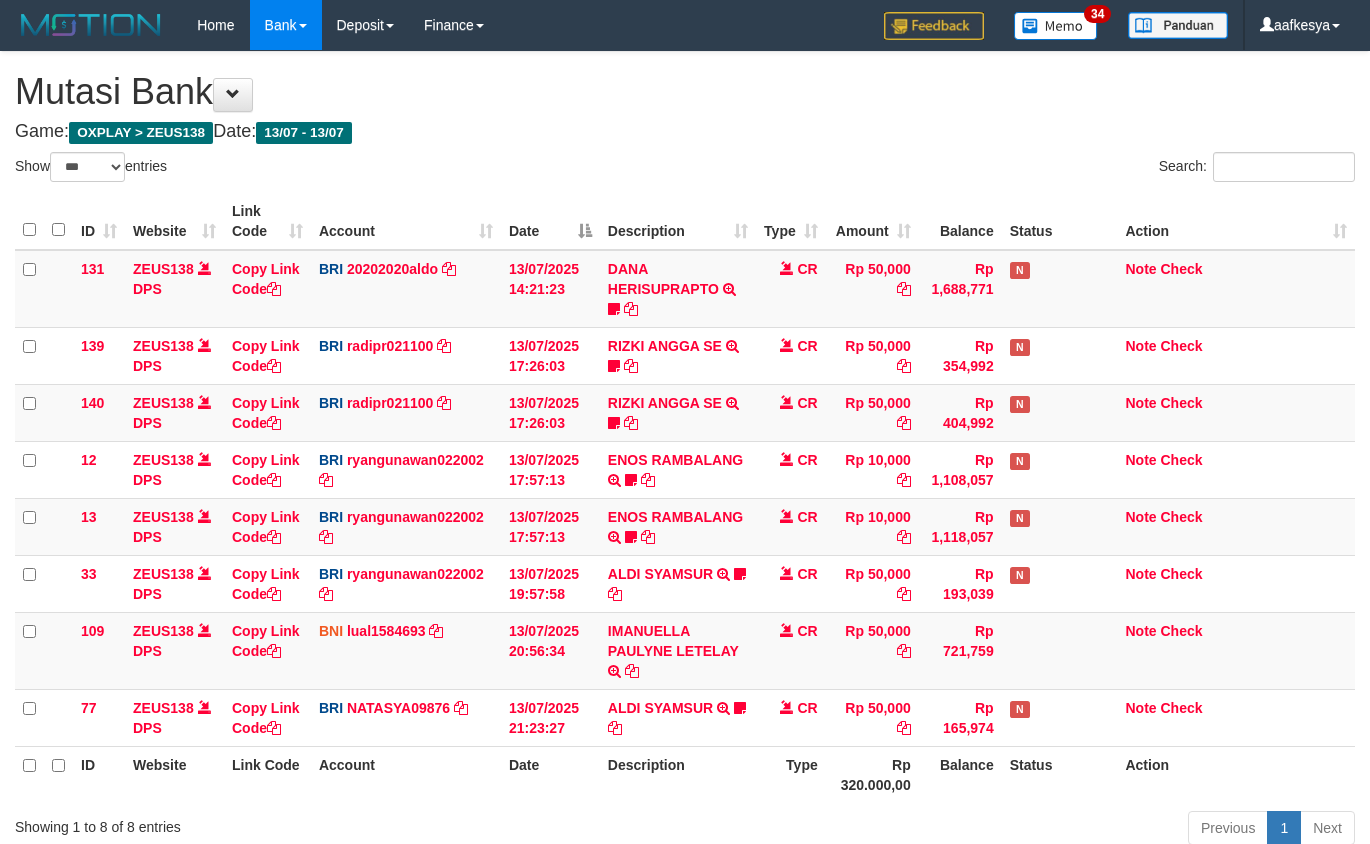 select on "***" 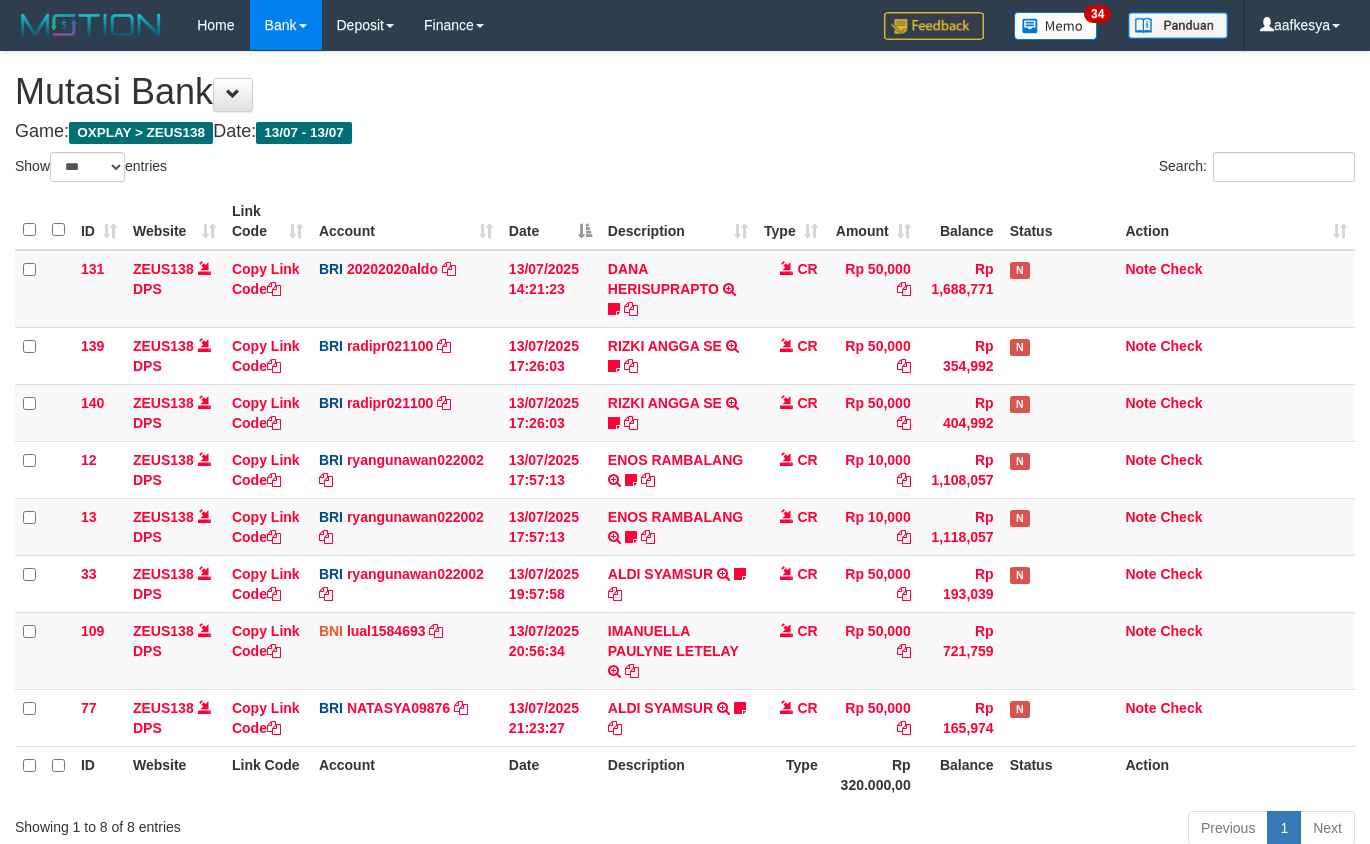 scroll, scrollTop: 153, scrollLeft: 0, axis: vertical 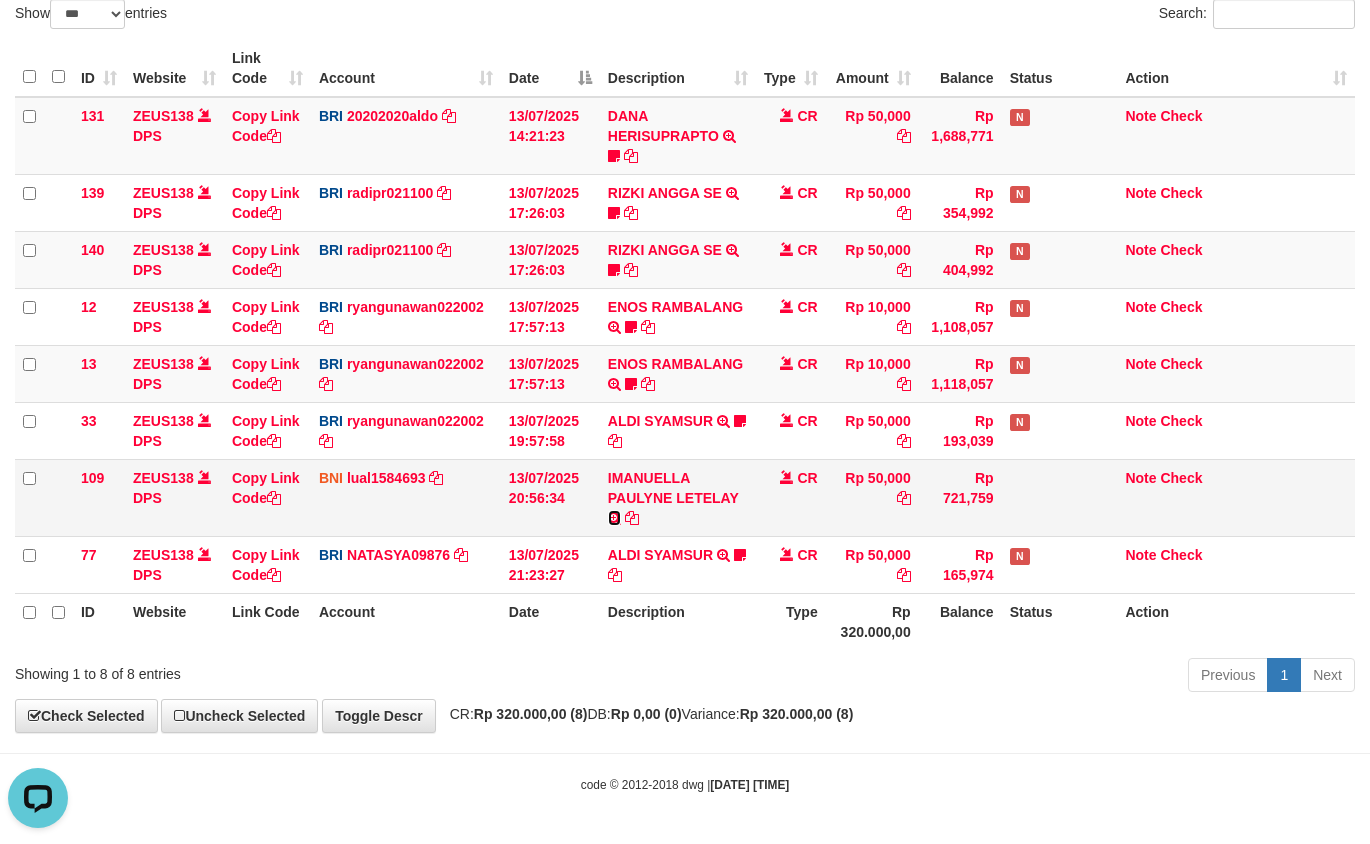 click at bounding box center (614, 518) 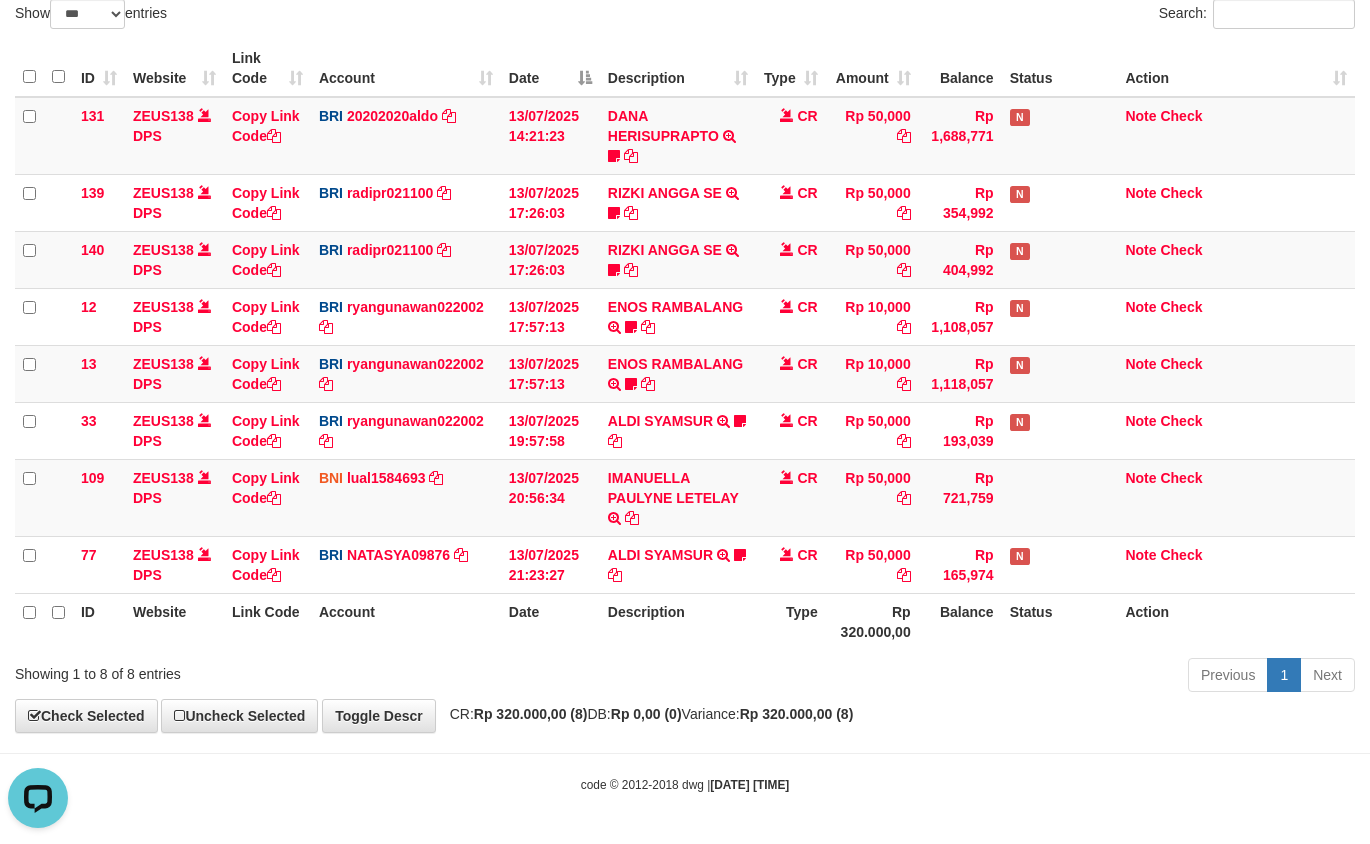 click on "Toggle navigation
Home
Bank
Account List
Load
By Website
Group
[OXPLAY]													ZEUS138
By Load Group (DPS)" at bounding box center [685, 345] 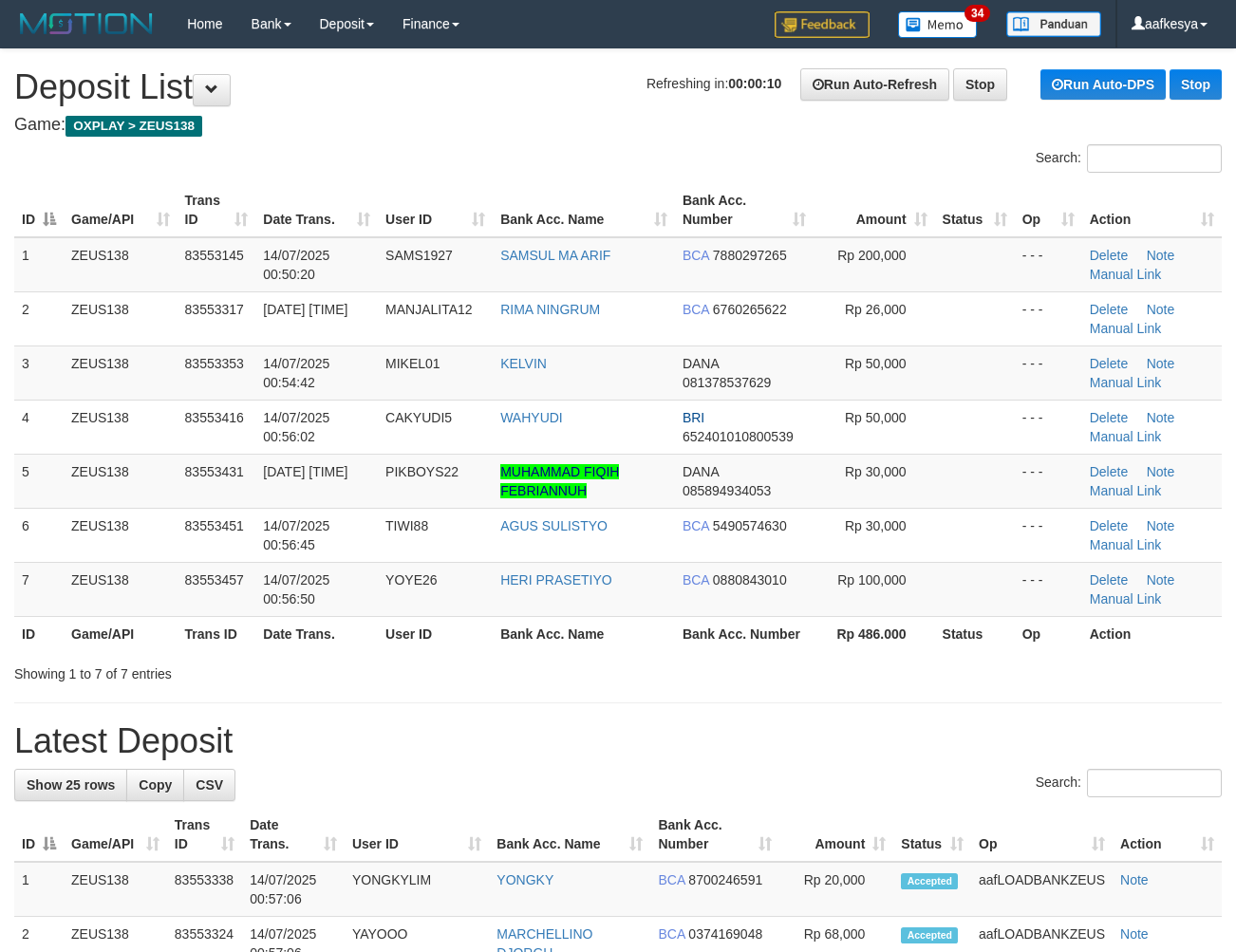 scroll, scrollTop: 0, scrollLeft: 0, axis: both 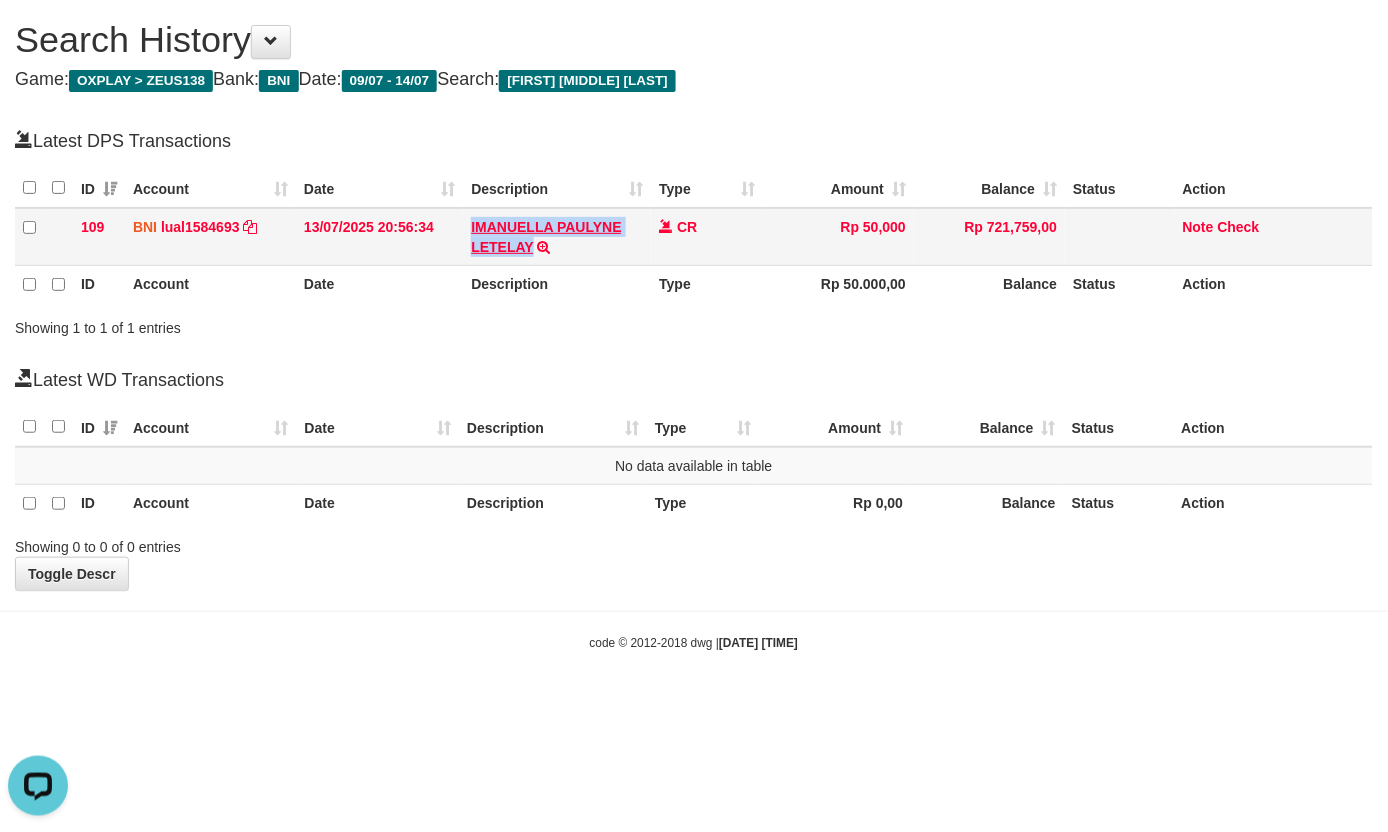 drag, startPoint x: 467, startPoint y: 225, endPoint x: 530, endPoint y: 253, distance: 68.942 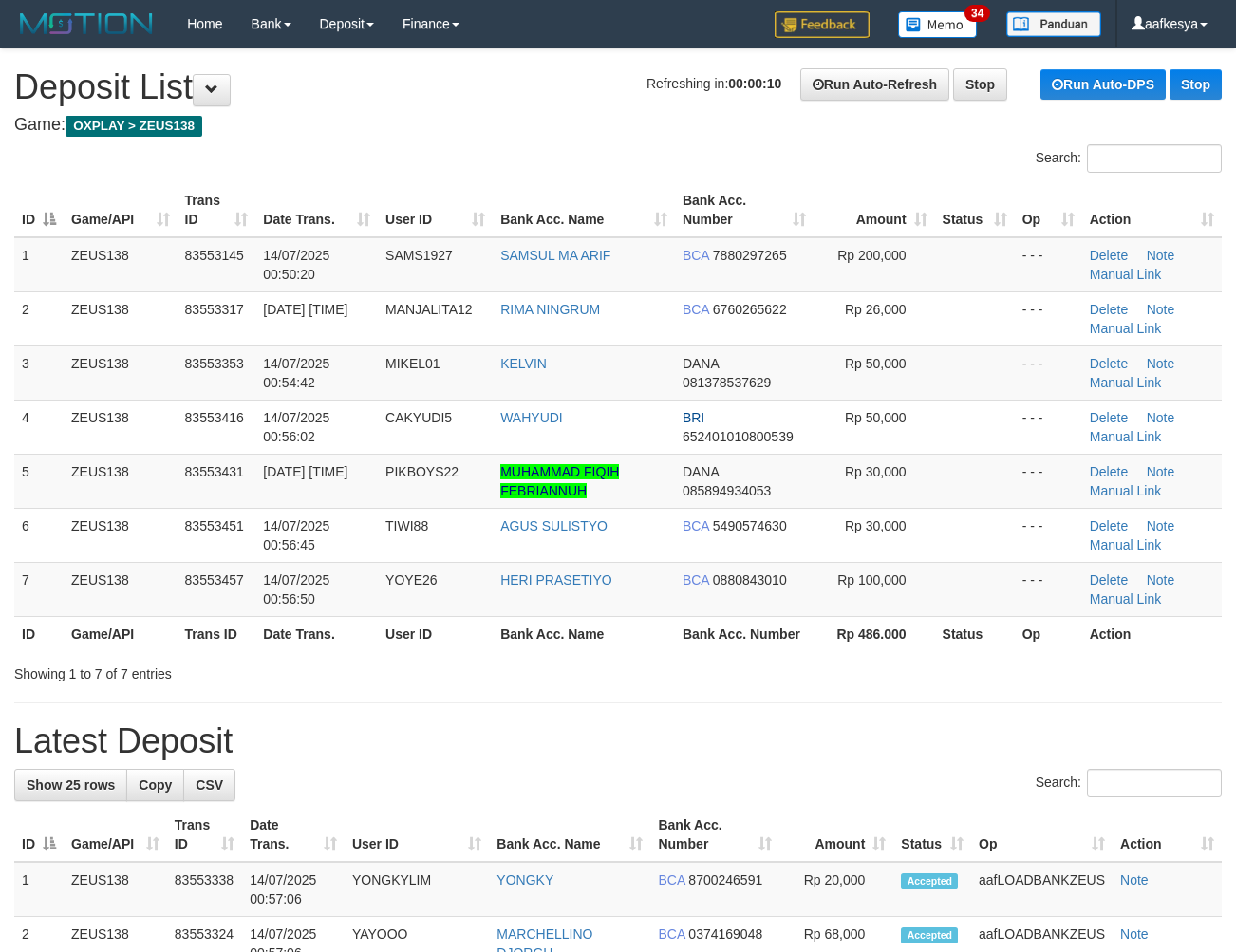 scroll, scrollTop: 0, scrollLeft: 0, axis: both 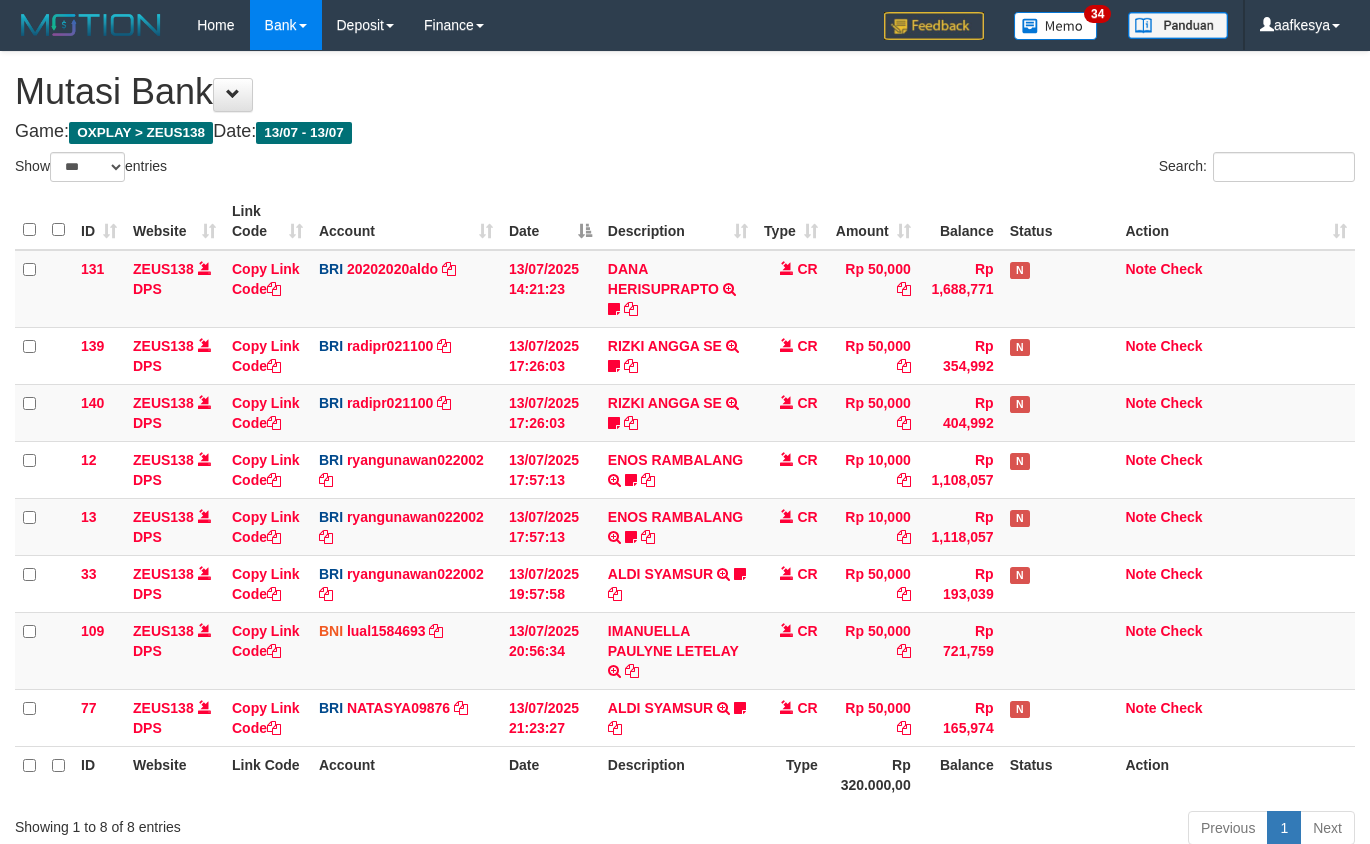 select on "***" 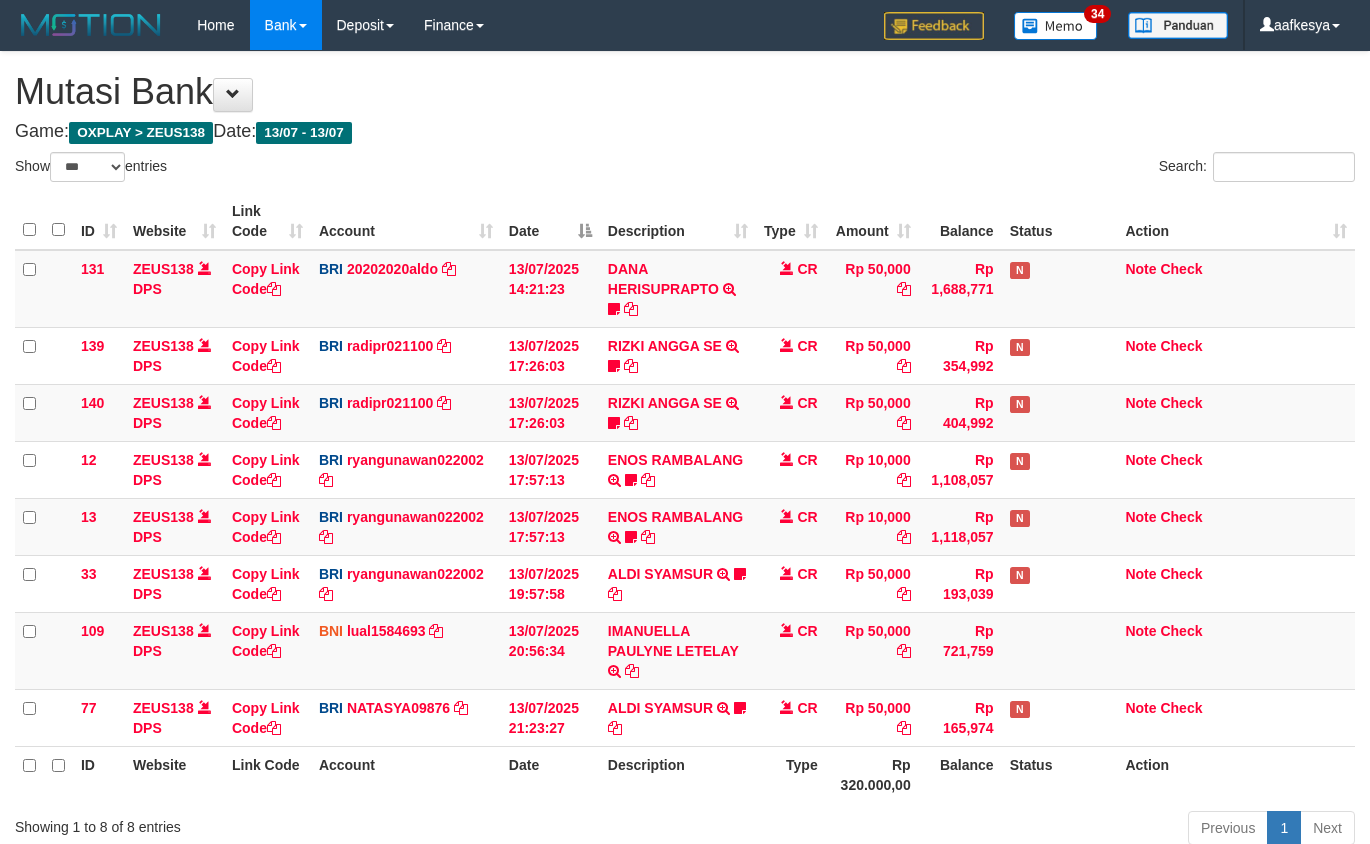 scroll, scrollTop: 147, scrollLeft: 0, axis: vertical 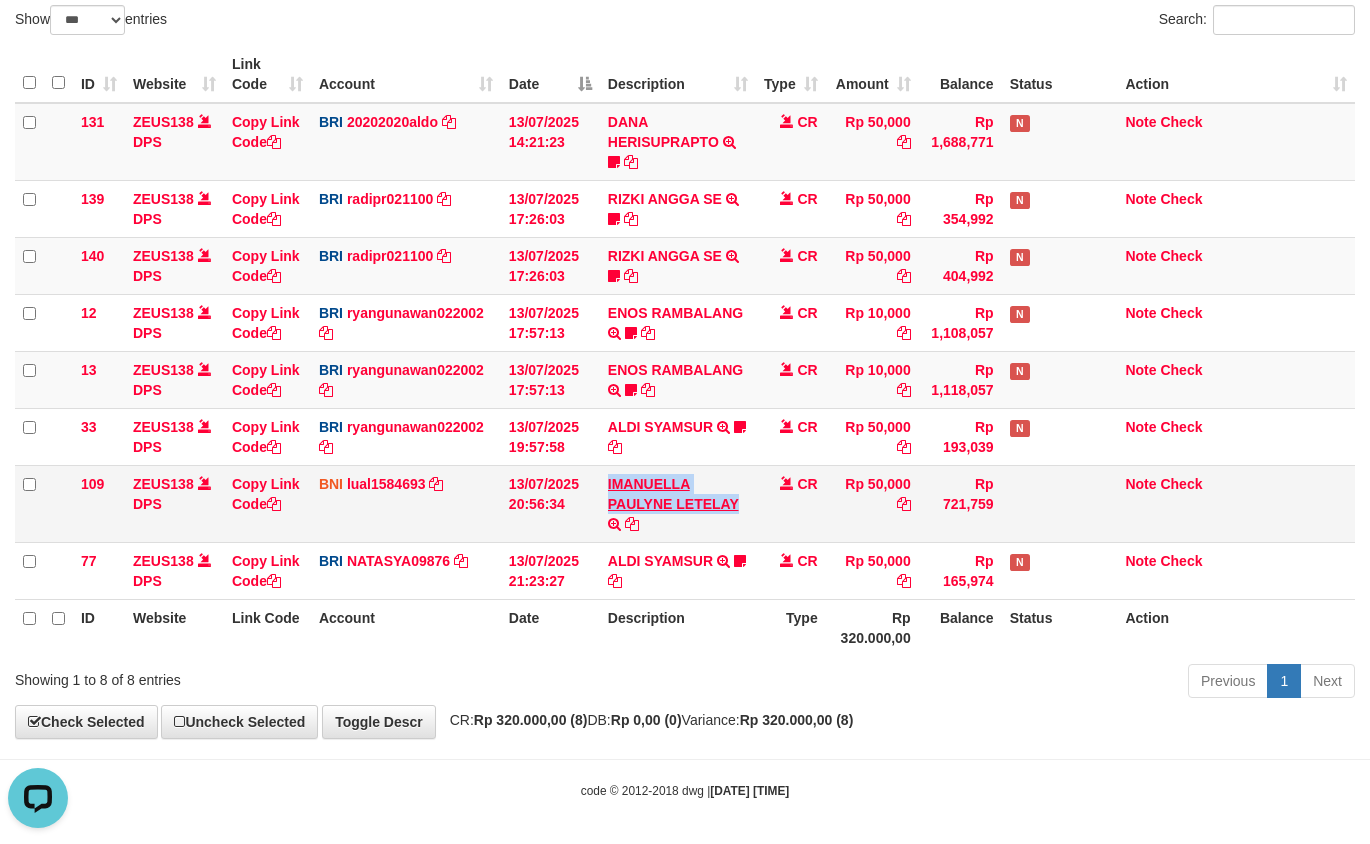 drag, startPoint x: 604, startPoint y: 478, endPoint x: 736, endPoint y: 498, distance: 133.50656 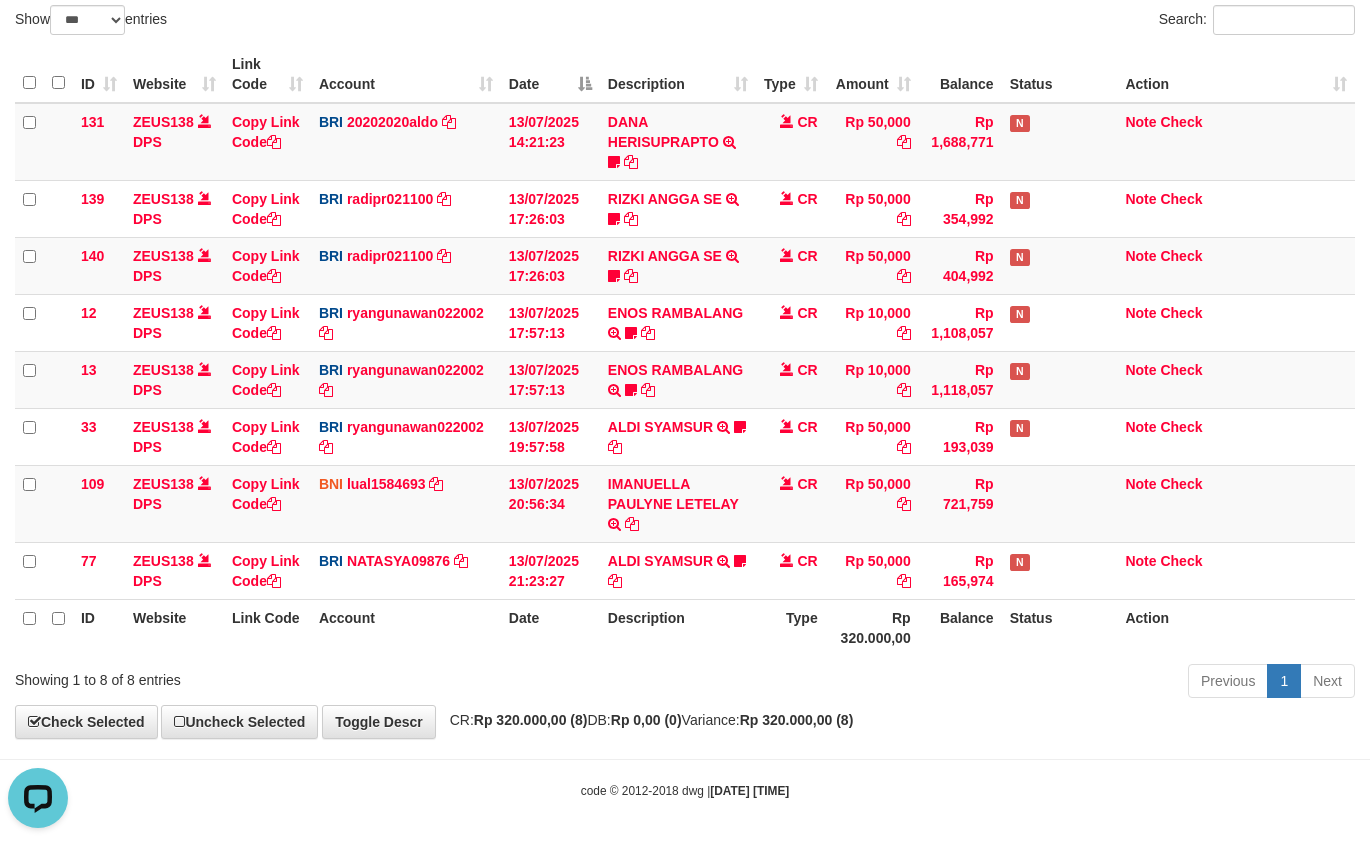 click on "Toggle navigation
Home
Bank
Account List
Load
By Website
Group
[OXPLAY]													ZEUS138
By Load Group (DPS)" at bounding box center [685, 351] 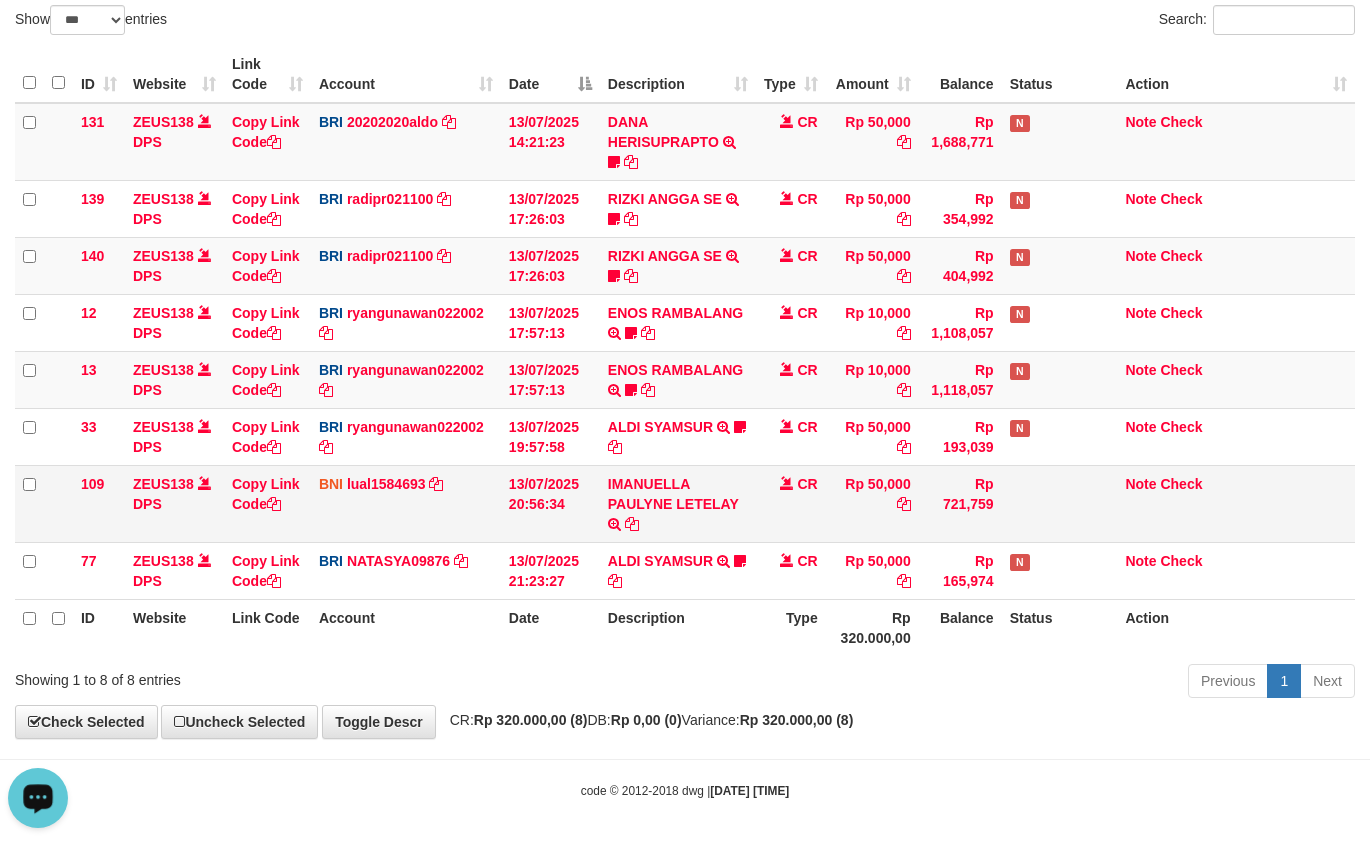click on "BNI
lual1584693
DPS
LUCKY ALAMSYAH
mutasi_20250713_2414 | 109
mutasi_20250713_2414 | 109" at bounding box center (406, 503) 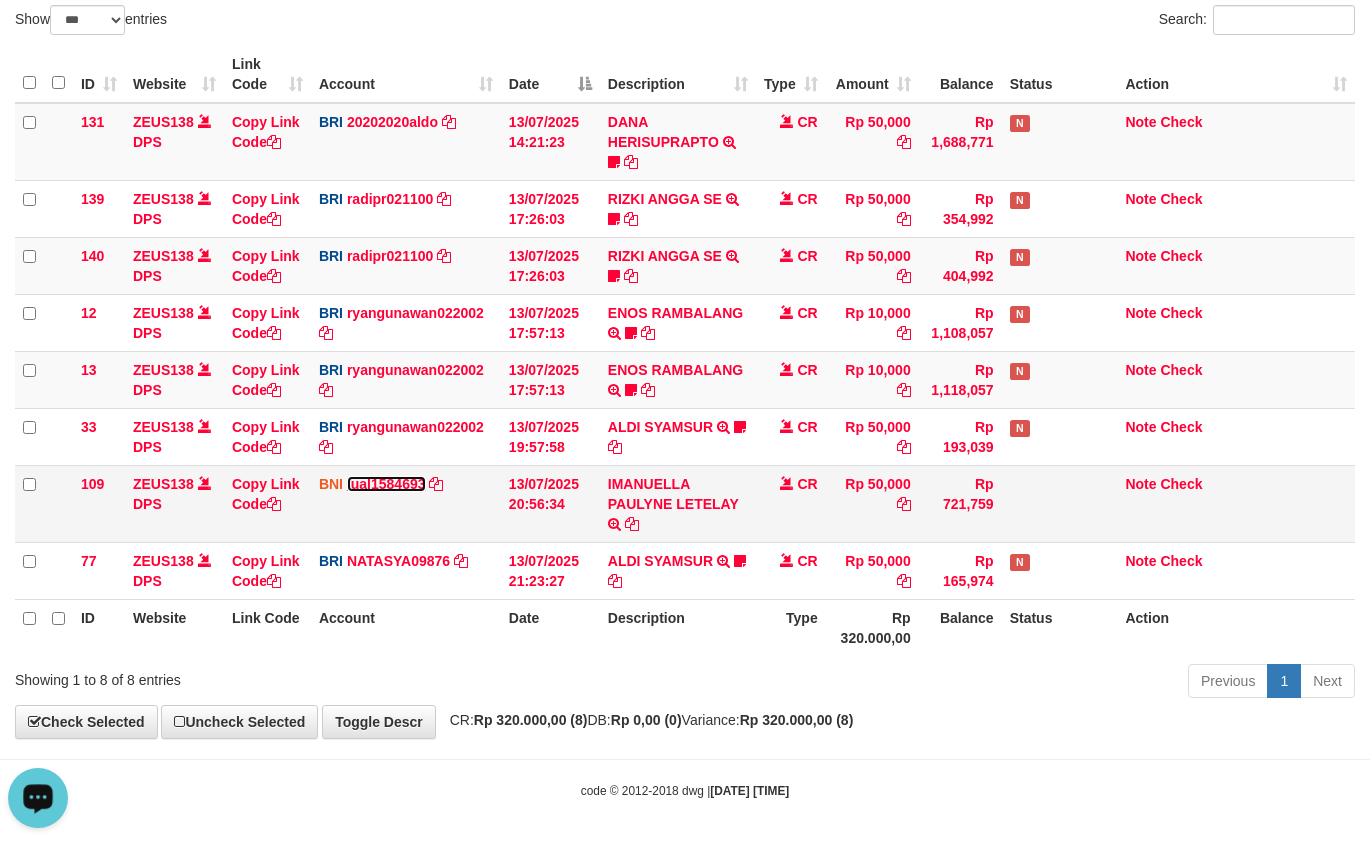 click on "lual1584693" at bounding box center [386, 484] 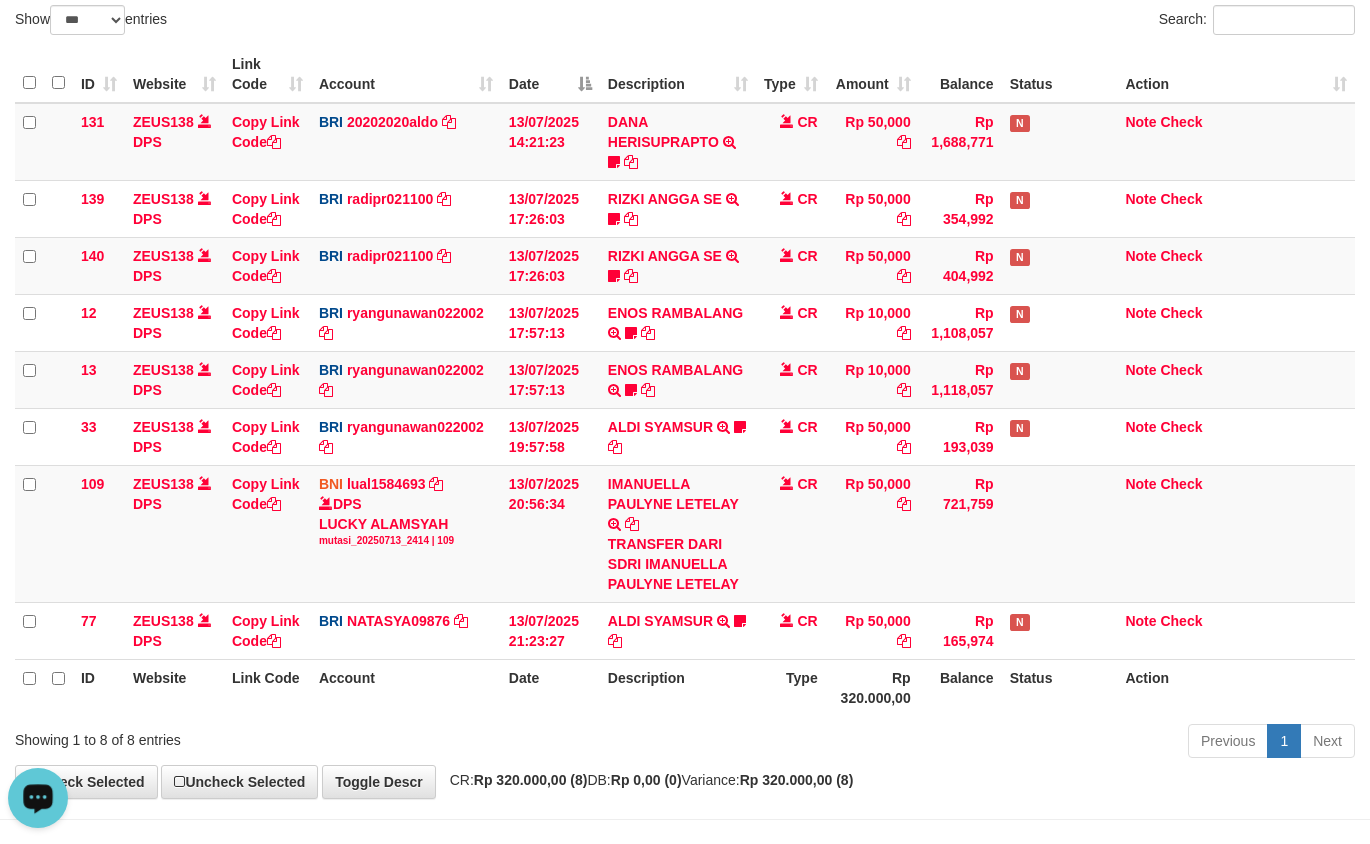 click on "Showing 1 to 8 of 8 entries" at bounding box center [285, 736] 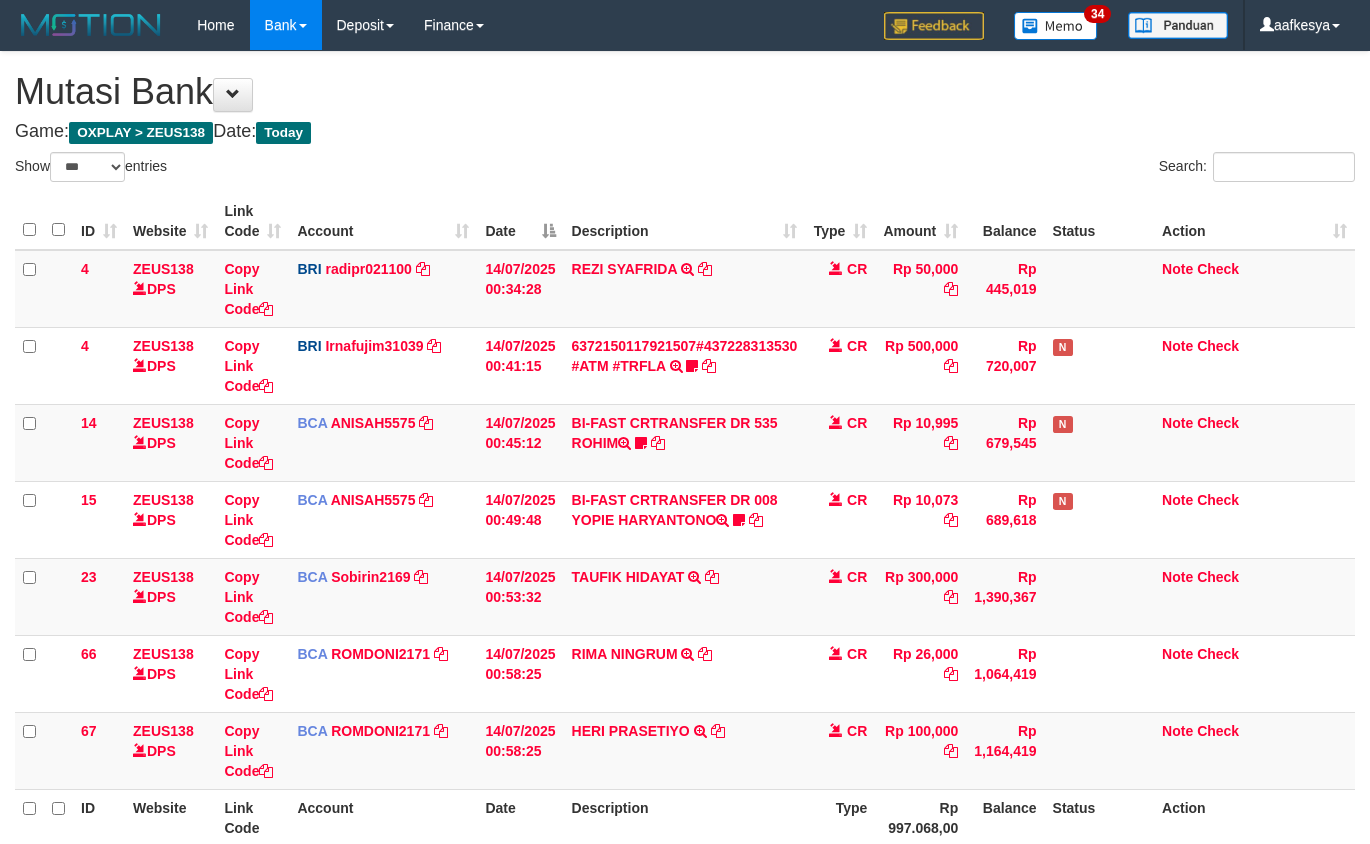 select on "***" 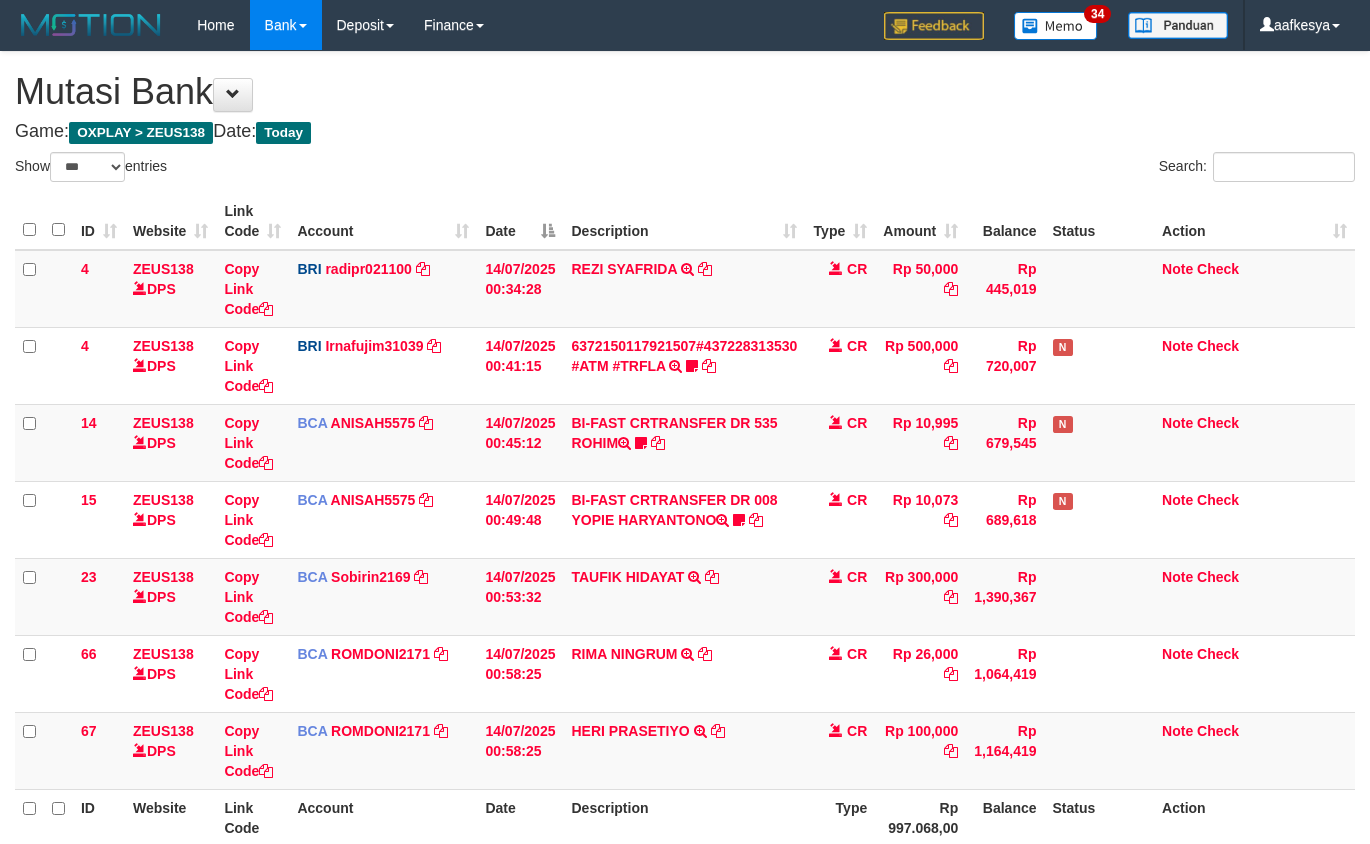 scroll, scrollTop: 124, scrollLeft: 0, axis: vertical 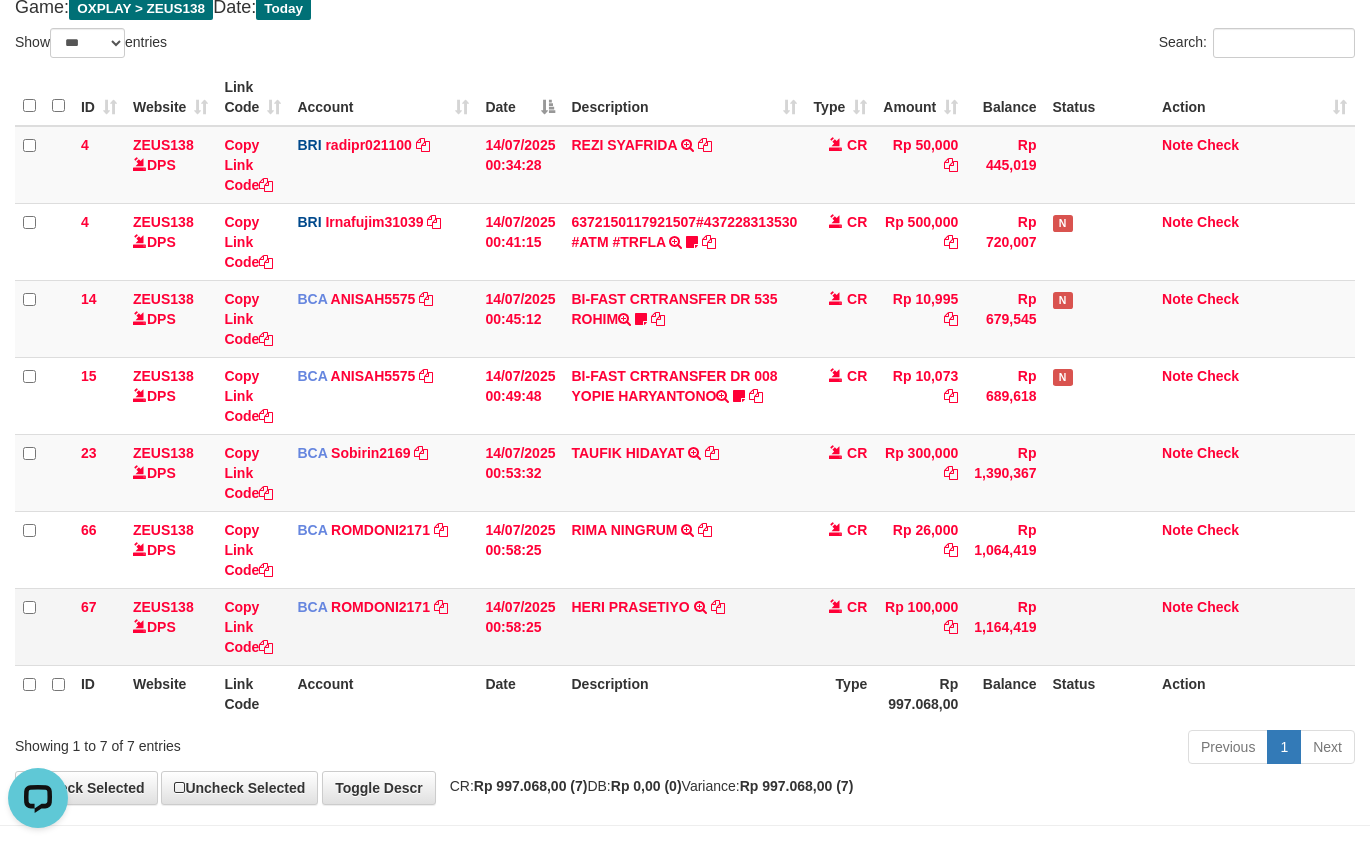 click on "BCA
ROMDONI2171
DPS
ROMDONI
mutasi_20250714_3611 | 67
mutasi_20250714_3611 | 67" at bounding box center [383, 626] 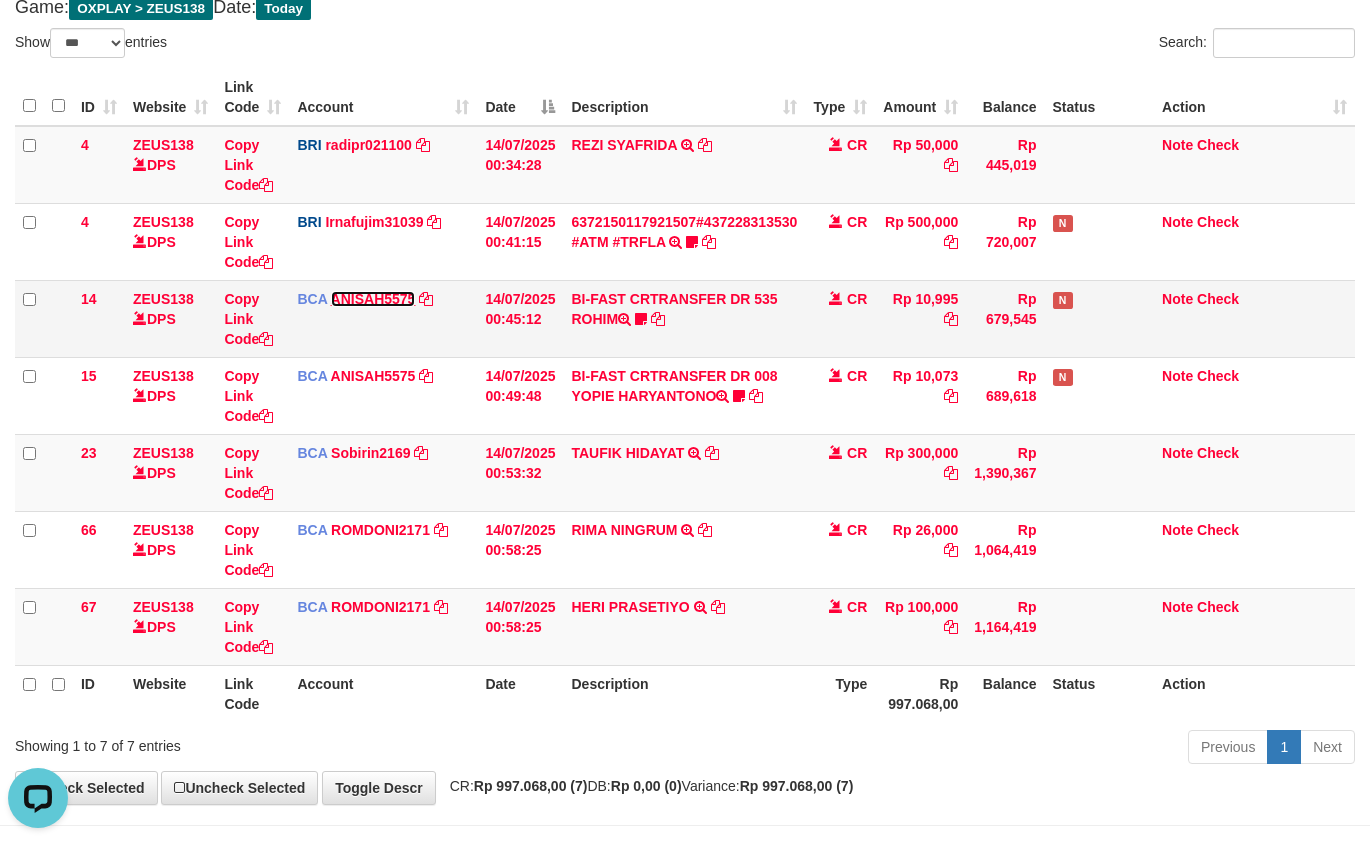 drag, startPoint x: 343, startPoint y: 296, endPoint x: 187, endPoint y: 442, distance: 213.66328 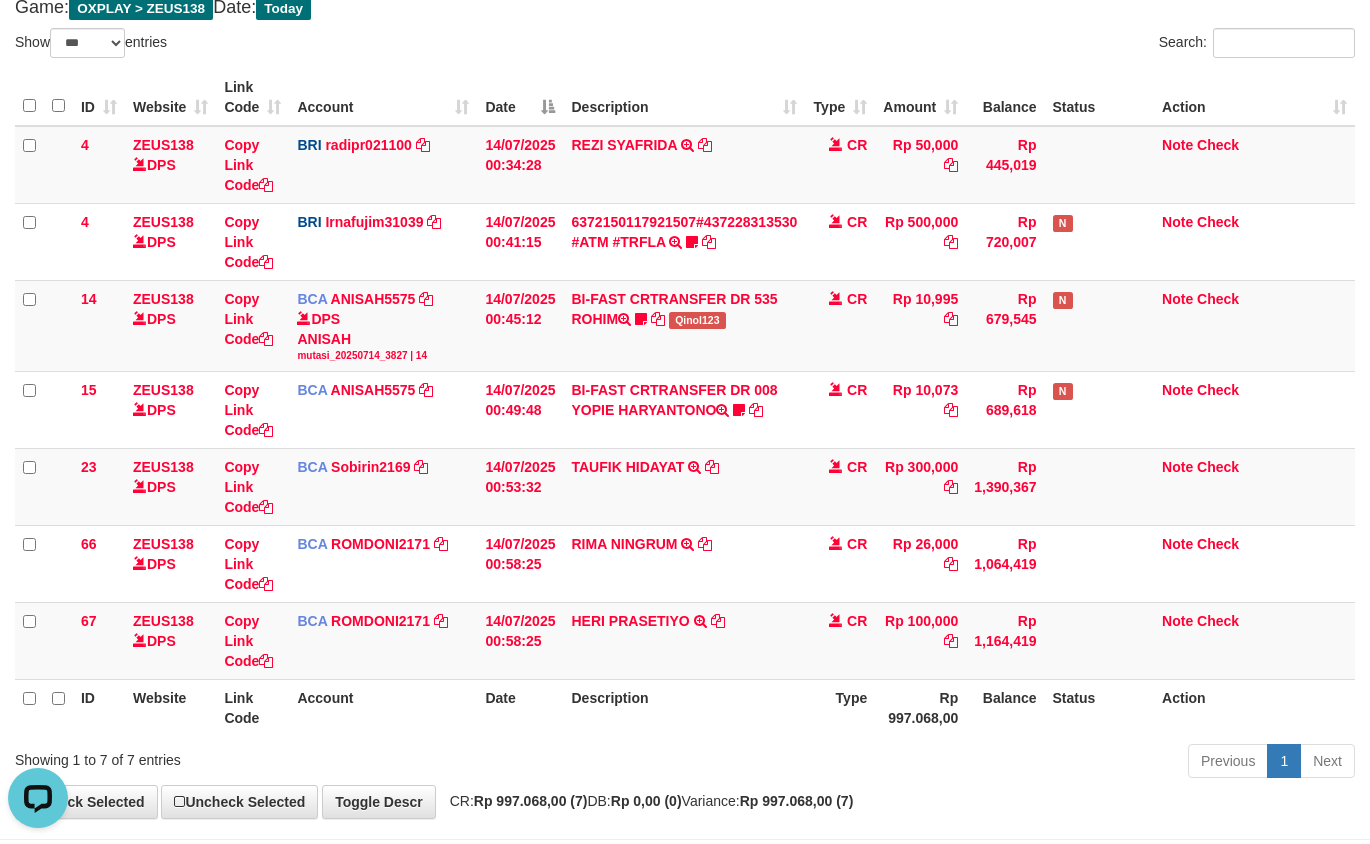 click on "Date" at bounding box center [520, 708] 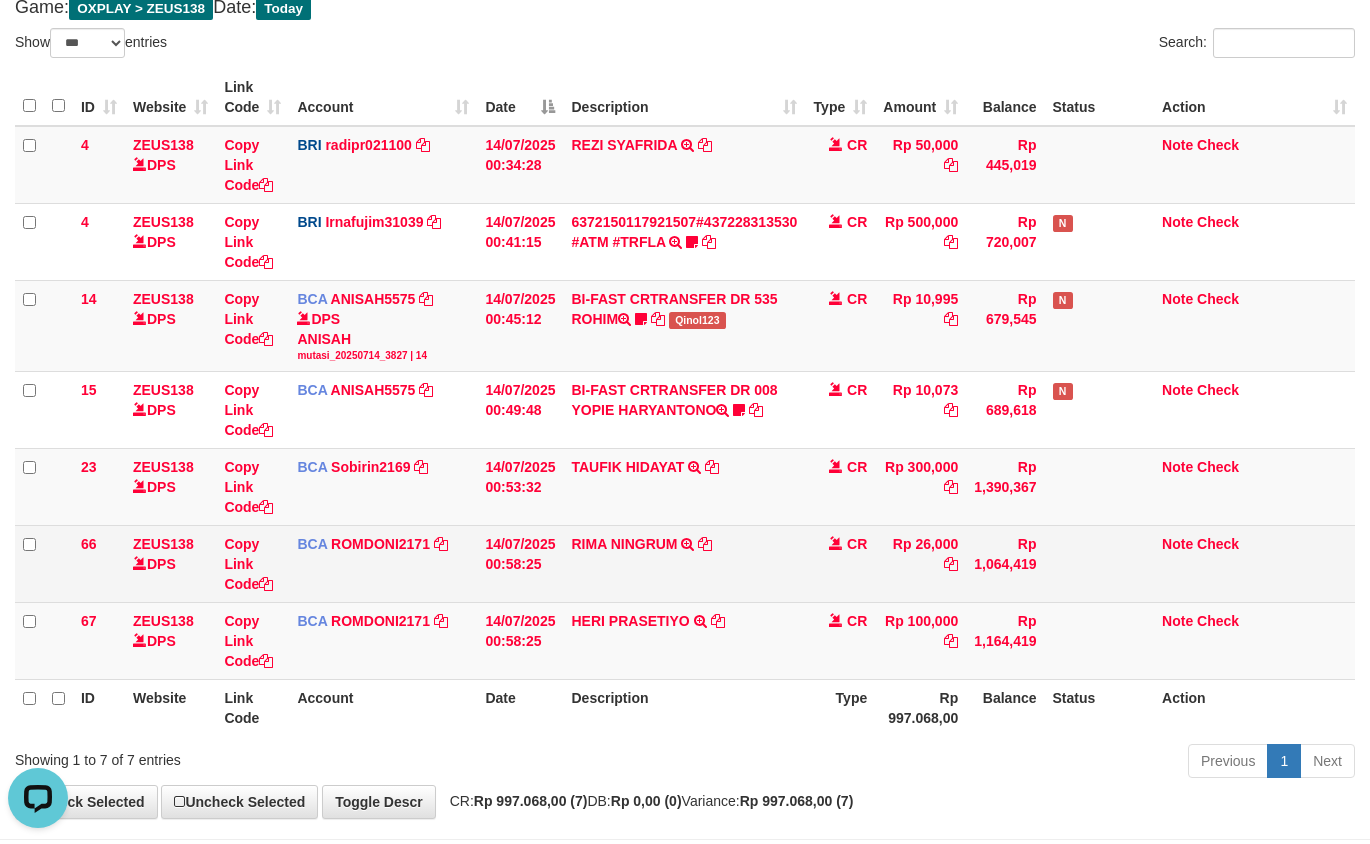 drag, startPoint x: 540, startPoint y: 725, endPoint x: 454, endPoint y: 530, distance: 213.12202 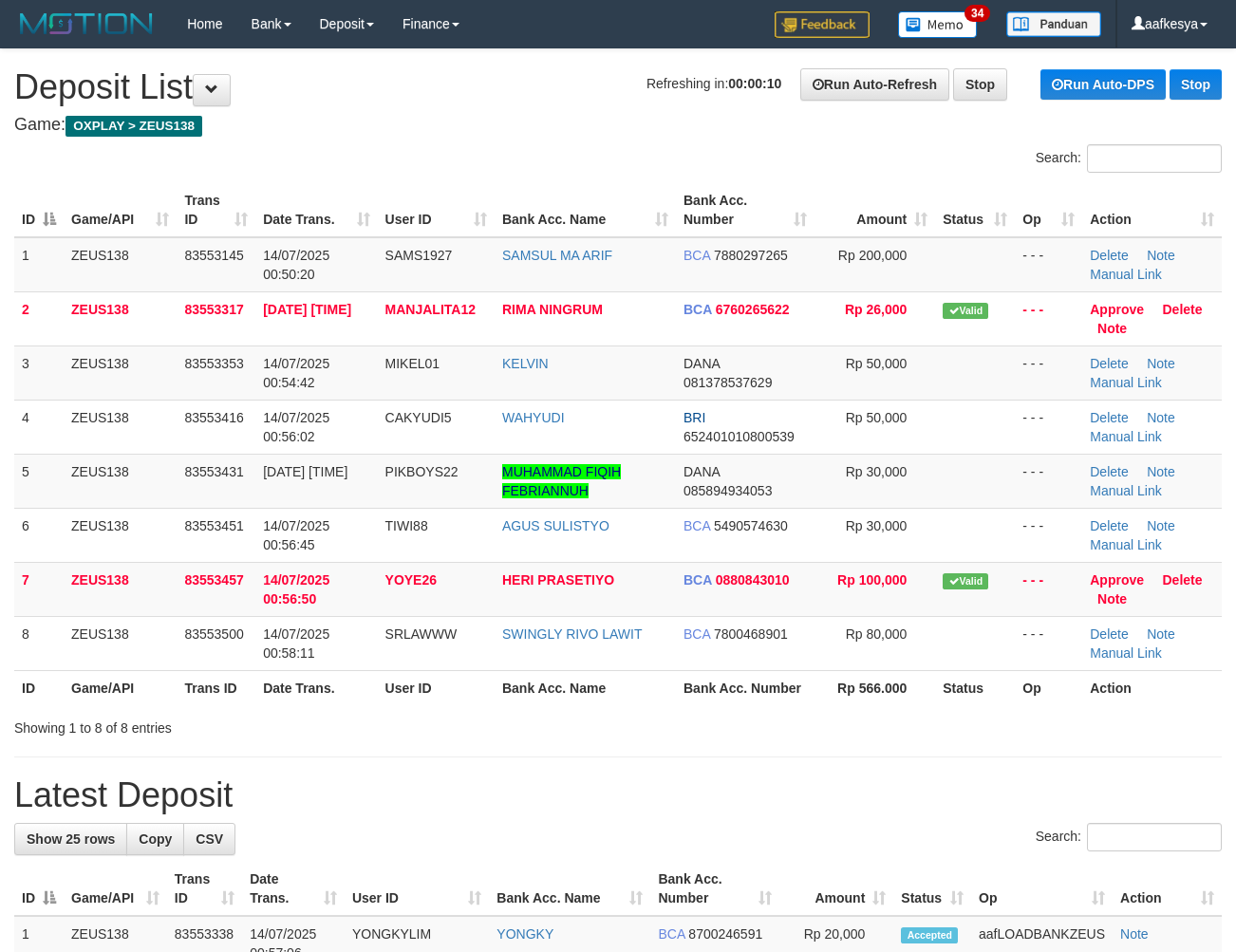 scroll, scrollTop: 0, scrollLeft: 0, axis: both 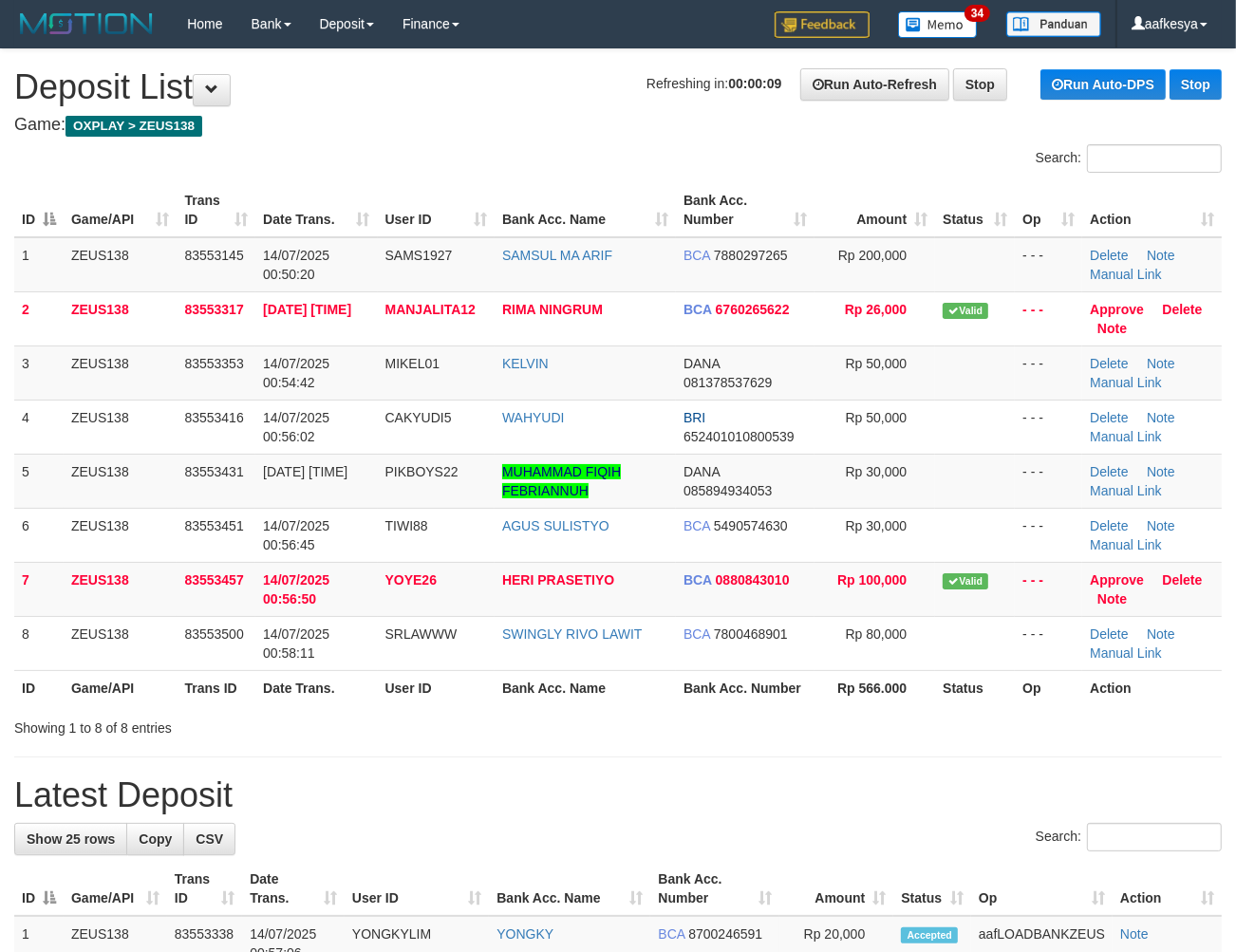 click on "**********" at bounding box center (618, 1223) 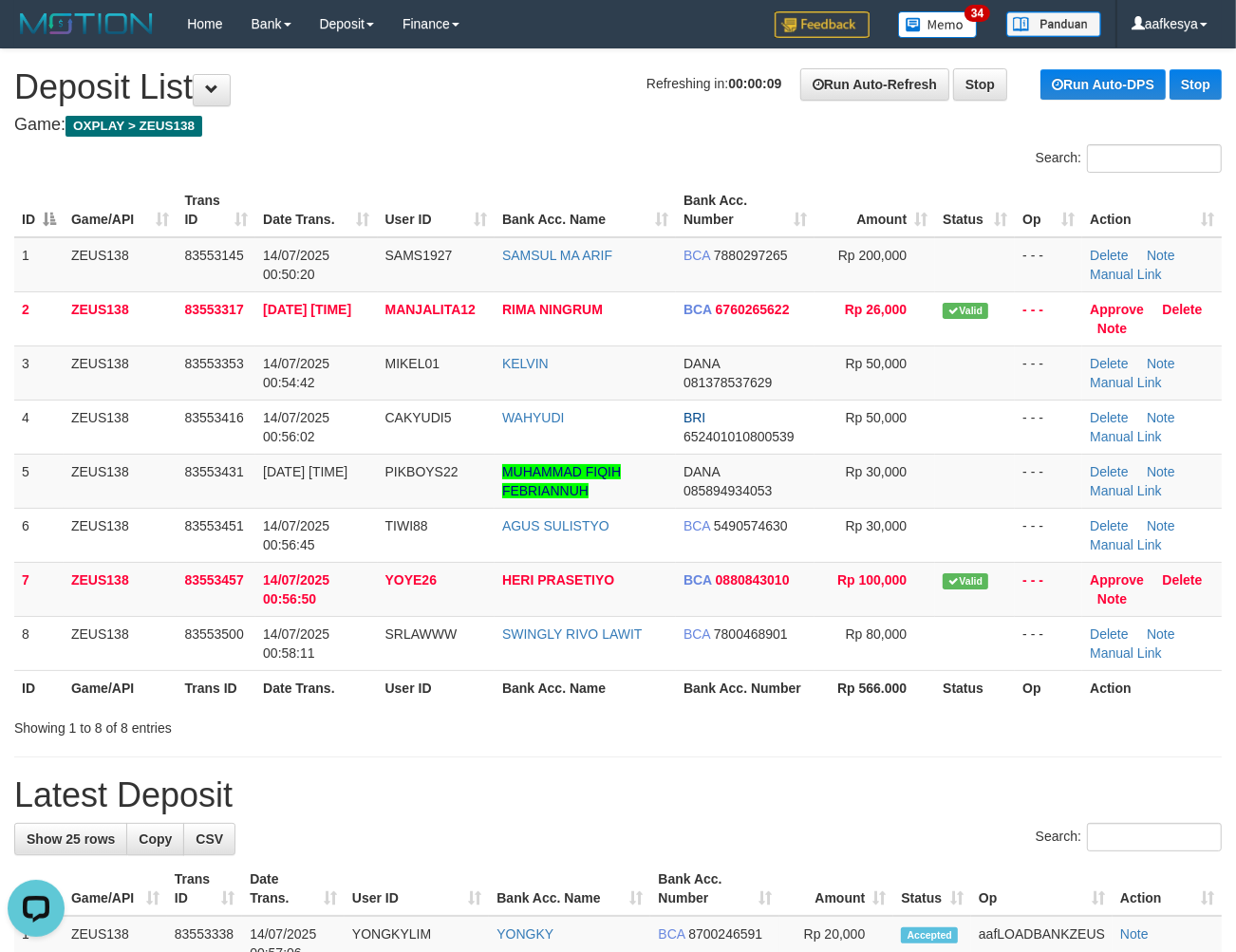 scroll, scrollTop: 0, scrollLeft: 0, axis: both 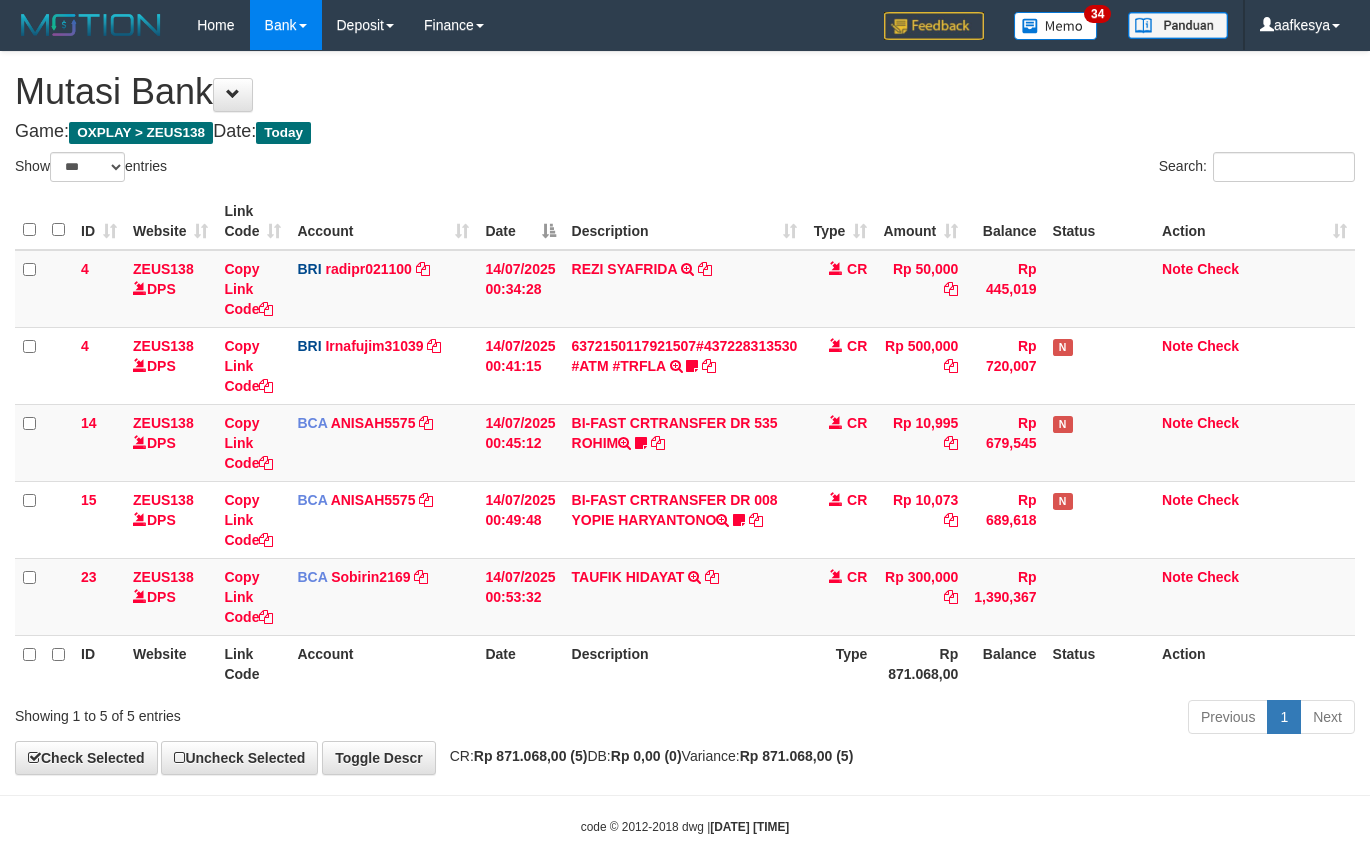 select on "***" 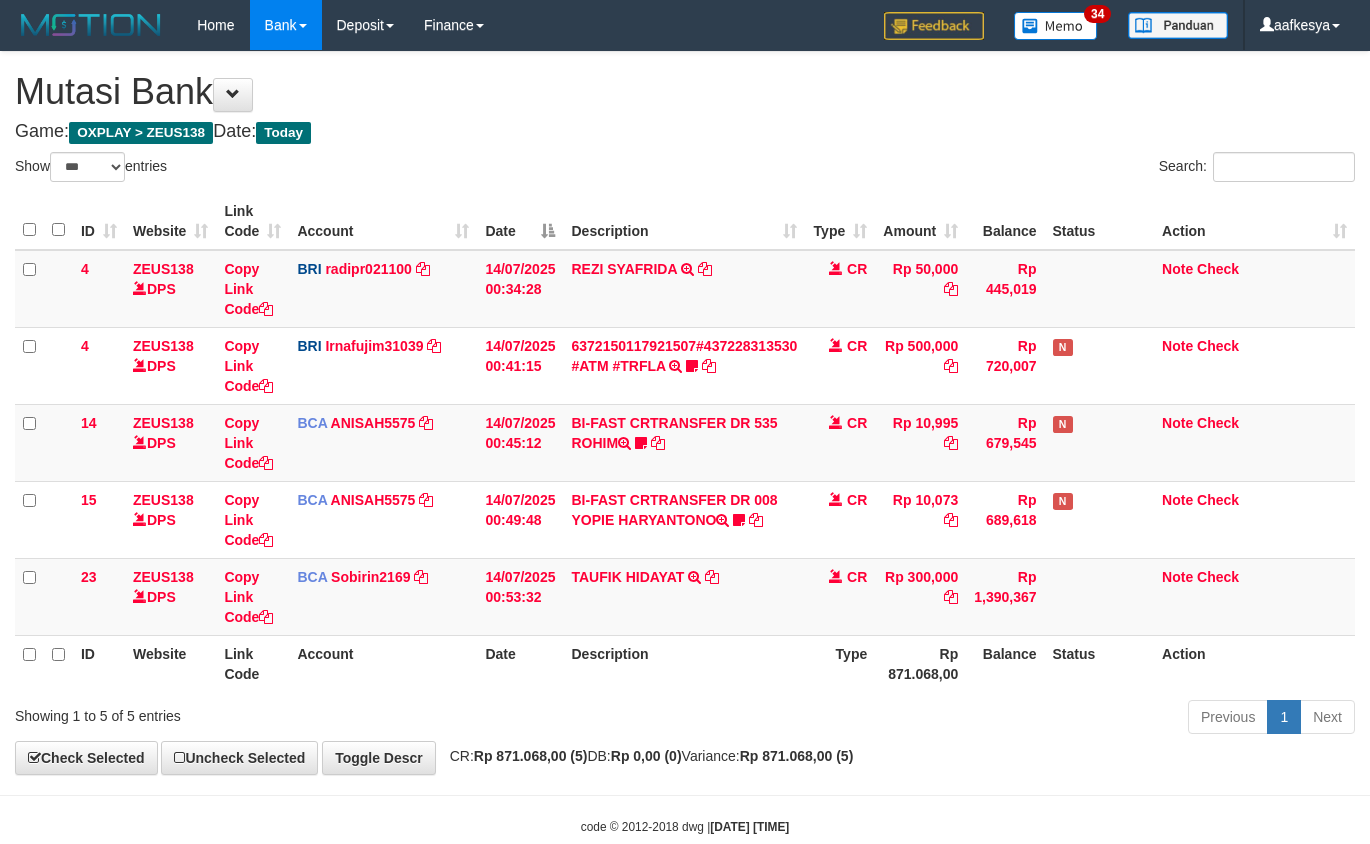 scroll, scrollTop: 42, scrollLeft: 0, axis: vertical 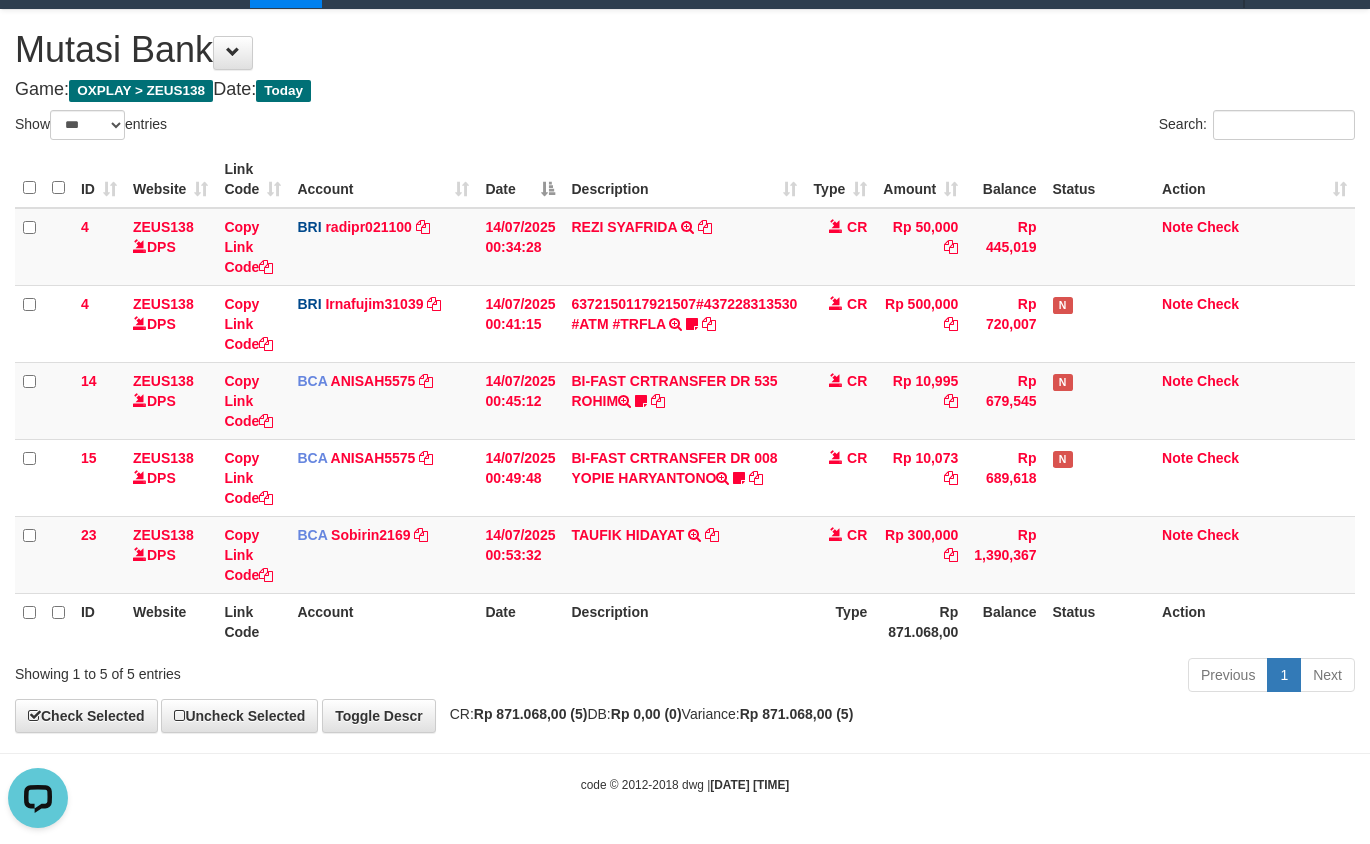 drag, startPoint x: 388, startPoint y: 800, endPoint x: 350, endPoint y: 791, distance: 39.051247 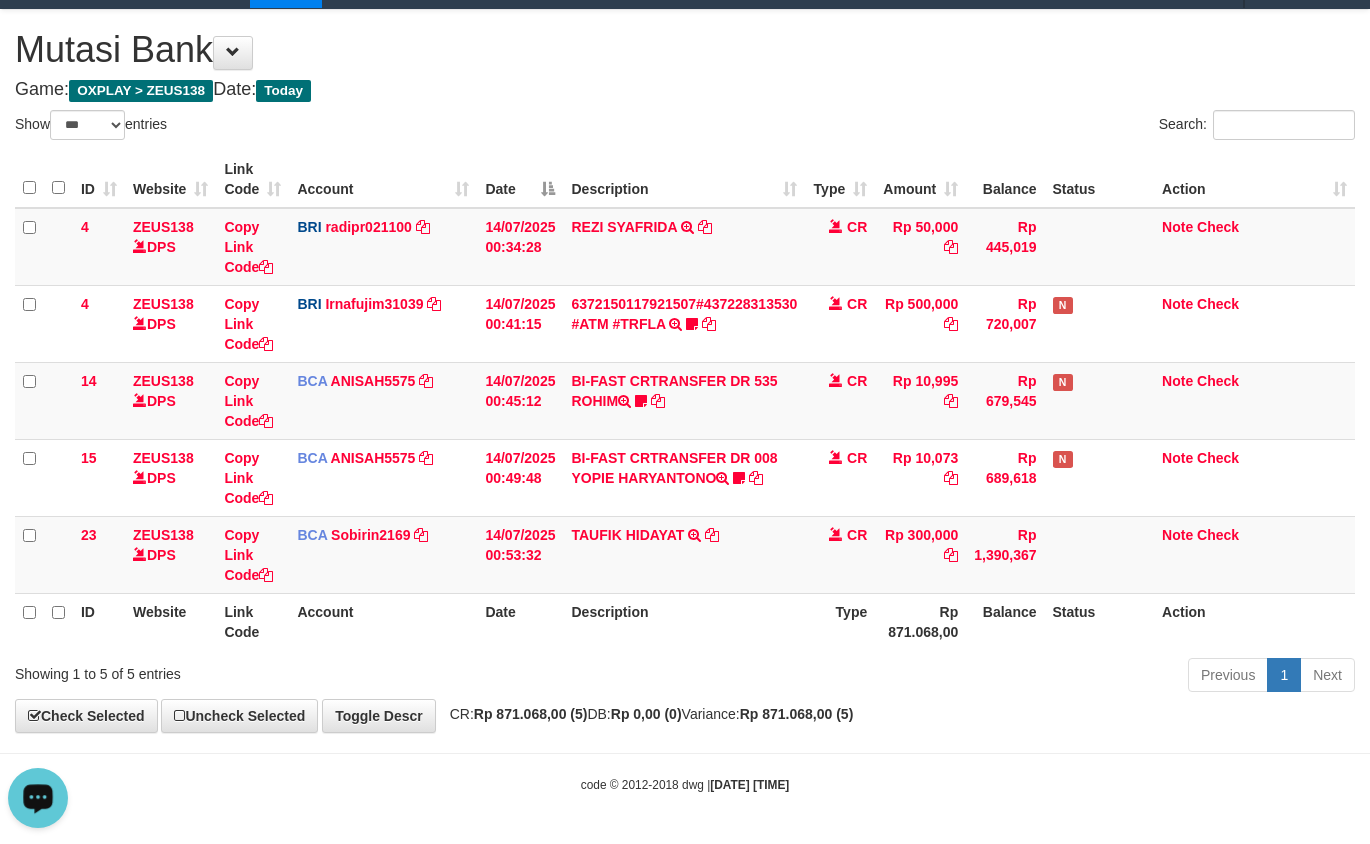 drag, startPoint x: 546, startPoint y: 791, endPoint x: 534, endPoint y: 775, distance: 20 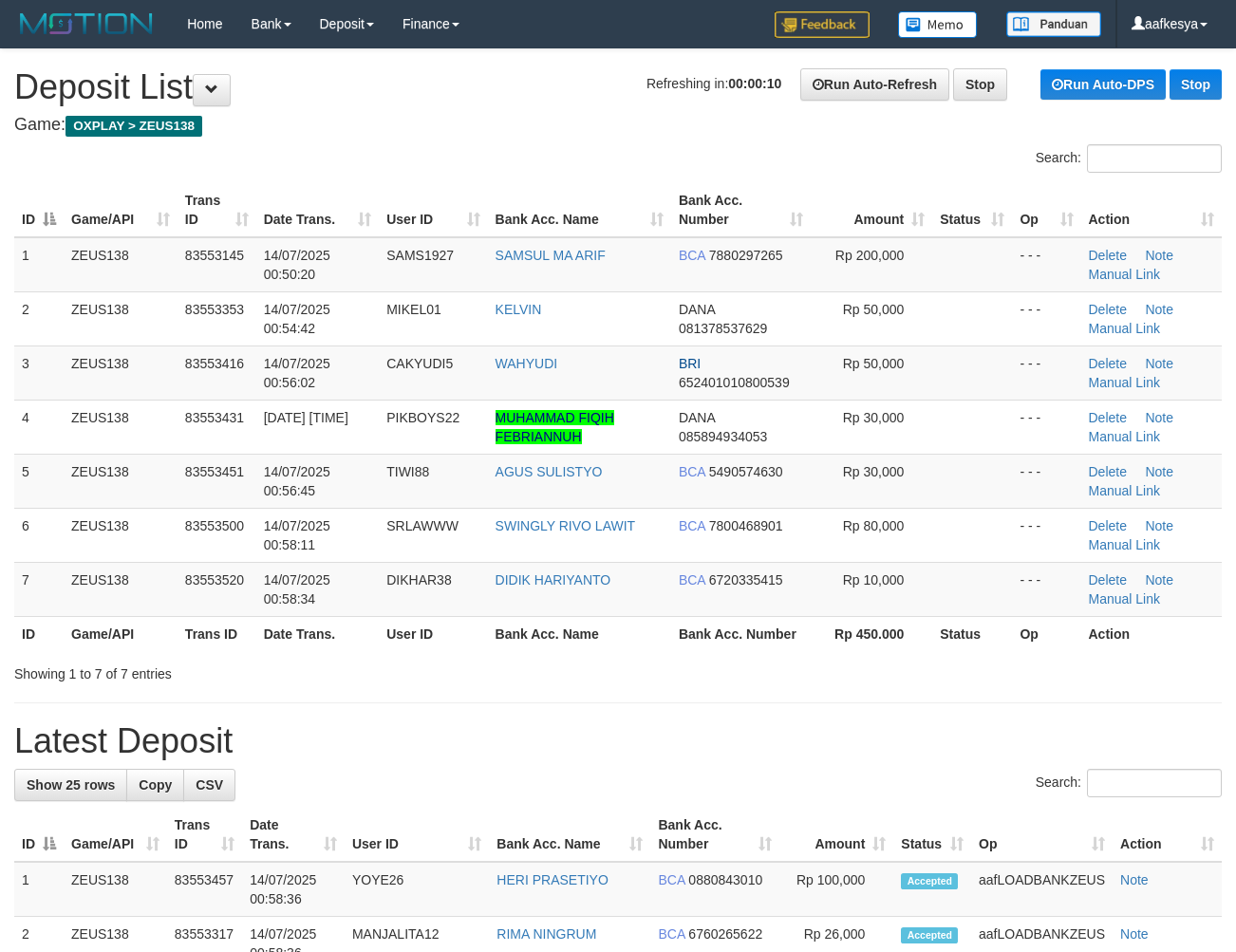 scroll, scrollTop: 0, scrollLeft: 0, axis: both 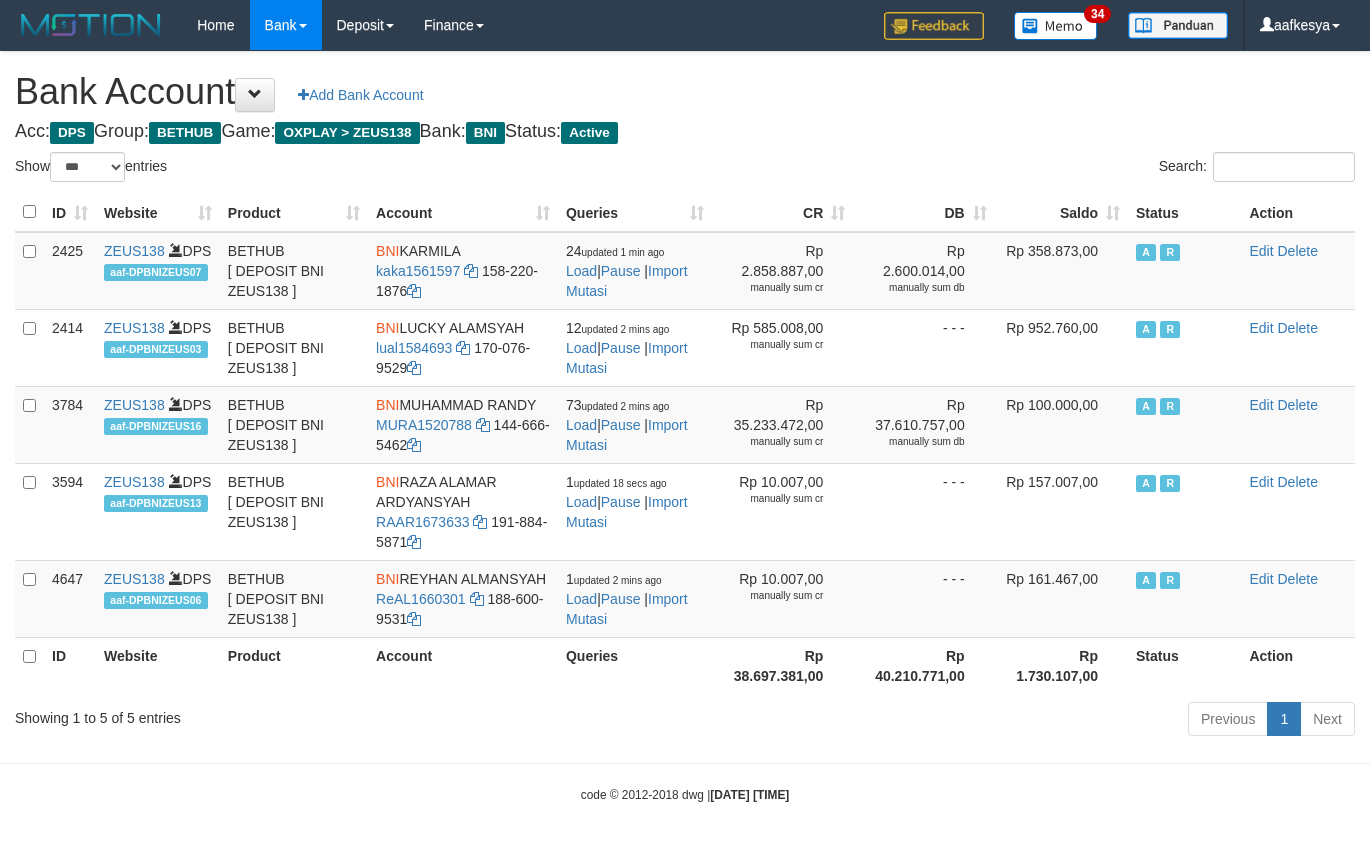 select on "***" 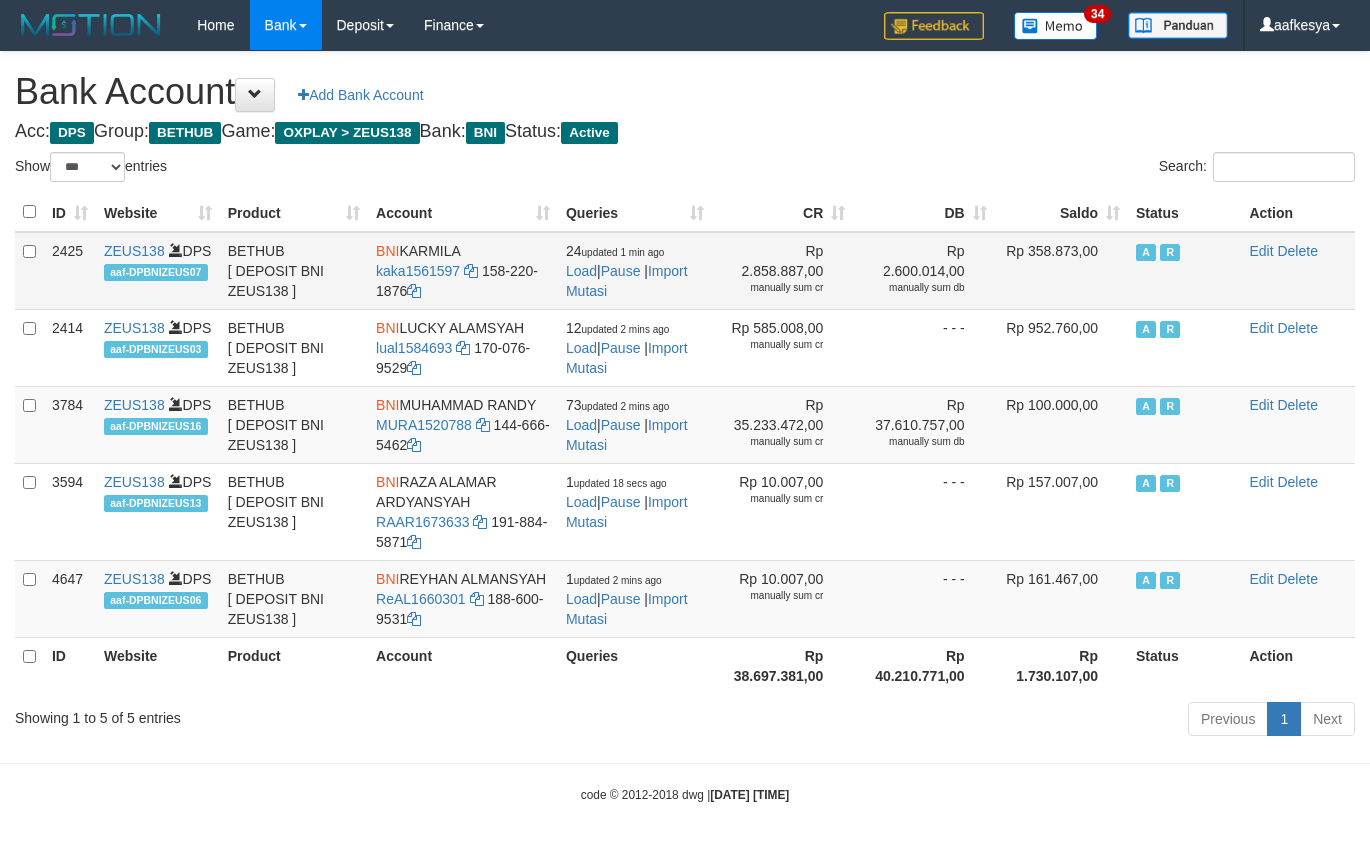 scroll, scrollTop: 0, scrollLeft: 0, axis: both 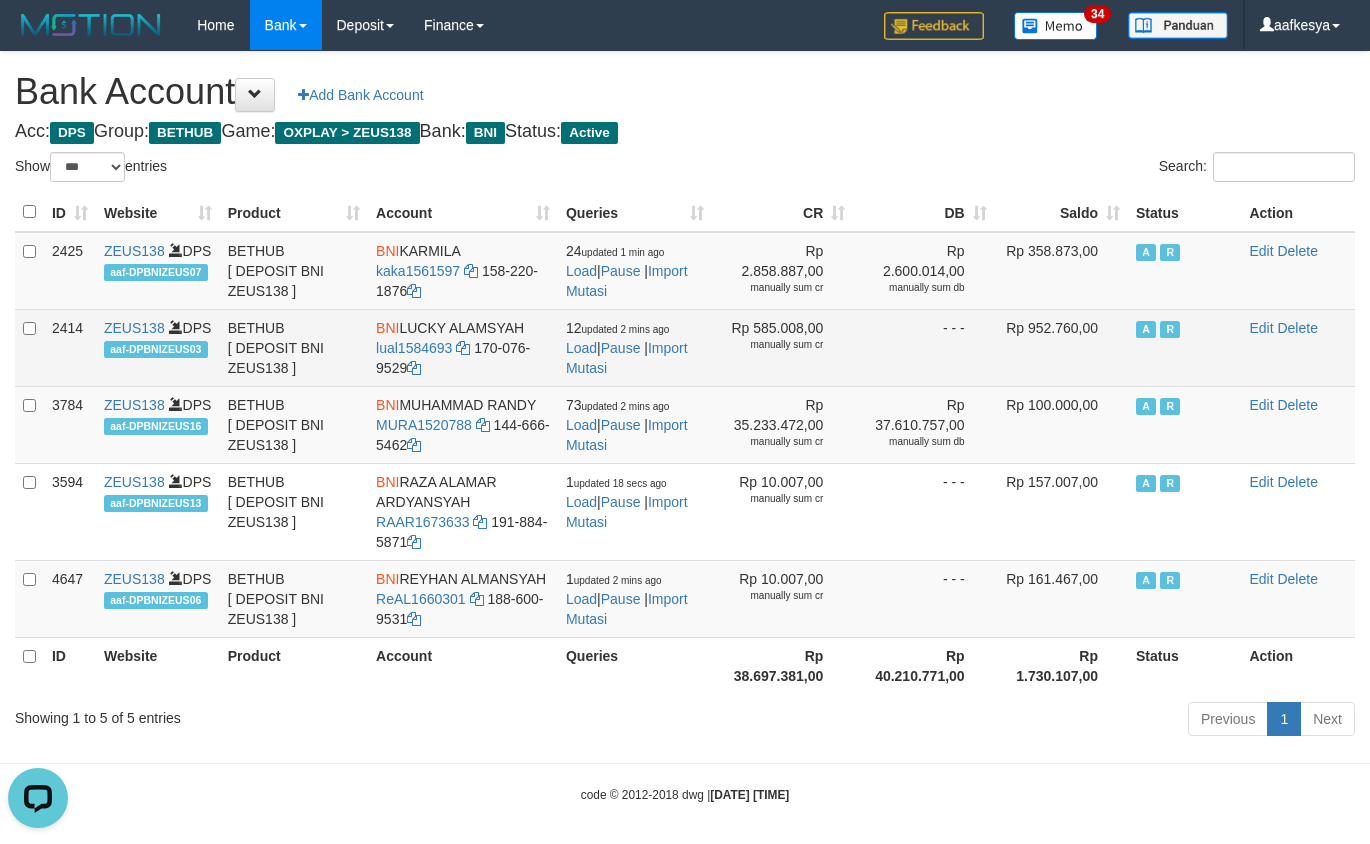 click on "2414" at bounding box center [70, 347] 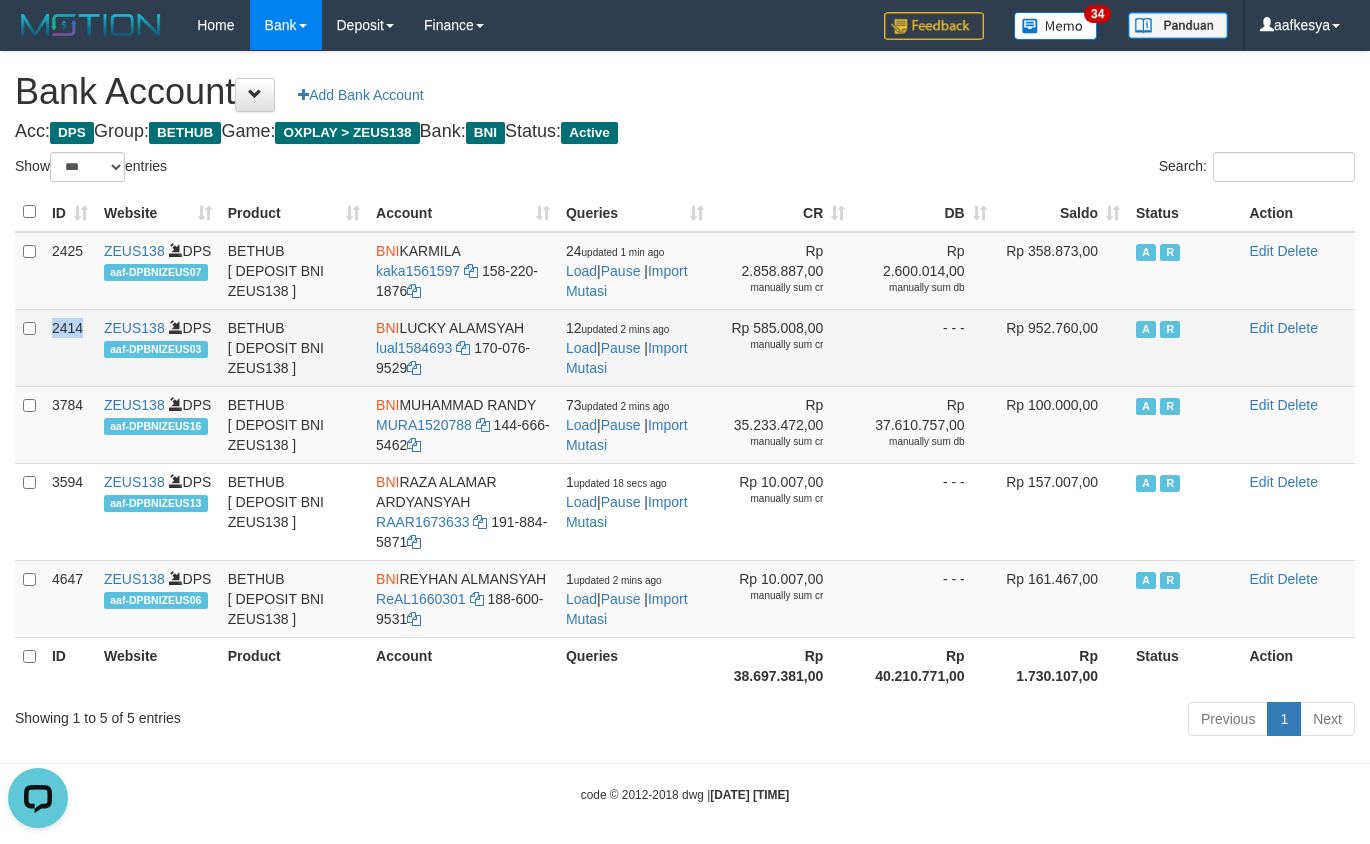 click on "2414" at bounding box center [70, 347] 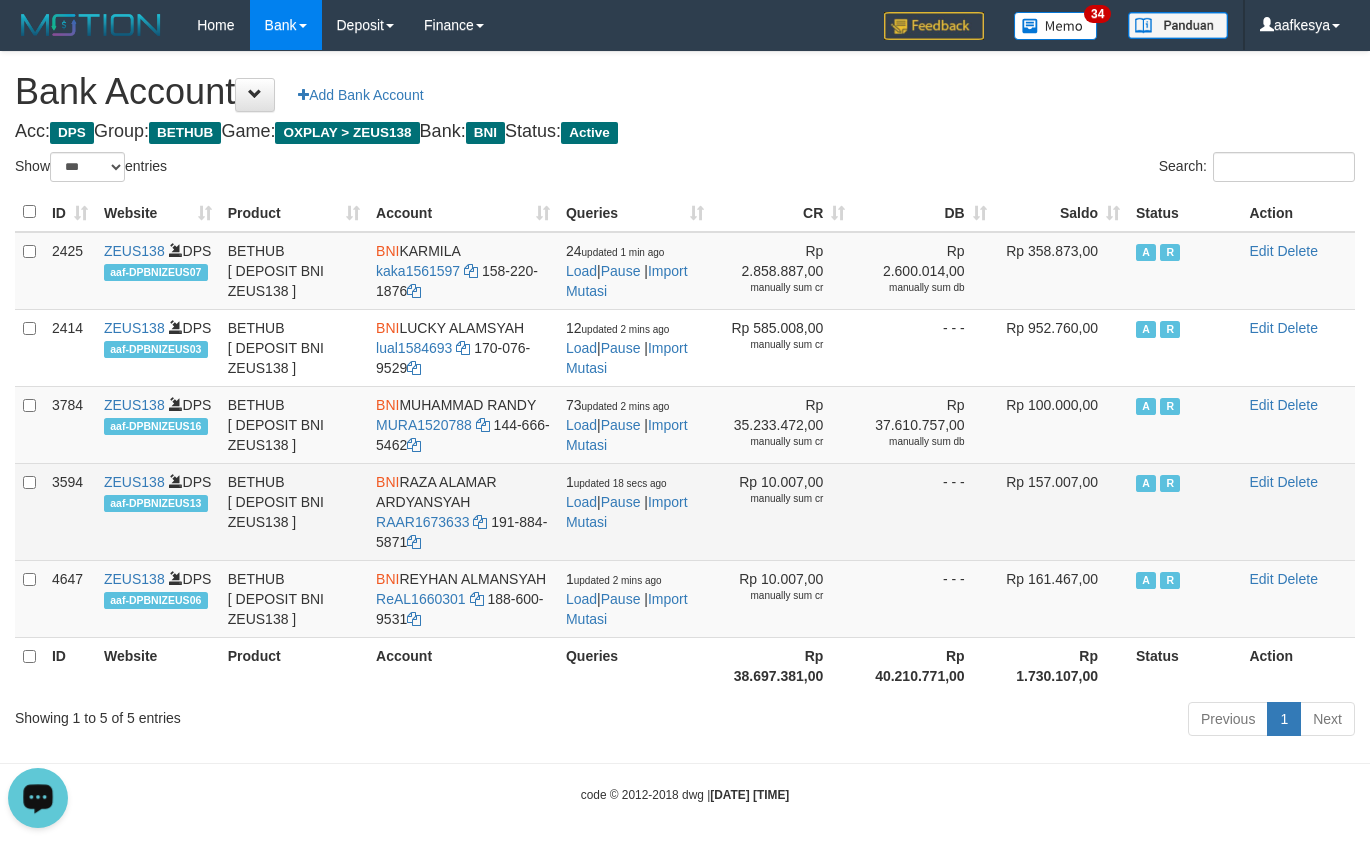 drag, startPoint x: 283, startPoint y: 810, endPoint x: 296, endPoint y: 471, distance: 339.24918 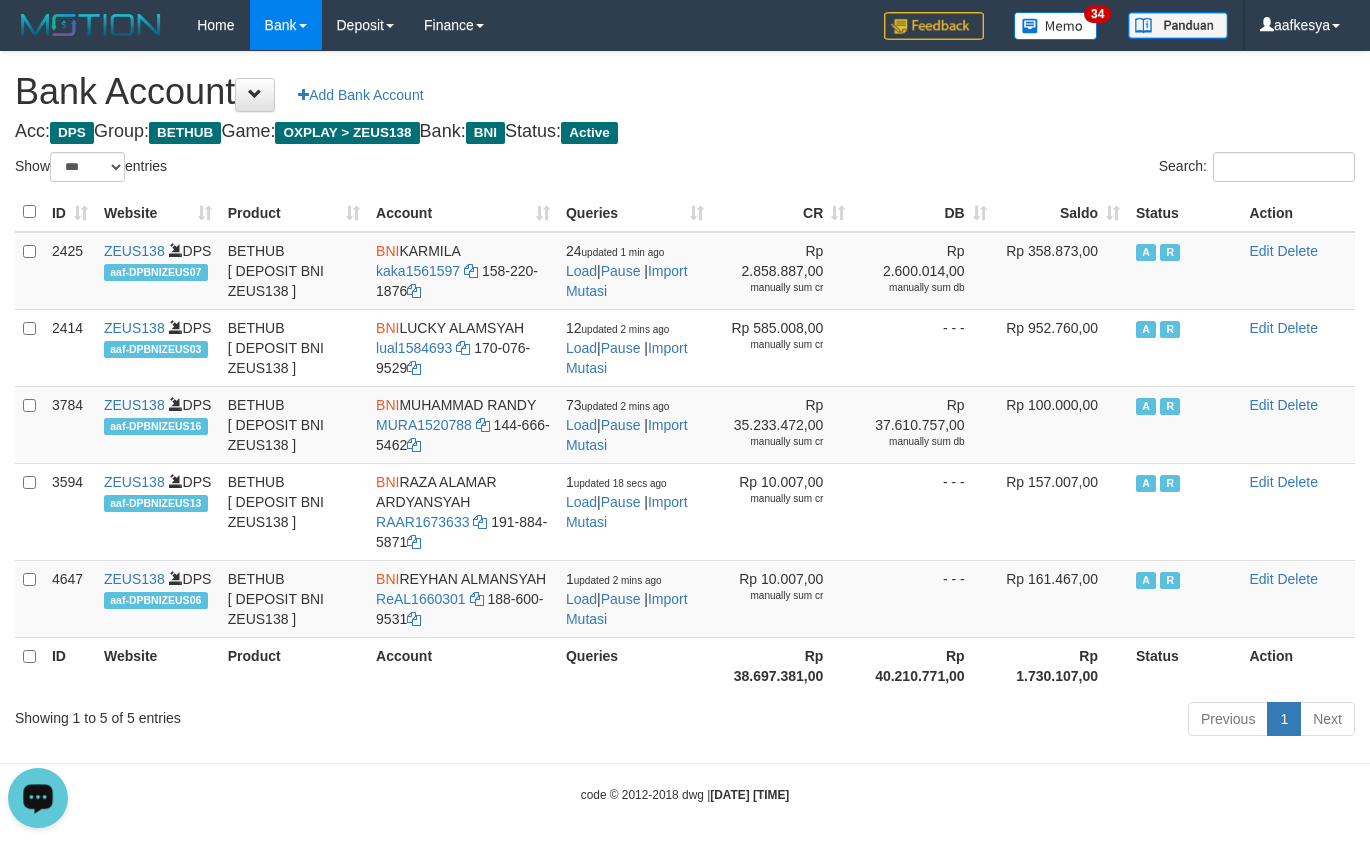 click on "Bank Account
Add Bank Account
Acc: 										 DPS
Group:   BETHUB    		Game:   OXPLAY > ZEUS138    		Bank:   BNI    		Status:  Active
Filter Account Type
*******
***
**
***
DPS
SELECT ALL  SELECT TYPE  - ALL -
DPS
WD
TMP
Filter Product
*******
******
********
********
*******
********
BETHUB
SELECT ALL  SELECT GROUP  - ALL -
BETHUB
IDNPOKER
IDNSPORT
IDNTOTO
LOADONLY
Filter Website
*******" at bounding box center [685, 397] 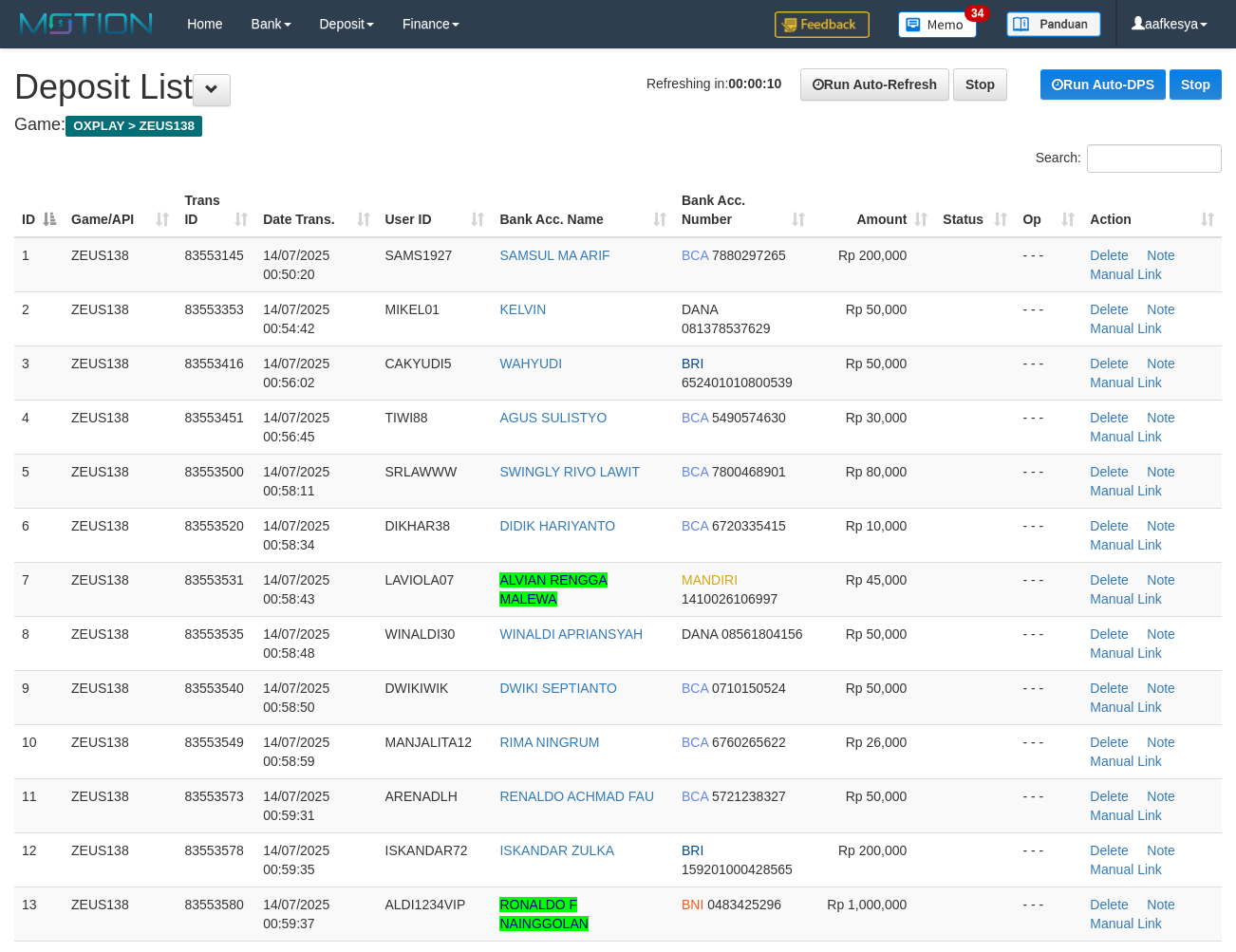 scroll, scrollTop: 0, scrollLeft: 0, axis: both 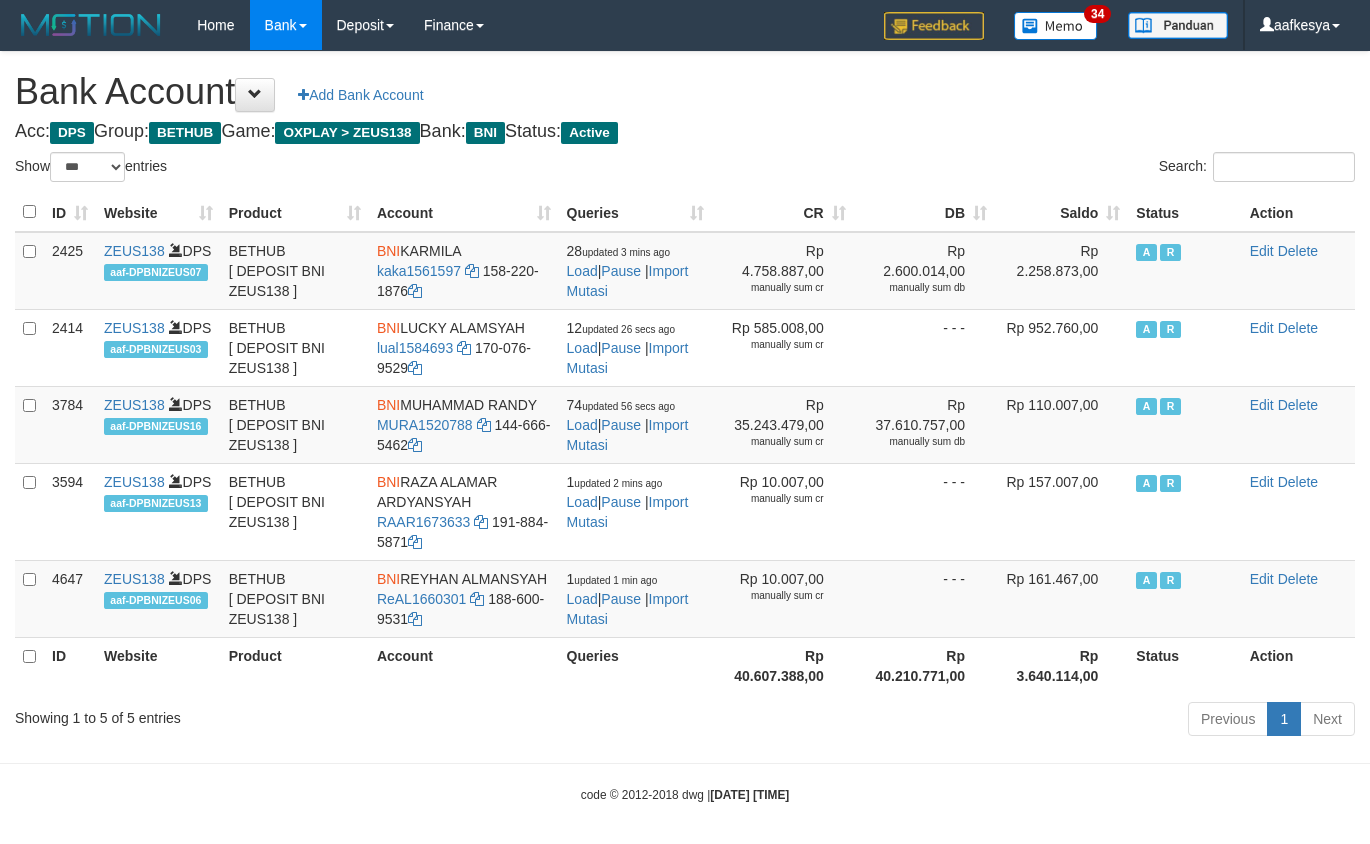 select on "***" 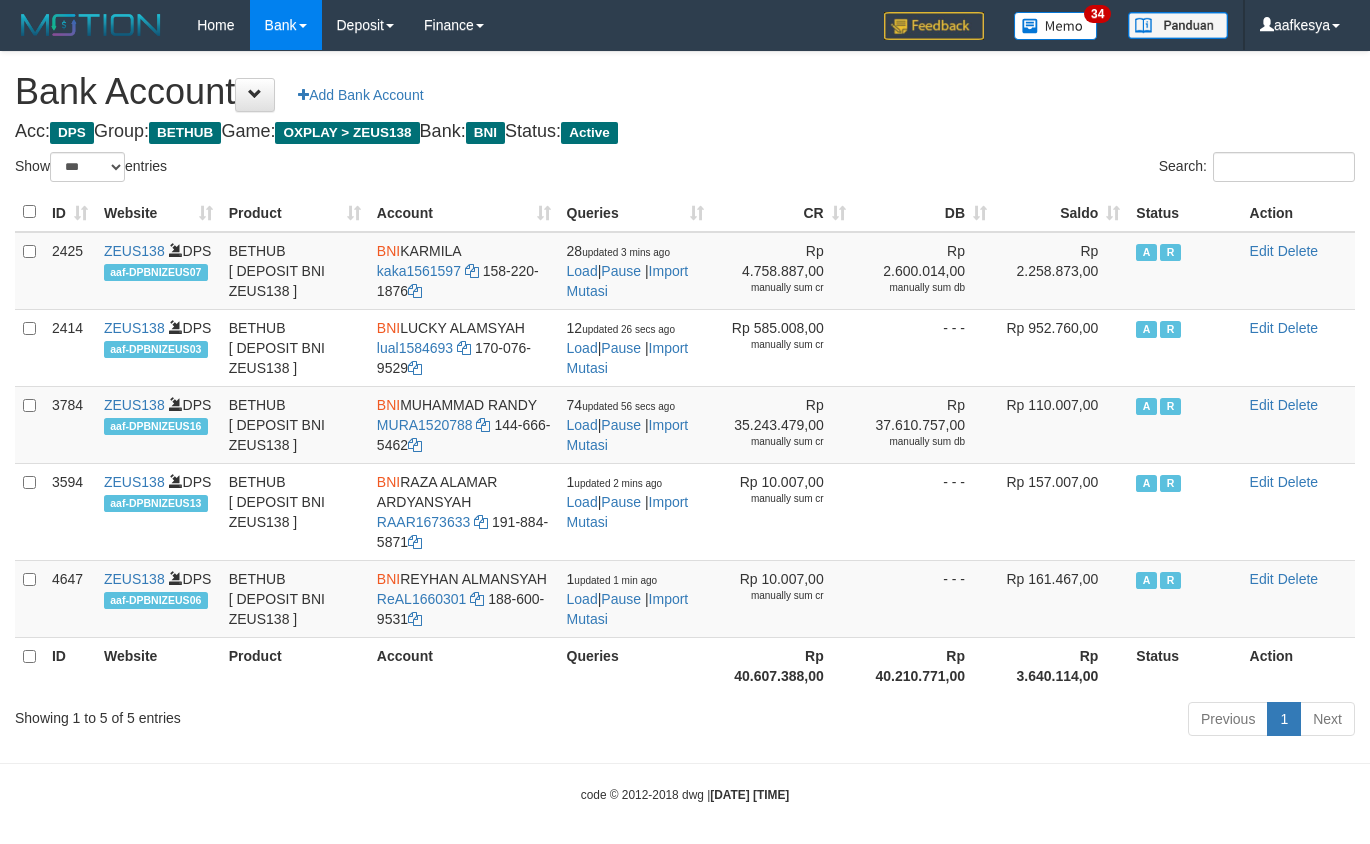 scroll, scrollTop: 0, scrollLeft: 0, axis: both 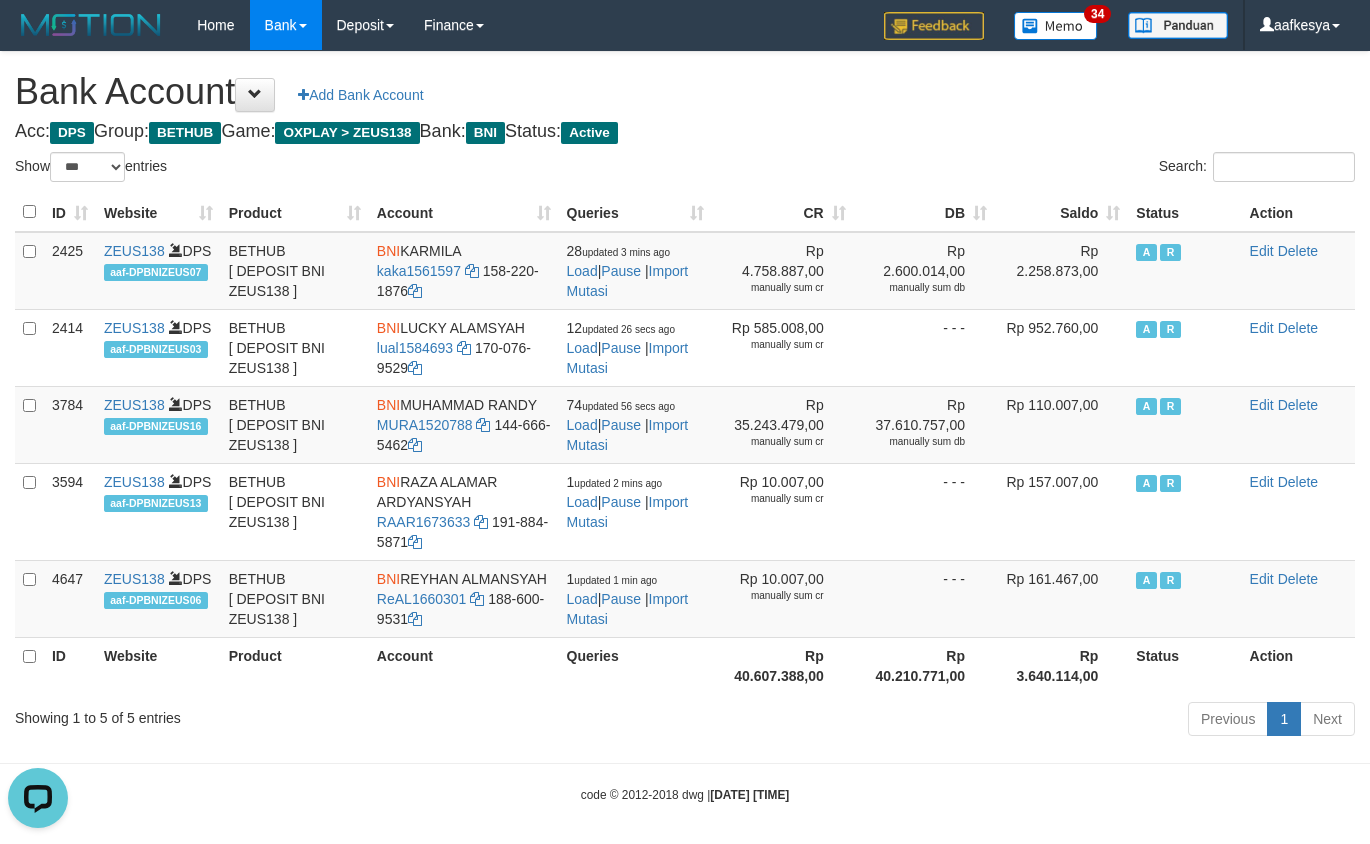 click on "Toggle navigation
Home
Bank
Account List
Load
By Website
Group
[OXPLAY]													ZEUS138
By Load Group (DPS)" at bounding box center [685, 427] 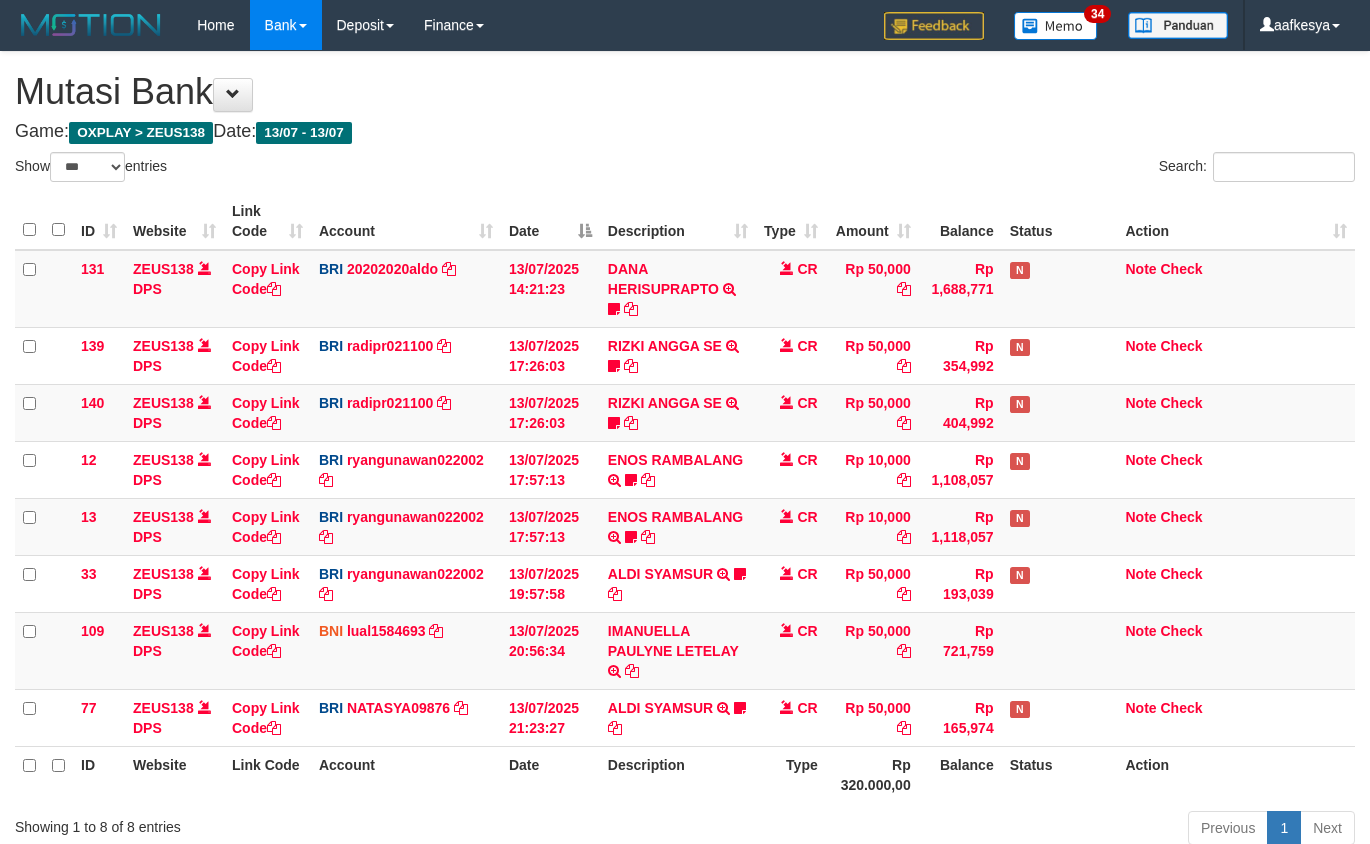 select on "***" 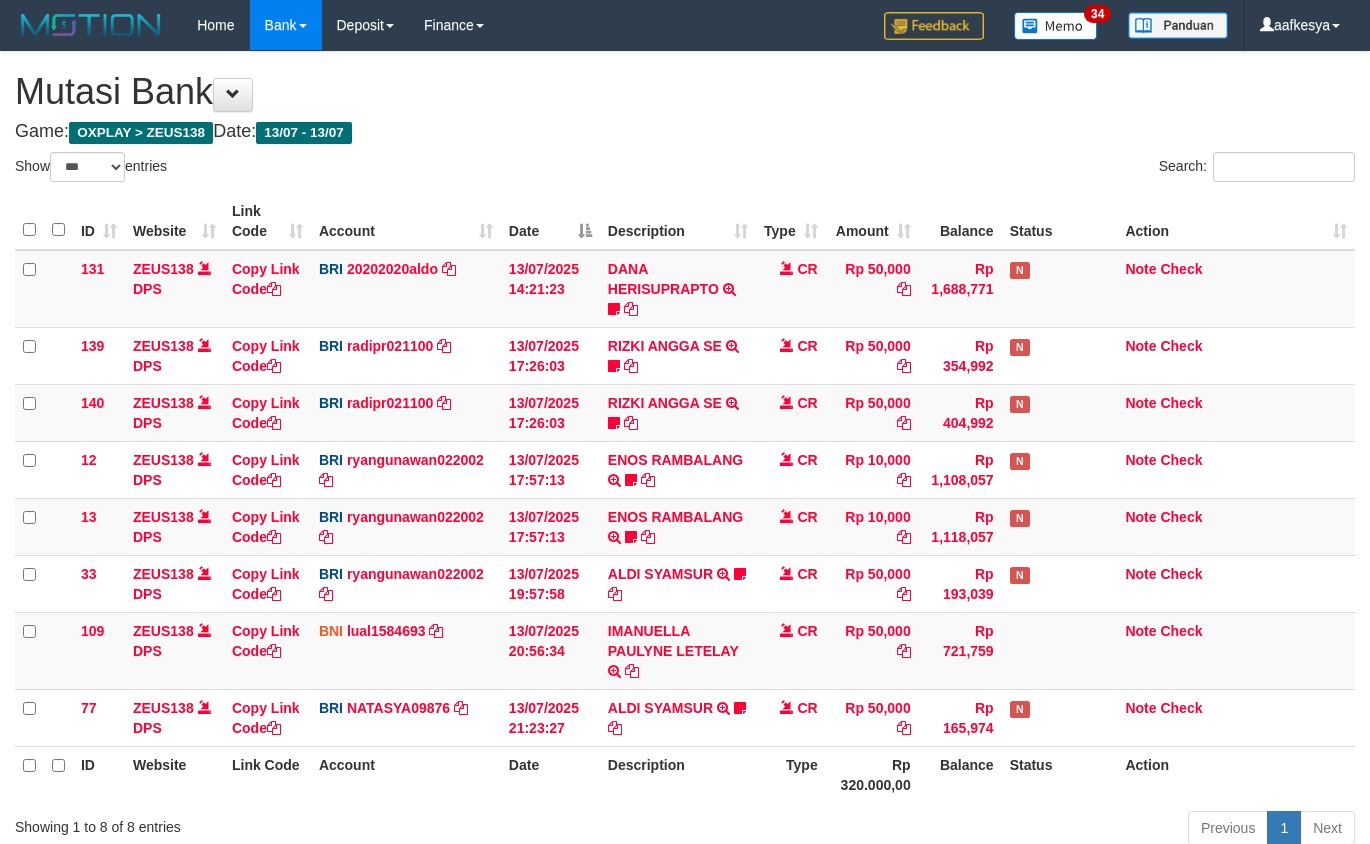 scroll, scrollTop: 147, scrollLeft: 0, axis: vertical 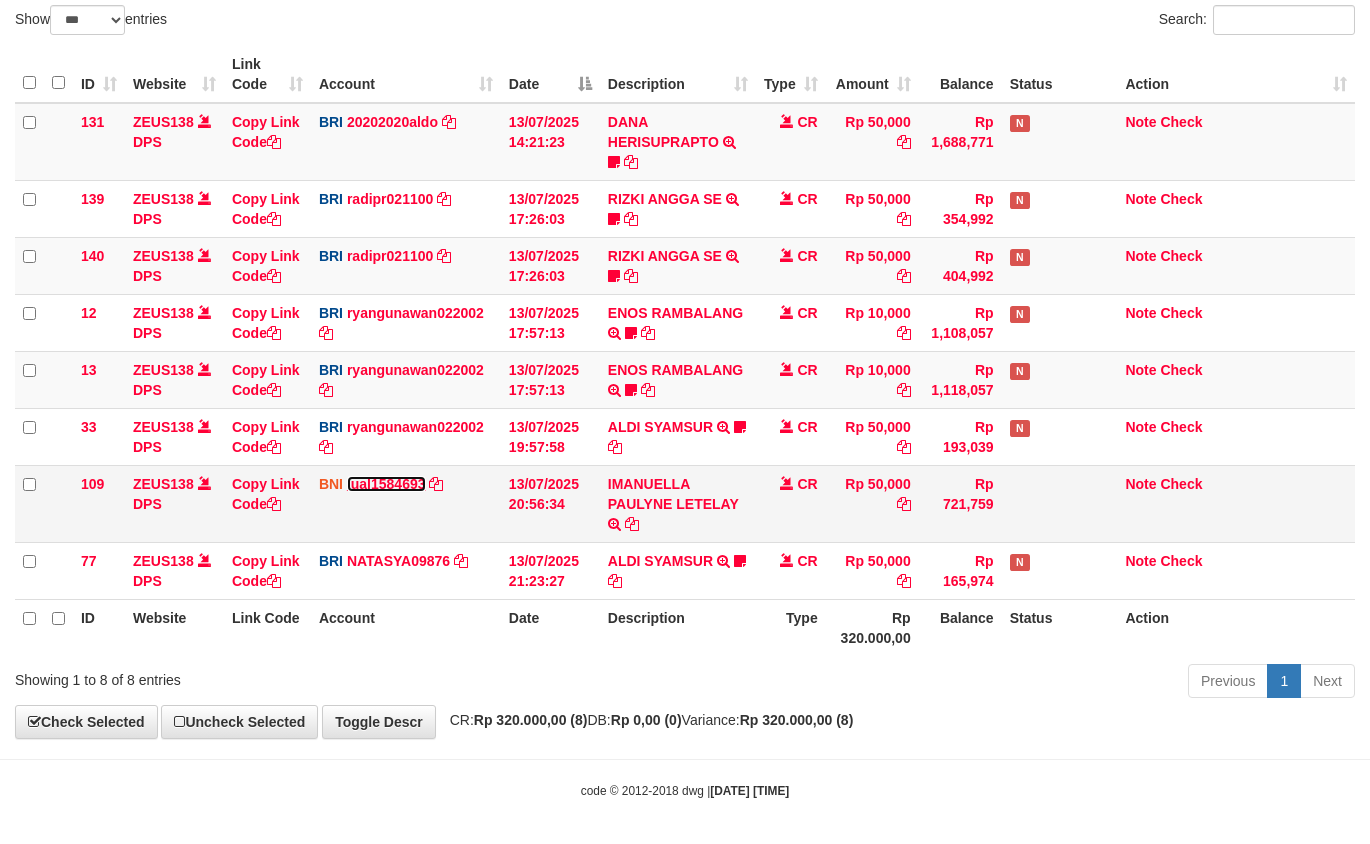 click on "lual1584693" at bounding box center [386, 484] 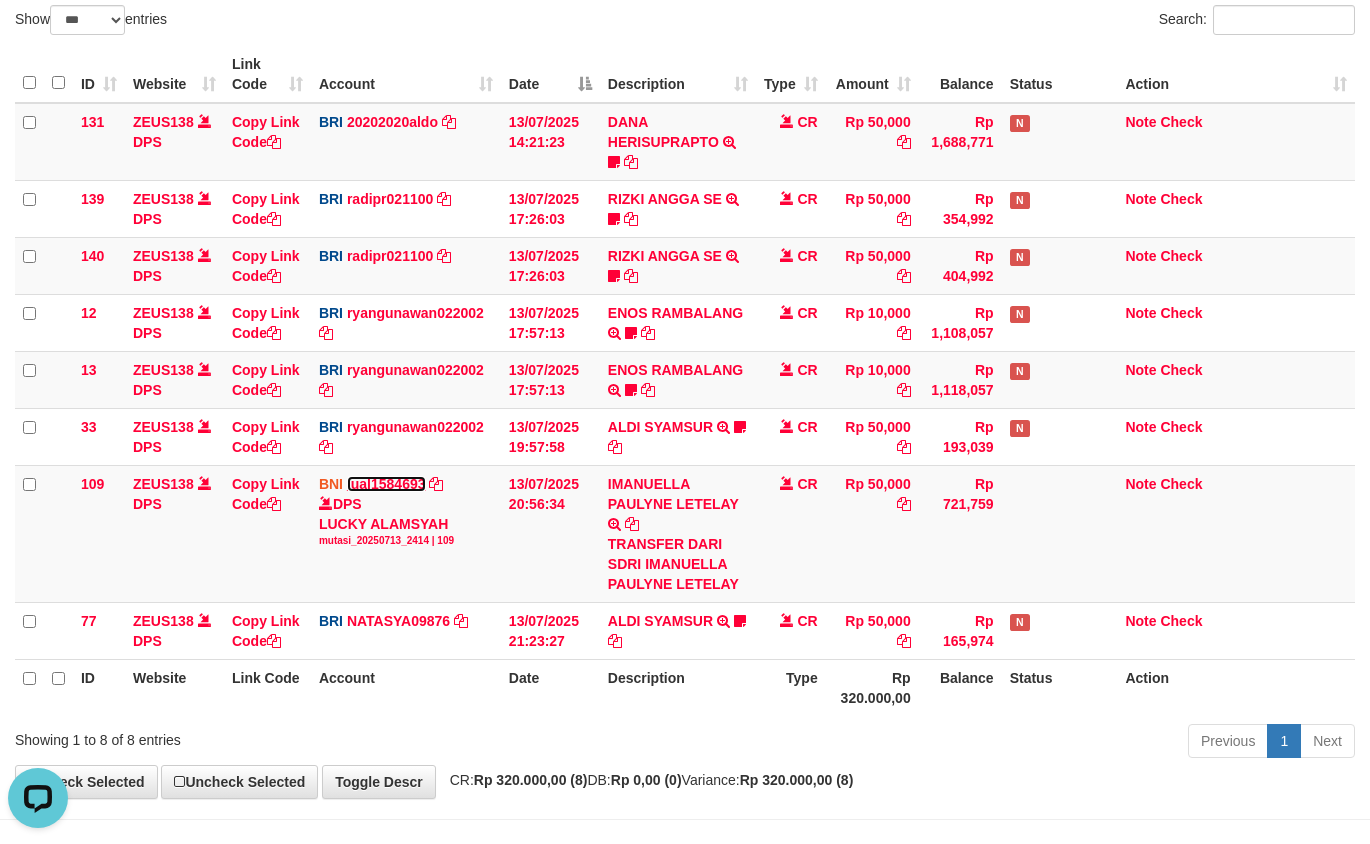 scroll, scrollTop: 0, scrollLeft: 0, axis: both 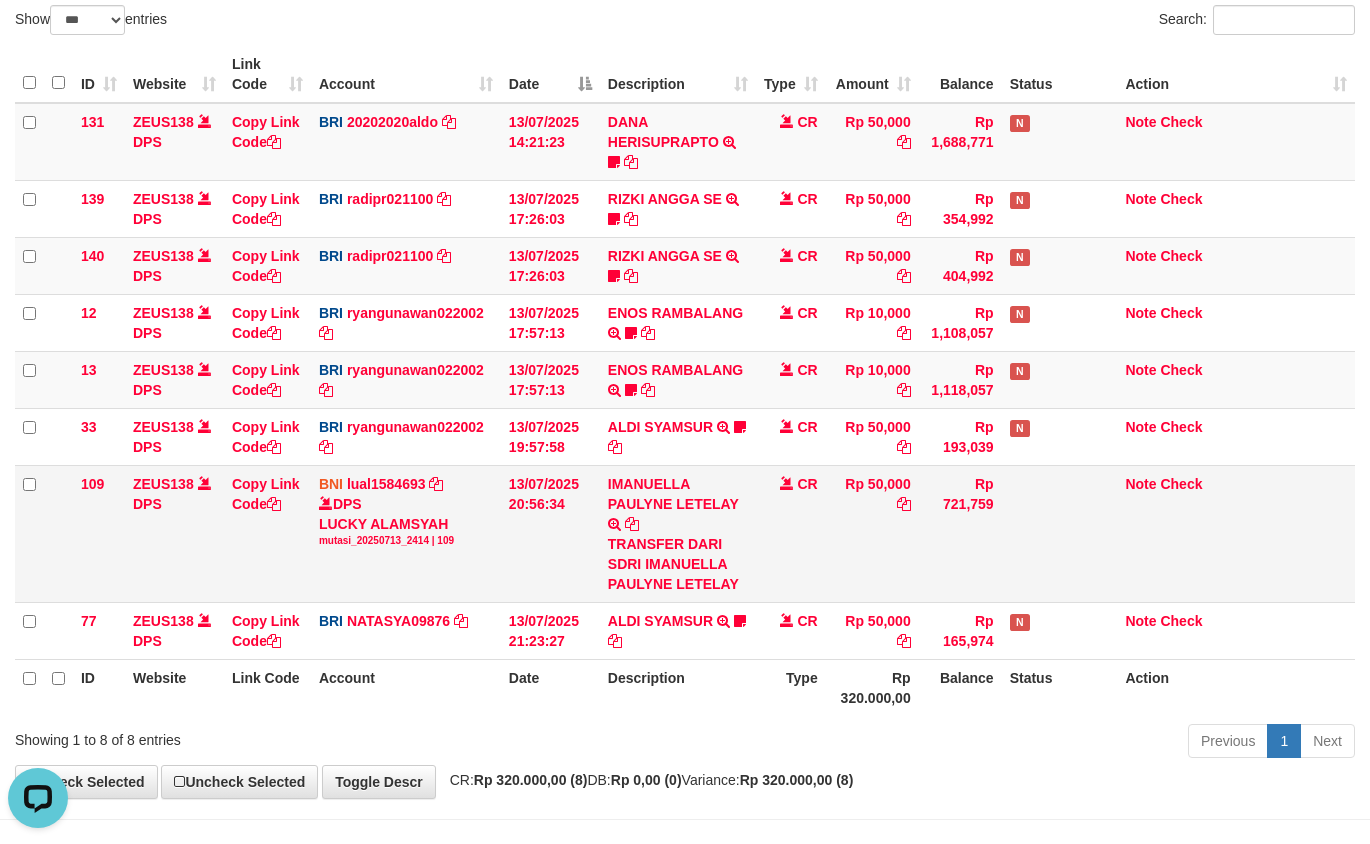 copy on "13/07/2025 20:56:34" 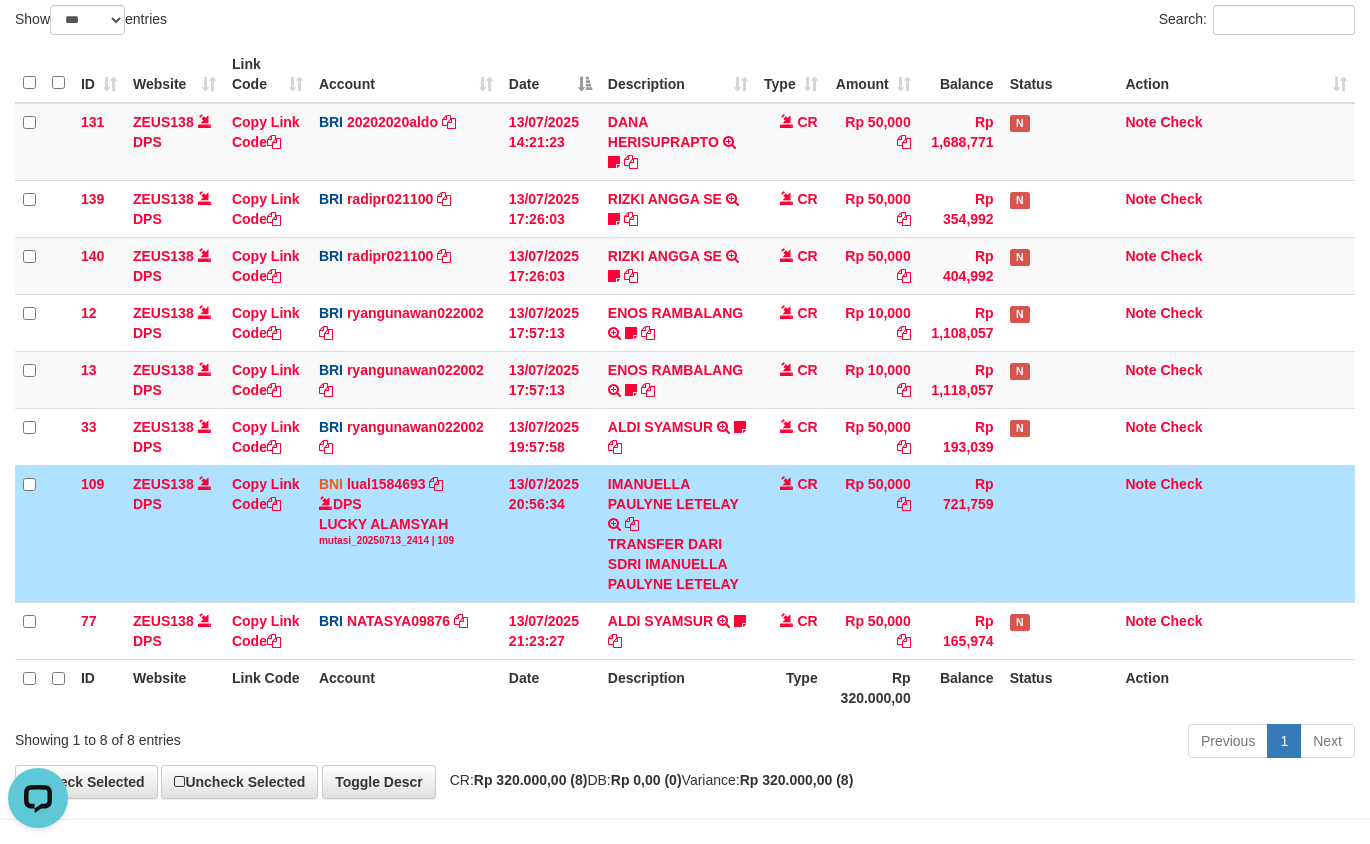 click on "mutasi_20250713_2414 | 109" at bounding box center (406, 541) 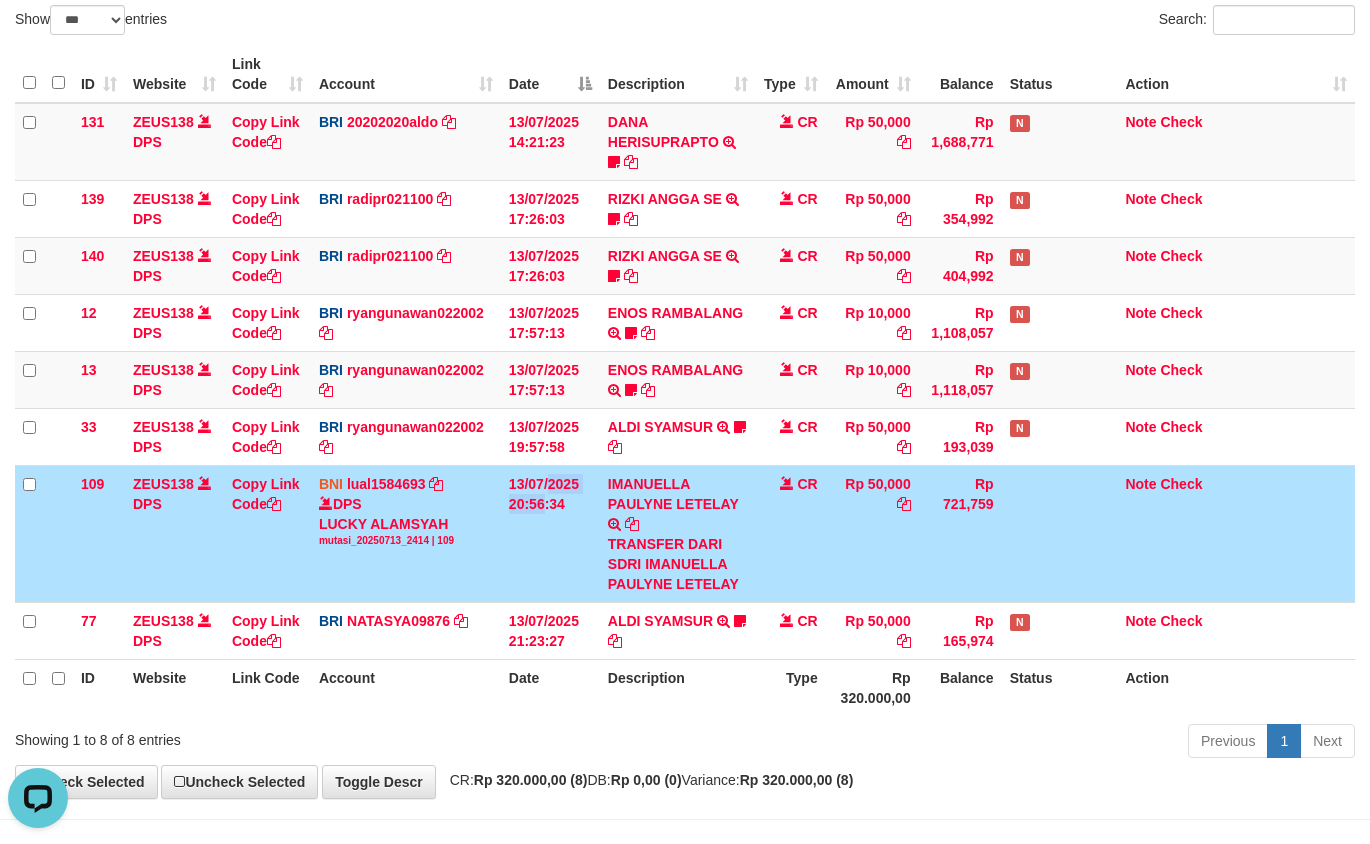 drag, startPoint x: 500, startPoint y: 477, endPoint x: 587, endPoint y: 488, distance: 87.69264 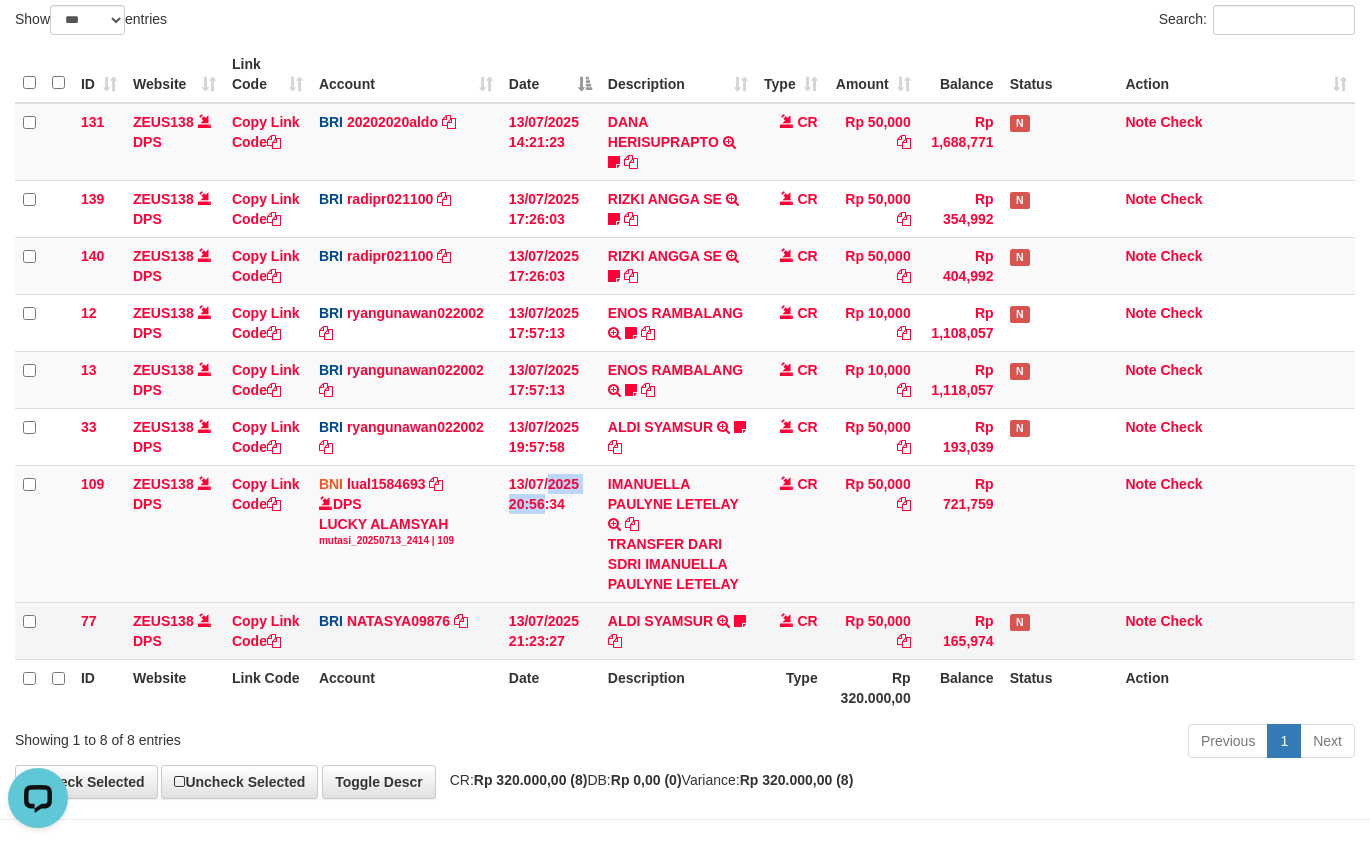 copy on "13/07/2025" 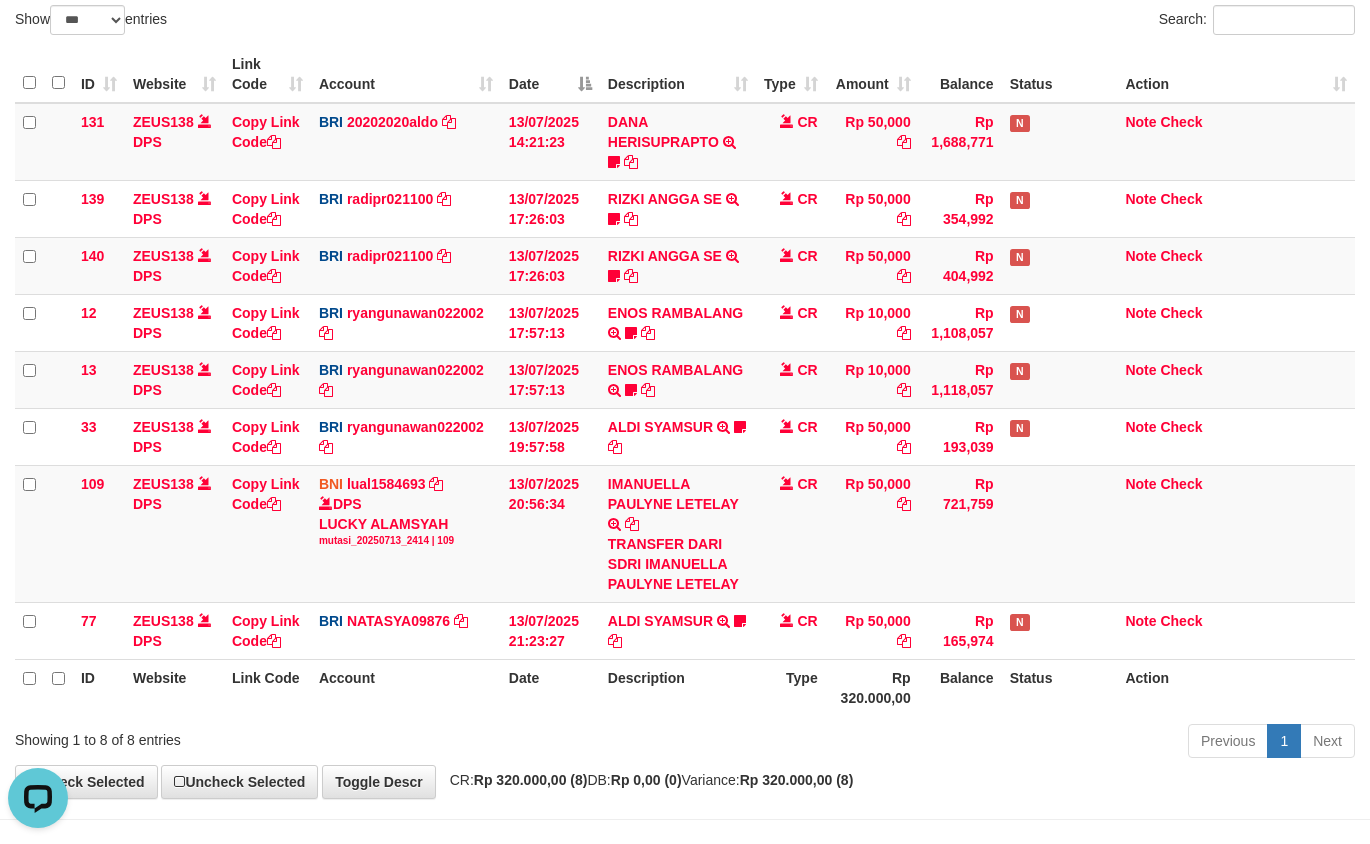 click on "Description" at bounding box center [678, 687] 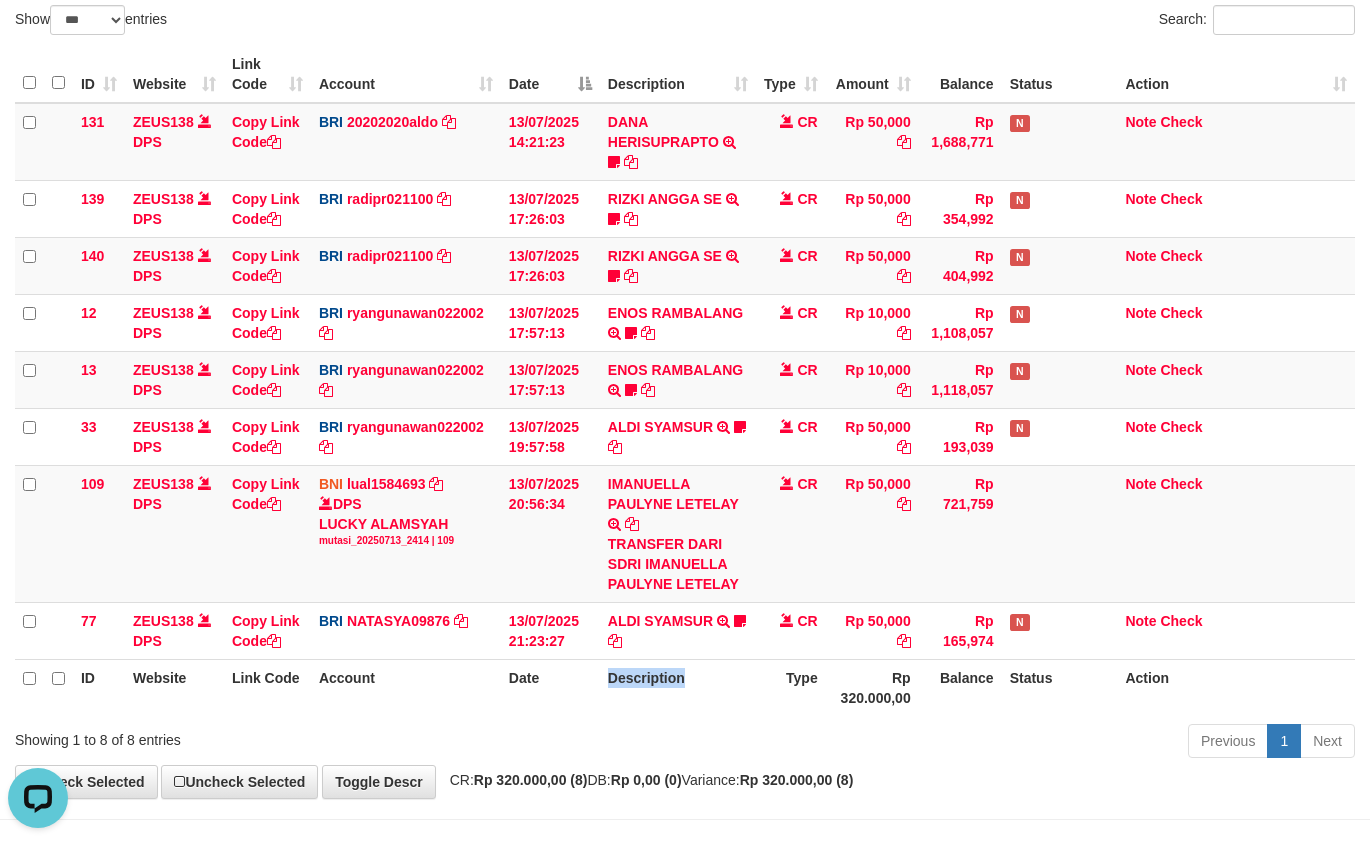 click on "Description" at bounding box center (678, 687) 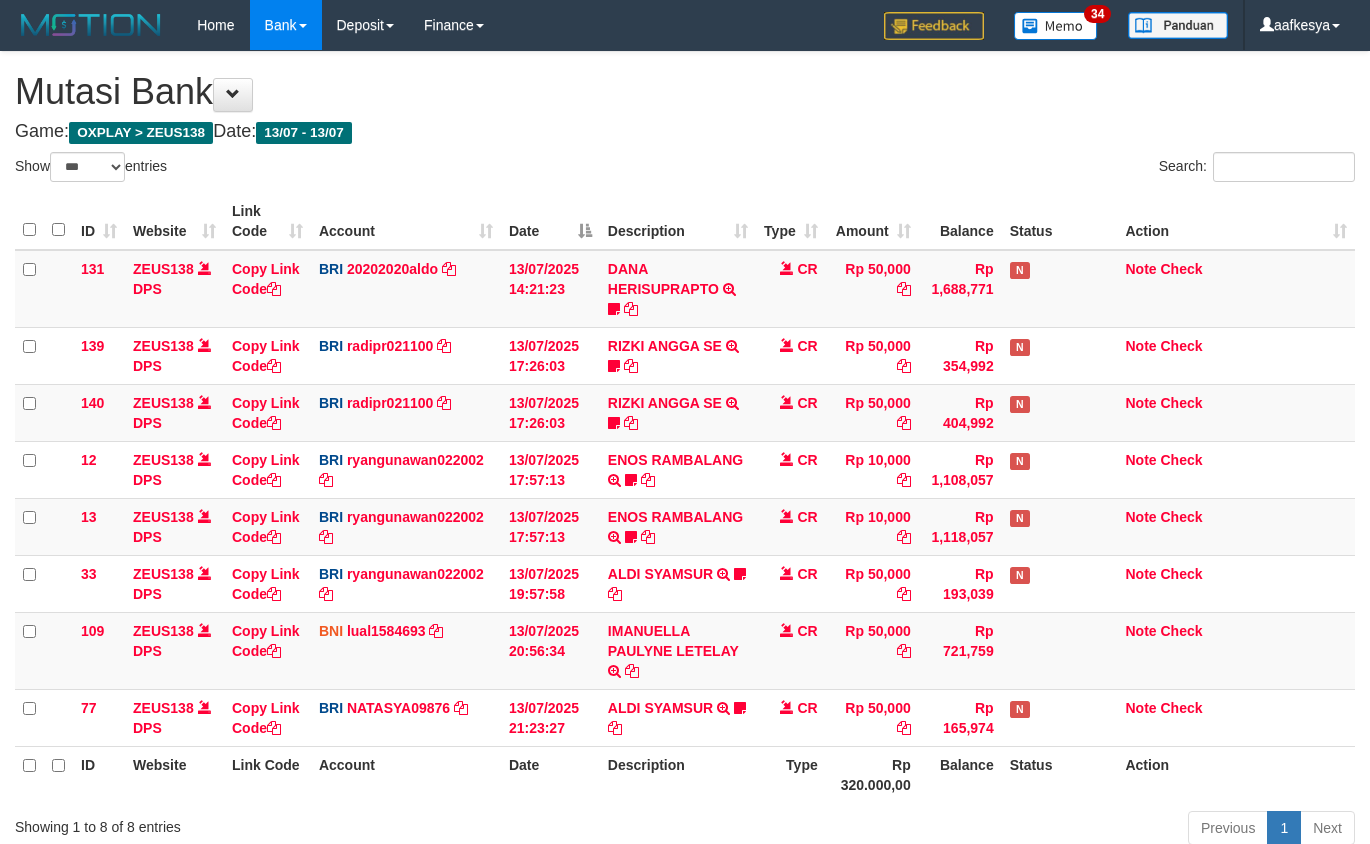 select on "***" 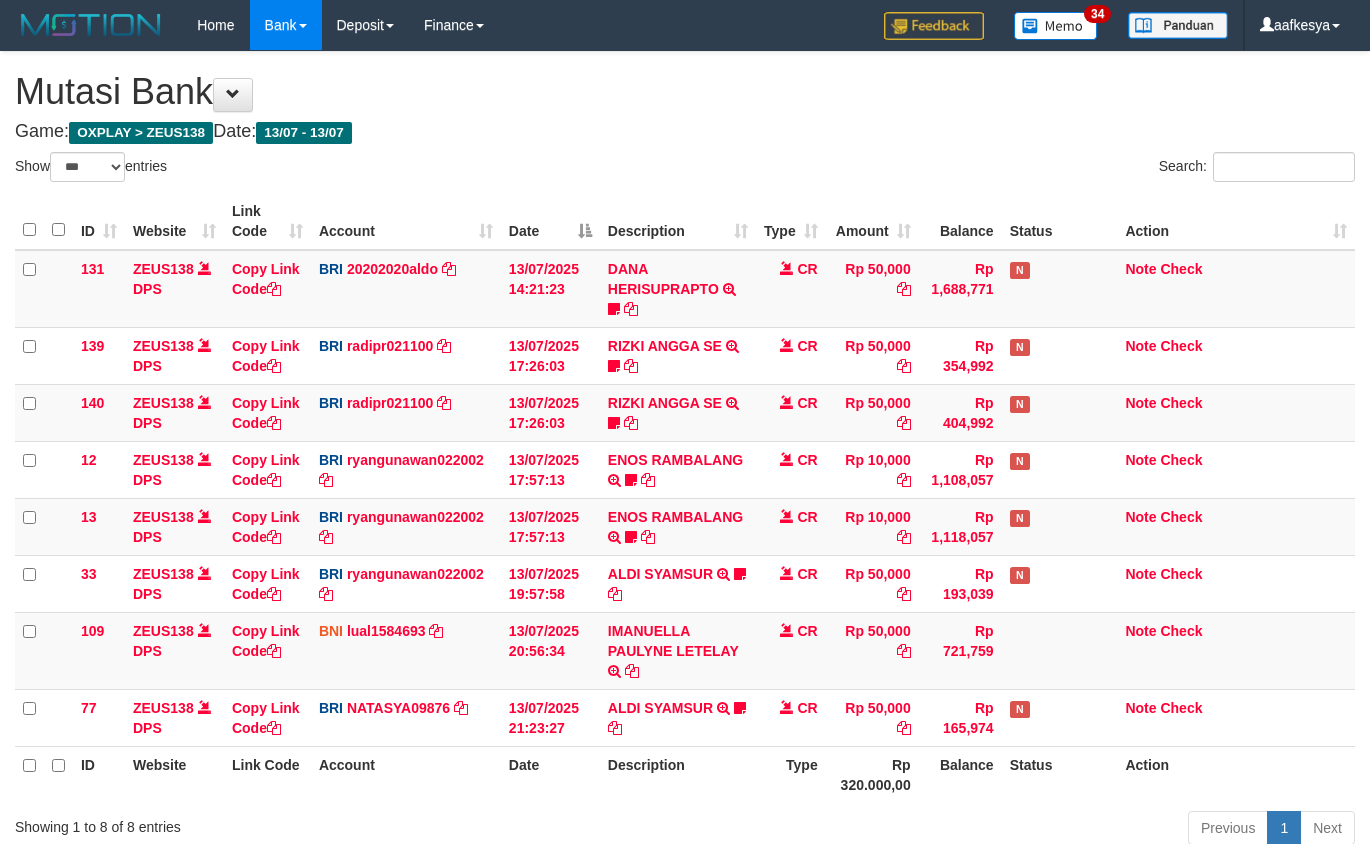 scroll, scrollTop: 147, scrollLeft: 0, axis: vertical 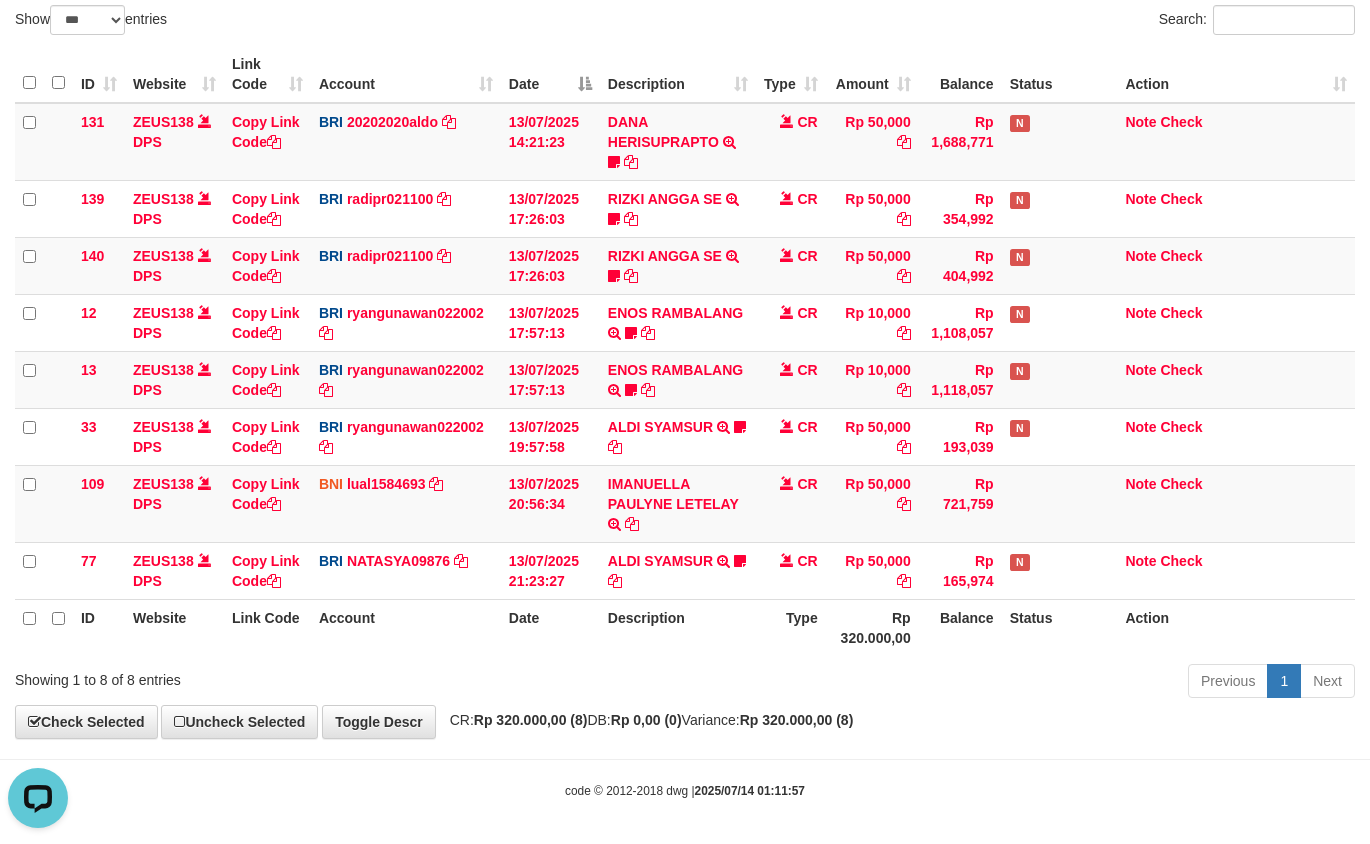 click on "Toggle navigation
Home
Bank
Account List
Load
By Website
Group
[OXPLAY]													ZEUS138
By Load Group (DPS)" at bounding box center (685, 351) 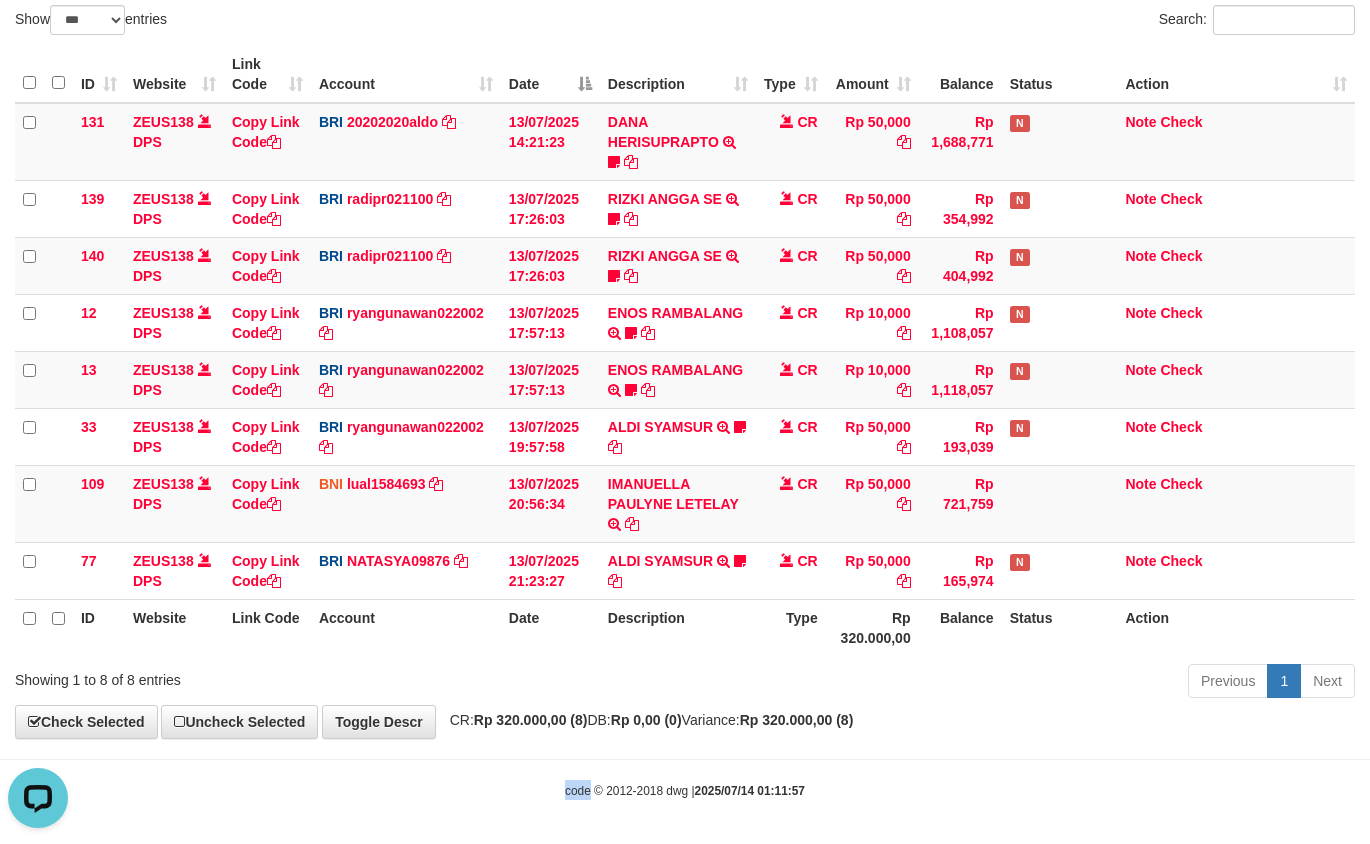 click on "Toggle navigation
Home
Bank
Account List
Load
By Website
Group
[OXPLAY]													ZEUS138
By Load Group (DPS)" at bounding box center [685, 351] 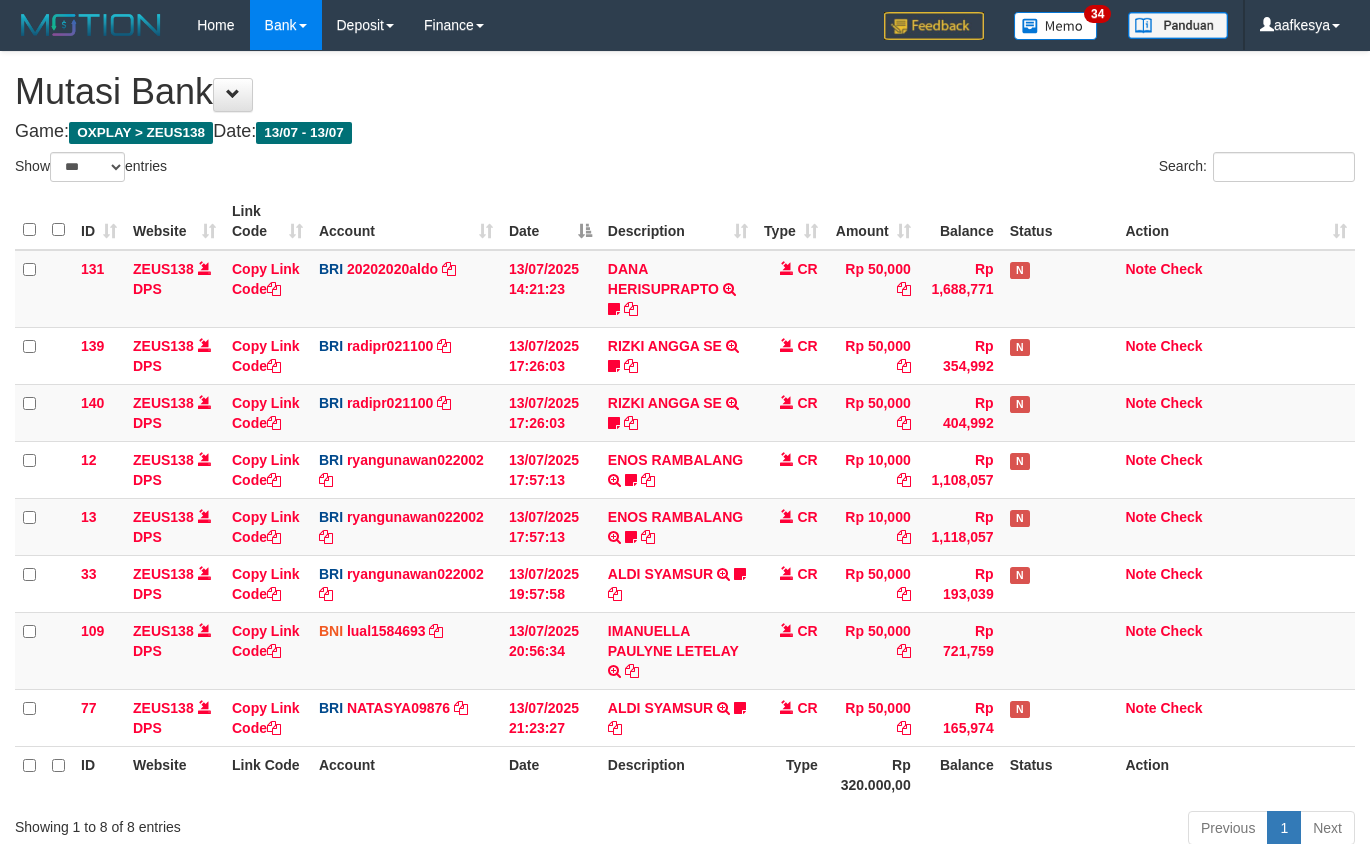 select on "***" 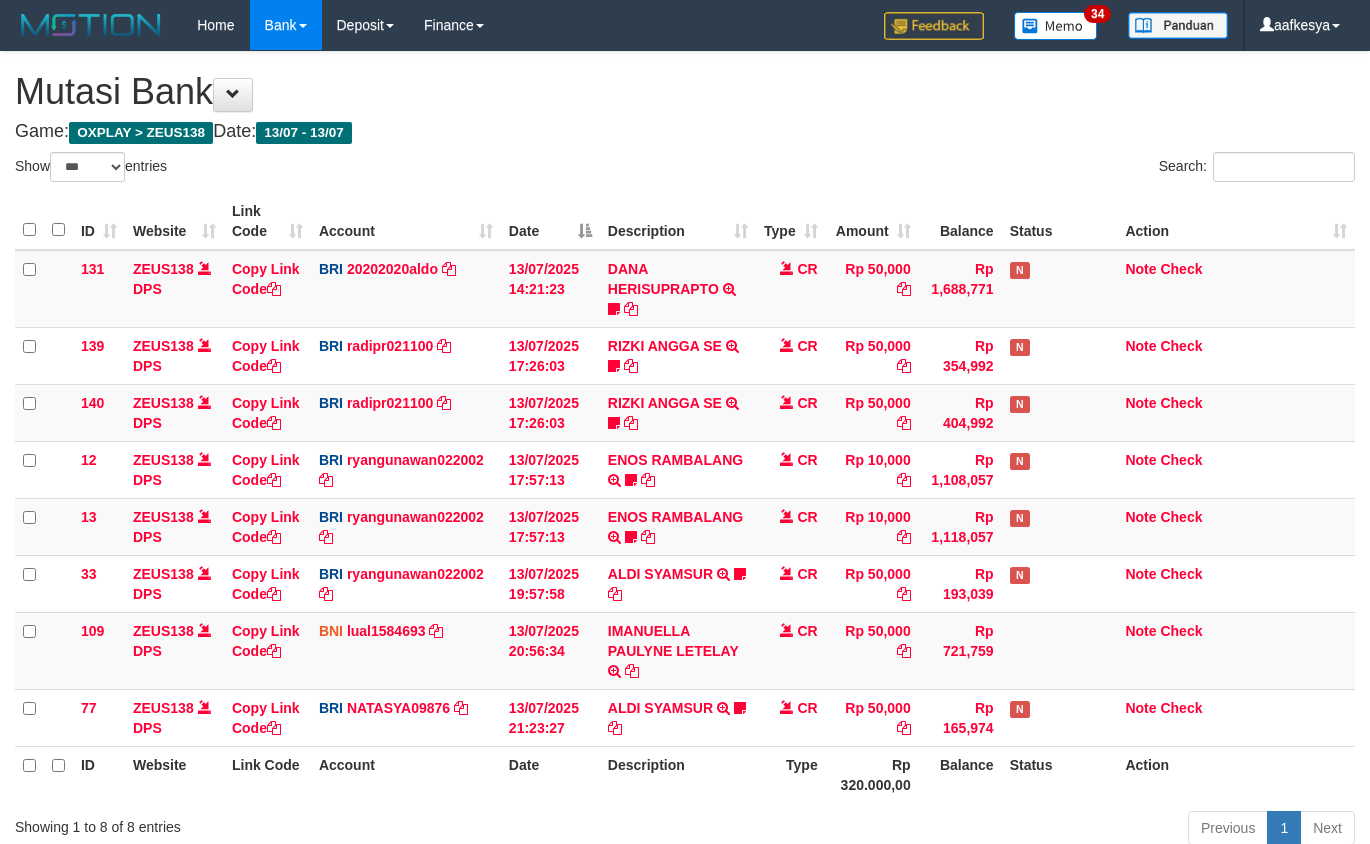 scroll, scrollTop: 147, scrollLeft: 0, axis: vertical 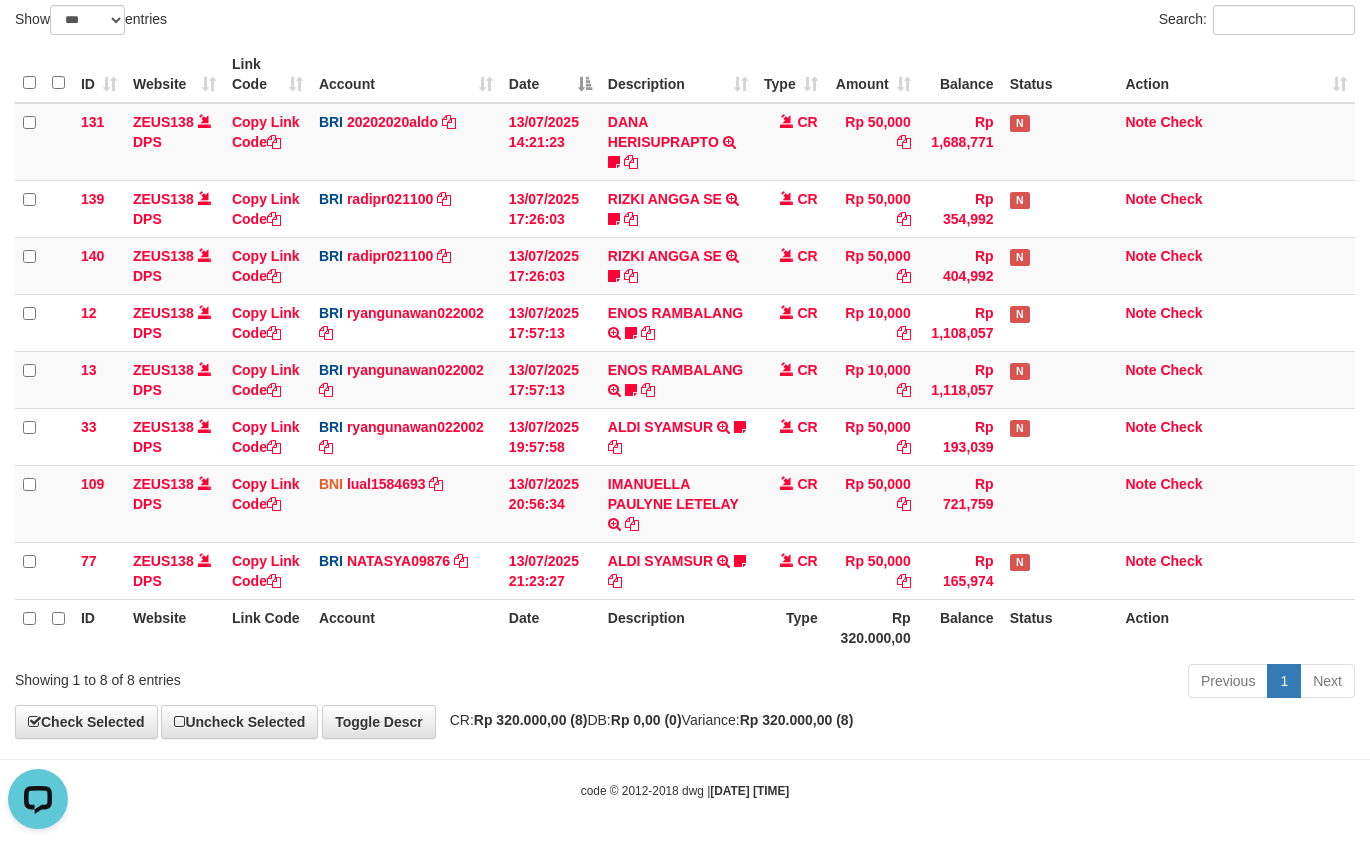 click on "Type" at bounding box center [791, 74] 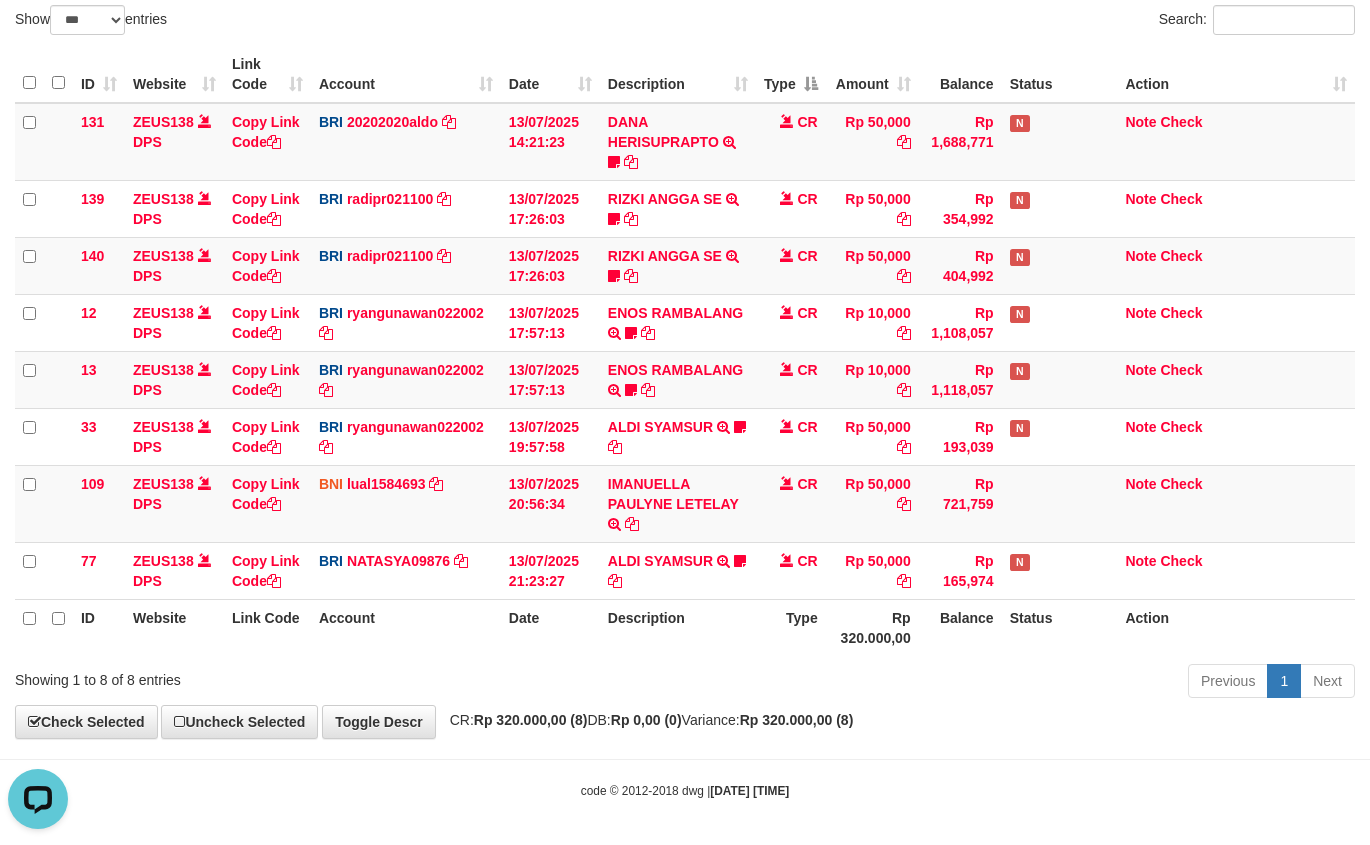 click on "Type" at bounding box center (791, 74) 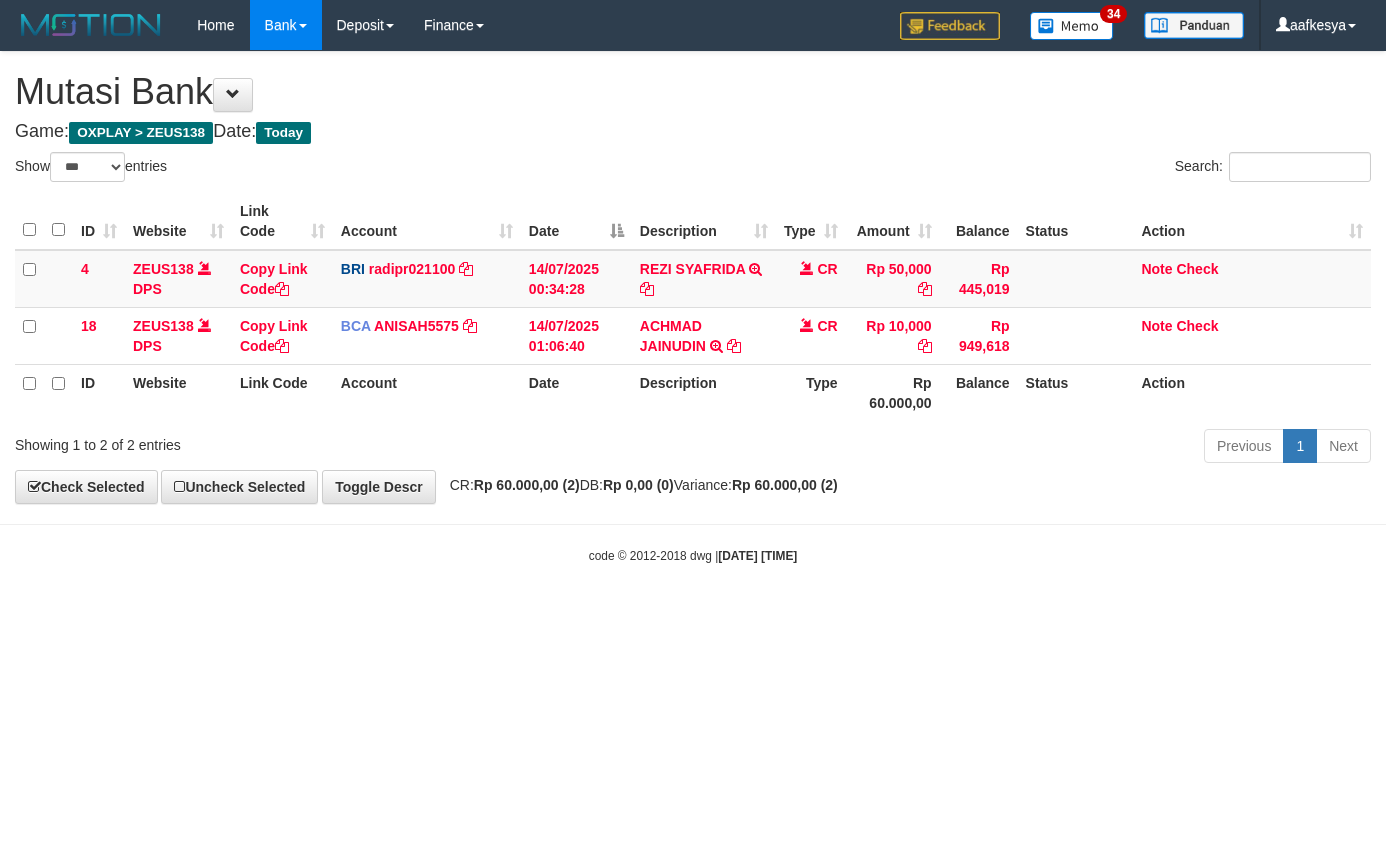 select on "***" 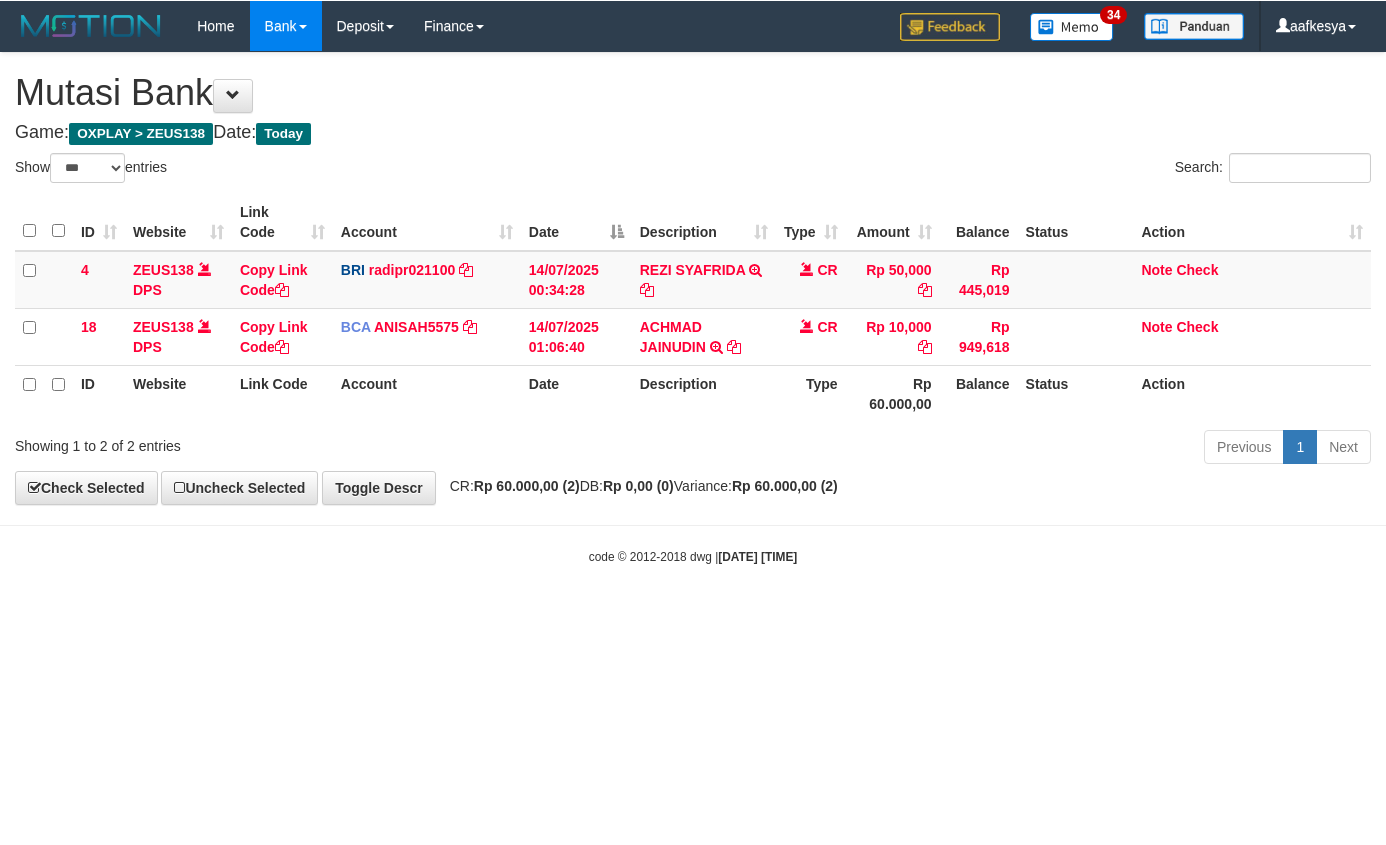 scroll, scrollTop: 0, scrollLeft: 0, axis: both 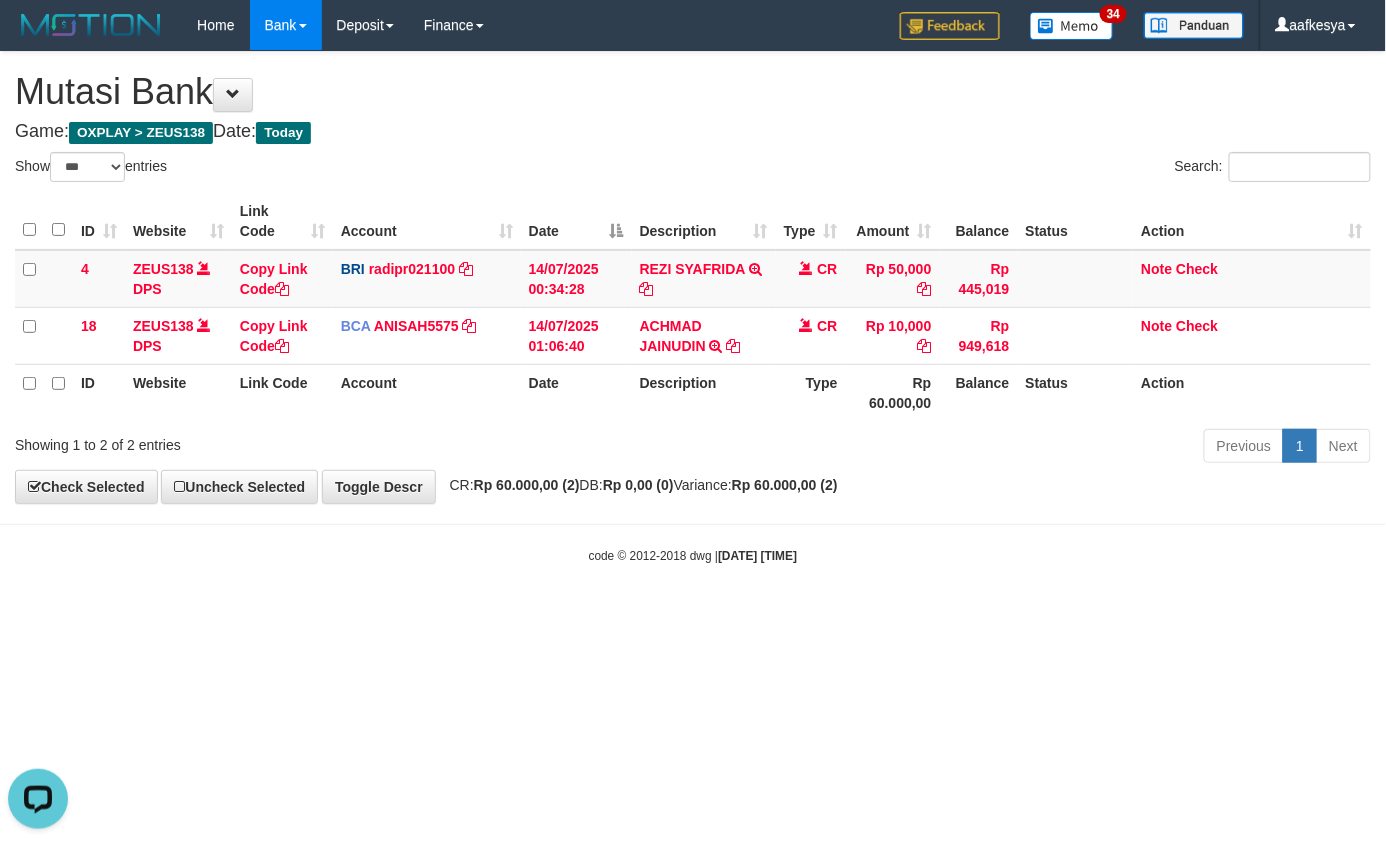 click on "Toggle navigation
Home
Bank
Account List
Load
By Website
Group
[OXPLAY]													ZEUS138
By Load Group (DPS)
Sync" at bounding box center [693, 307] 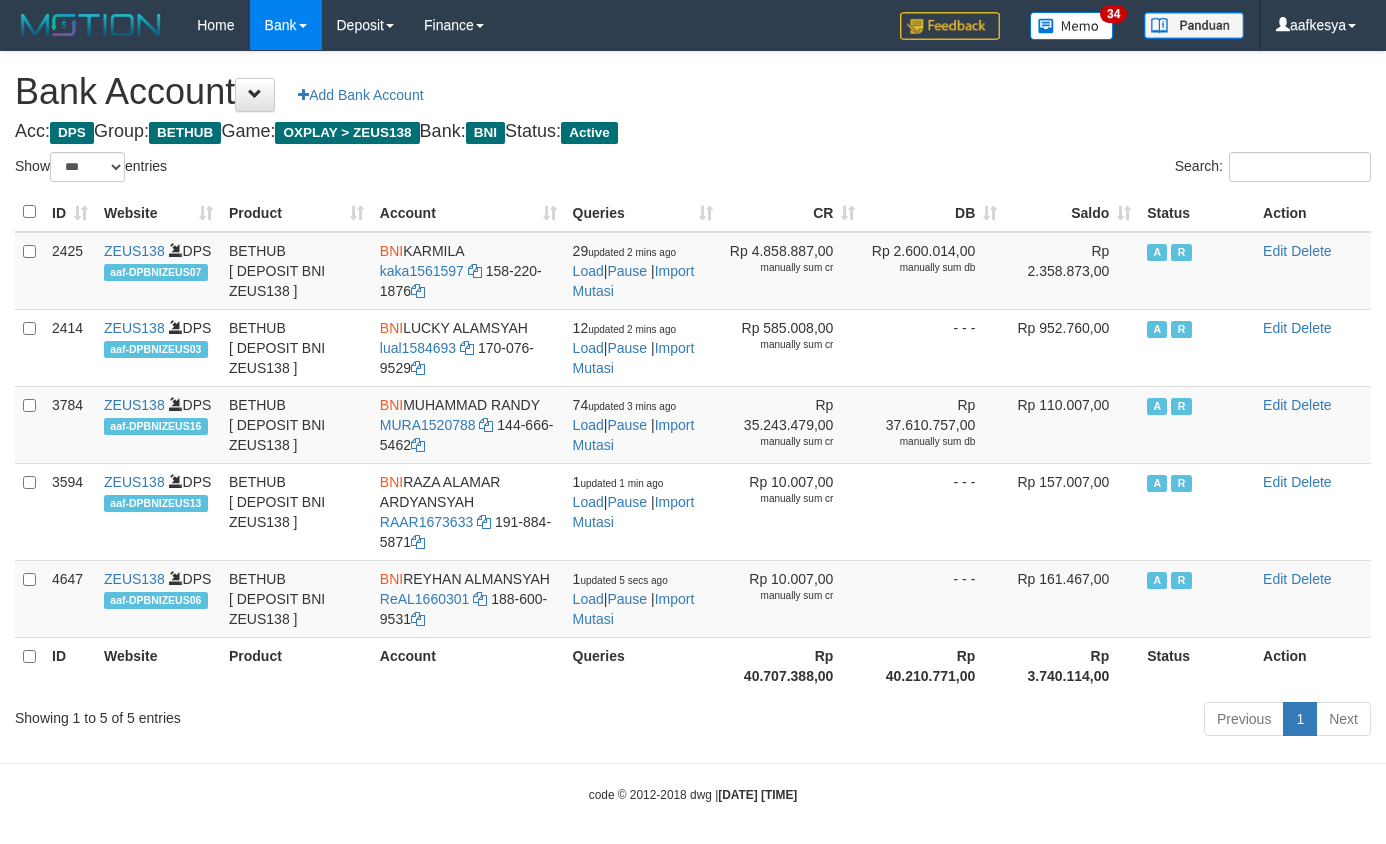 select on "***" 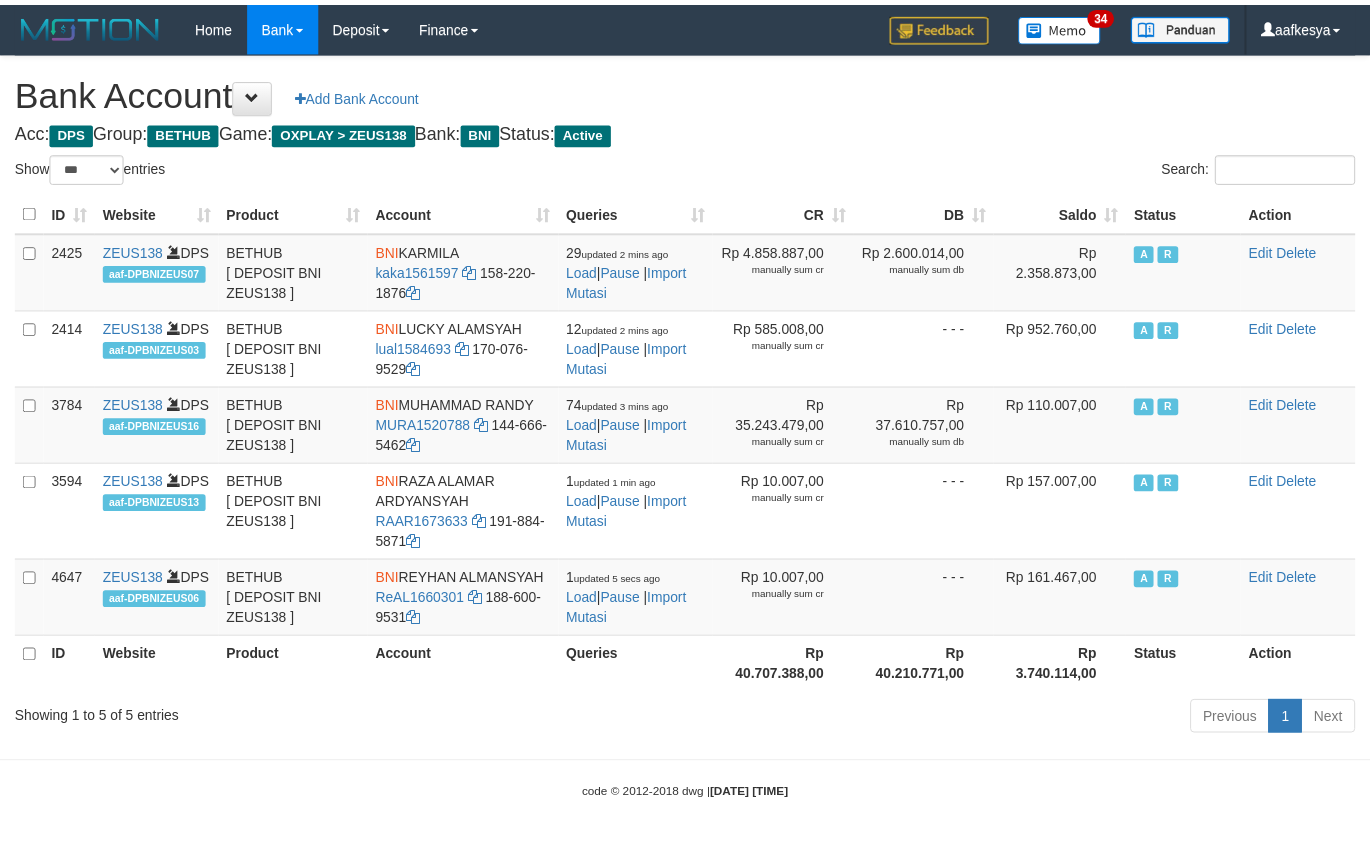 scroll, scrollTop: 0, scrollLeft: 0, axis: both 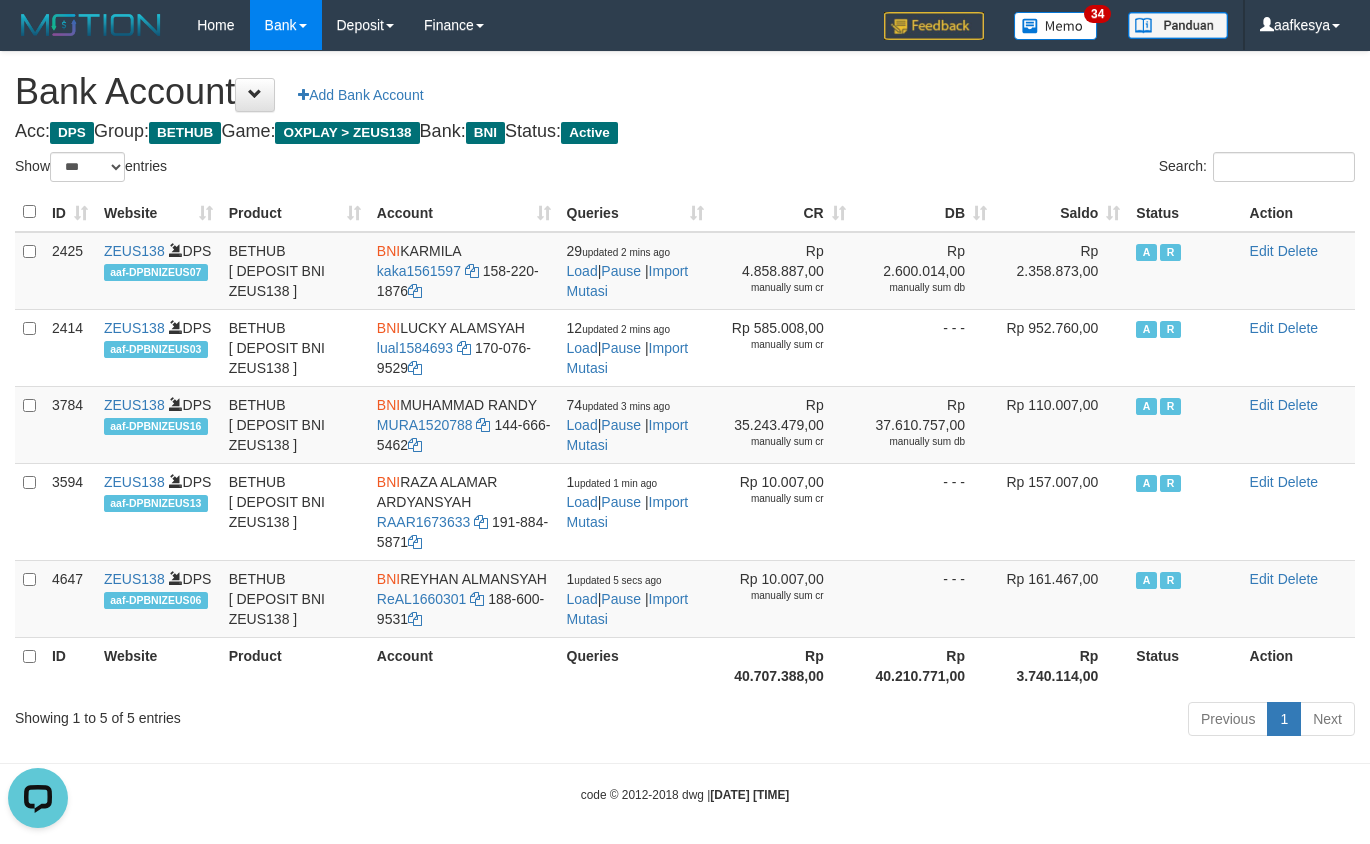 drag, startPoint x: 525, startPoint y: 725, endPoint x: 530, endPoint y: 701, distance: 24.5153 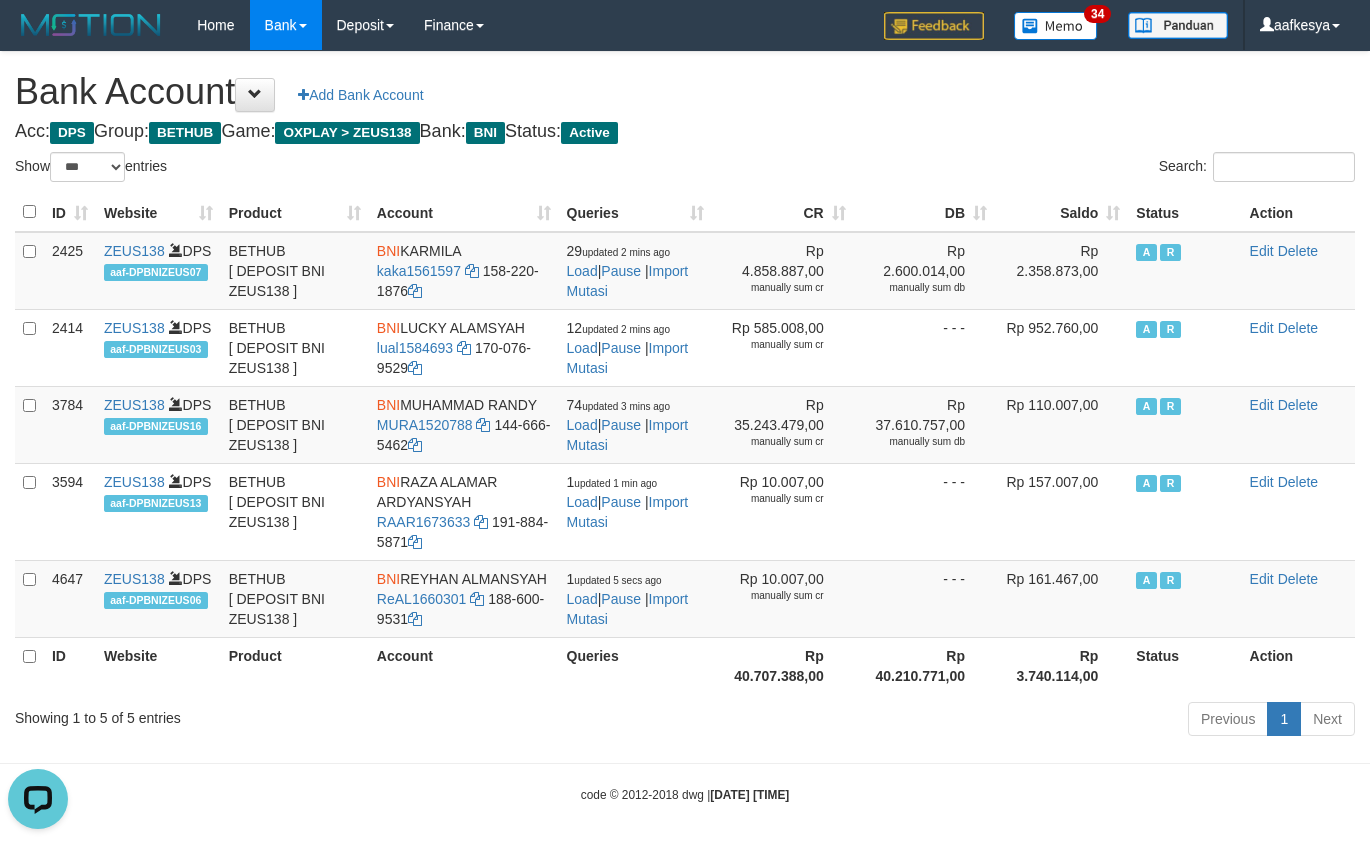 click on "Acc: 										 DPS
Group:   BETHUB    		Game:   OXPLAY > ZEUS138    		Bank:   BNI    		Status:  Active" at bounding box center [685, 132] 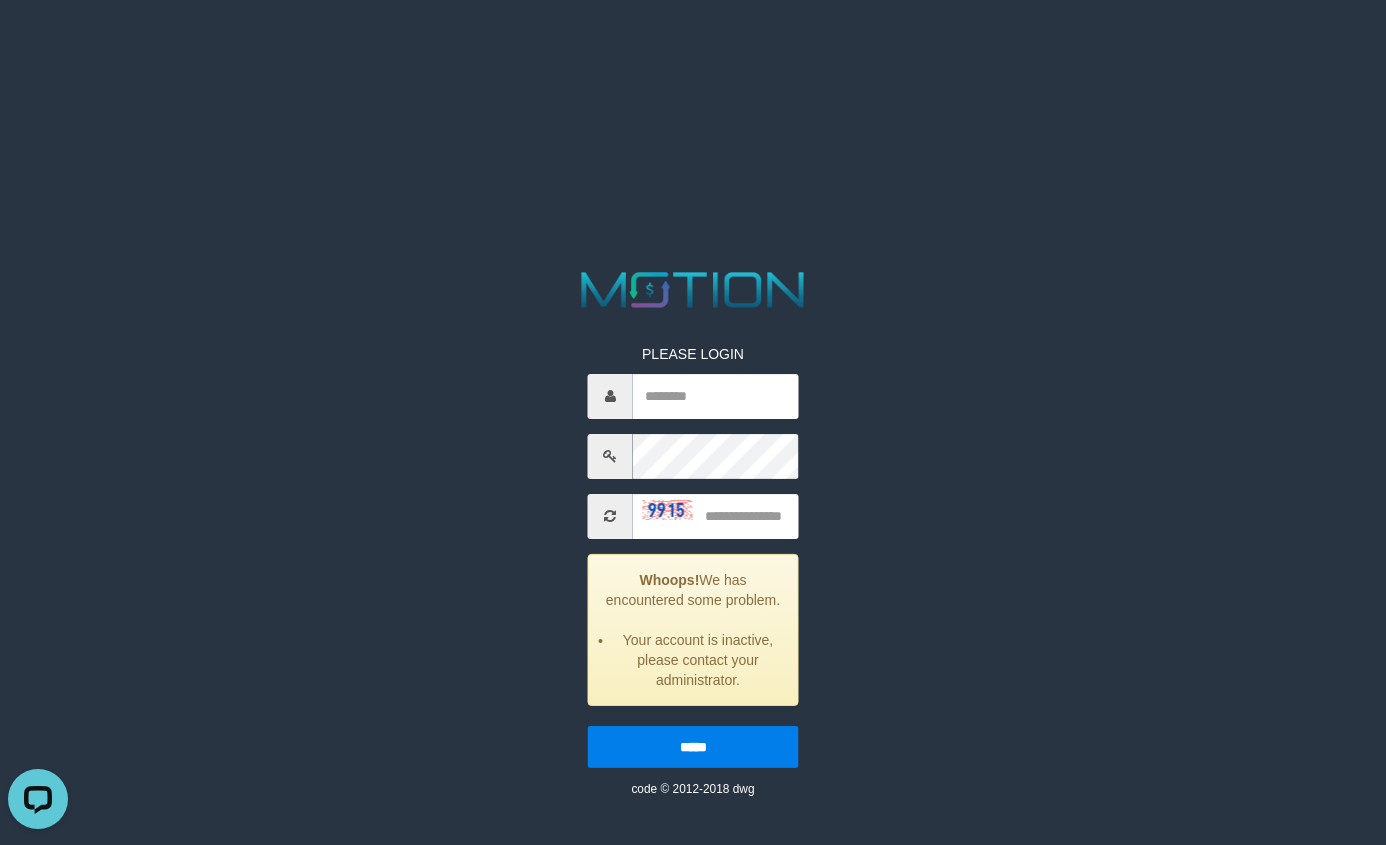 scroll, scrollTop: 0, scrollLeft: 0, axis: both 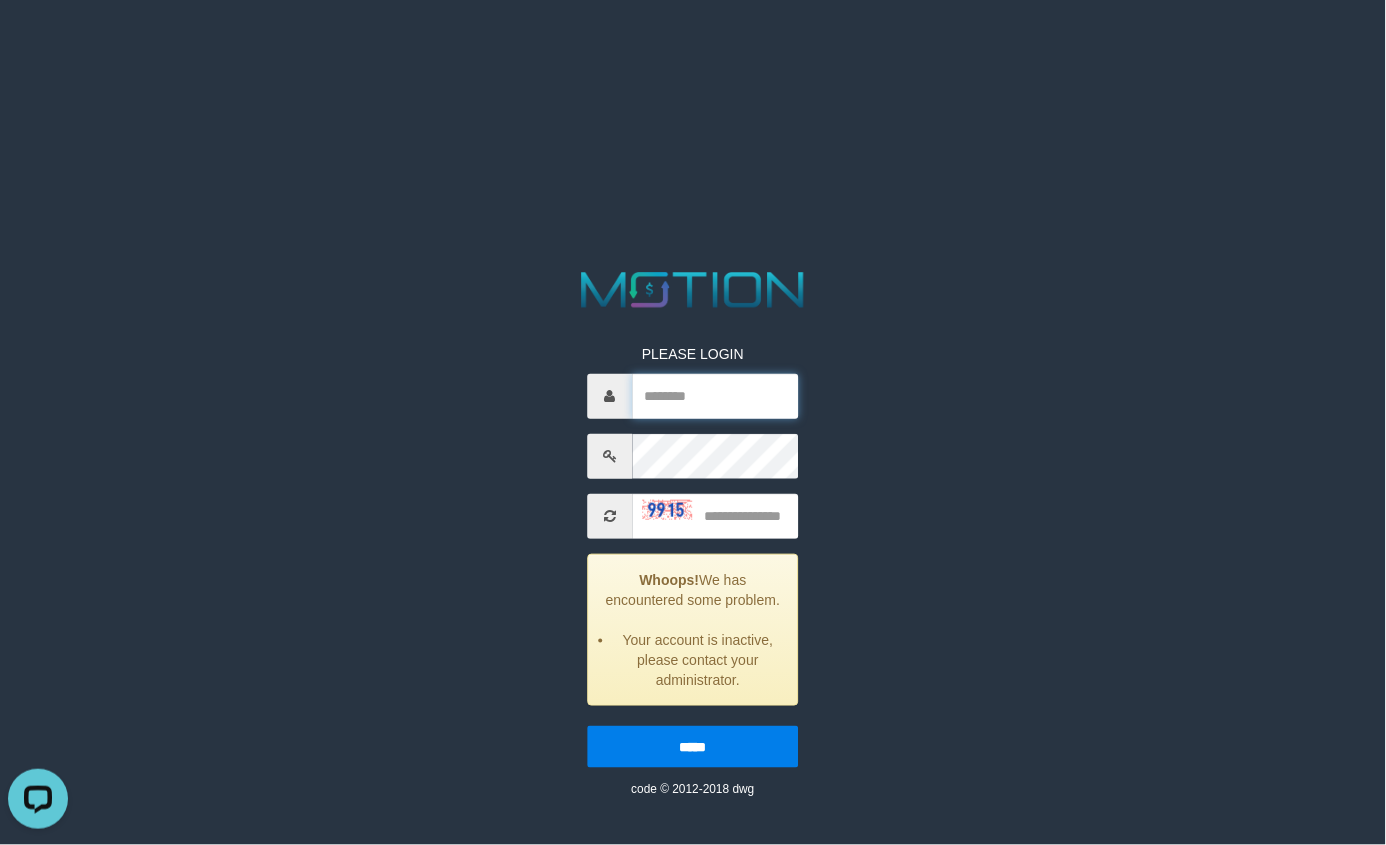 type on "********" 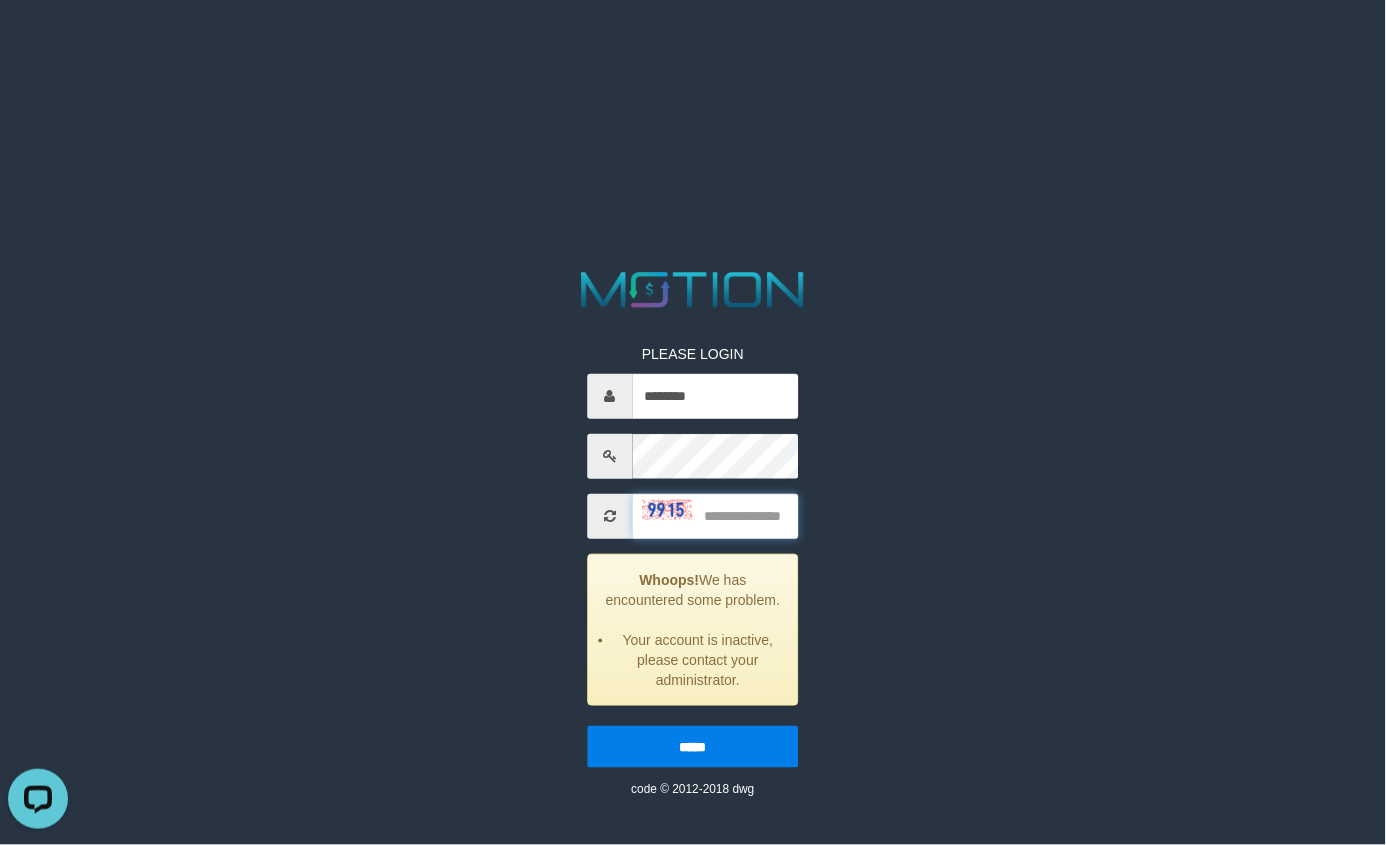 drag, startPoint x: 742, startPoint y: 513, endPoint x: 744, endPoint y: 494, distance: 19.104973 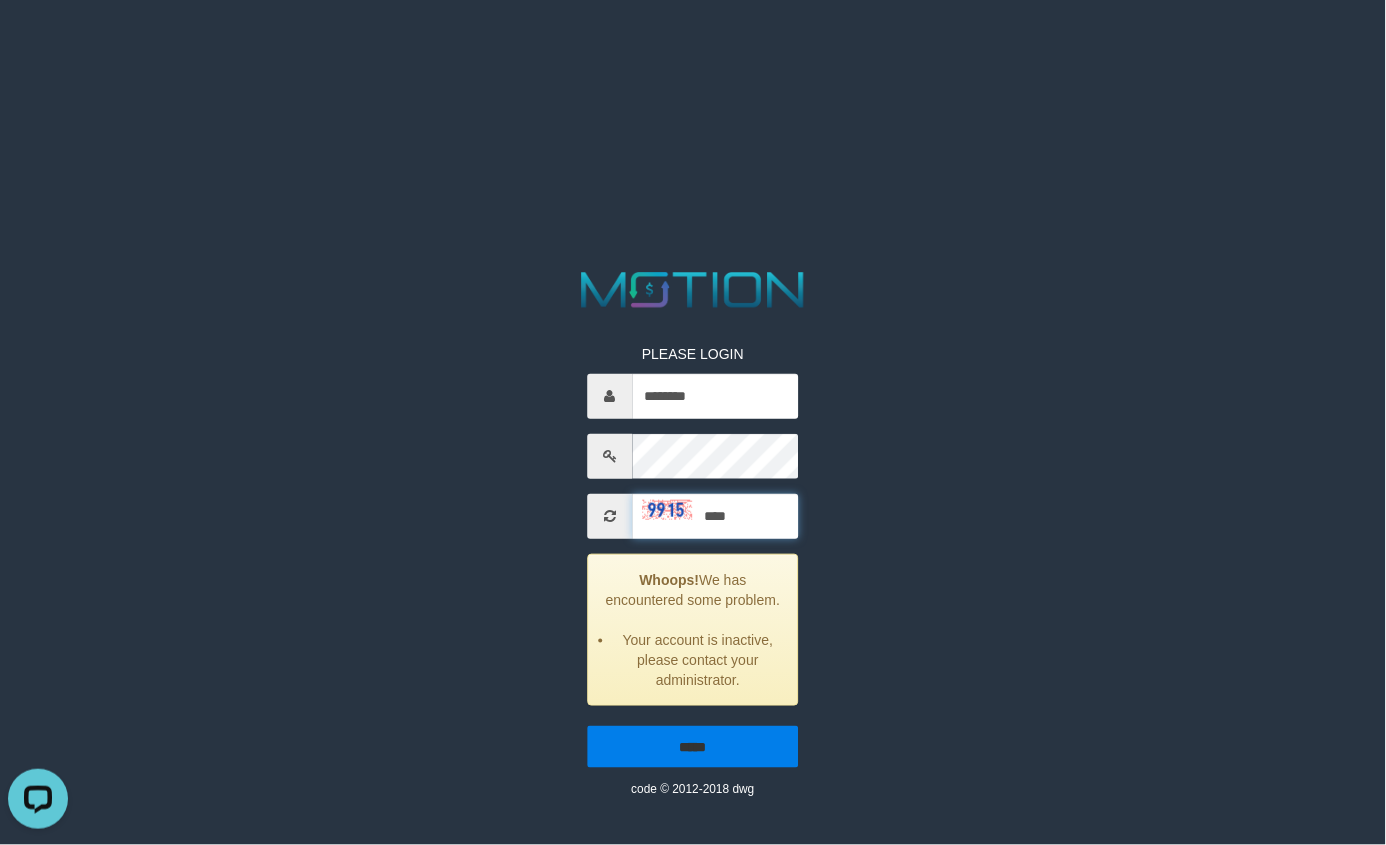 type on "****" 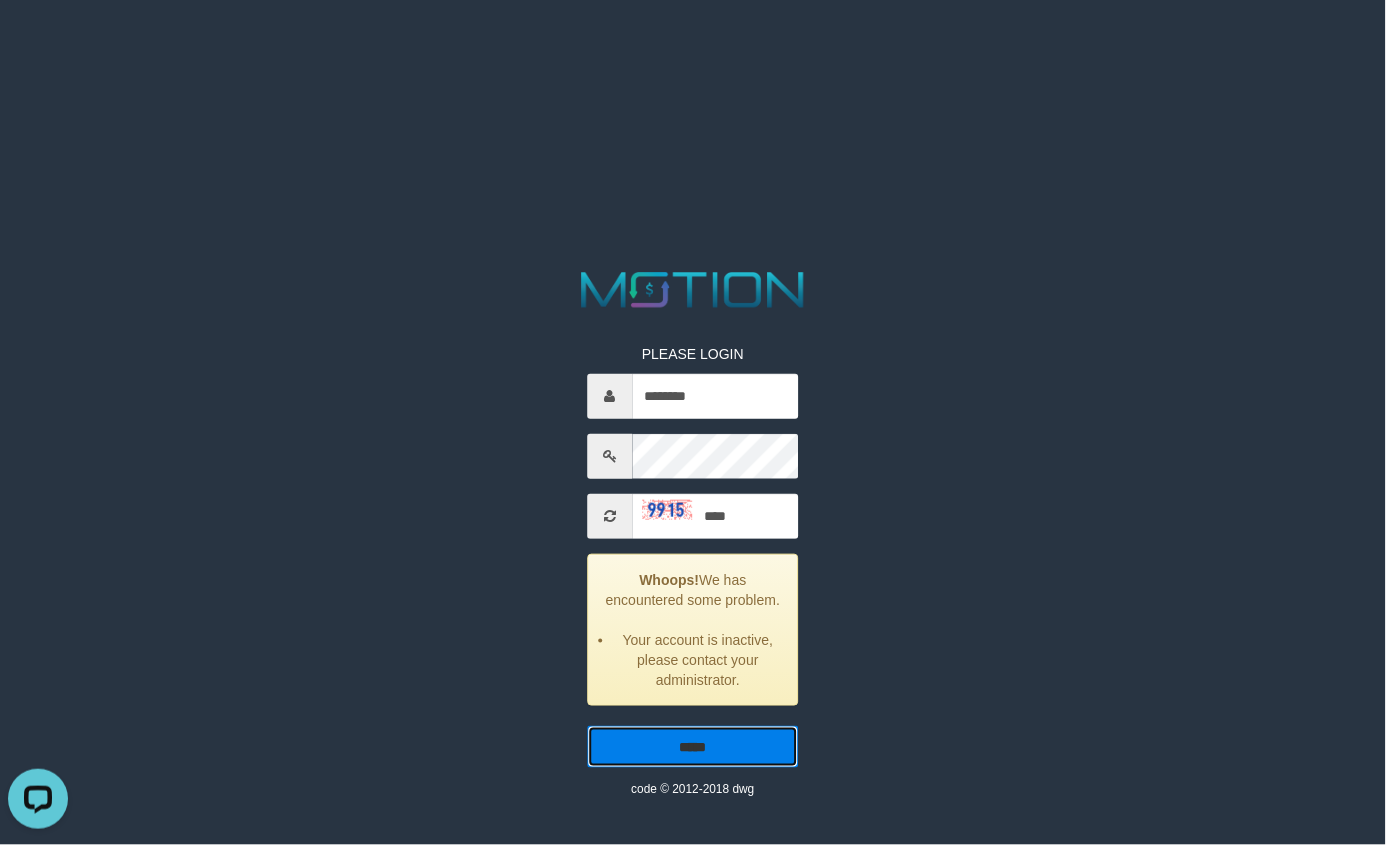 click on "*****" at bounding box center (693, 747) 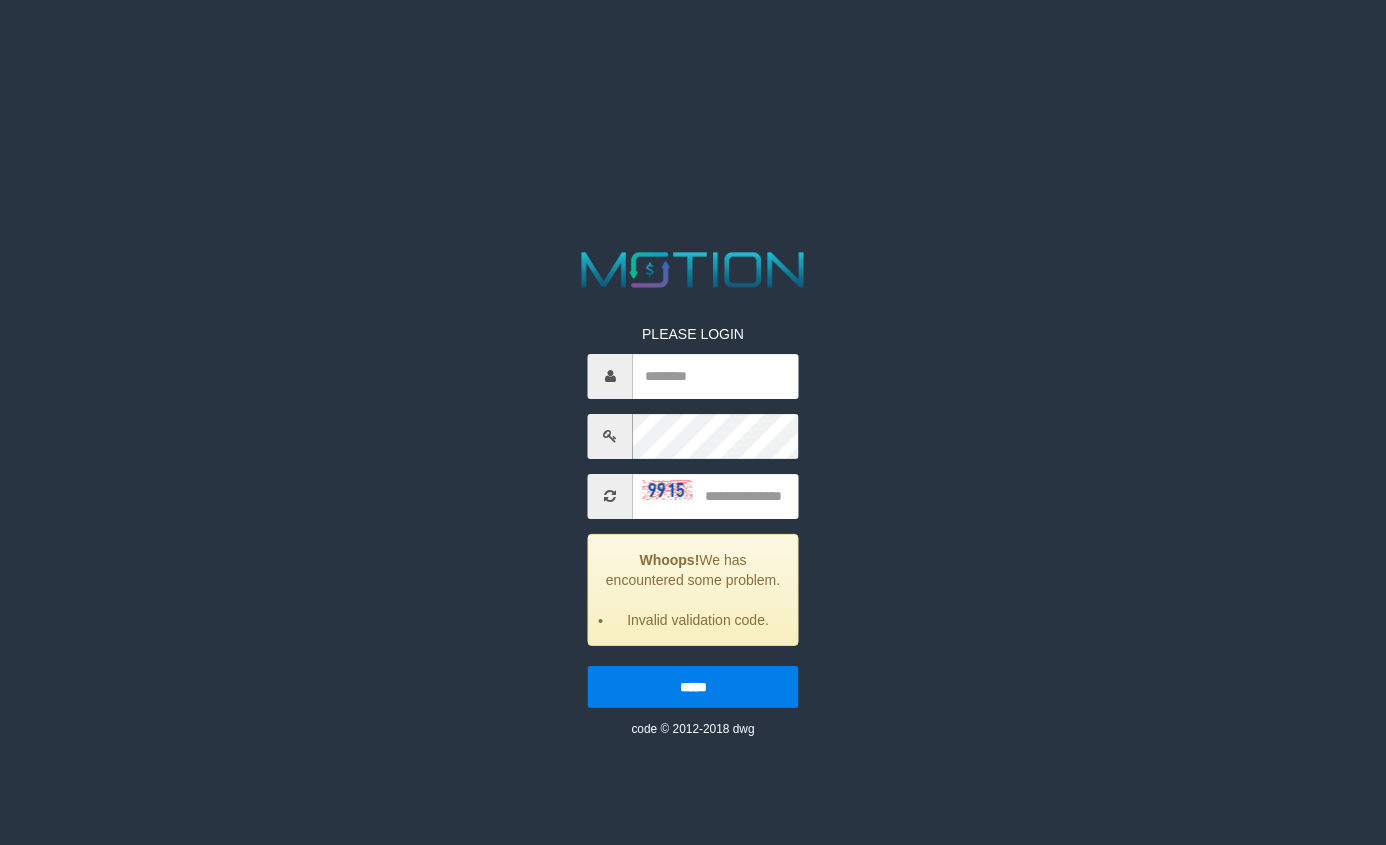 scroll, scrollTop: 0, scrollLeft: 0, axis: both 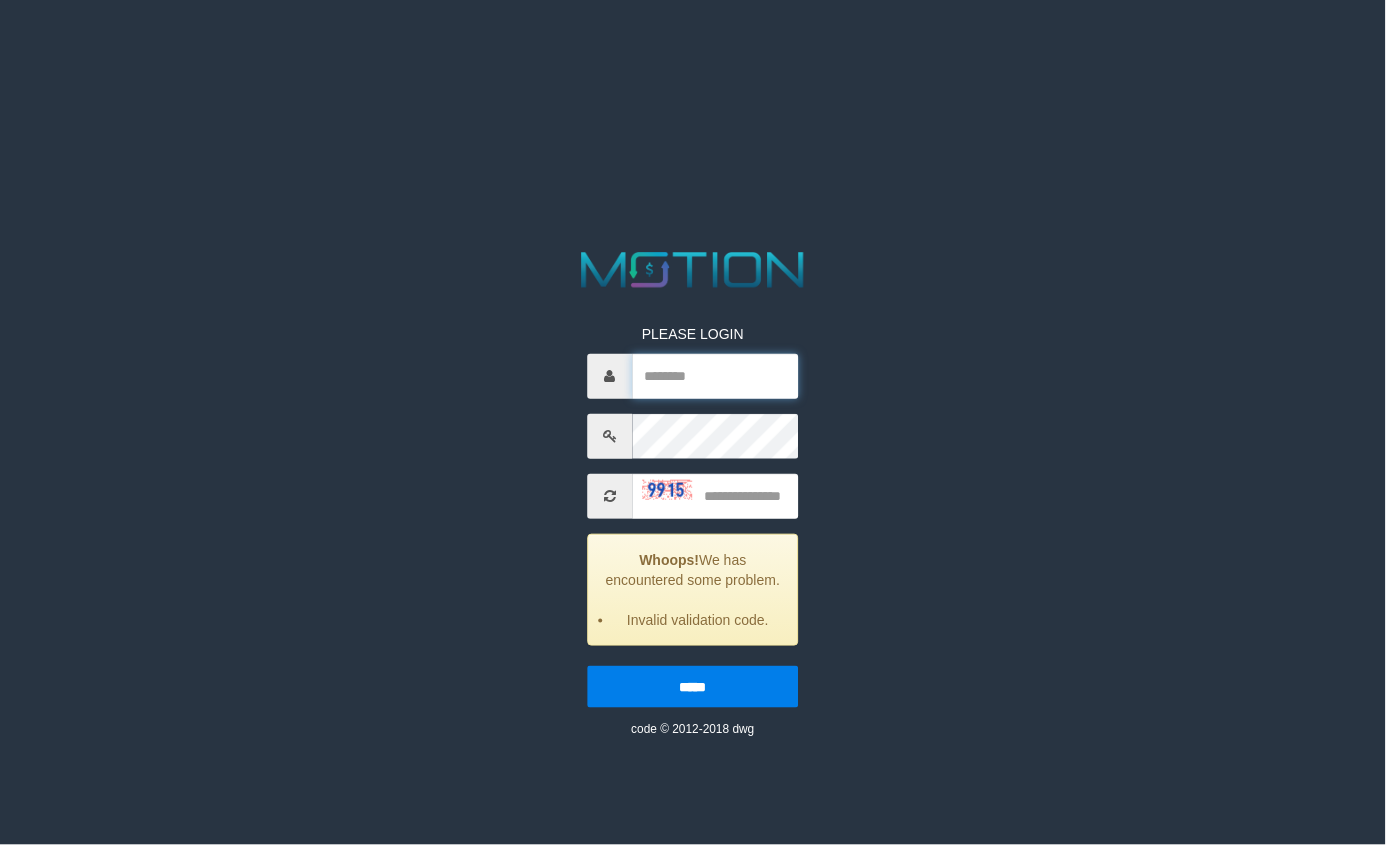 type on "********" 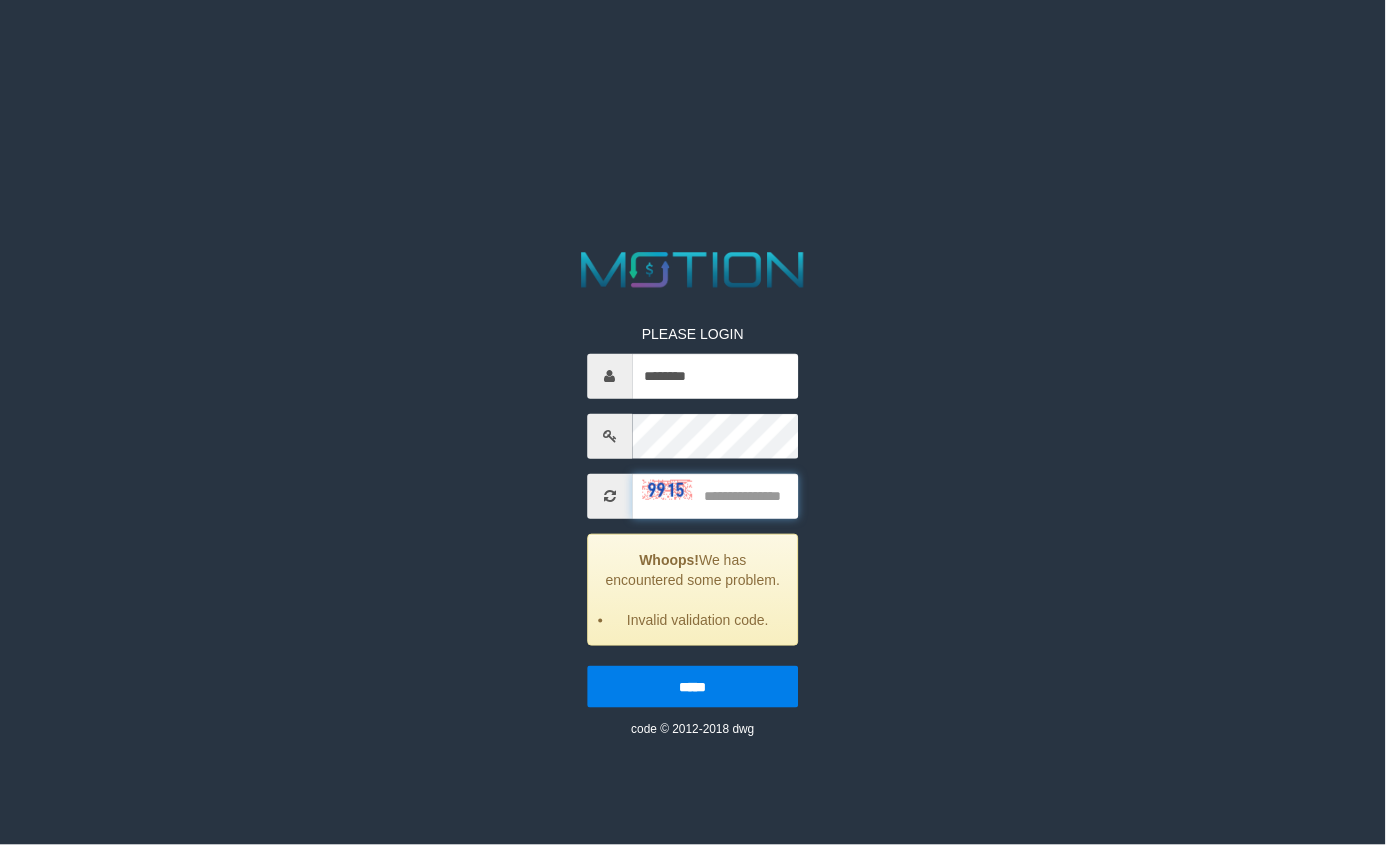 click at bounding box center [716, 496] 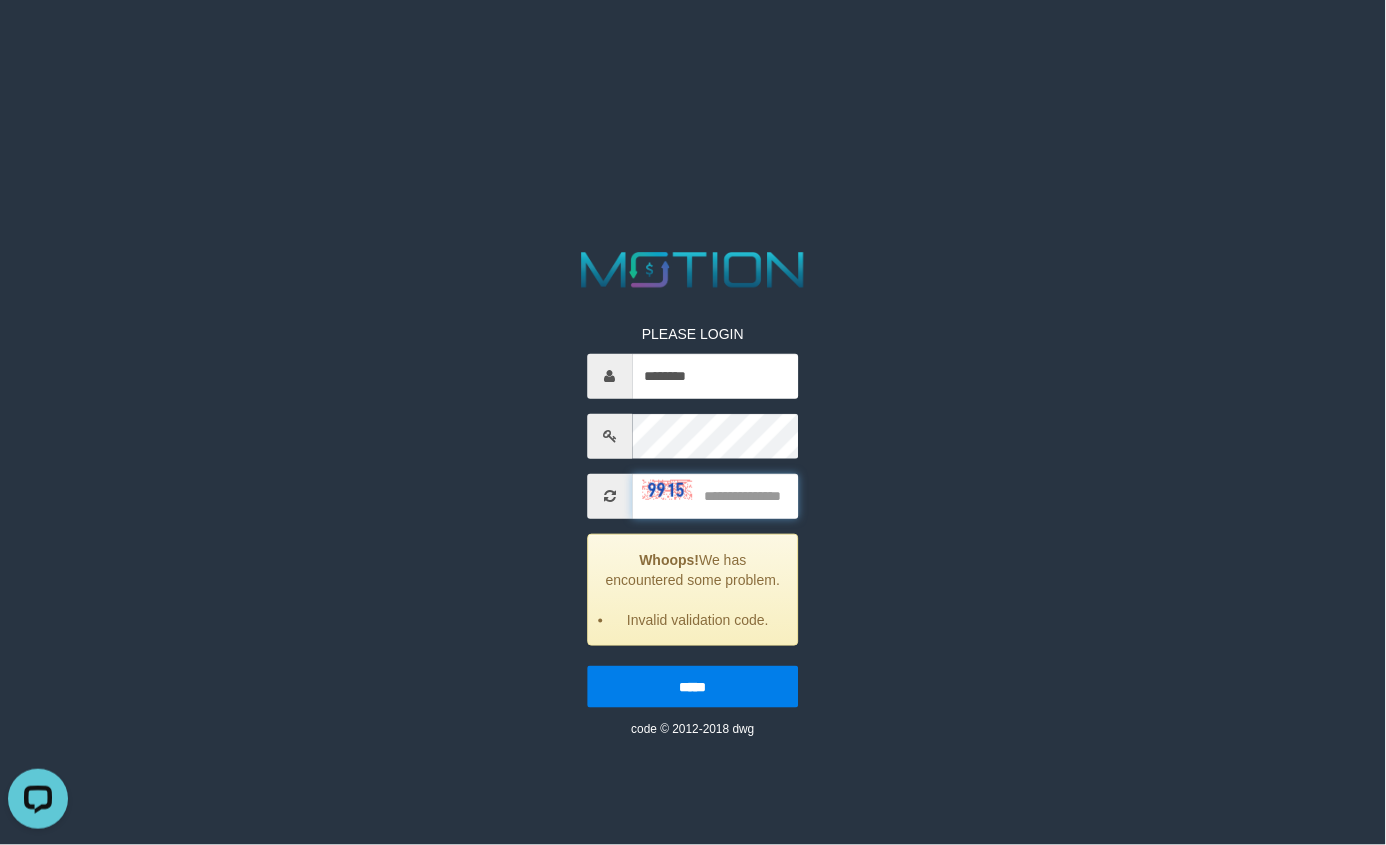scroll, scrollTop: 0, scrollLeft: 0, axis: both 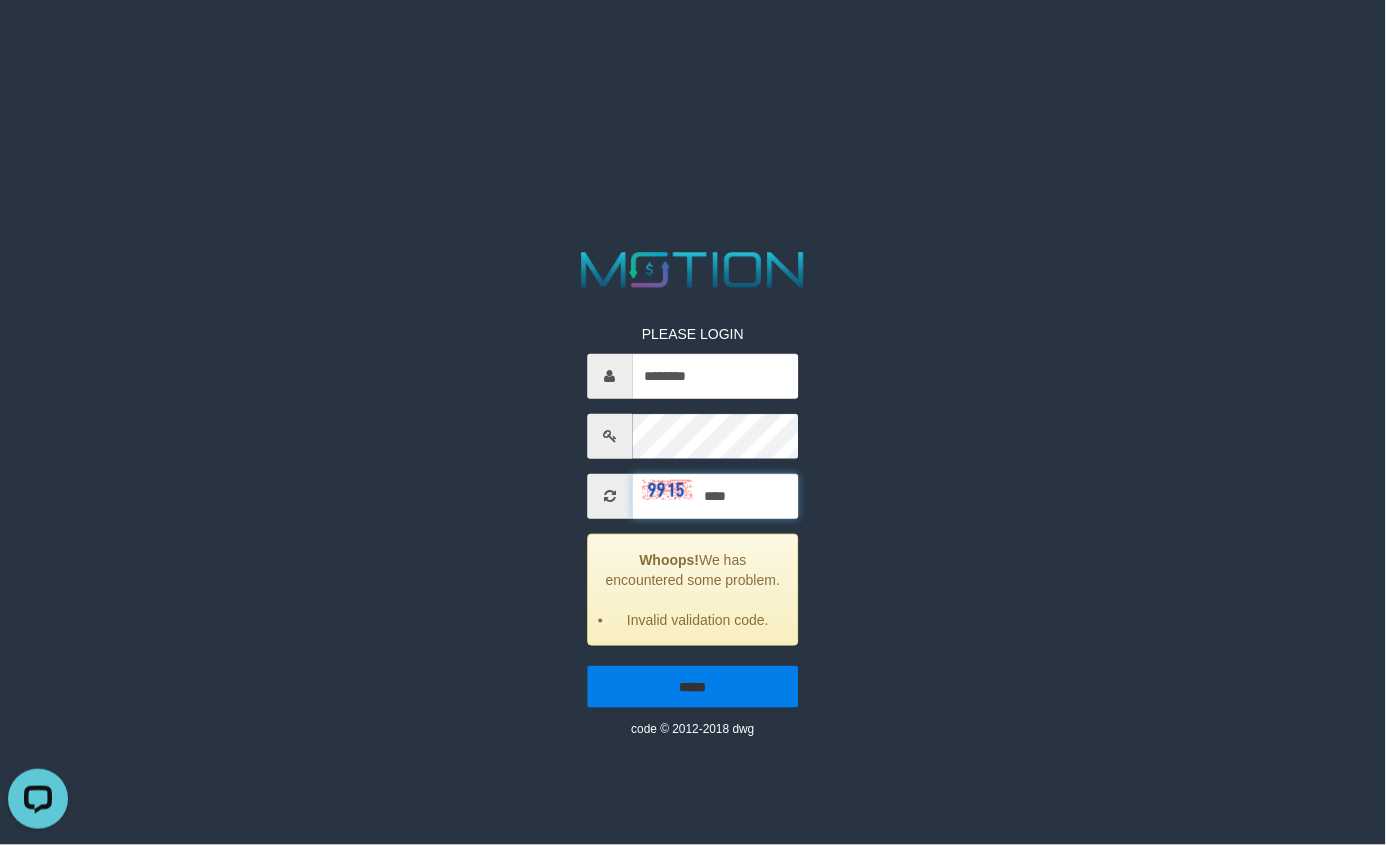 type on "****" 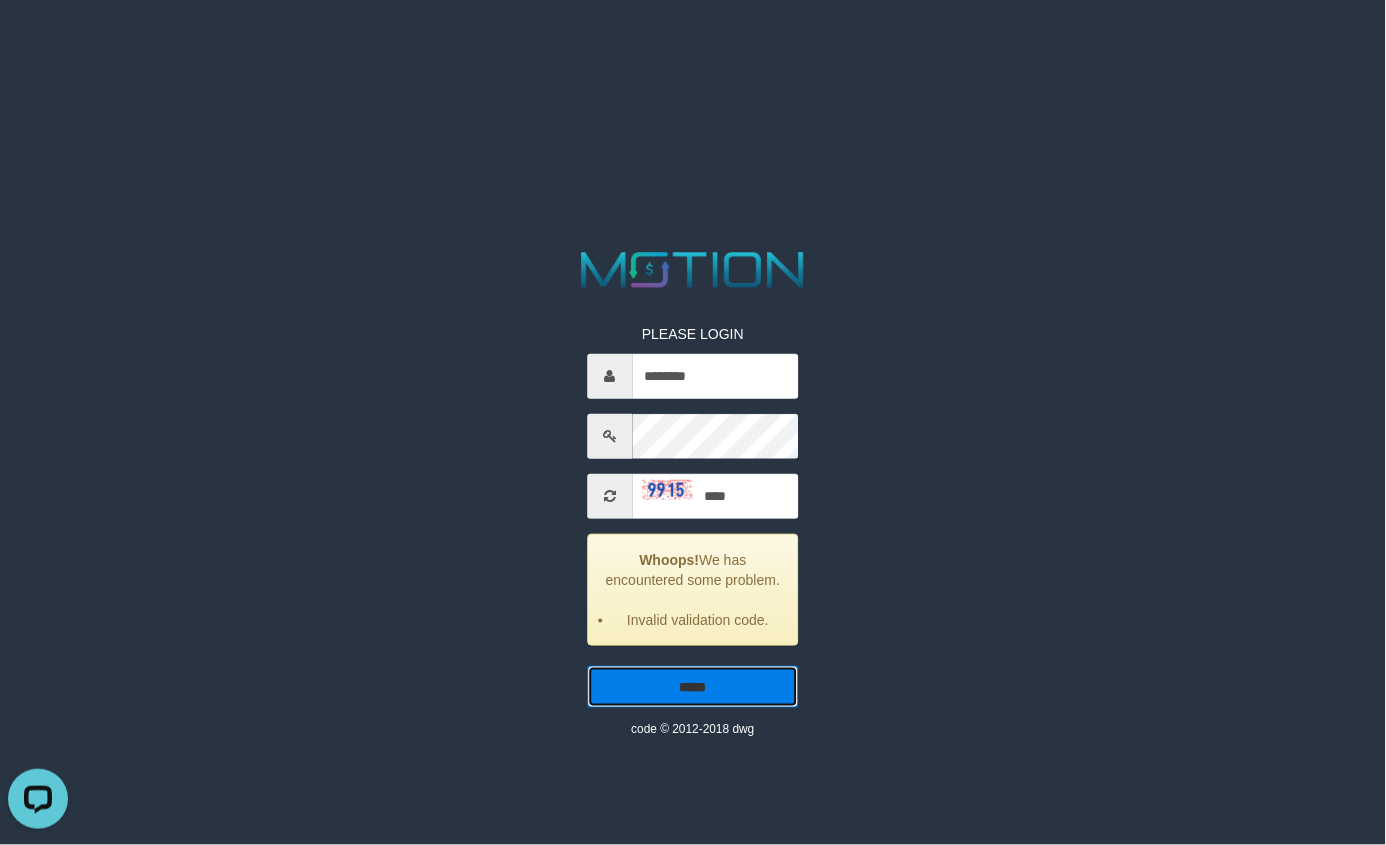 click on "*****" at bounding box center [693, 687] 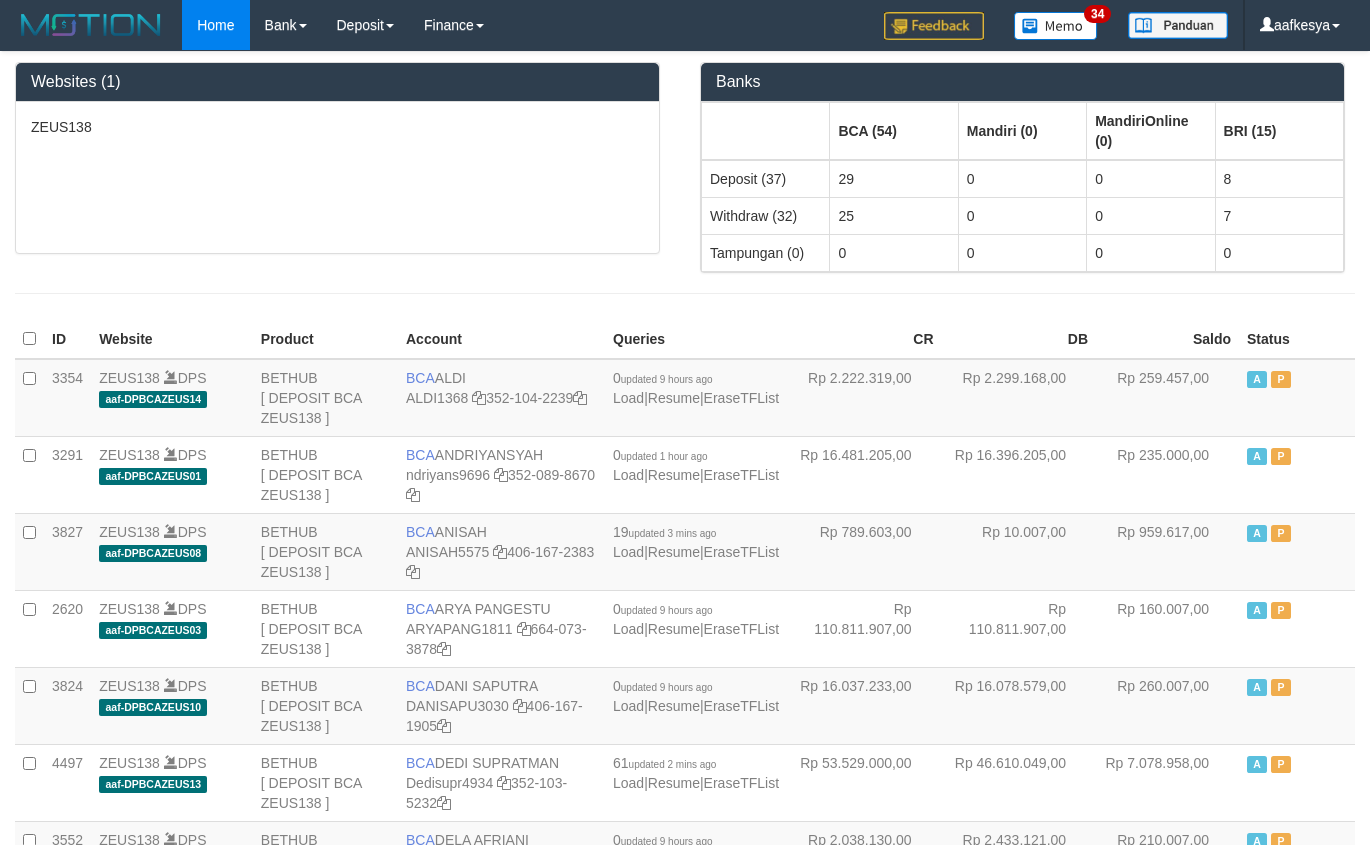 scroll, scrollTop: 0, scrollLeft: 0, axis: both 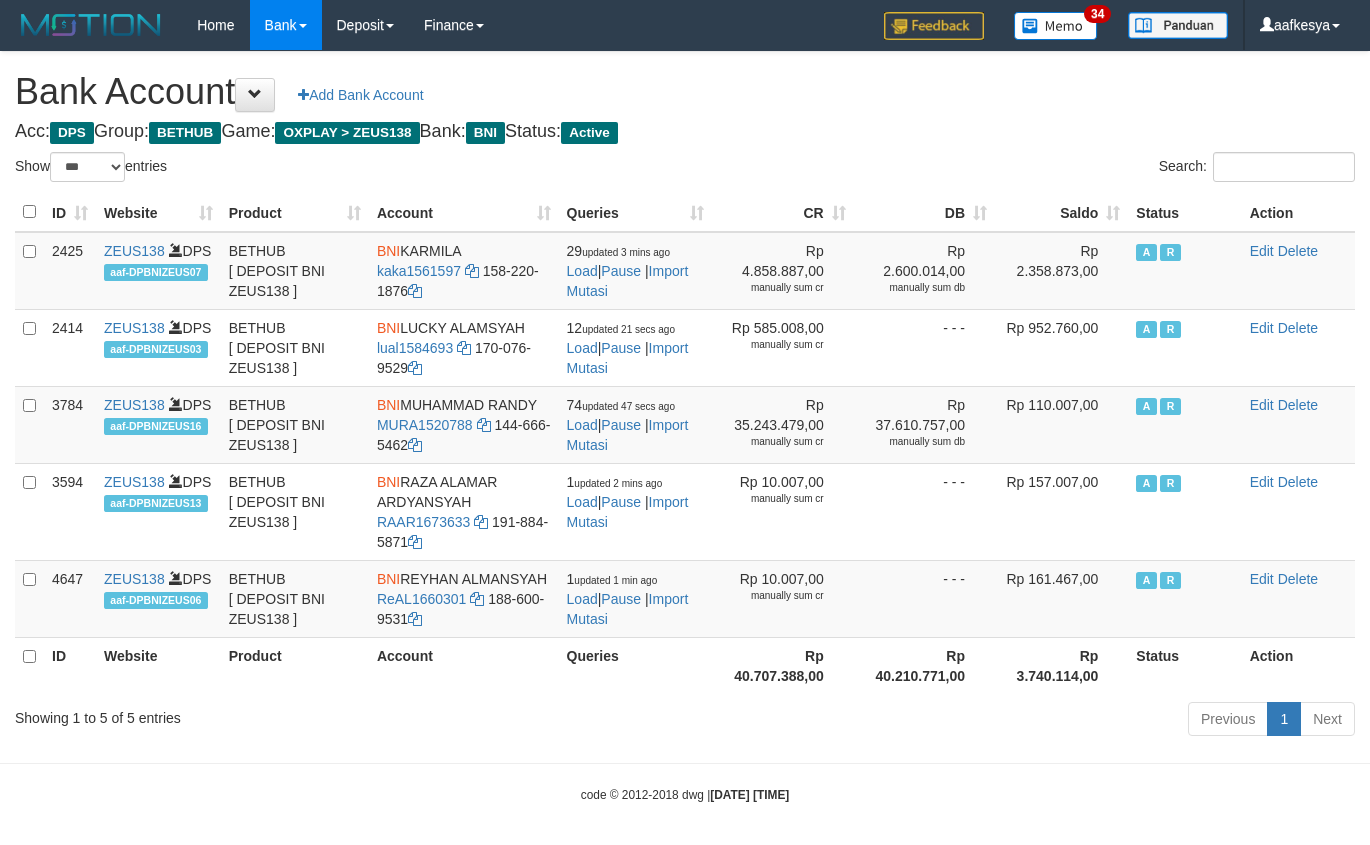 select on "***" 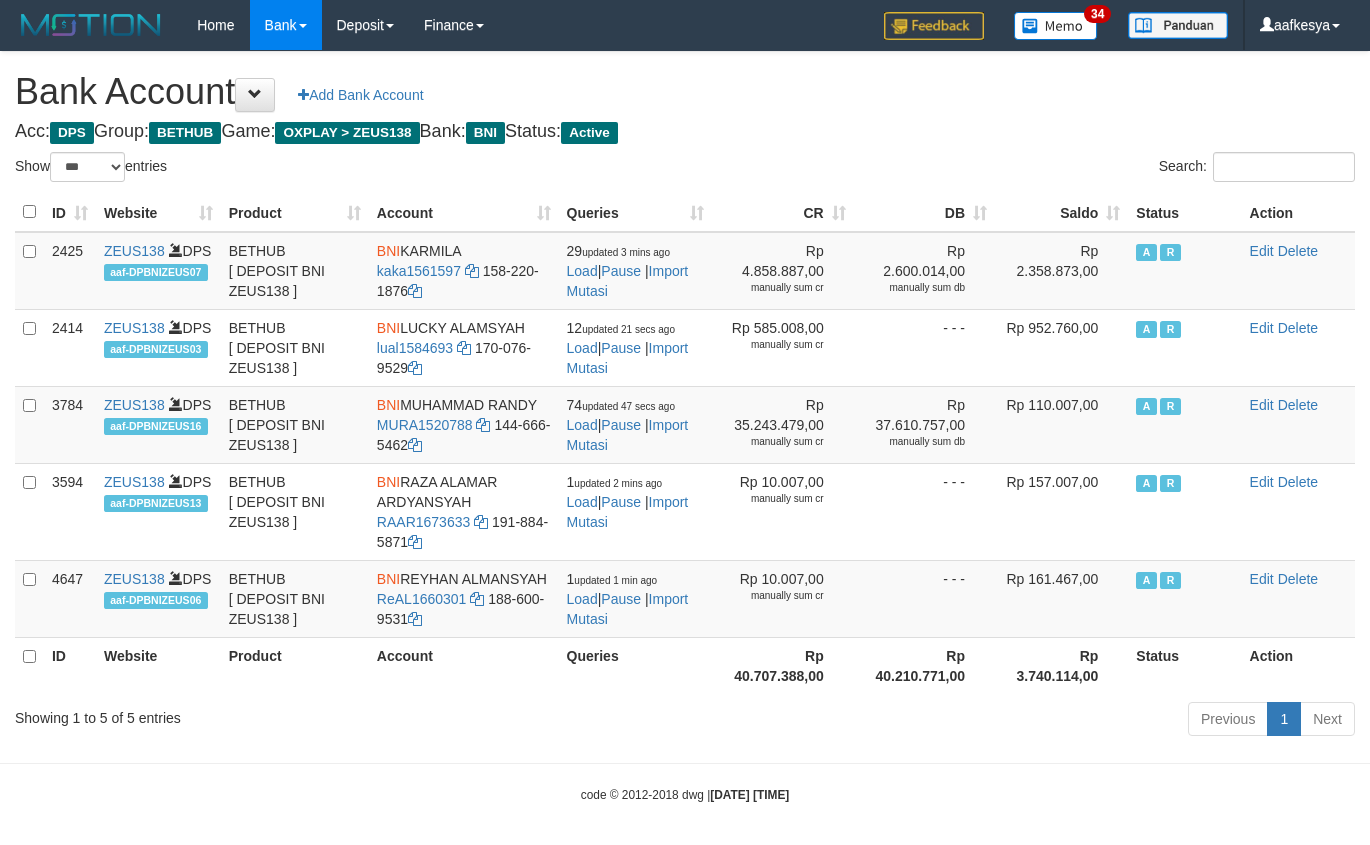 scroll, scrollTop: 0, scrollLeft: 0, axis: both 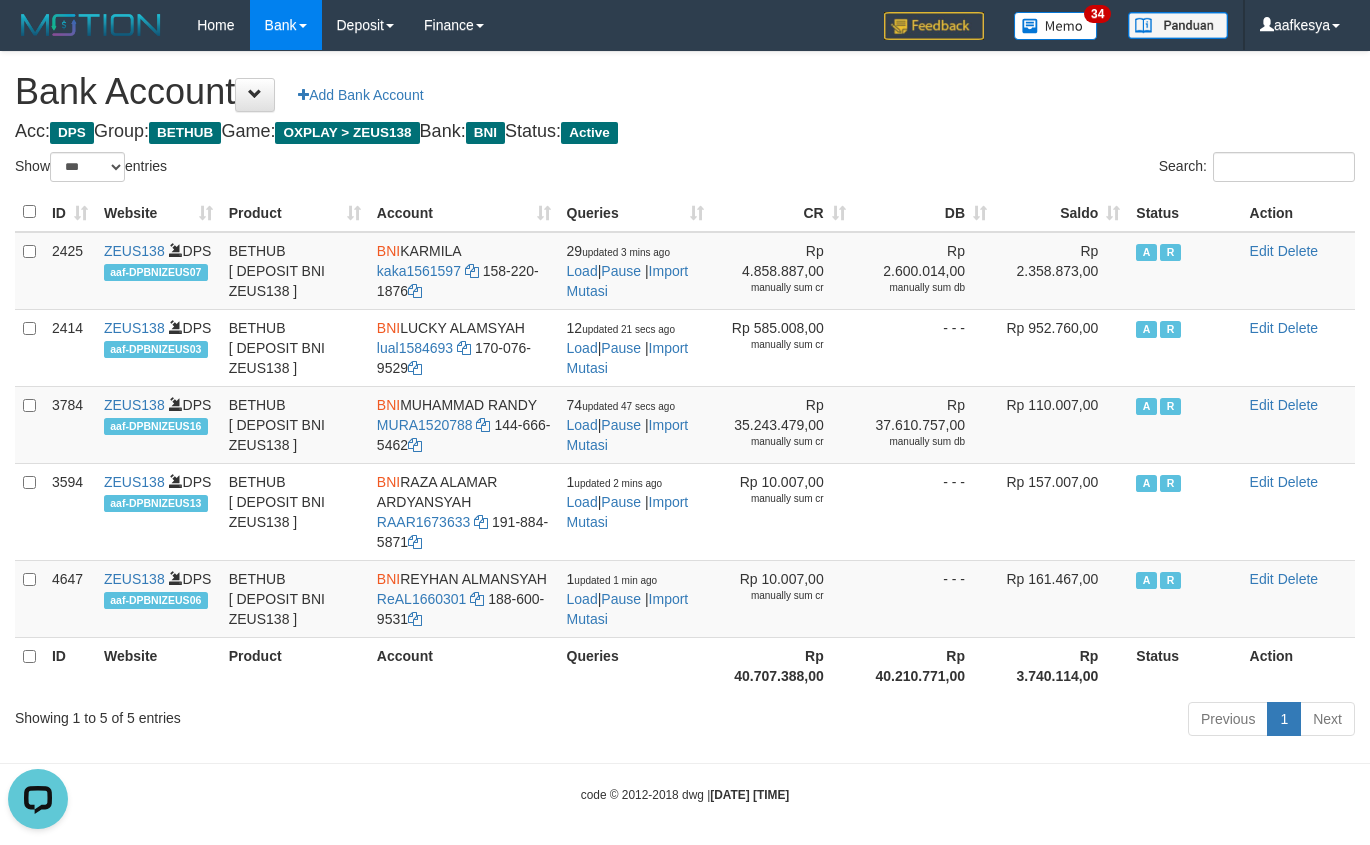 click on "Bank Account
Add Bank Account" at bounding box center (685, 92) 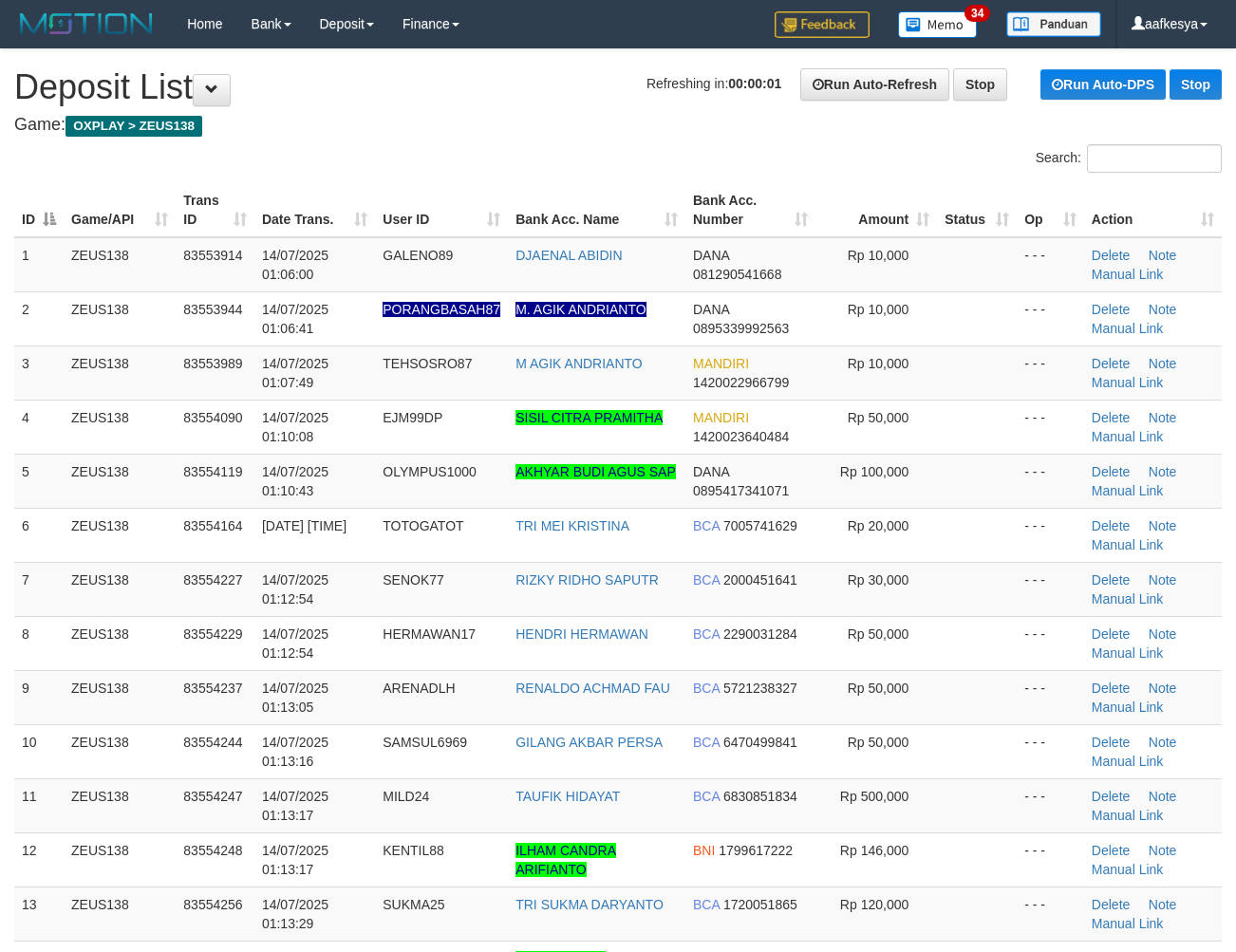 scroll, scrollTop: 0, scrollLeft: 0, axis: both 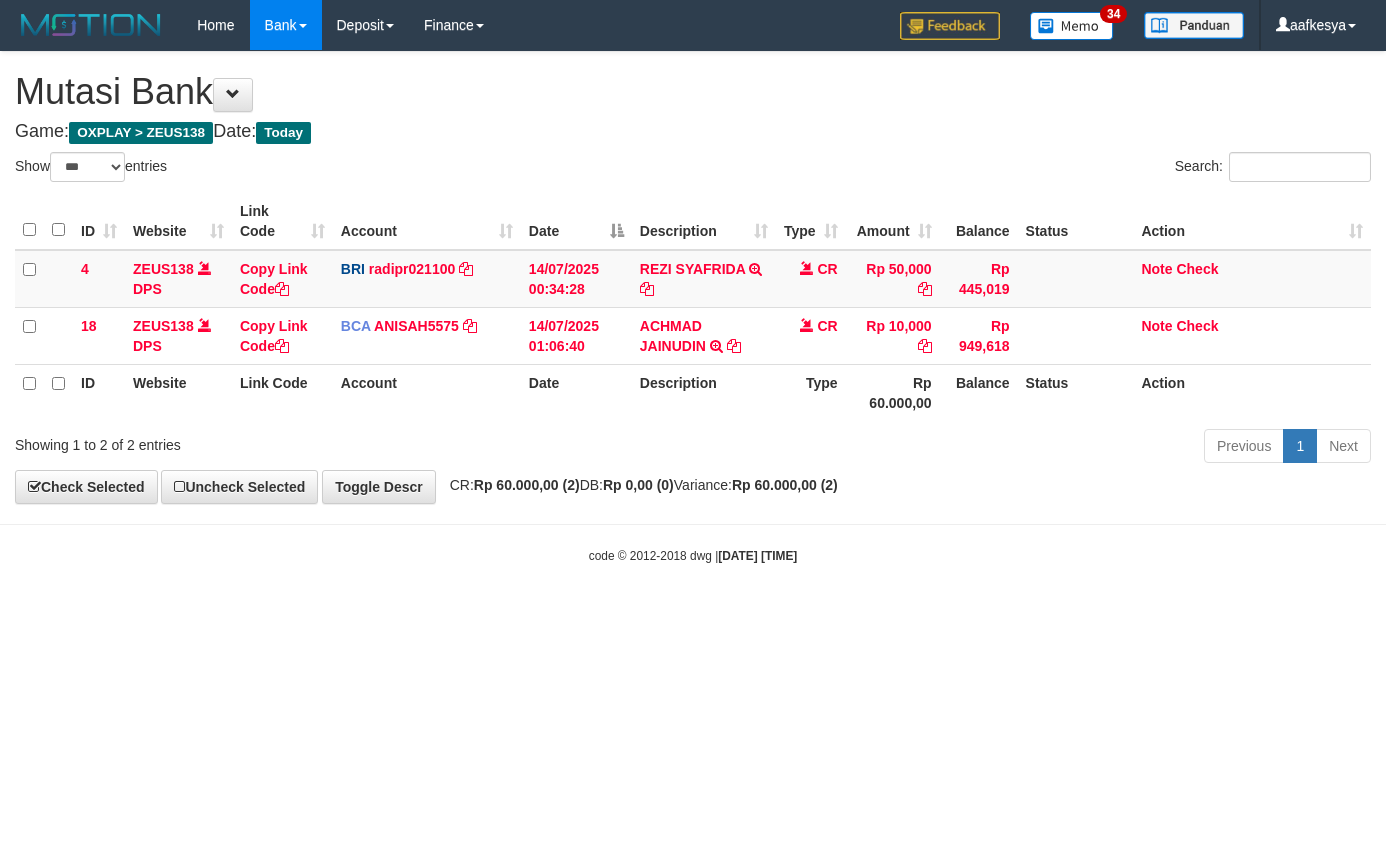 select on "***" 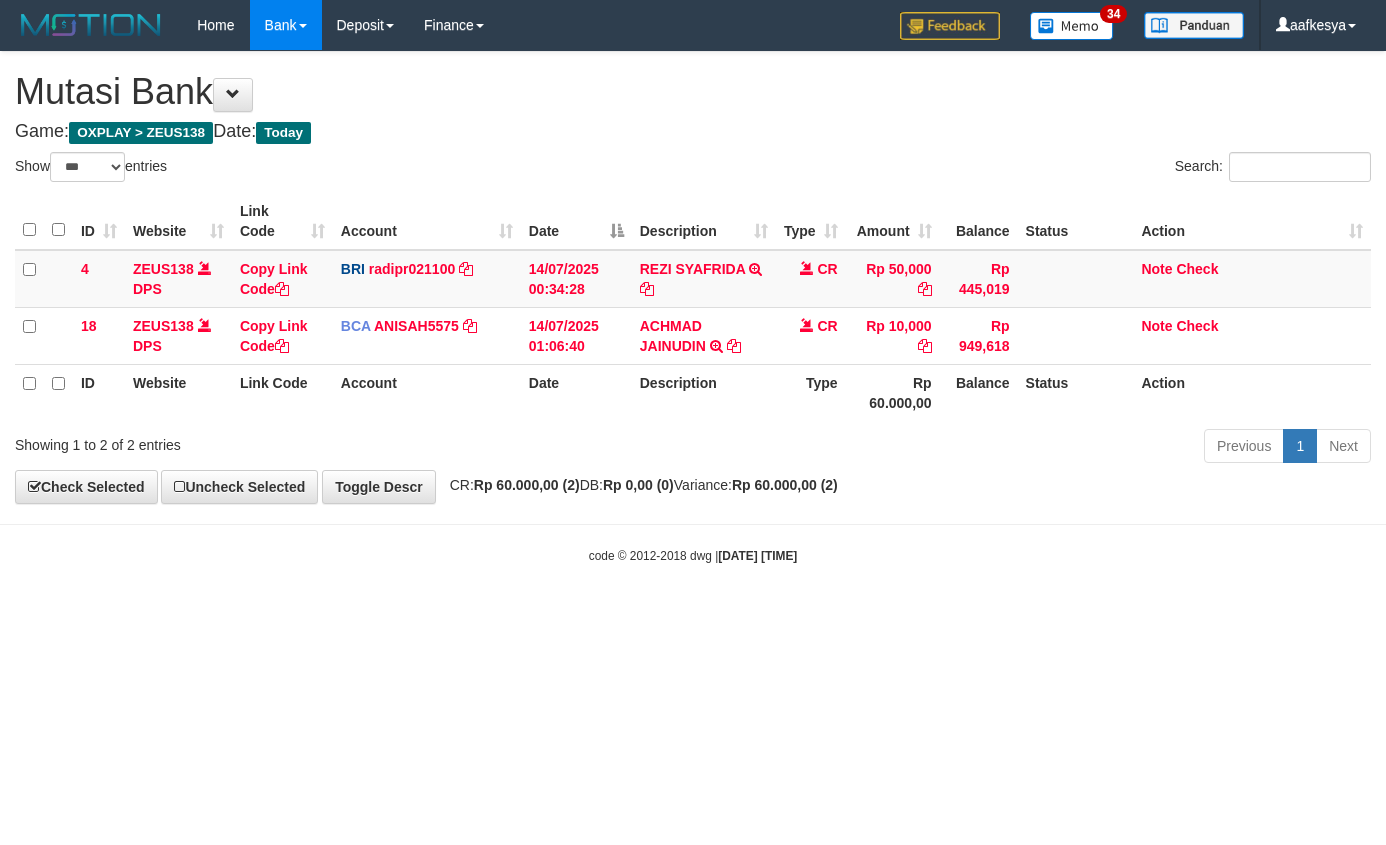 scroll, scrollTop: 0, scrollLeft: 0, axis: both 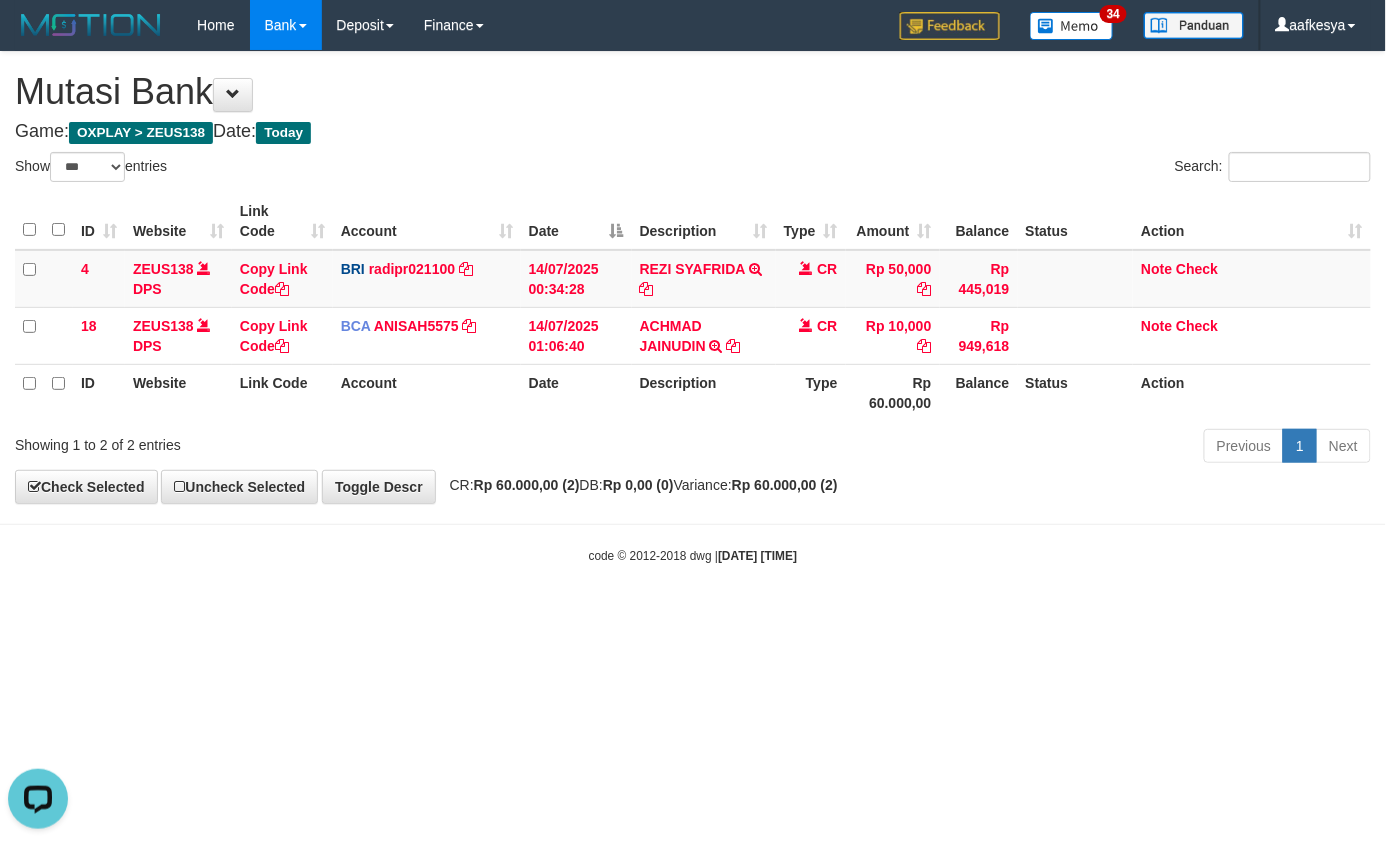 click on "Toggle navigation
Home
Bank
Account List
Load
By Website
Group
[OXPLAY]													ZEUS138
By Load Group (DPS)
Sync" at bounding box center (693, 307) 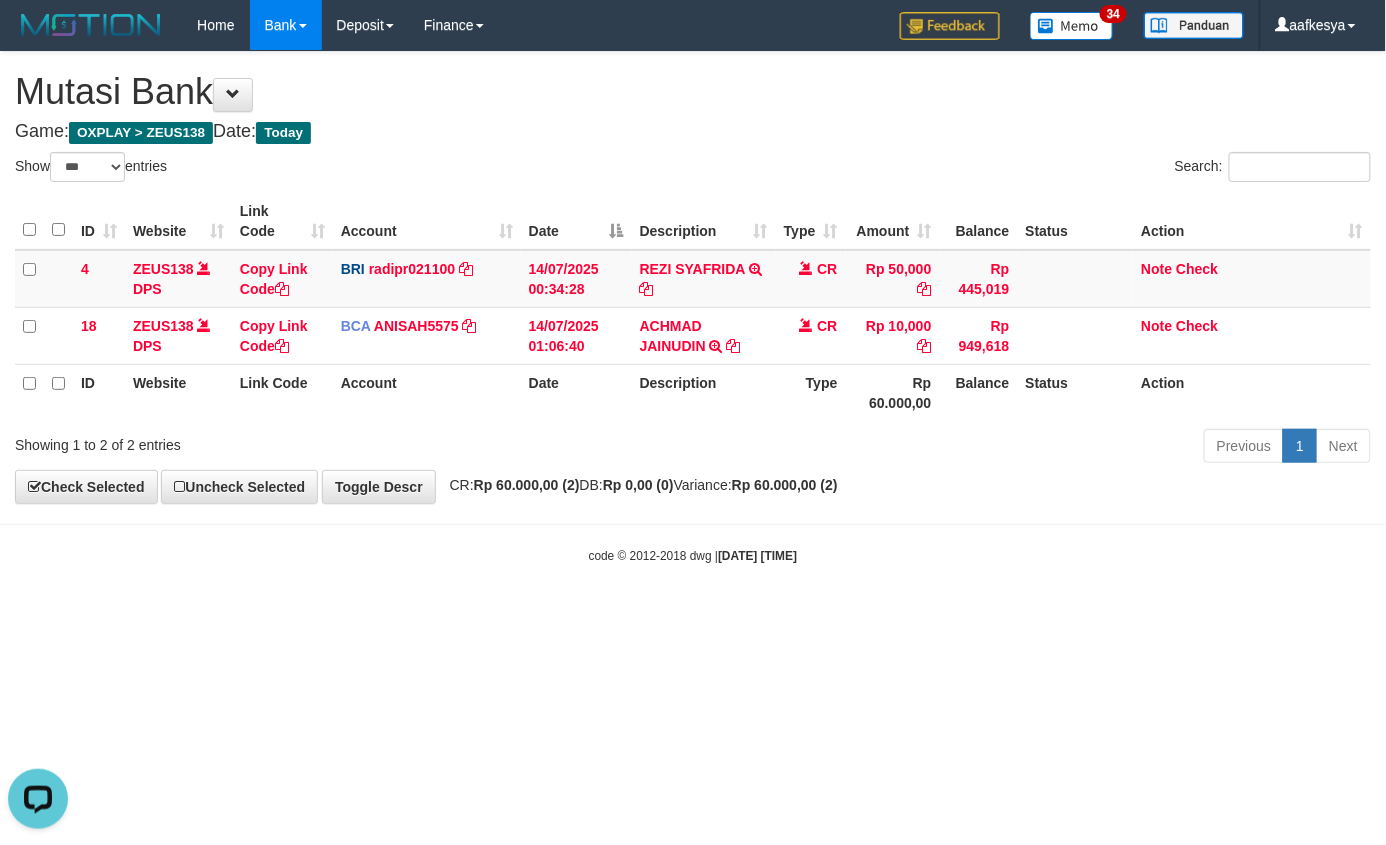 click on "Toggle navigation
Home
Bank
Account List
Load
By Website
Group
[OXPLAY]													ZEUS138
By Load Group (DPS)
Sync" at bounding box center (693, 307) 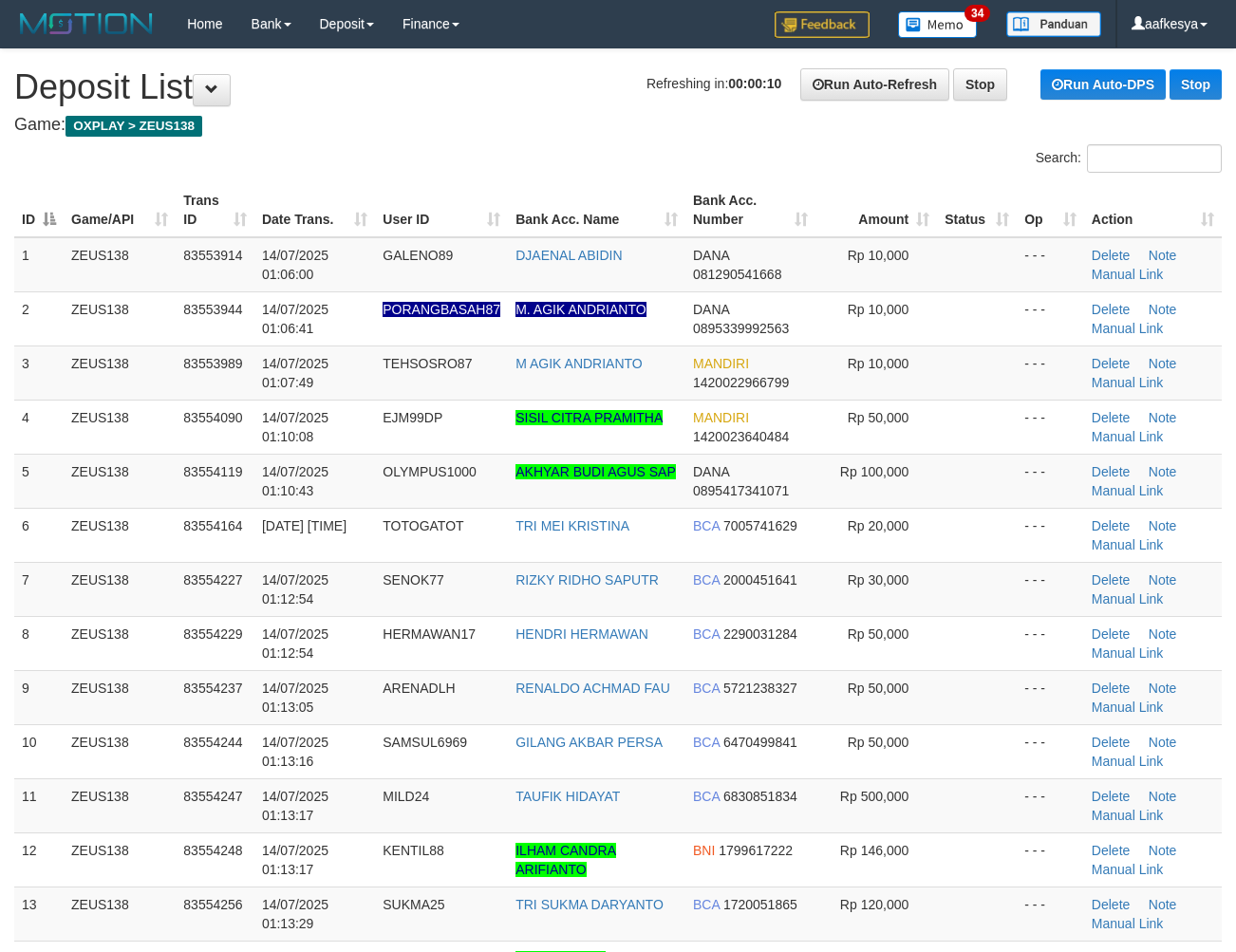 scroll, scrollTop: 0, scrollLeft: 0, axis: both 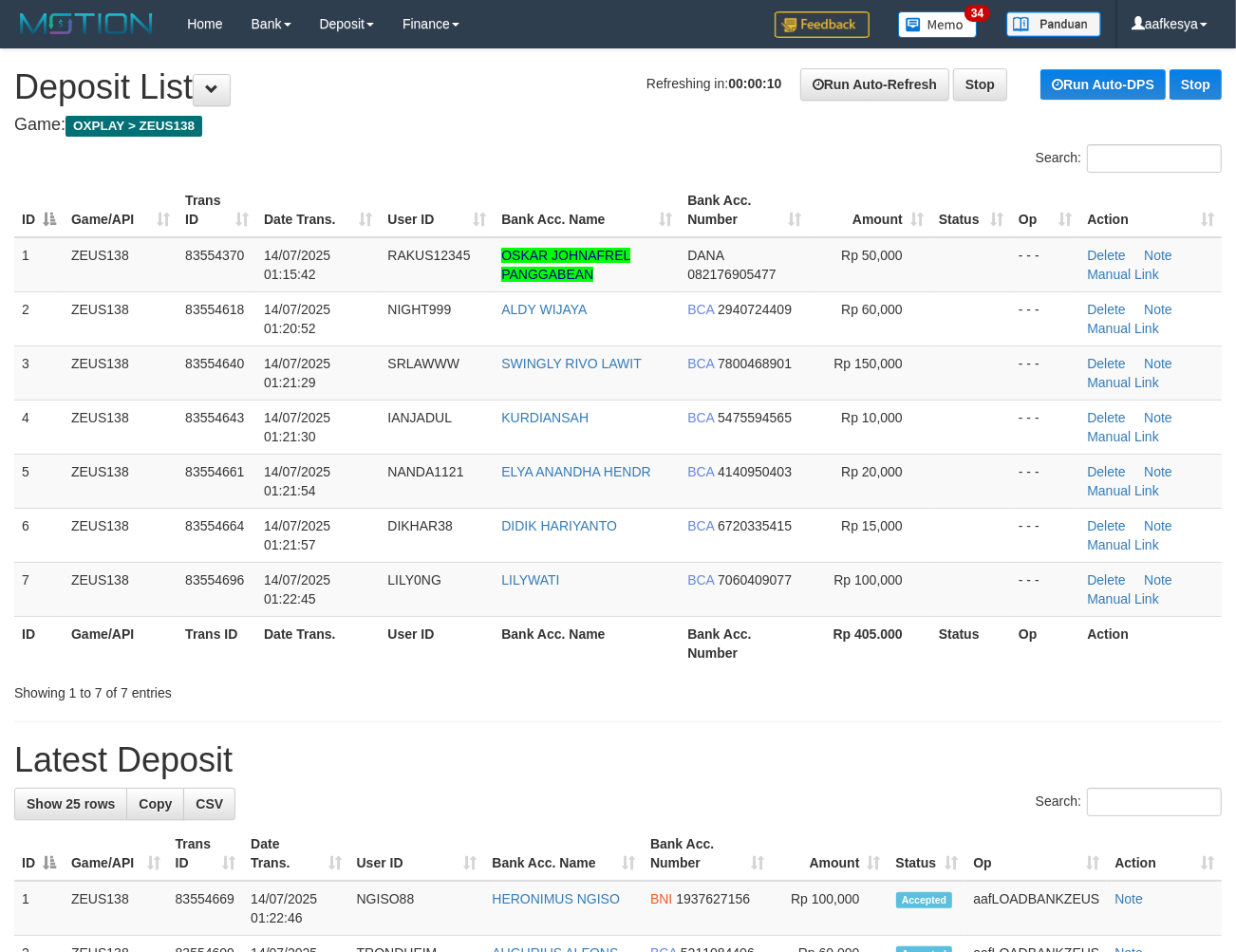 click on "**********" at bounding box center (618, 1214) 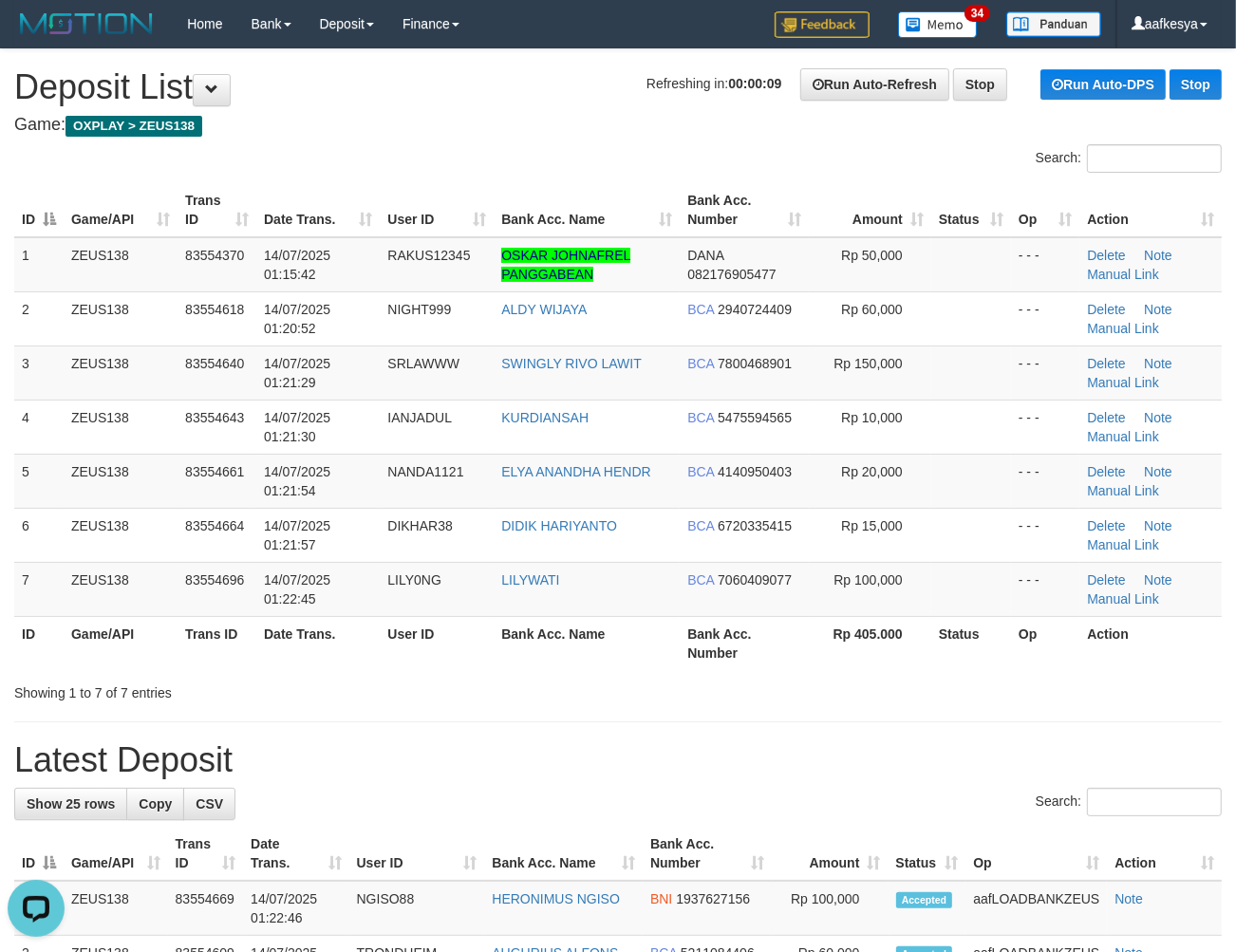 scroll, scrollTop: 0, scrollLeft: 0, axis: both 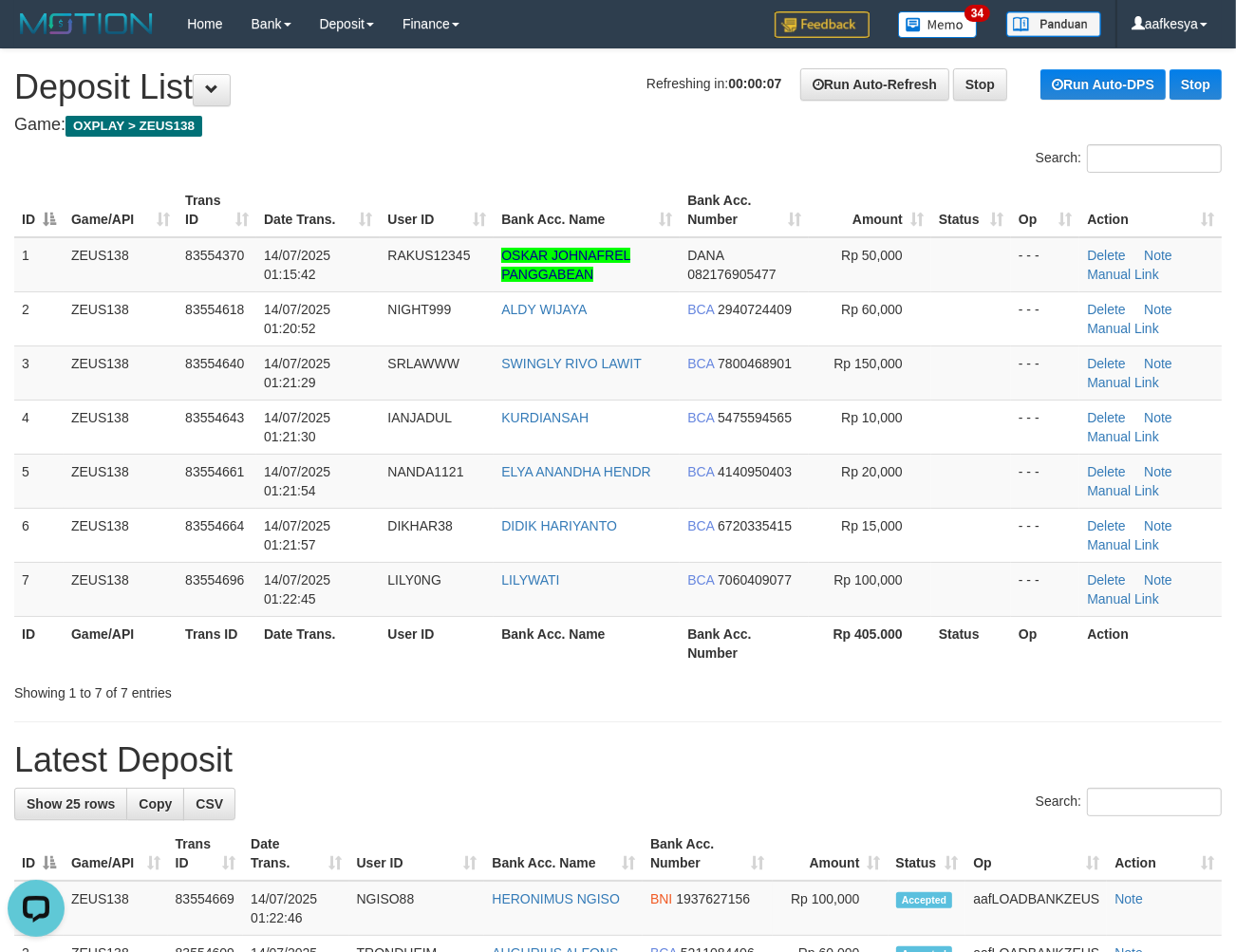 click on "Bank Acc. Number" at bounding box center [707, 853] 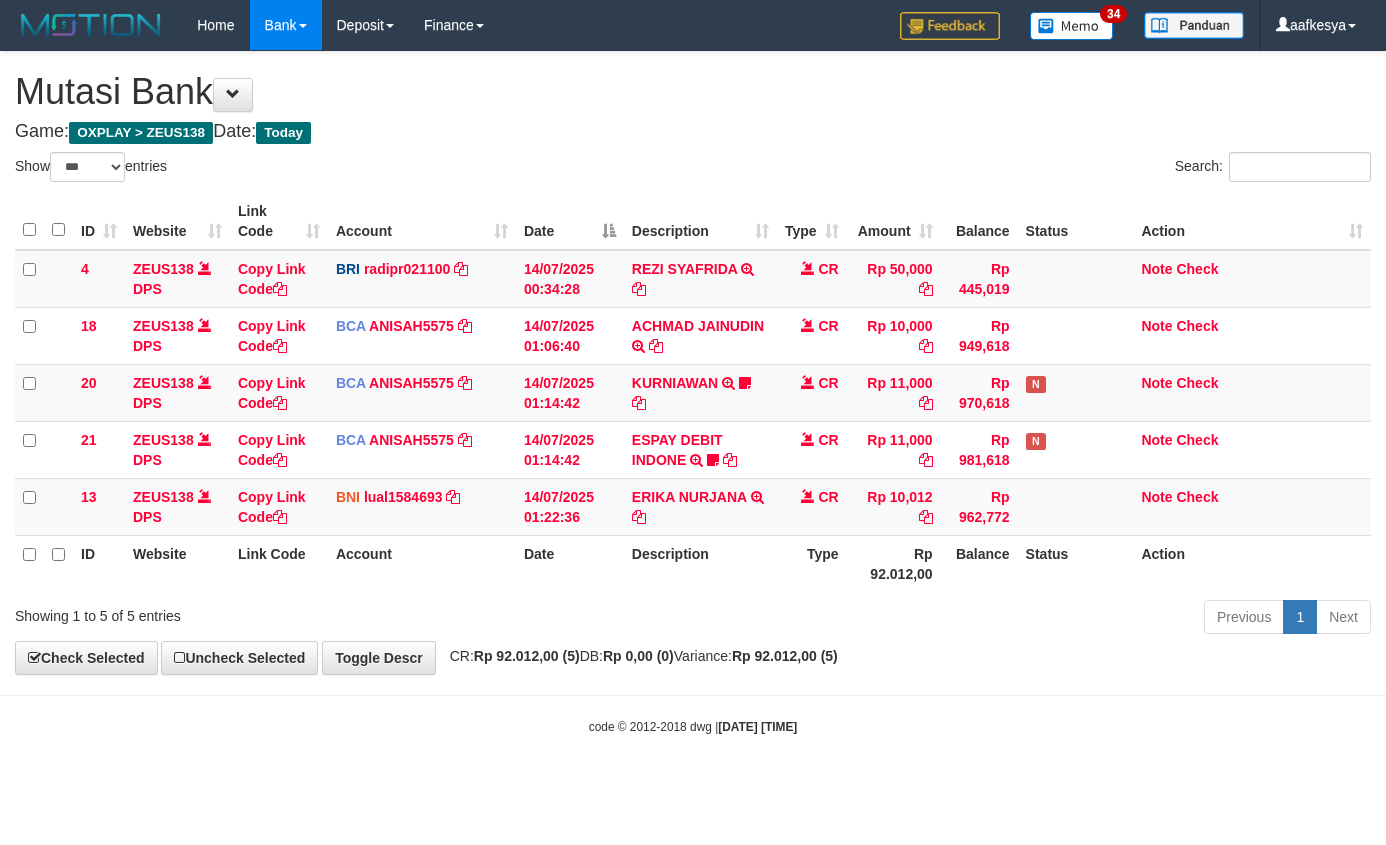 select on "***" 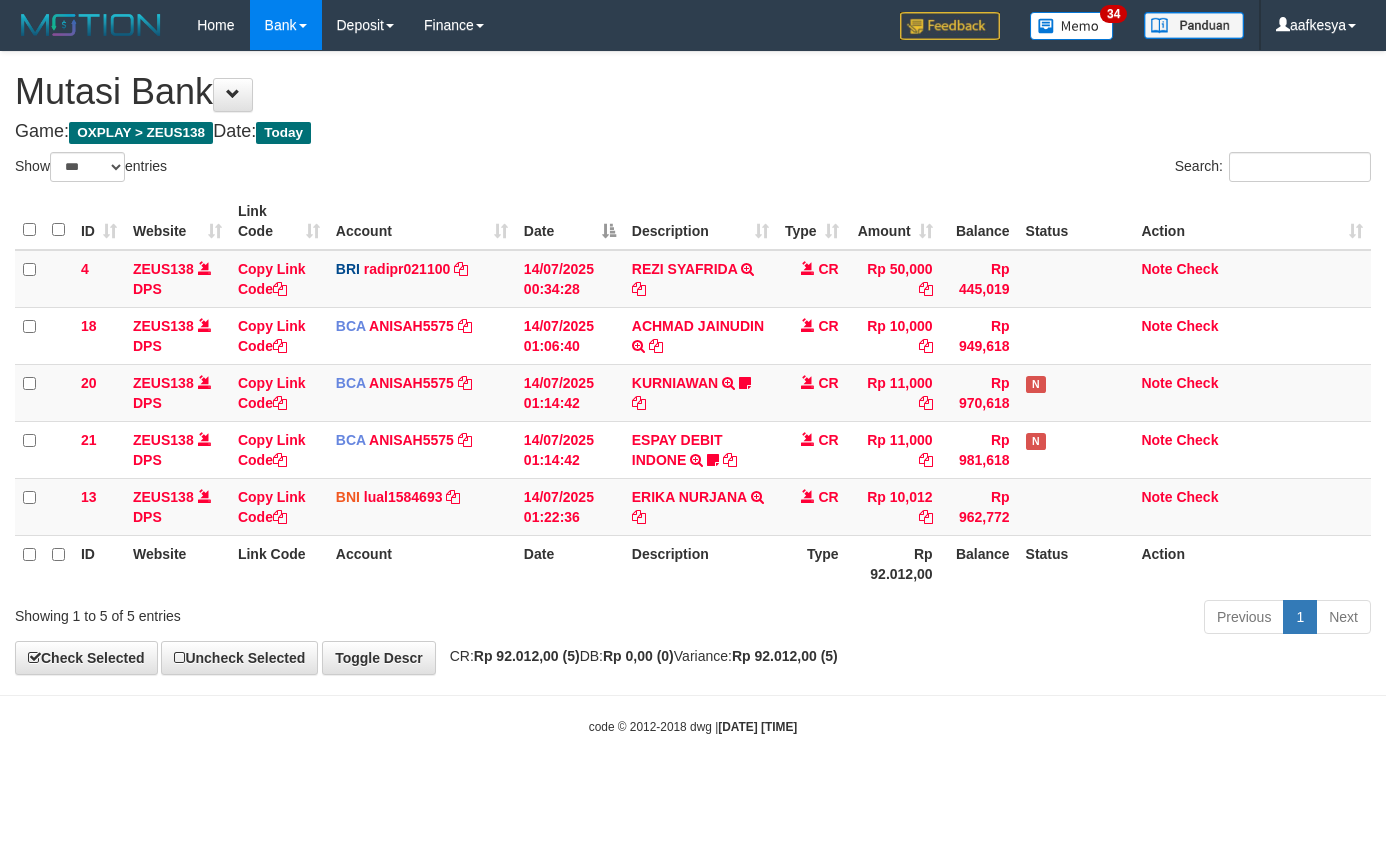 scroll, scrollTop: 0, scrollLeft: 0, axis: both 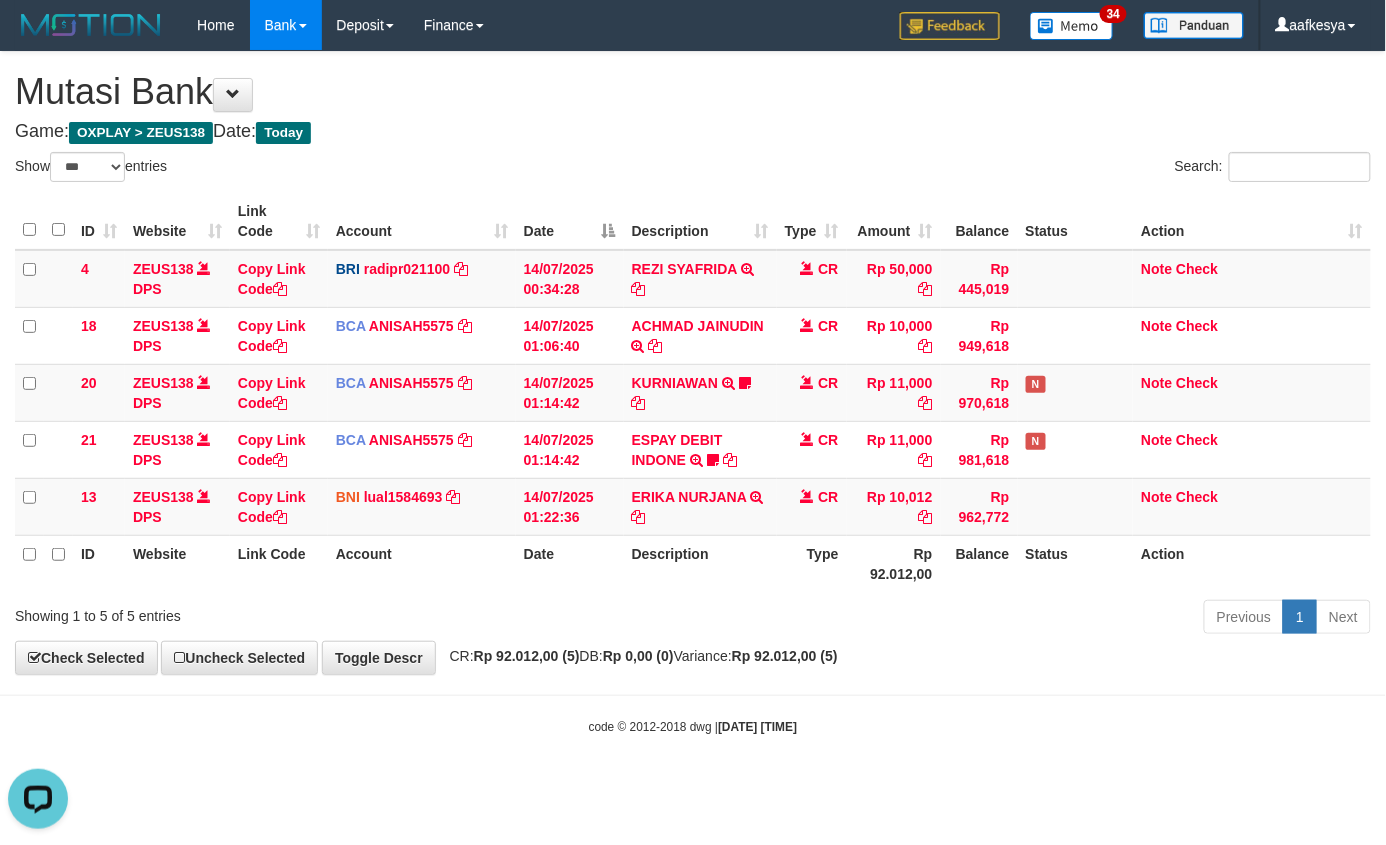 click on "Toggle navigation
Home
Bank
Account List
Load
By Website
Group
[OXPLAY]													ZEUS138
By Load Group (DPS)" at bounding box center [693, 393] 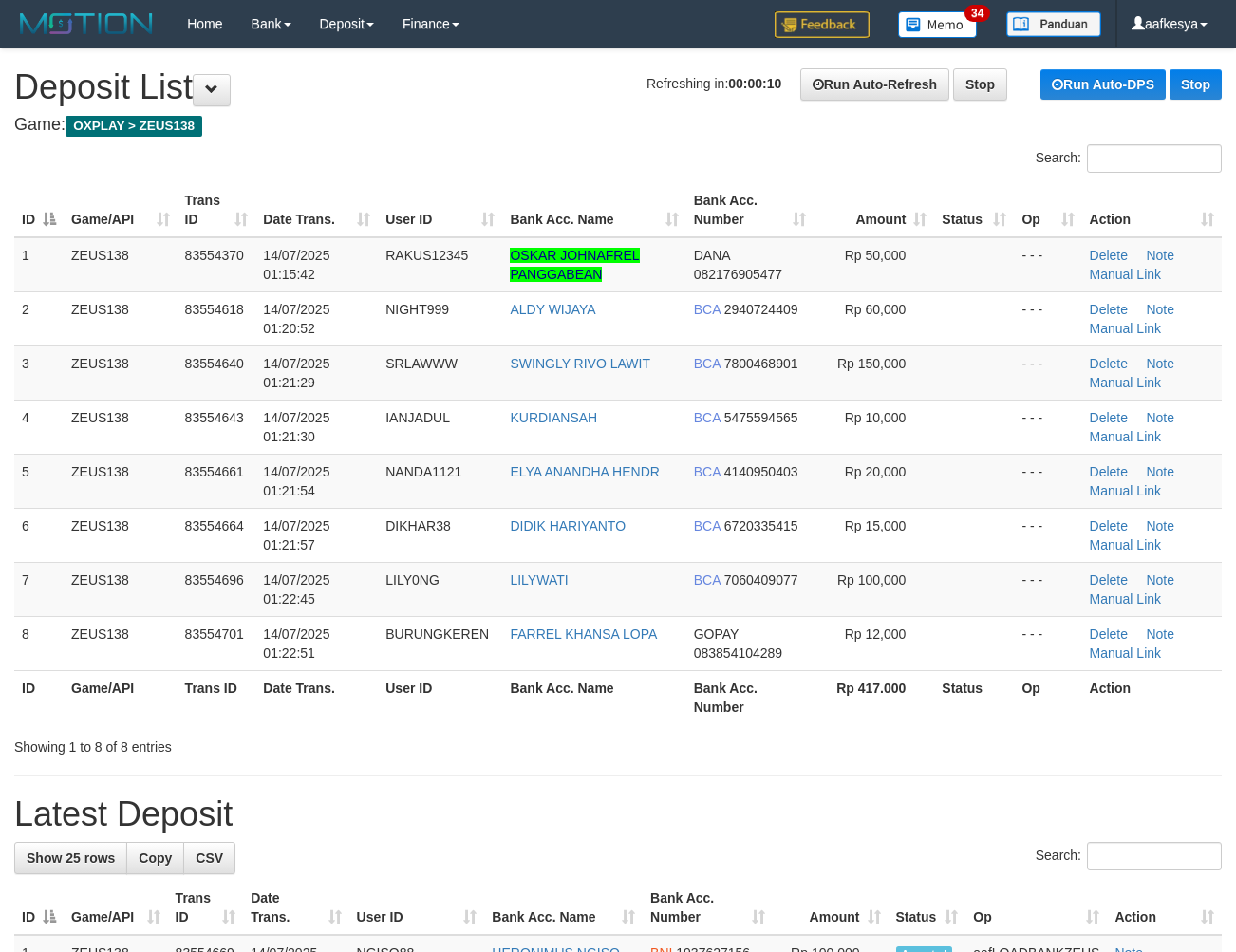 scroll, scrollTop: 0, scrollLeft: 0, axis: both 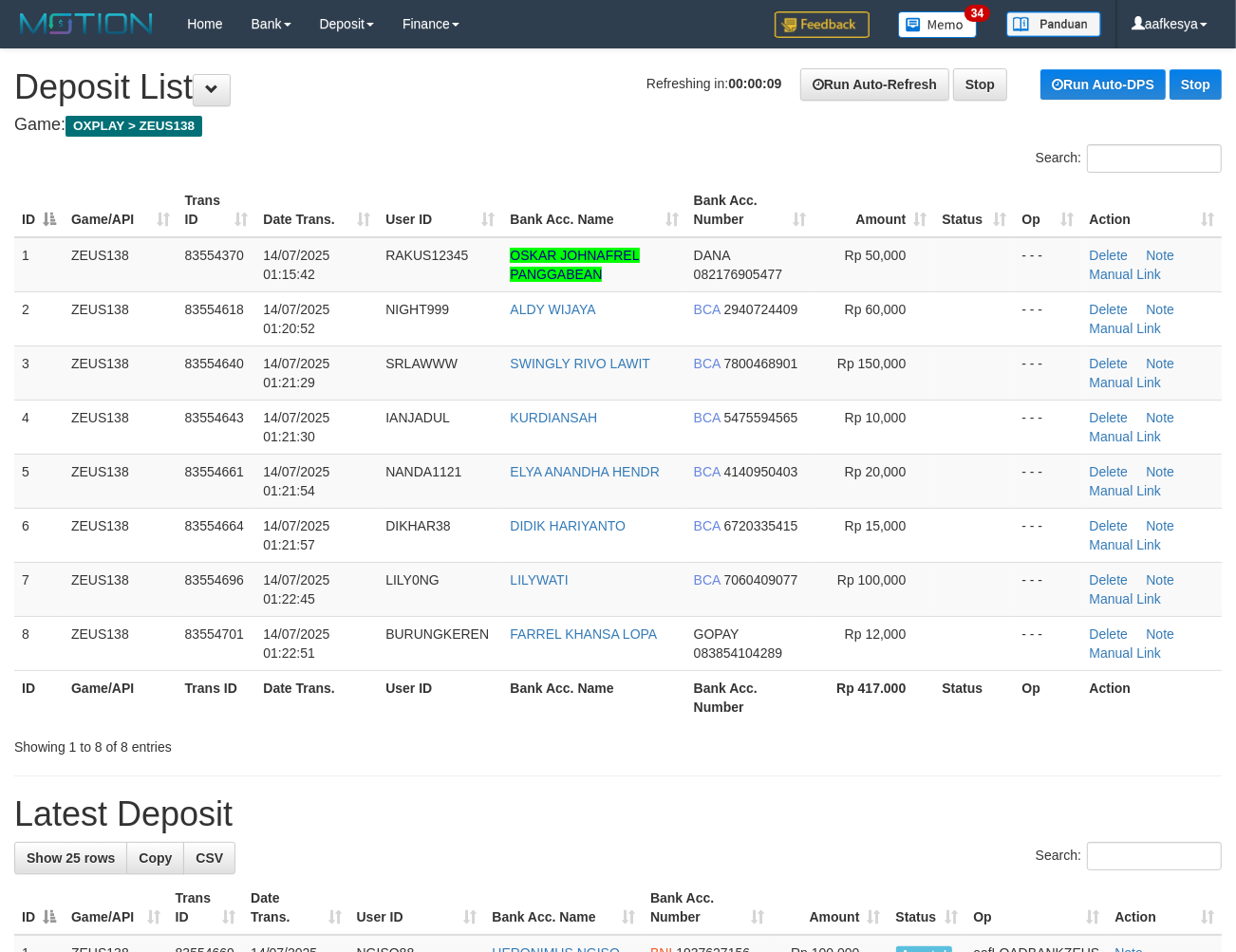 click on "Search:" at bounding box center (618, 858) 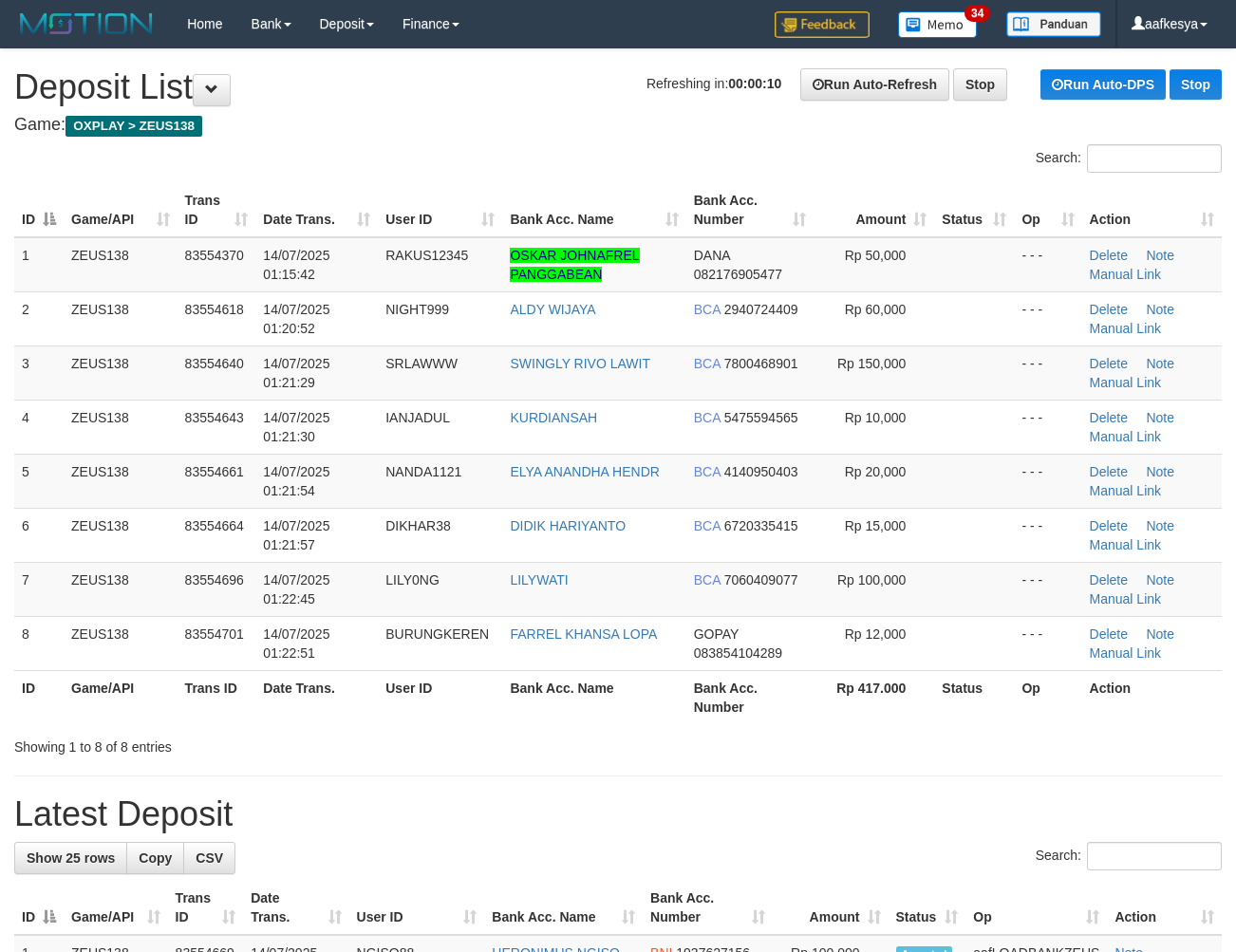 scroll, scrollTop: 0, scrollLeft: 0, axis: both 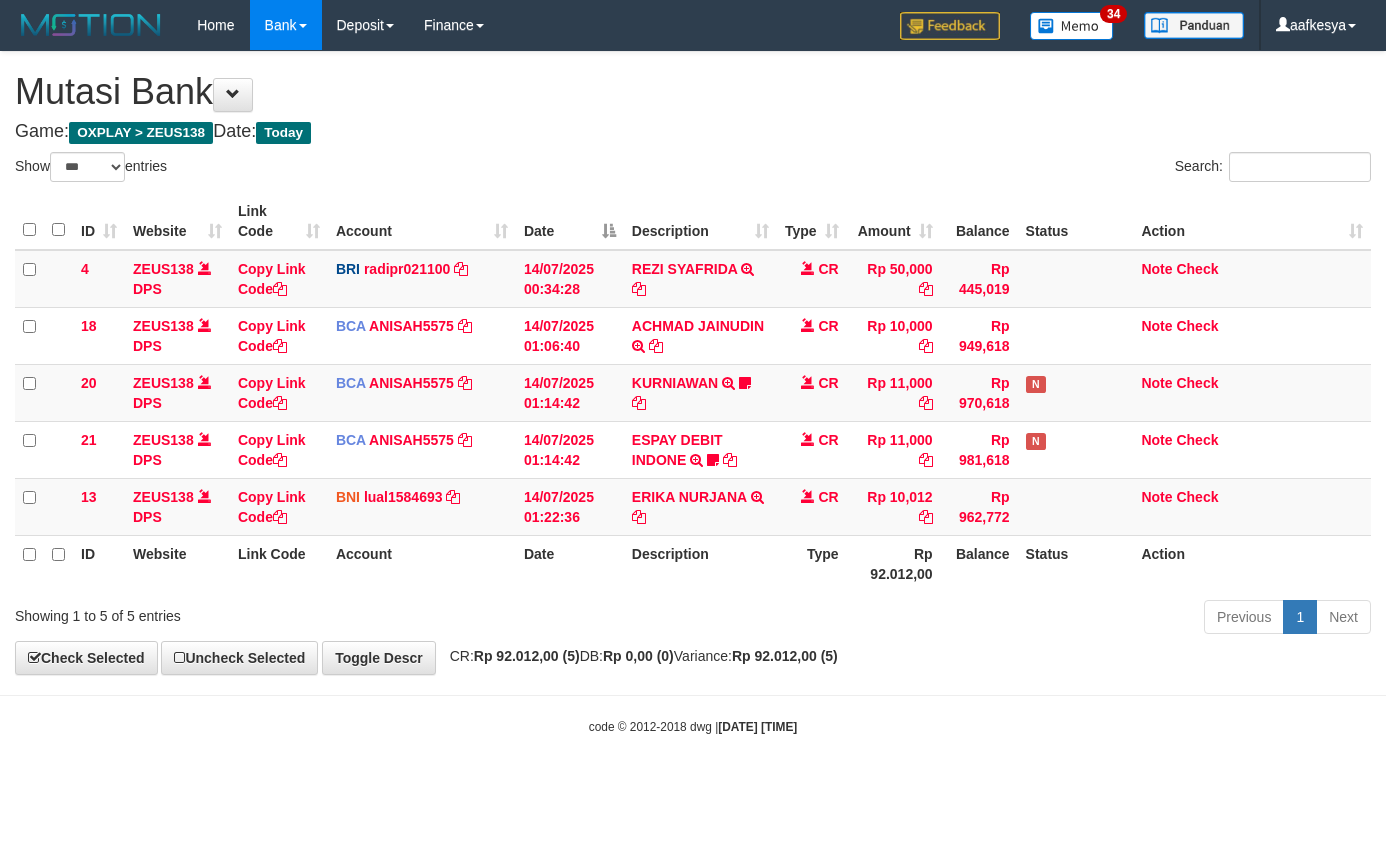 select on "***" 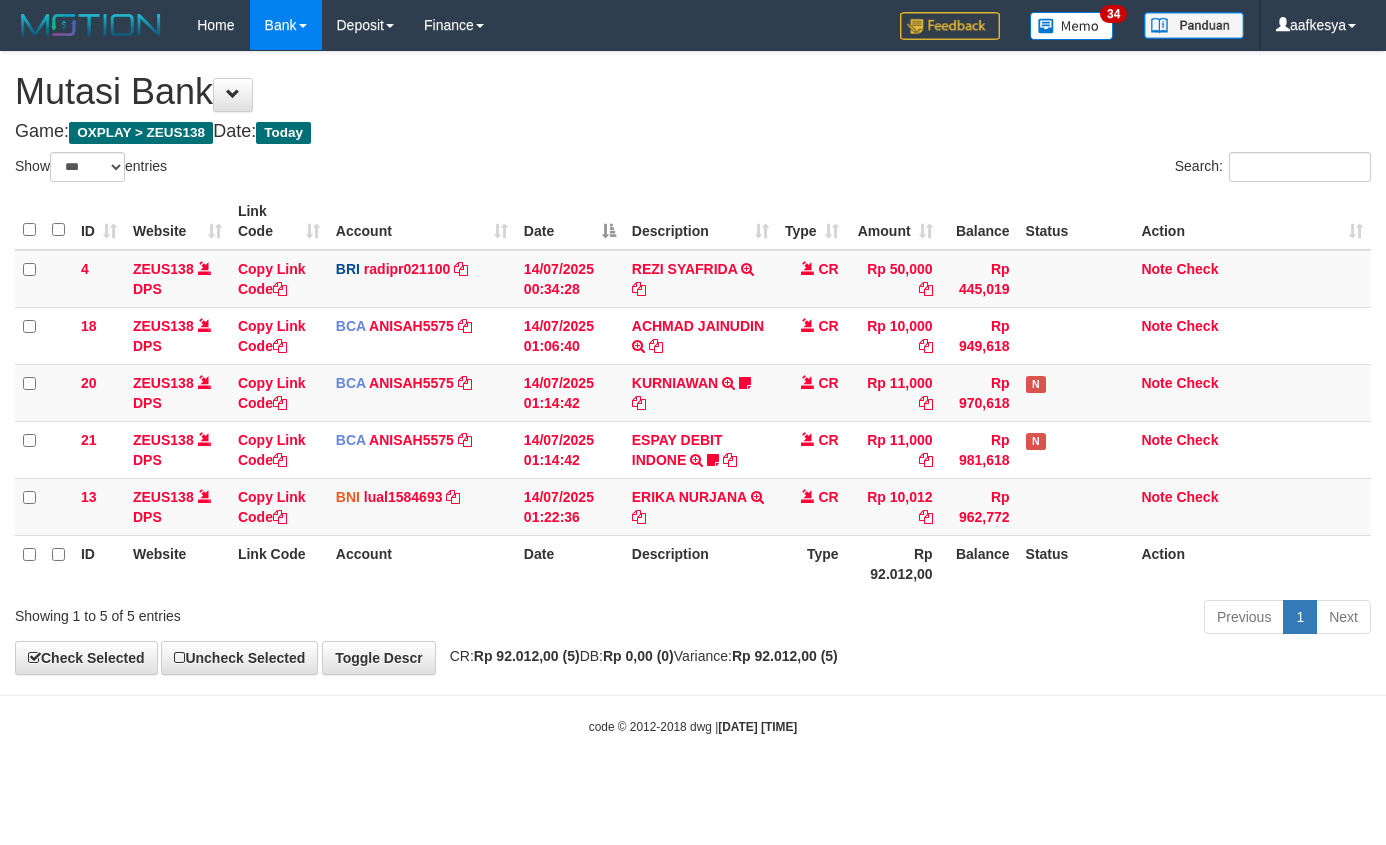 scroll, scrollTop: 0, scrollLeft: 0, axis: both 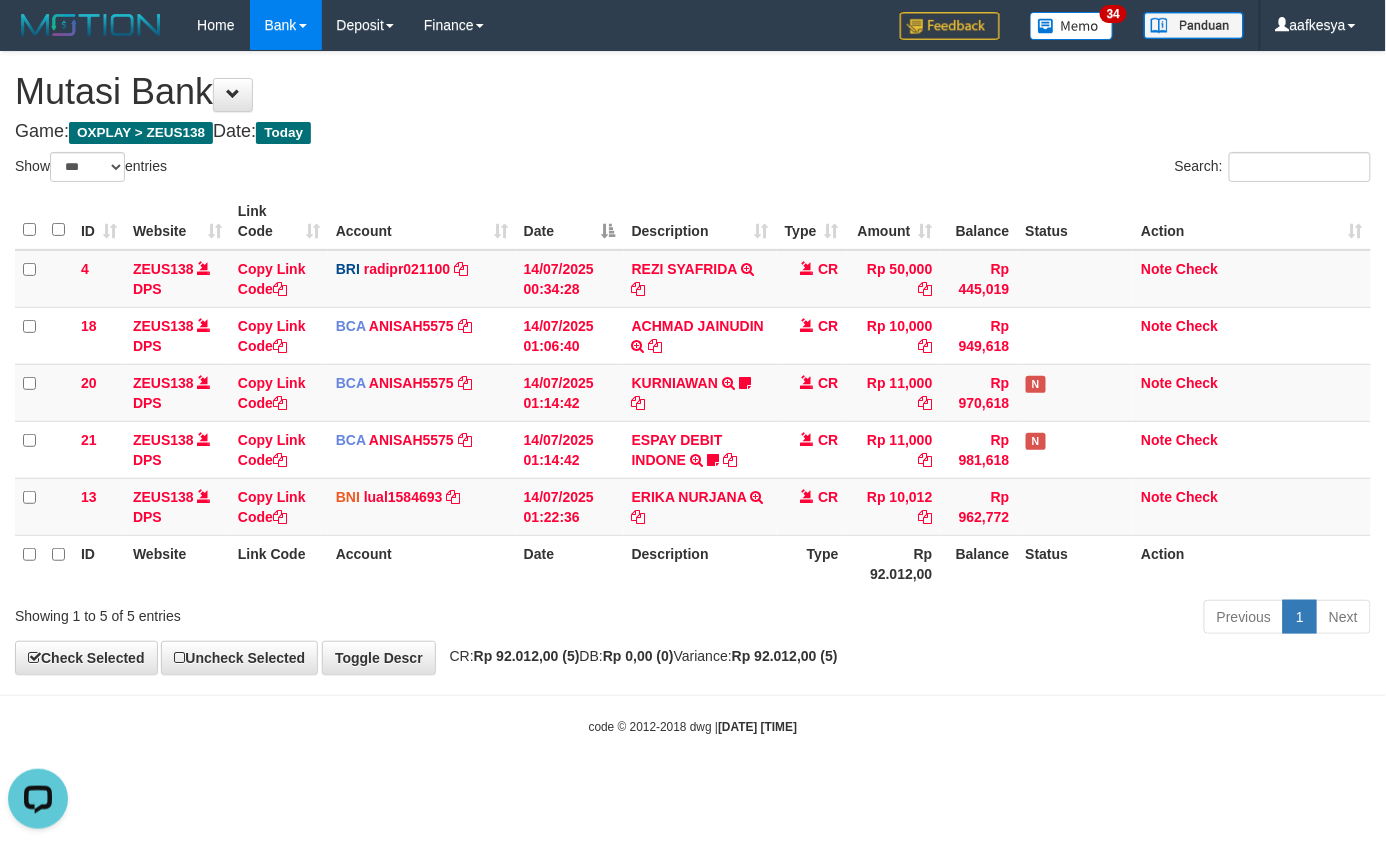 click on "code © 2012-2018 dwg |  2025/07/14 01:23:03" at bounding box center [693, 726] 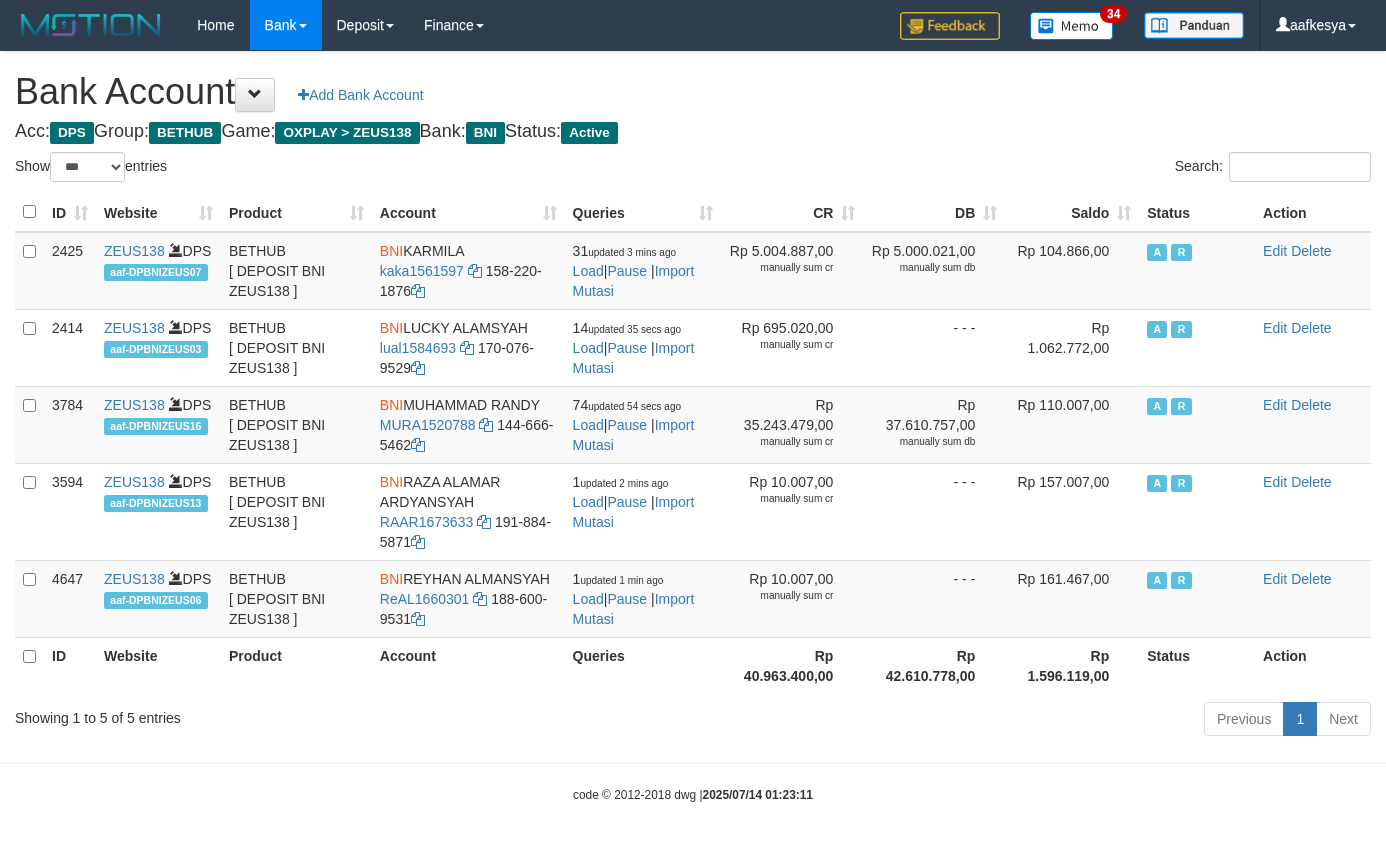 select on "***" 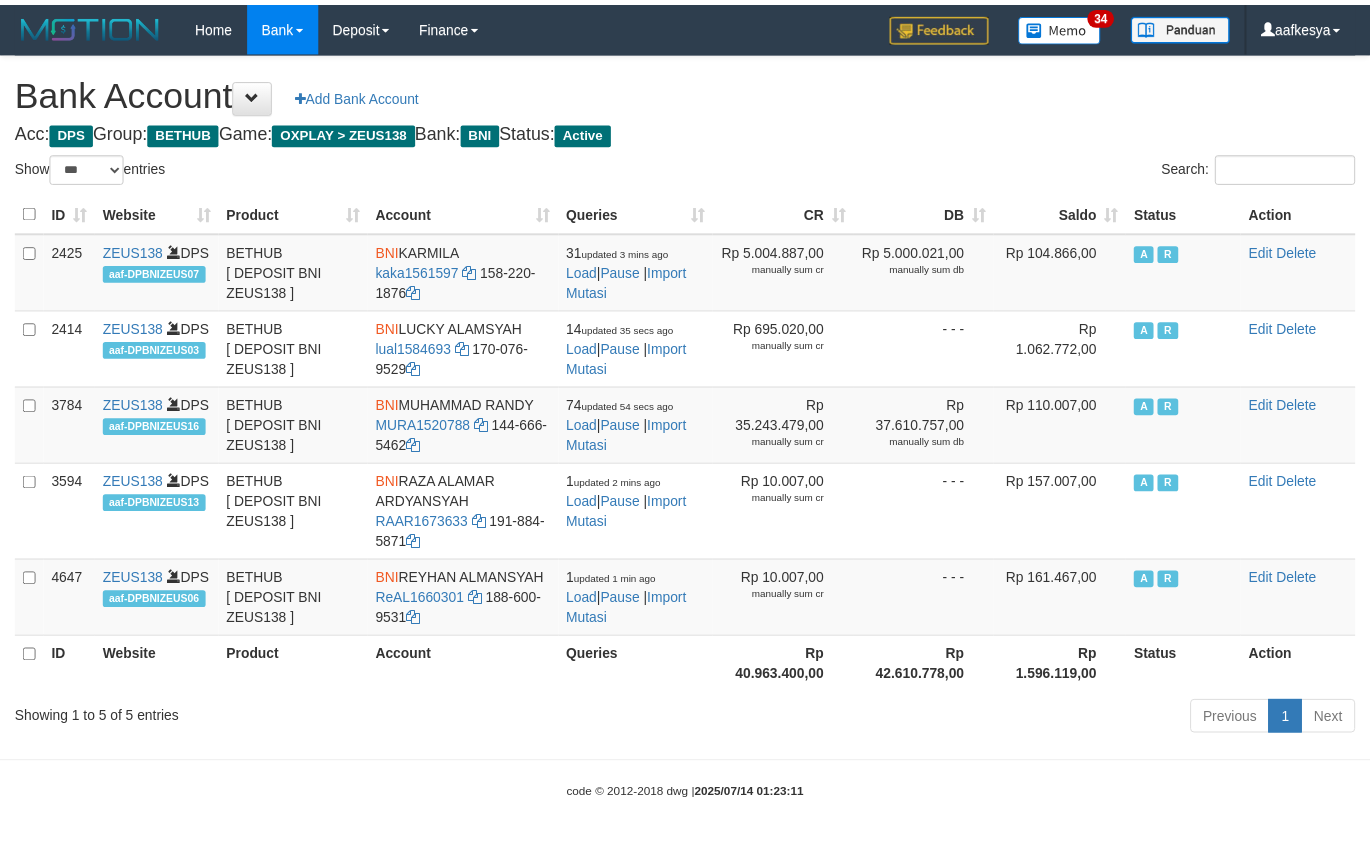 scroll, scrollTop: 0, scrollLeft: 0, axis: both 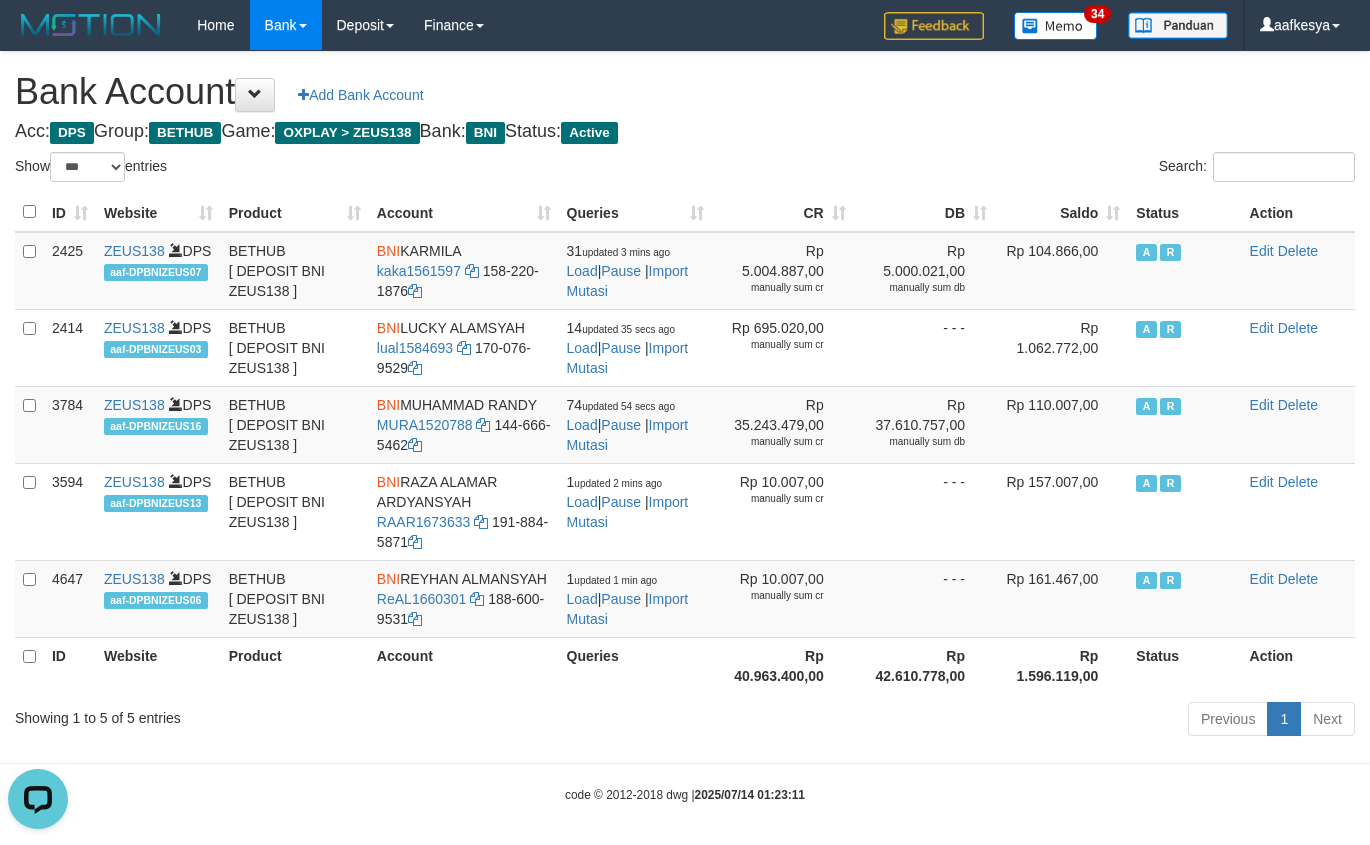 click on "Previous 1 Next" at bounding box center (970, 721) 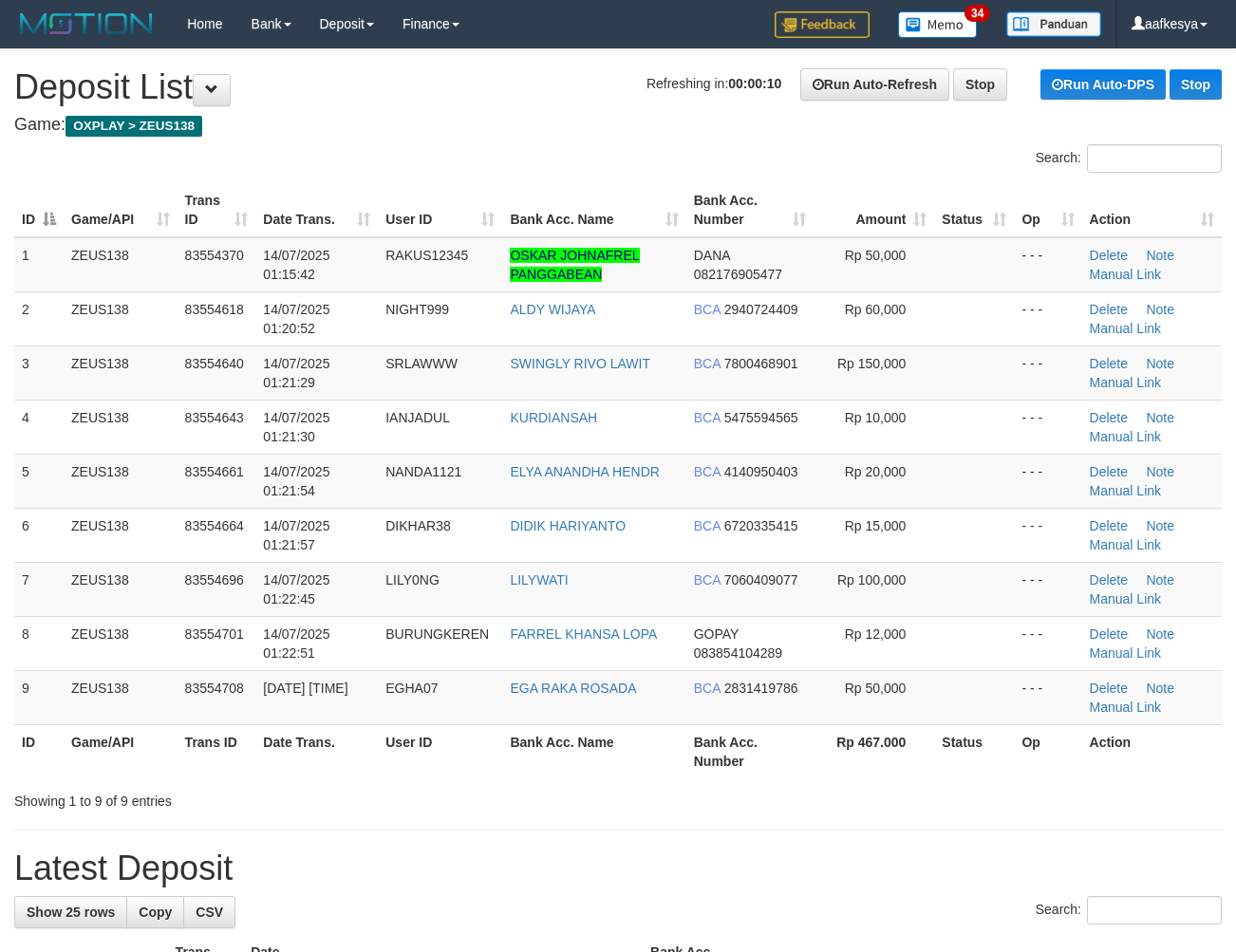 scroll, scrollTop: 0, scrollLeft: 0, axis: both 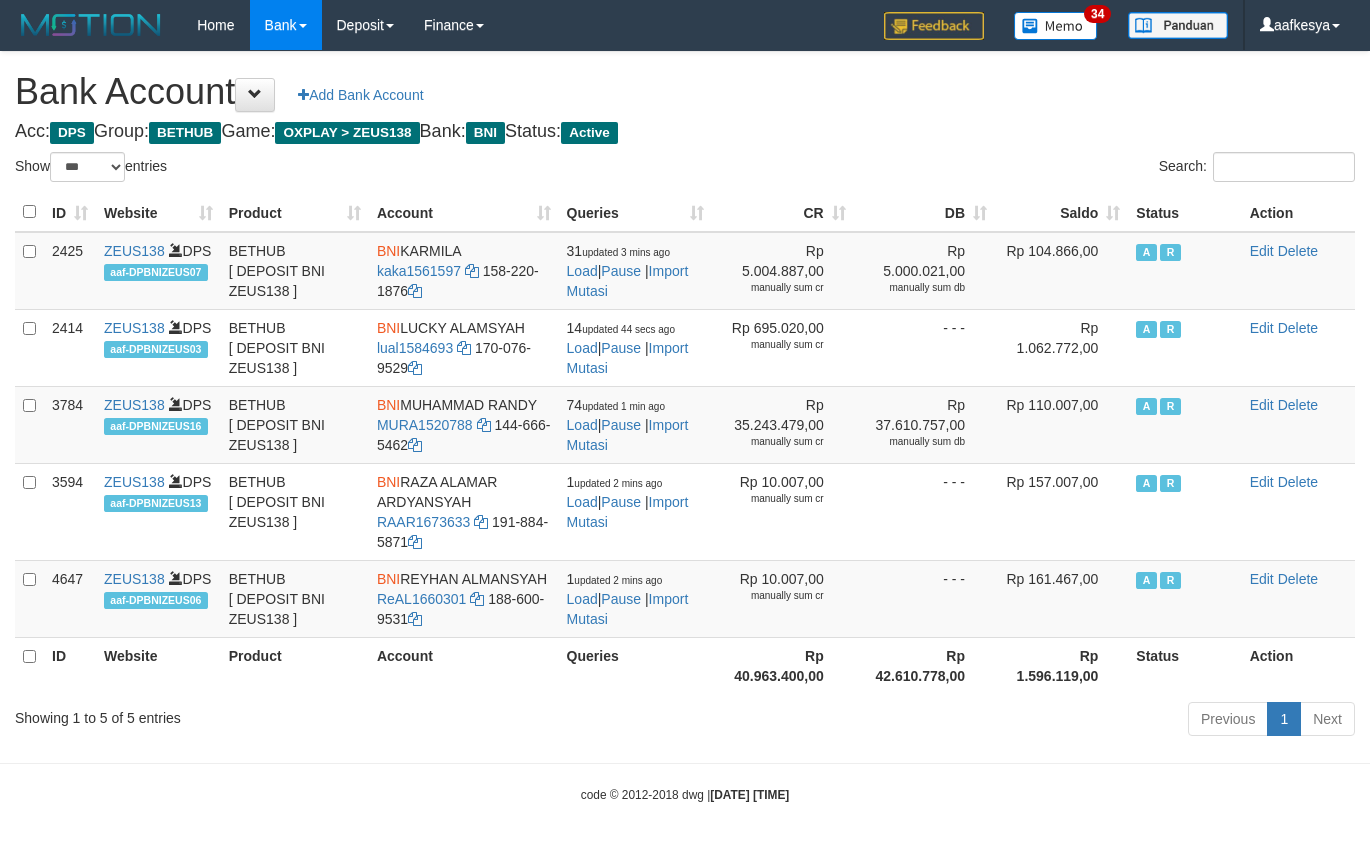 select on "***" 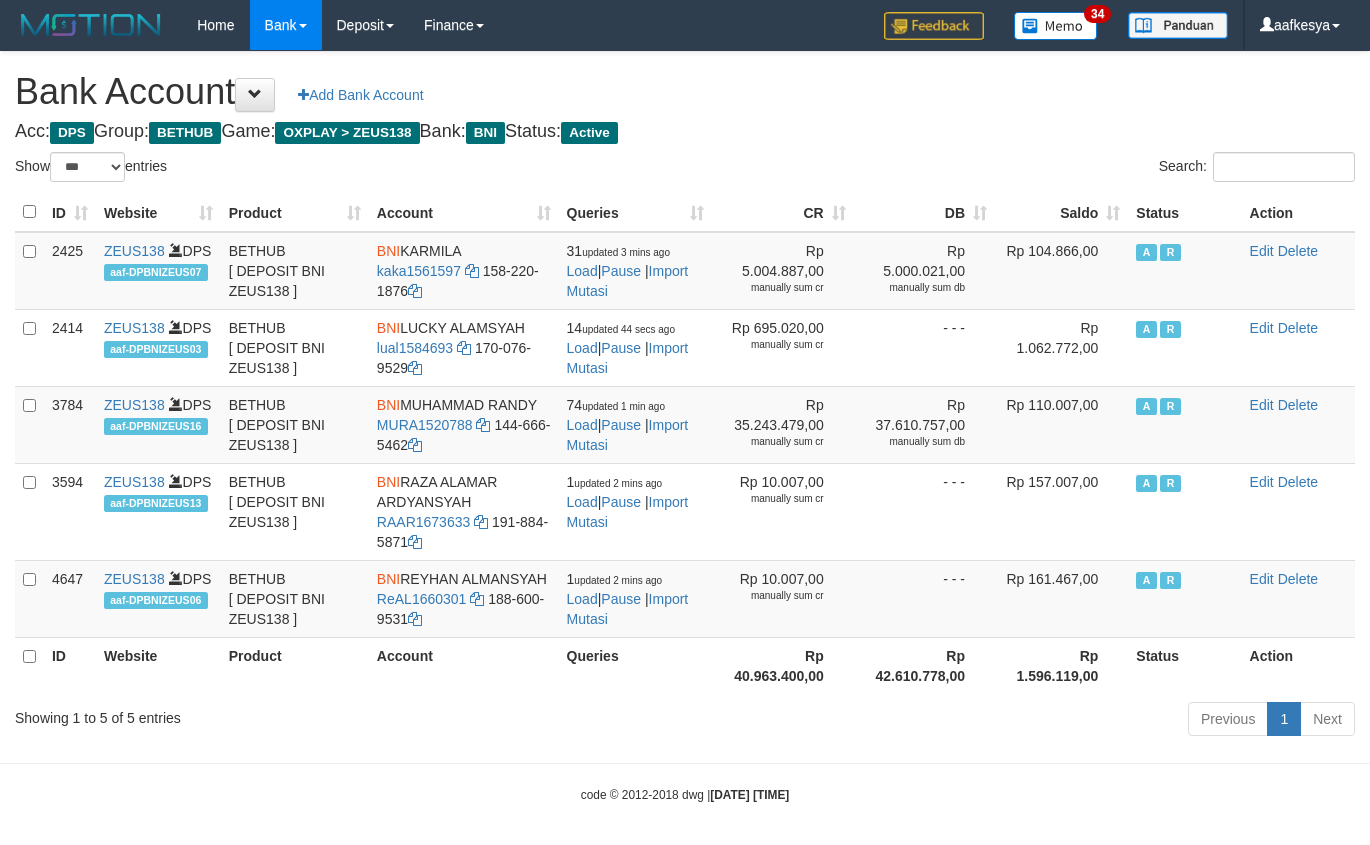 scroll, scrollTop: 0, scrollLeft: 0, axis: both 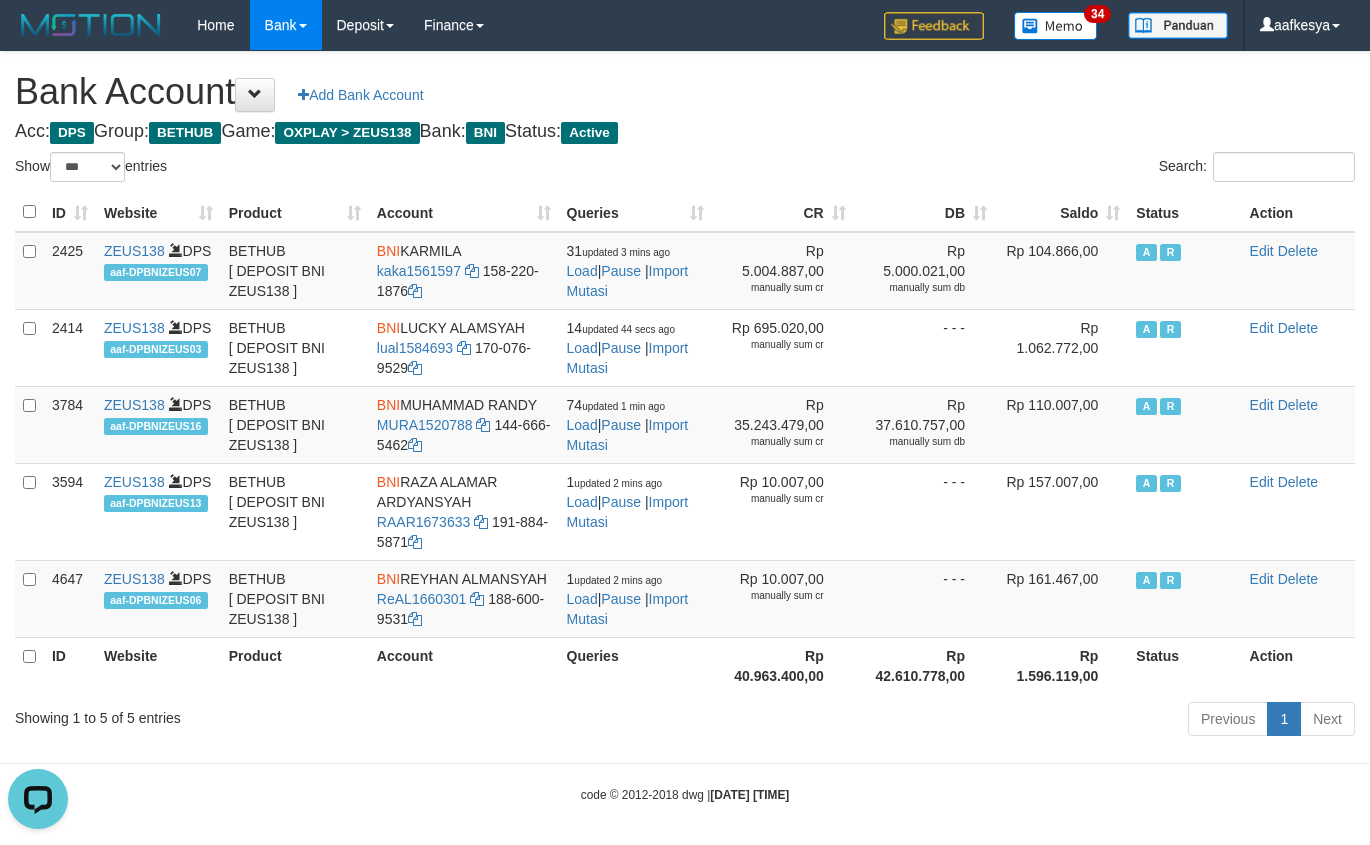 click on "Acc: 										 DPS
Group:   BETHUB    		Game:   OXPLAY > ZEUS138    		Bank:   BNI    		Status:  Active" at bounding box center (685, 132) 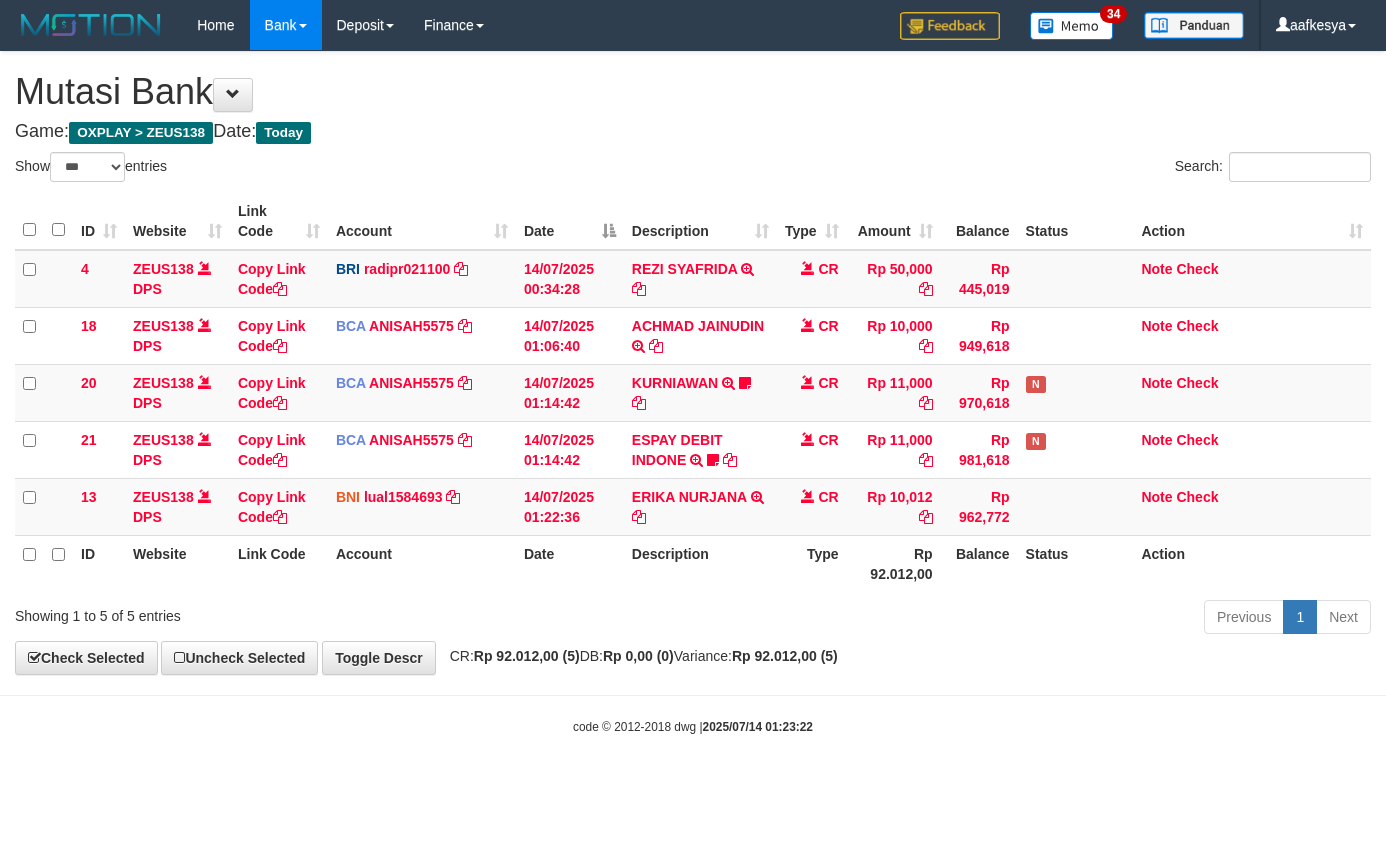 select on "***" 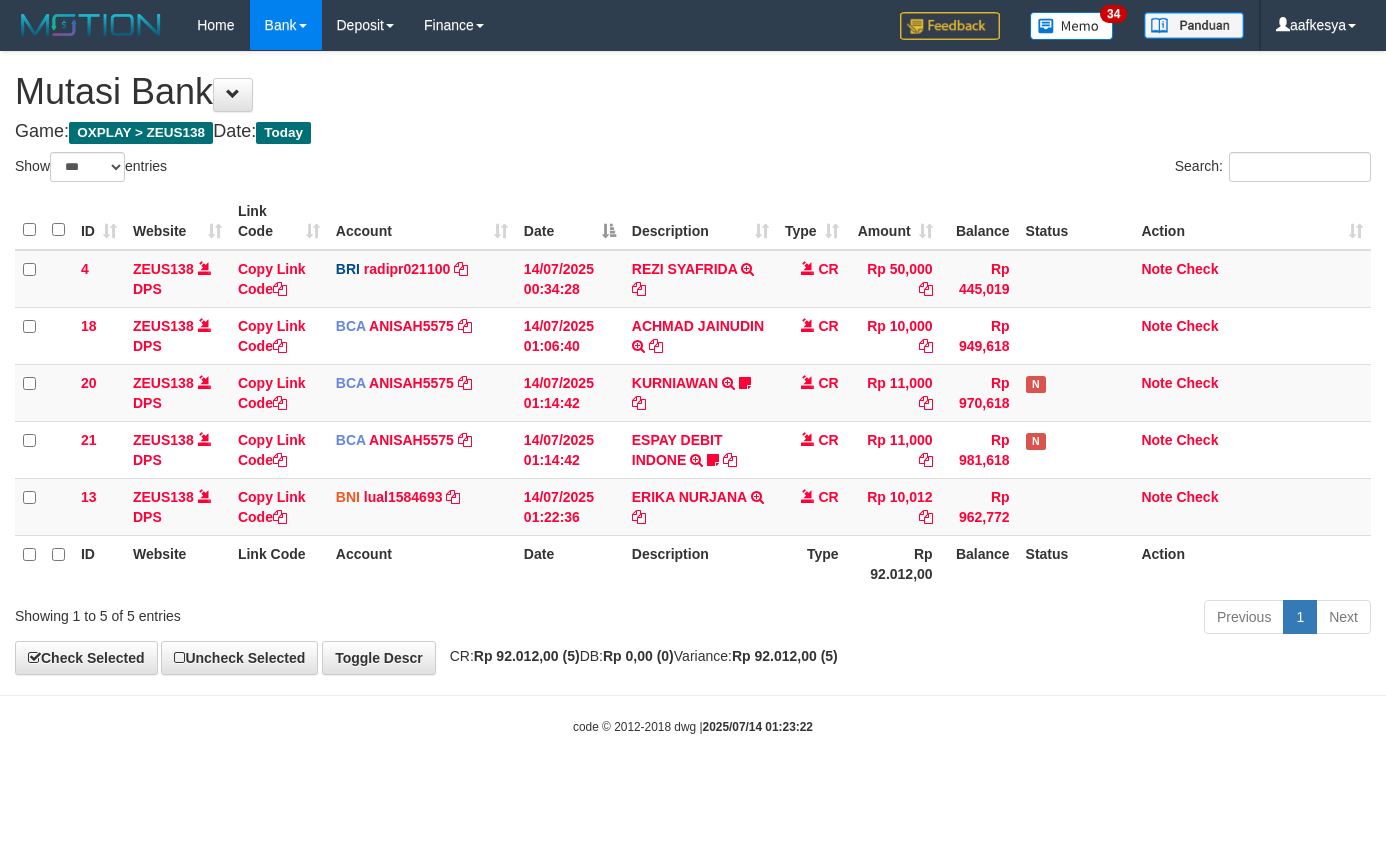 scroll, scrollTop: 0, scrollLeft: 0, axis: both 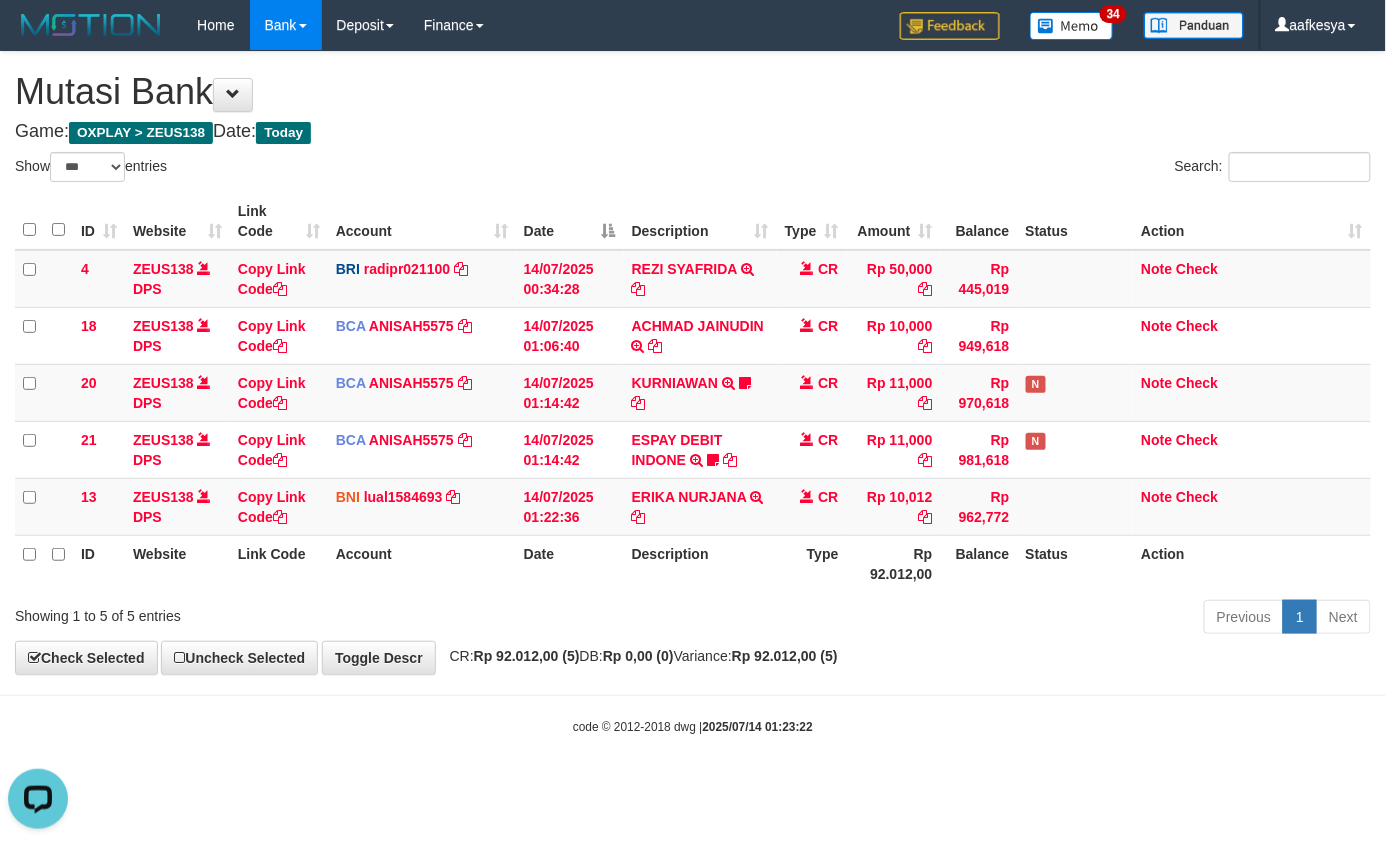 drag, startPoint x: 812, startPoint y: 802, endPoint x: 802, endPoint y: 795, distance: 12.206555 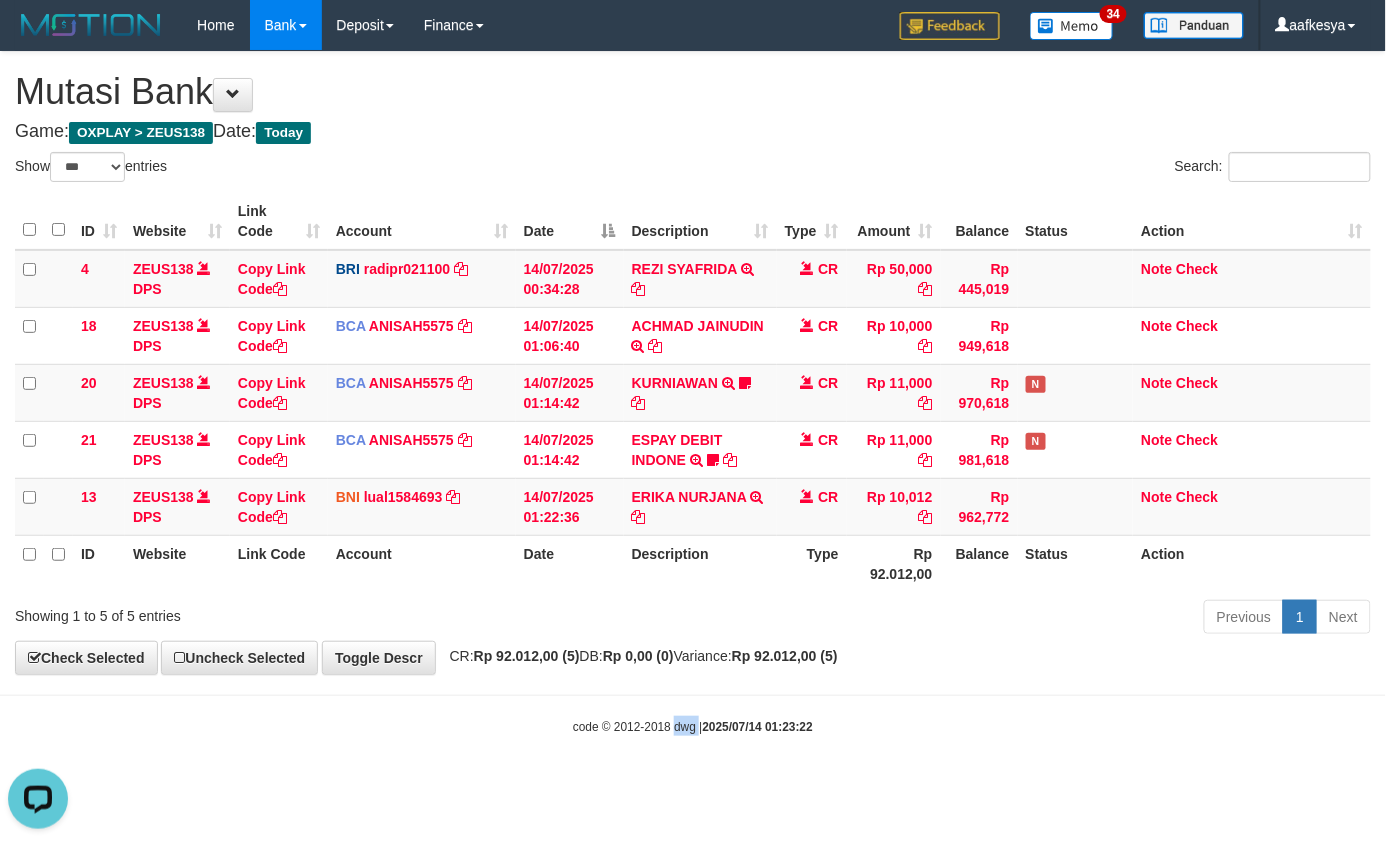 click on "Toggle navigation
Home
Bank
Account List
Load
By Website
Group
[OXPLAY]													ZEUS138
By Load Group (DPS)" at bounding box center [693, 393] 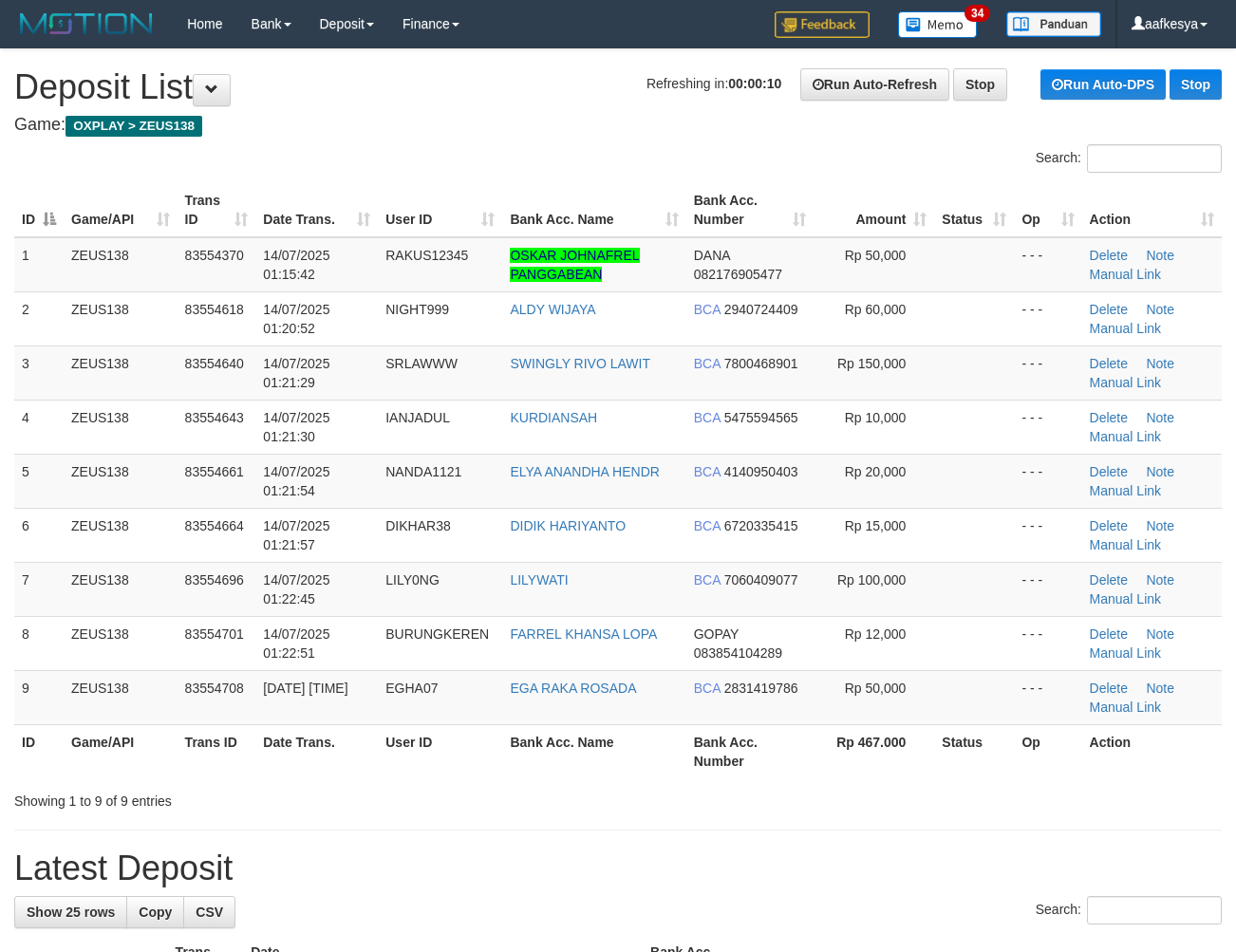 scroll, scrollTop: 0, scrollLeft: 0, axis: both 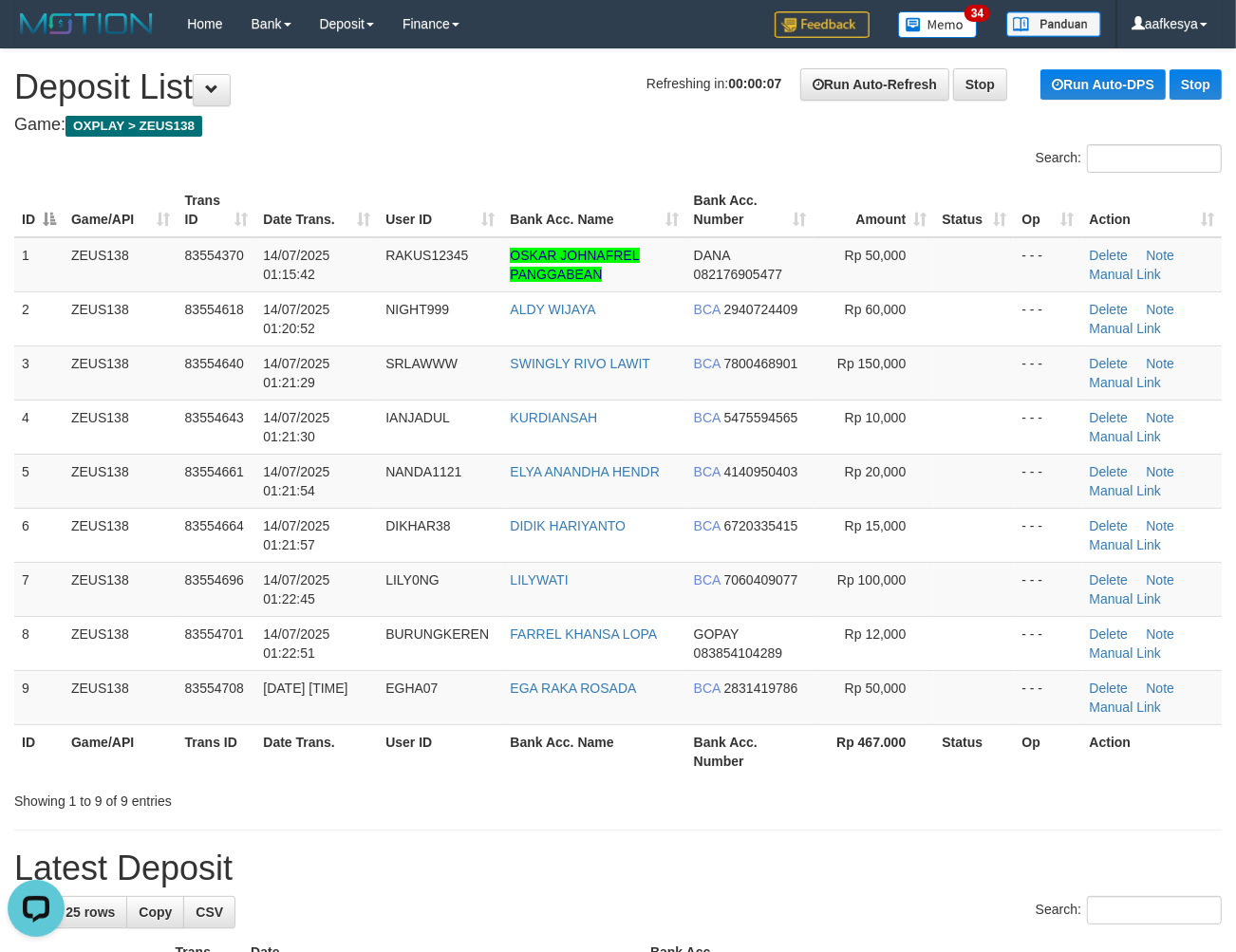 click on "Latest Deposit" at bounding box center [618, 868] 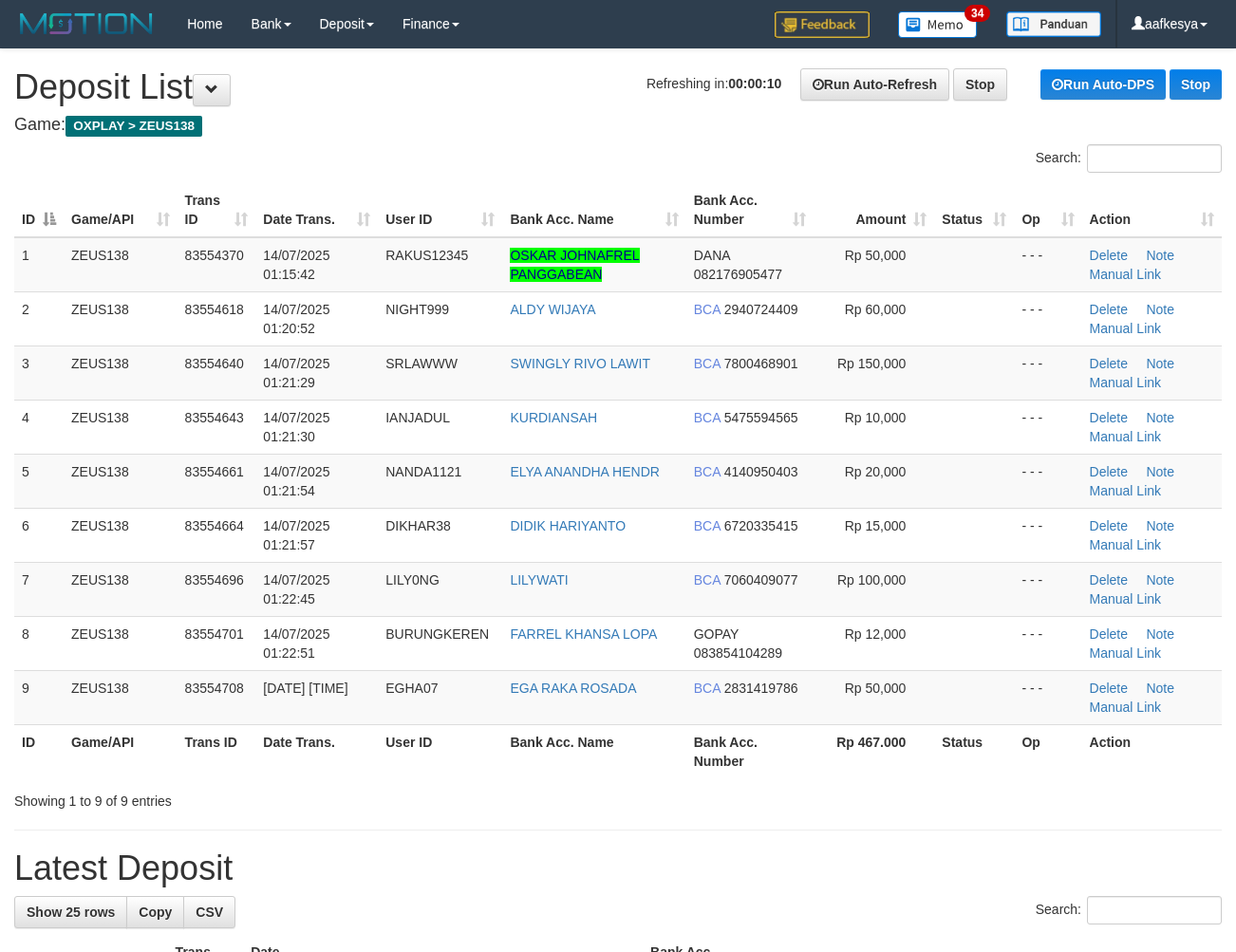 scroll, scrollTop: 0, scrollLeft: 0, axis: both 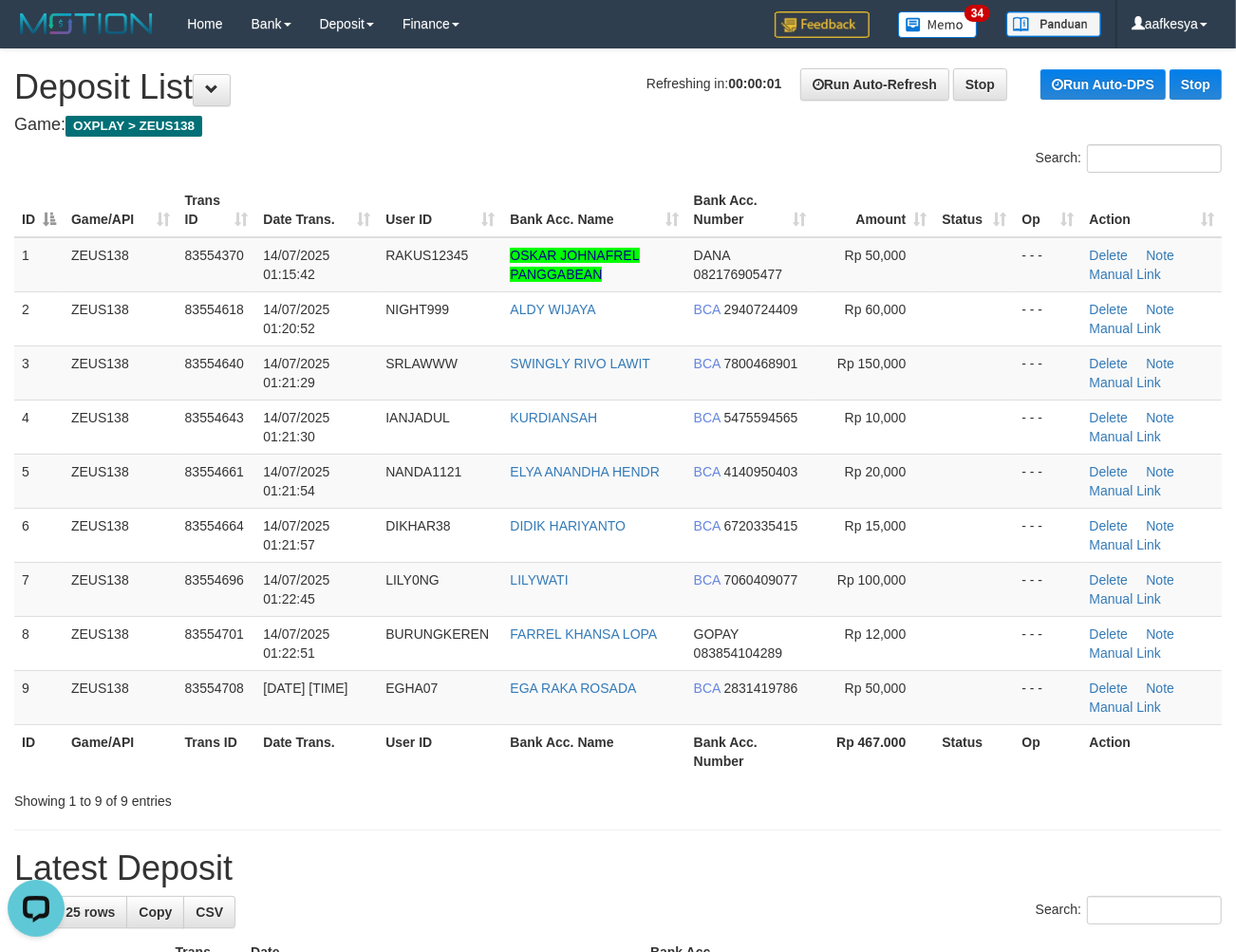 click on "Latest Deposit" at bounding box center (618, 868) 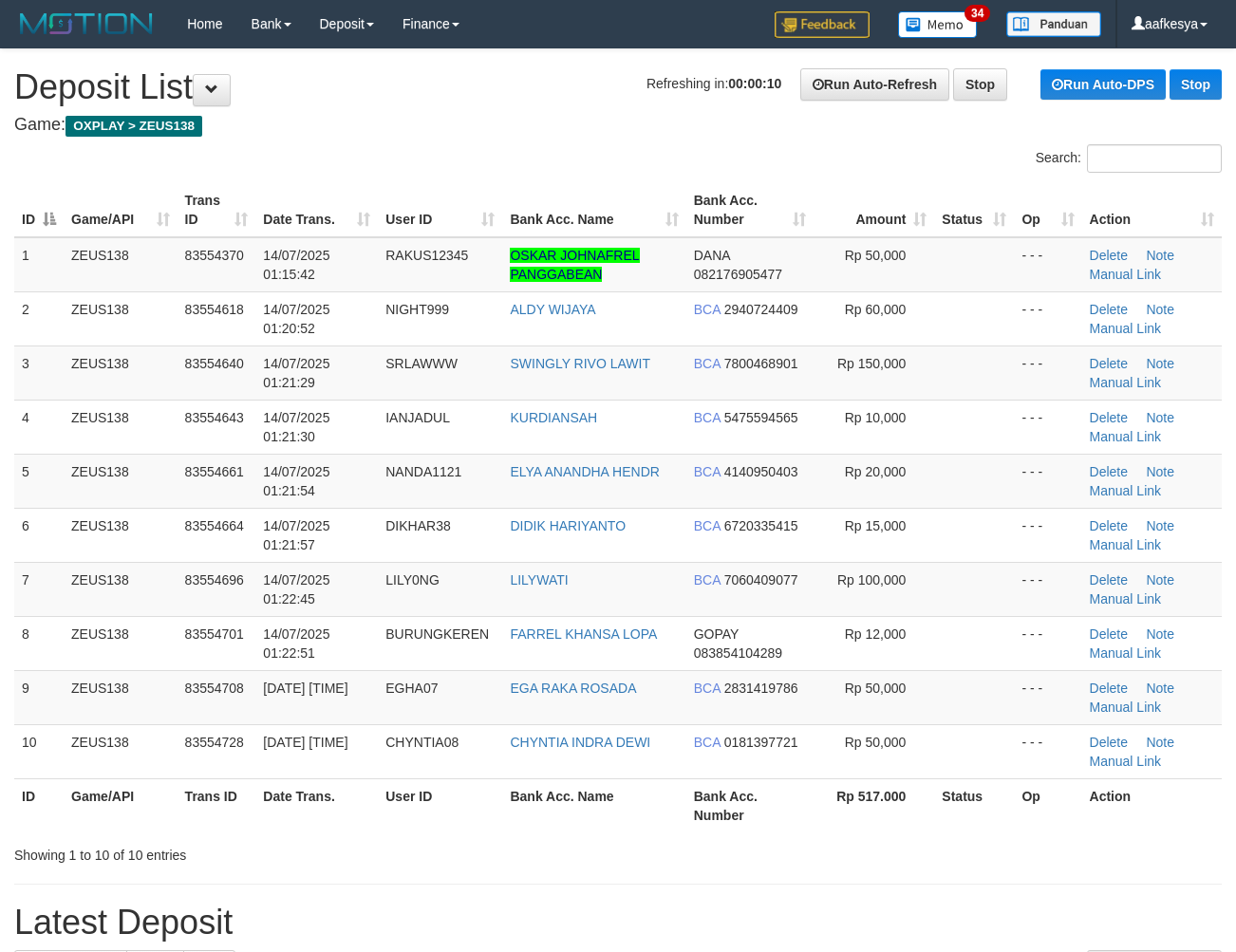 scroll, scrollTop: 0, scrollLeft: 0, axis: both 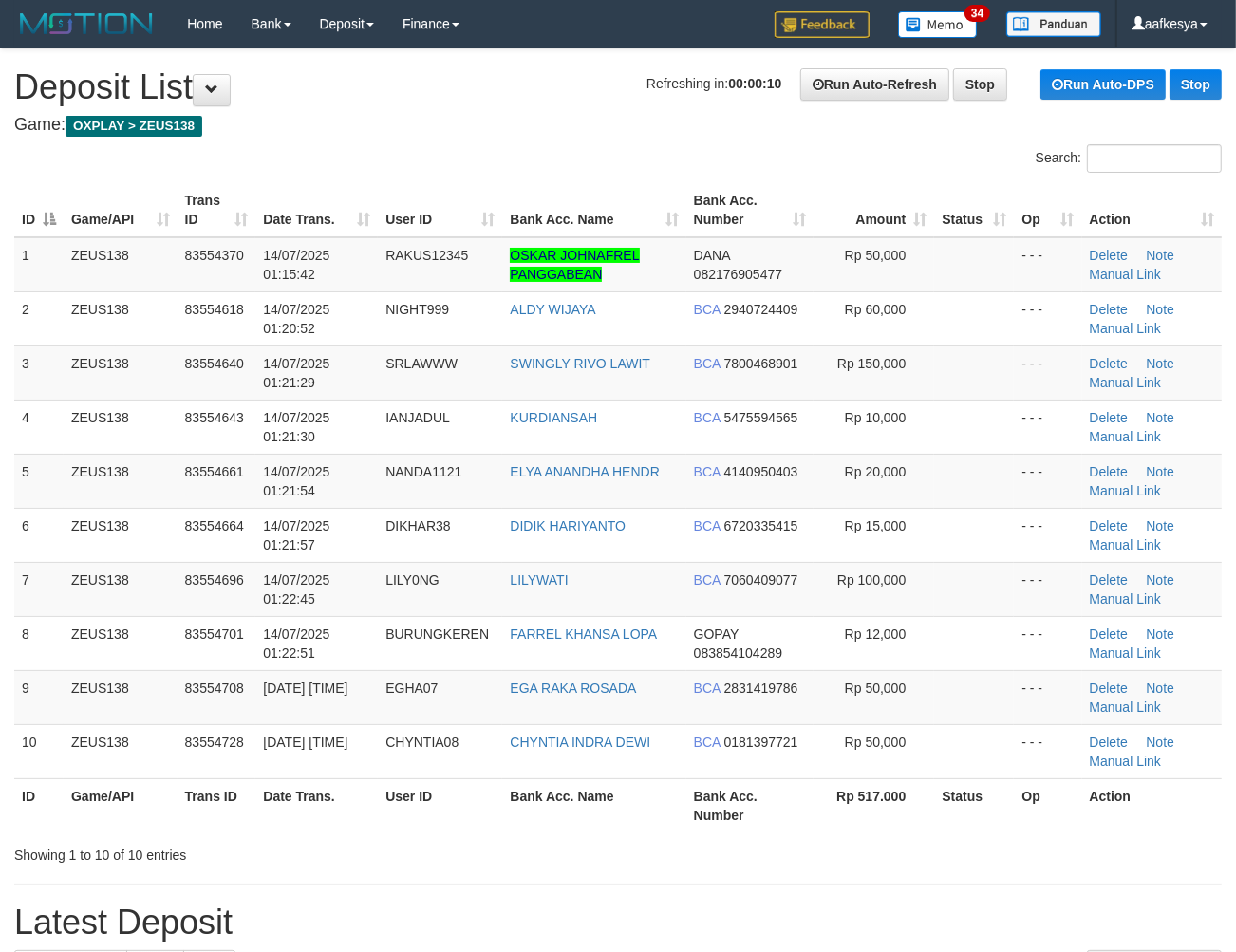 click on "Showing 1 to 10 of 10 entries" at bounding box center (618, 851) 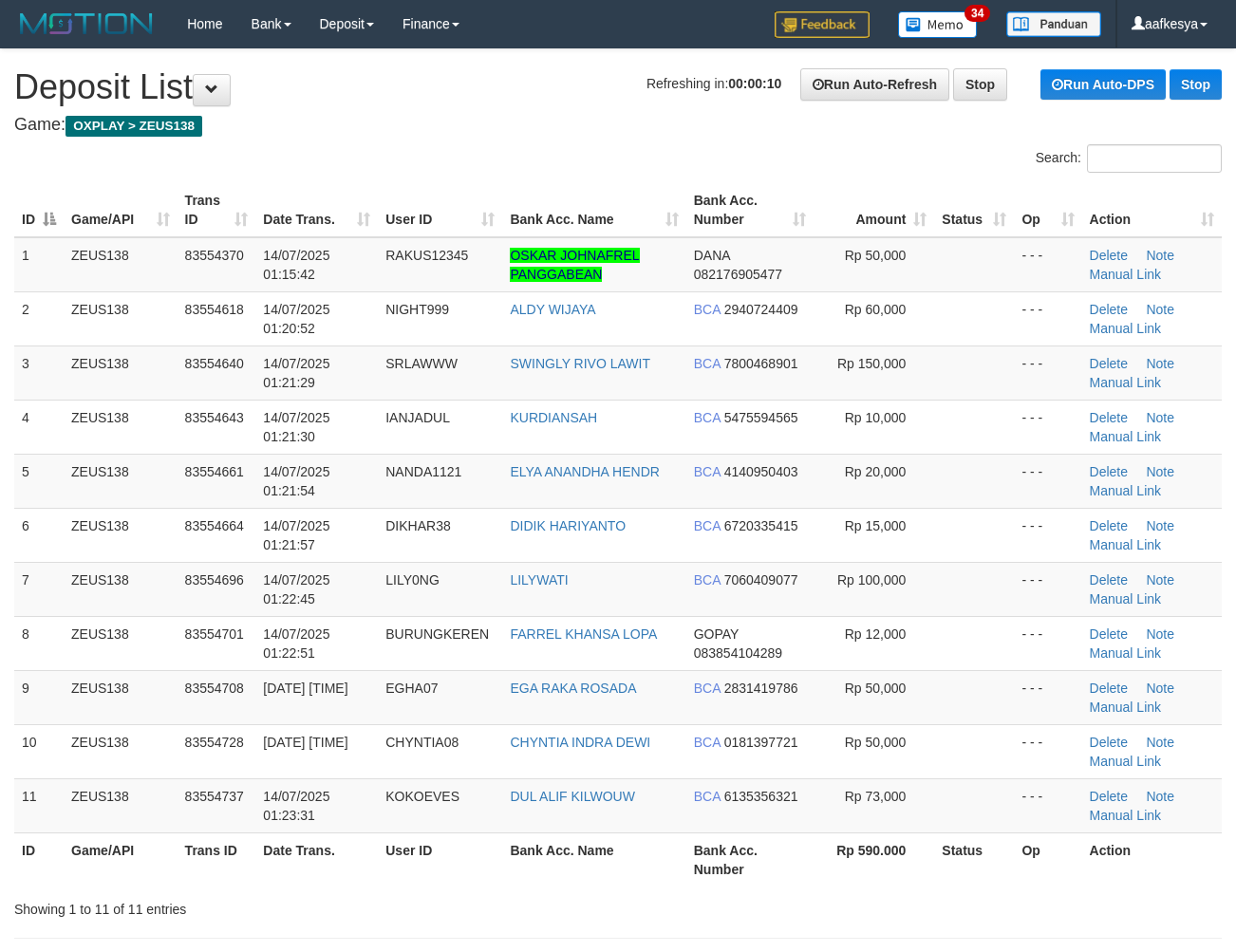 scroll, scrollTop: 0, scrollLeft: 0, axis: both 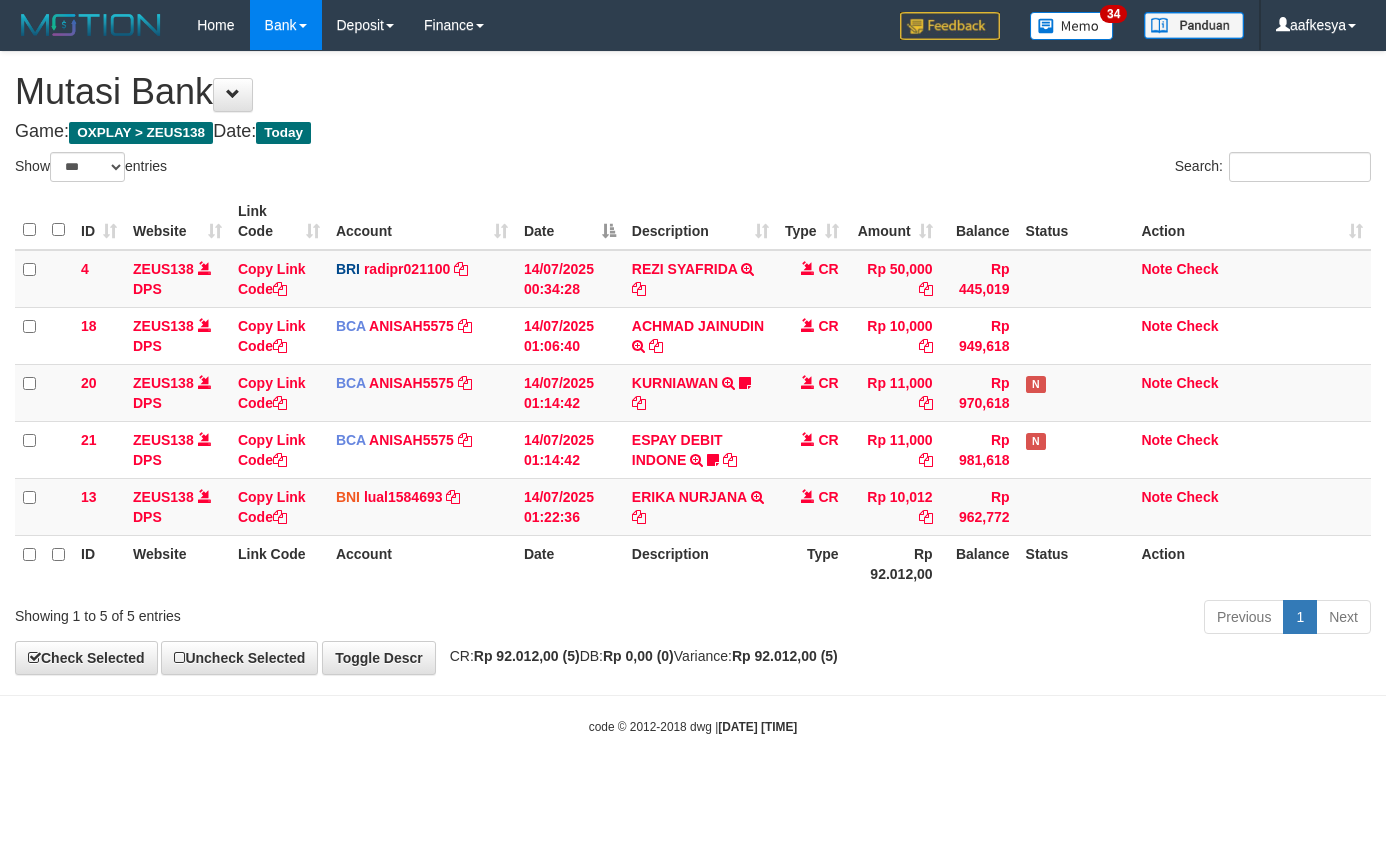 select on "***" 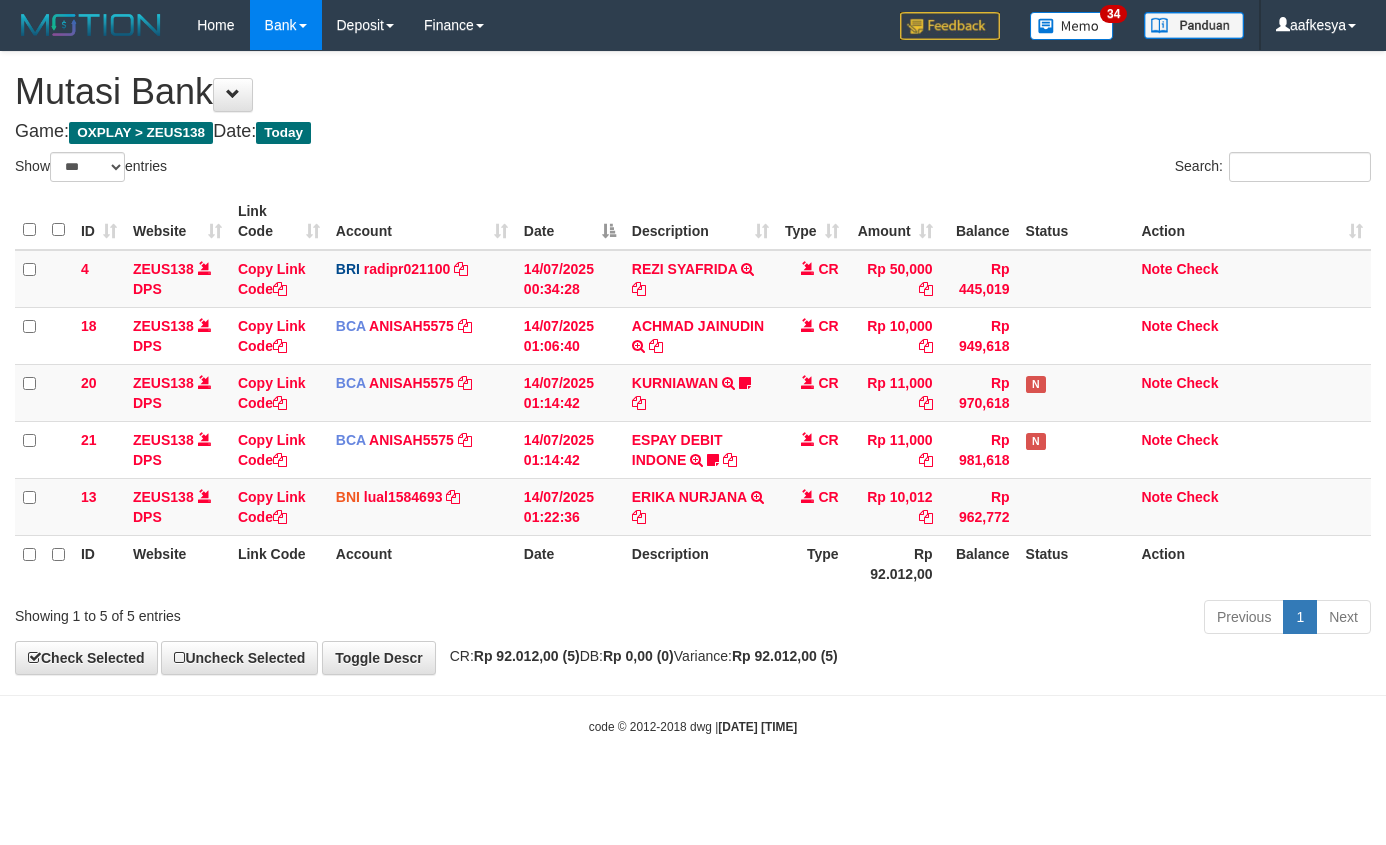 scroll, scrollTop: 0, scrollLeft: 0, axis: both 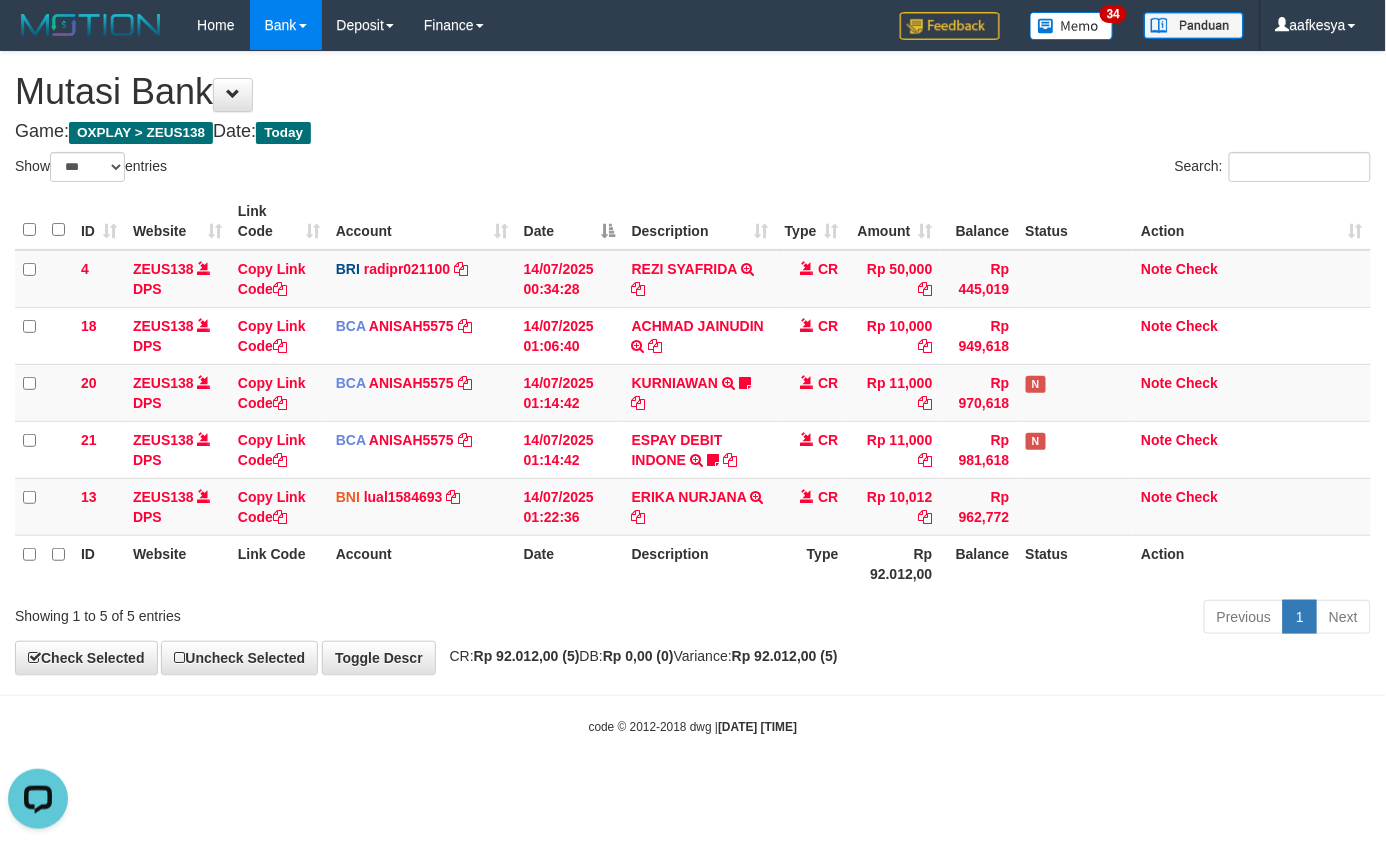 click on "Show  ** ** ** ***  entries" at bounding box center [346, 169] 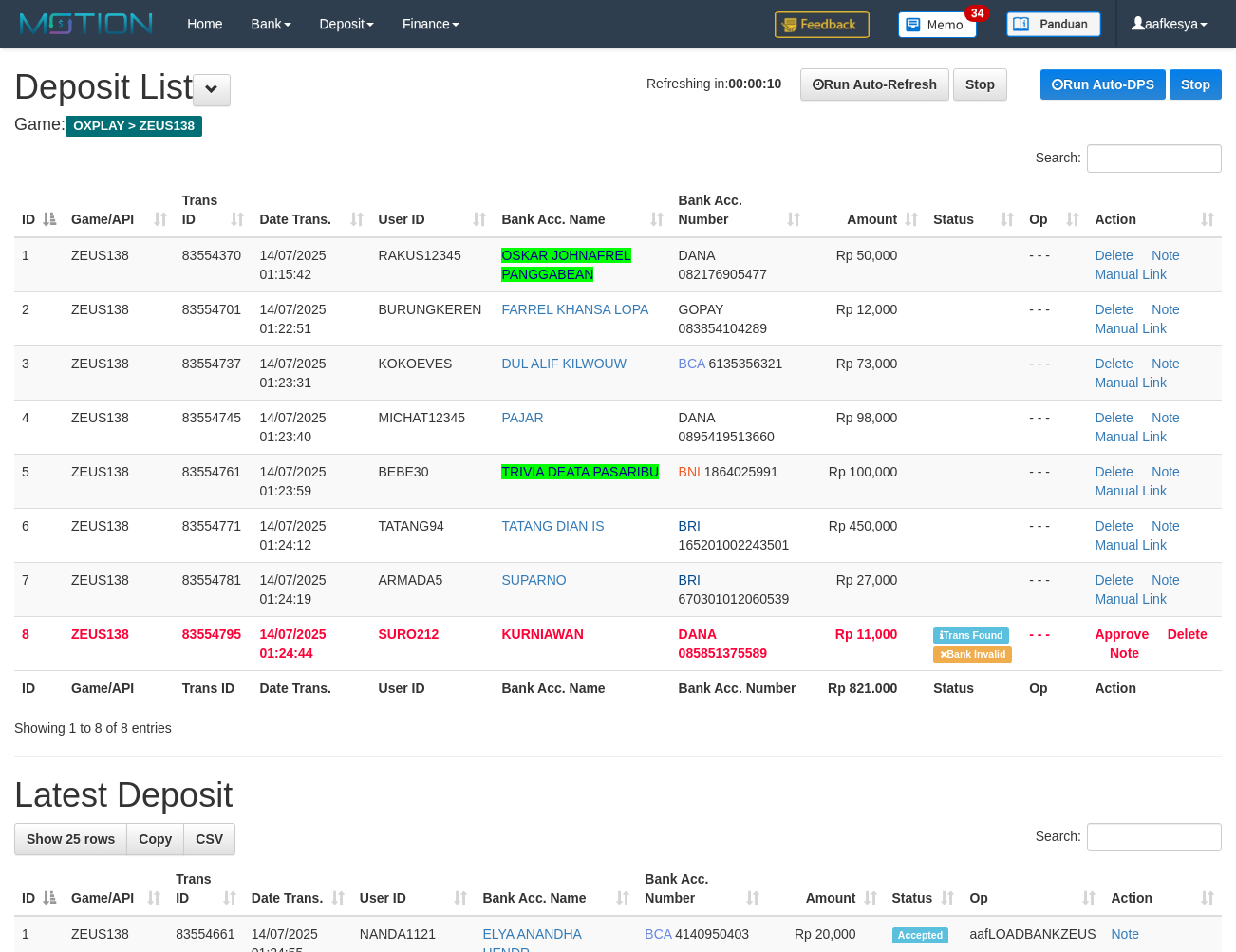 scroll, scrollTop: 0, scrollLeft: 0, axis: both 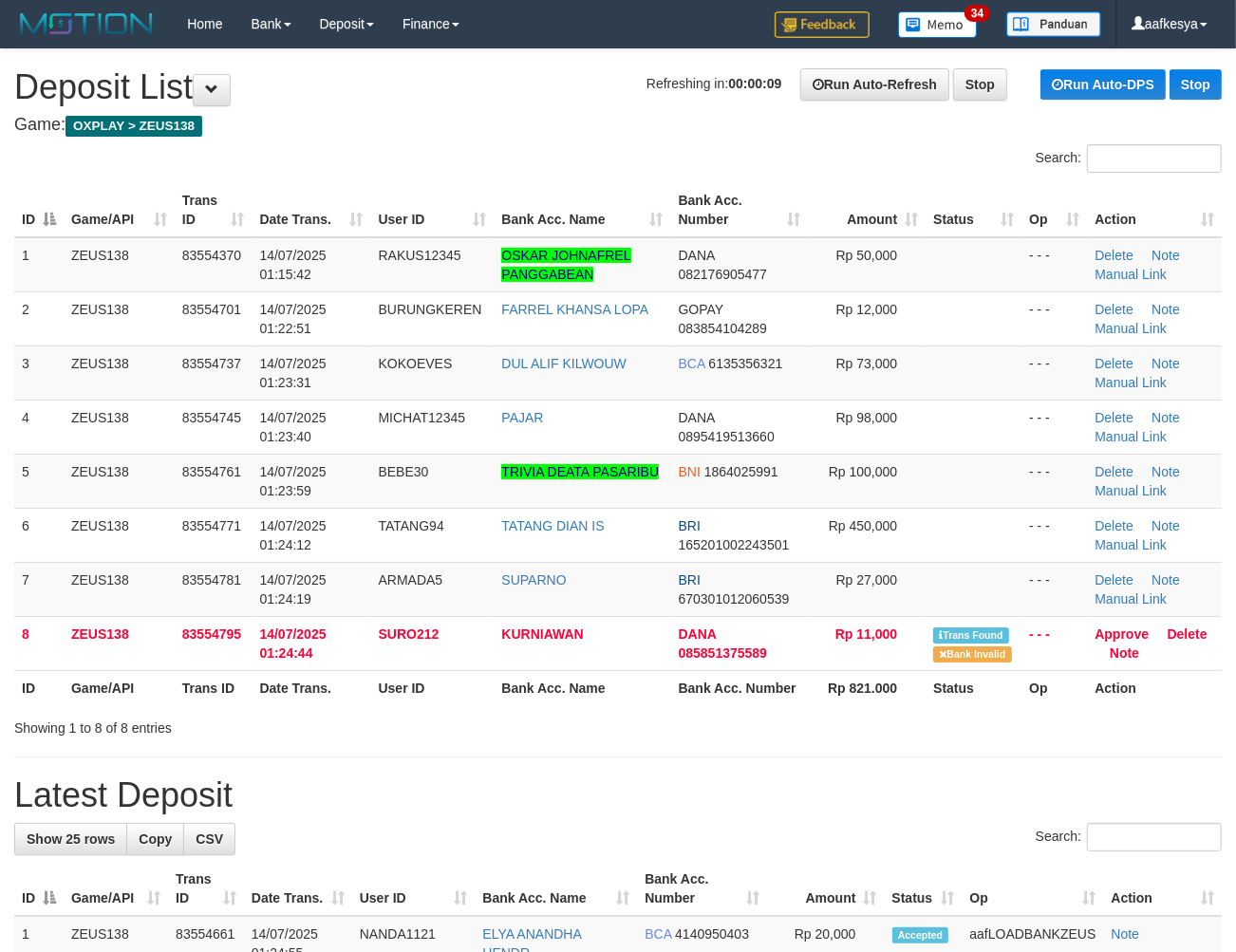 drag, startPoint x: 864, startPoint y: 774, endPoint x: 875, endPoint y: 770, distance: 11.7047 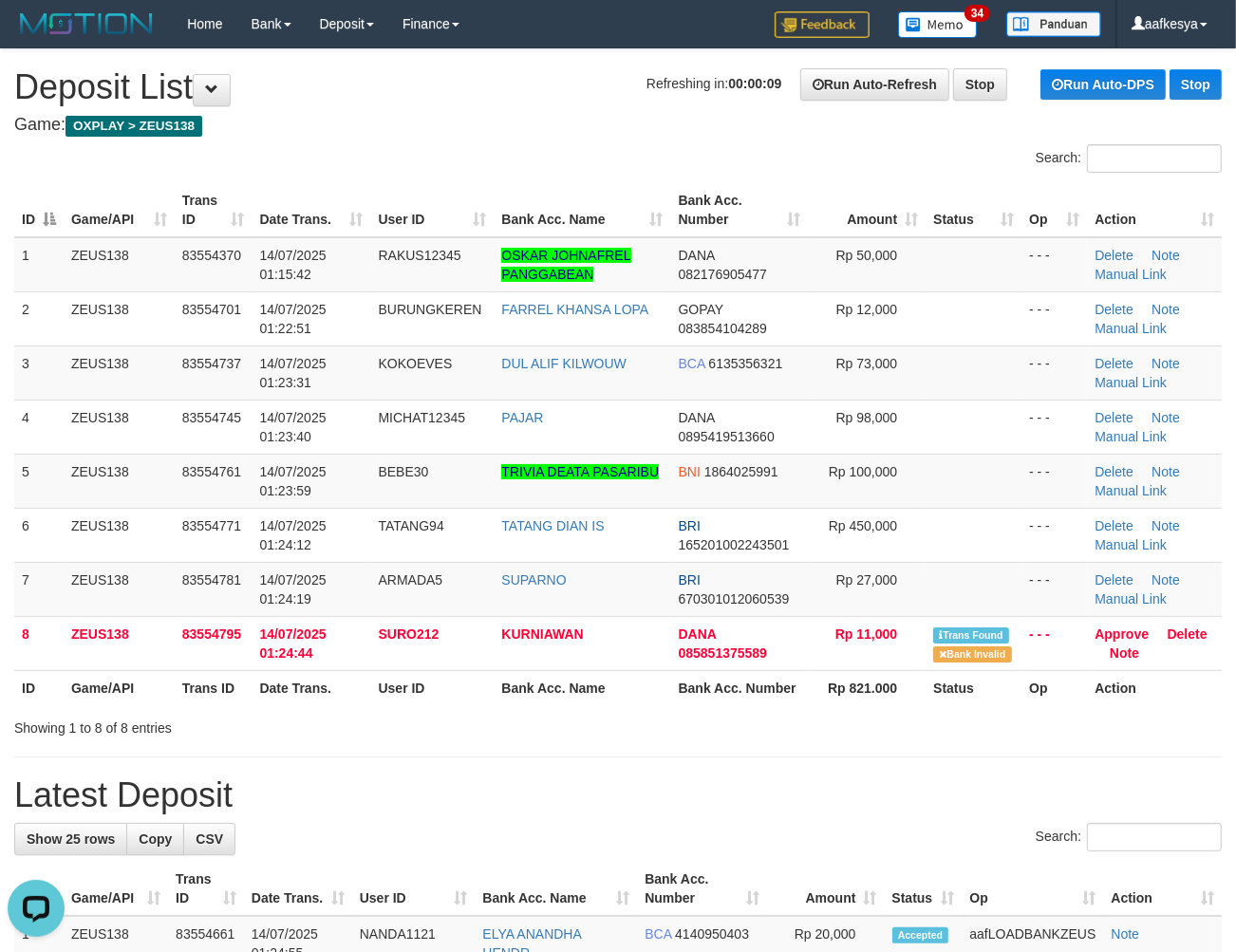 scroll, scrollTop: 0, scrollLeft: 0, axis: both 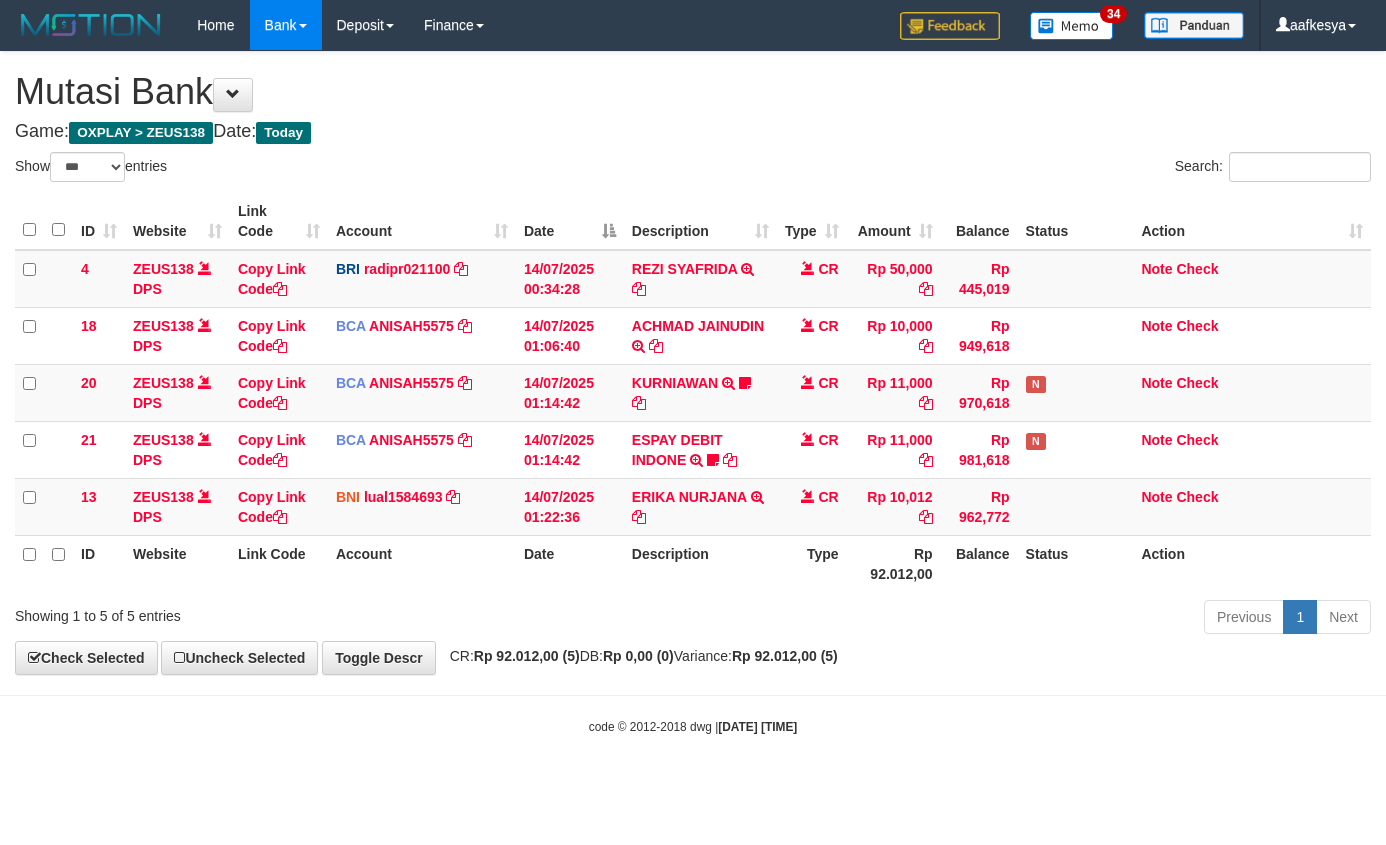 select on "***" 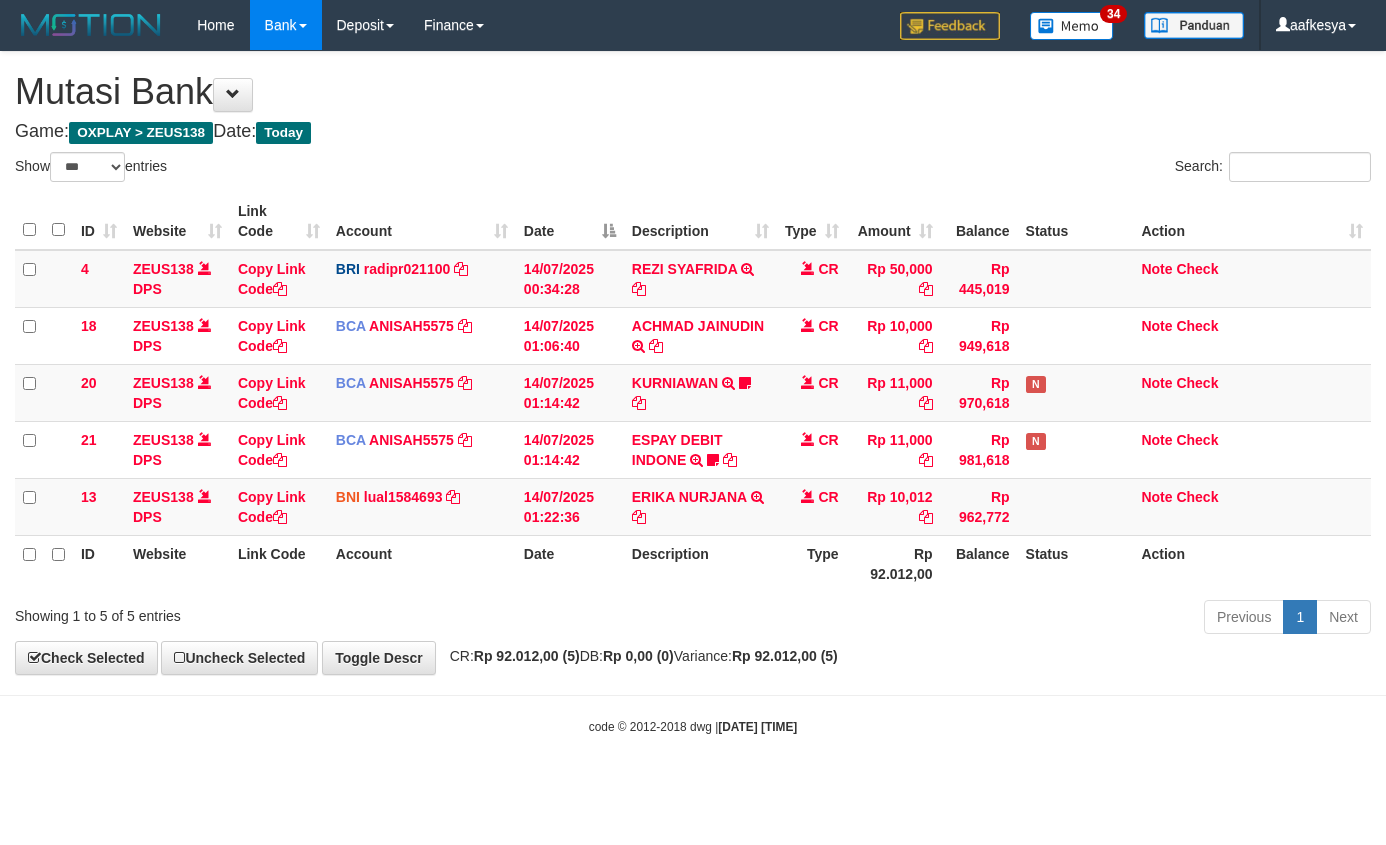scroll, scrollTop: 0, scrollLeft: 0, axis: both 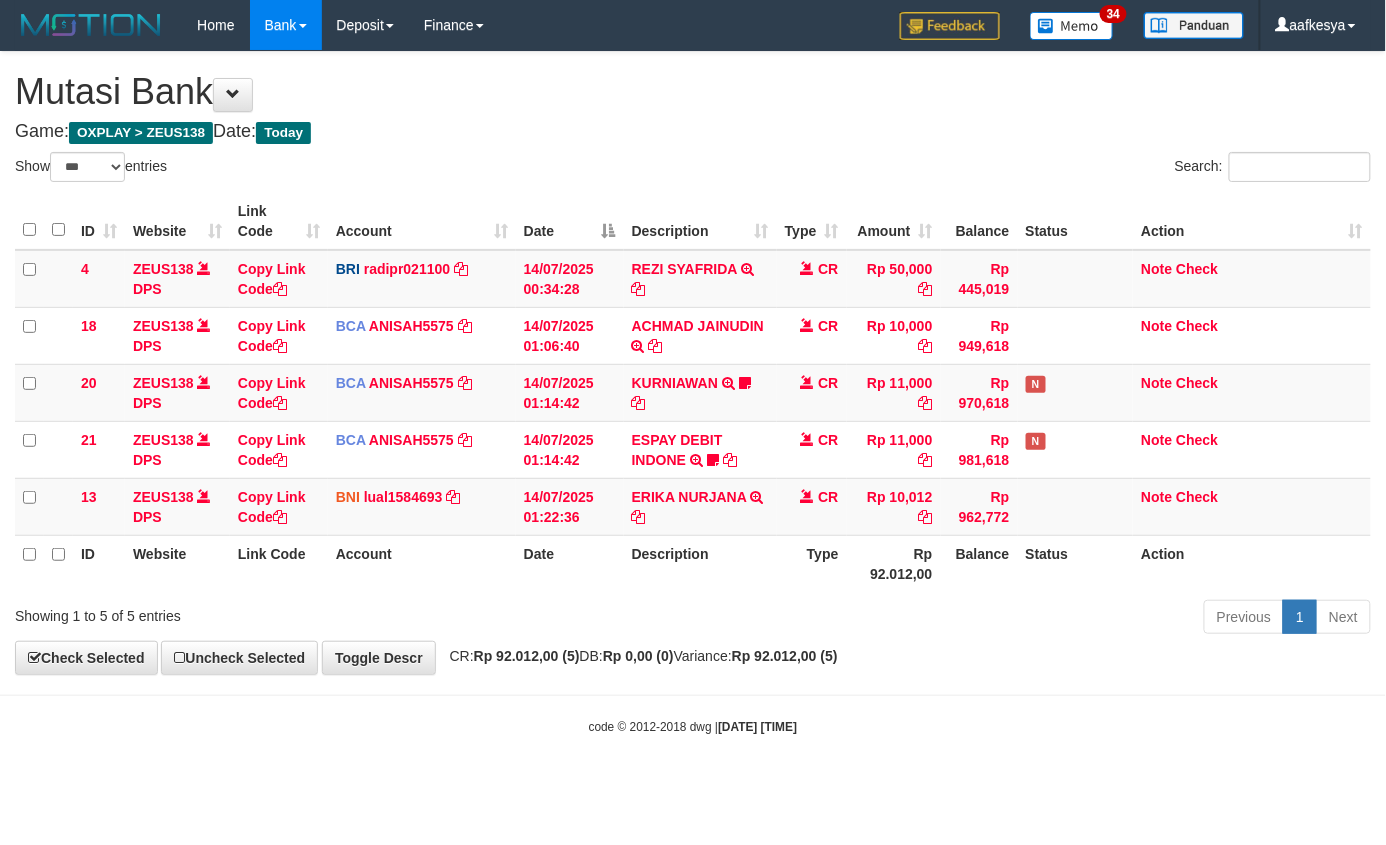 click on "Show  ** ** ** ***  entries" at bounding box center [346, 169] 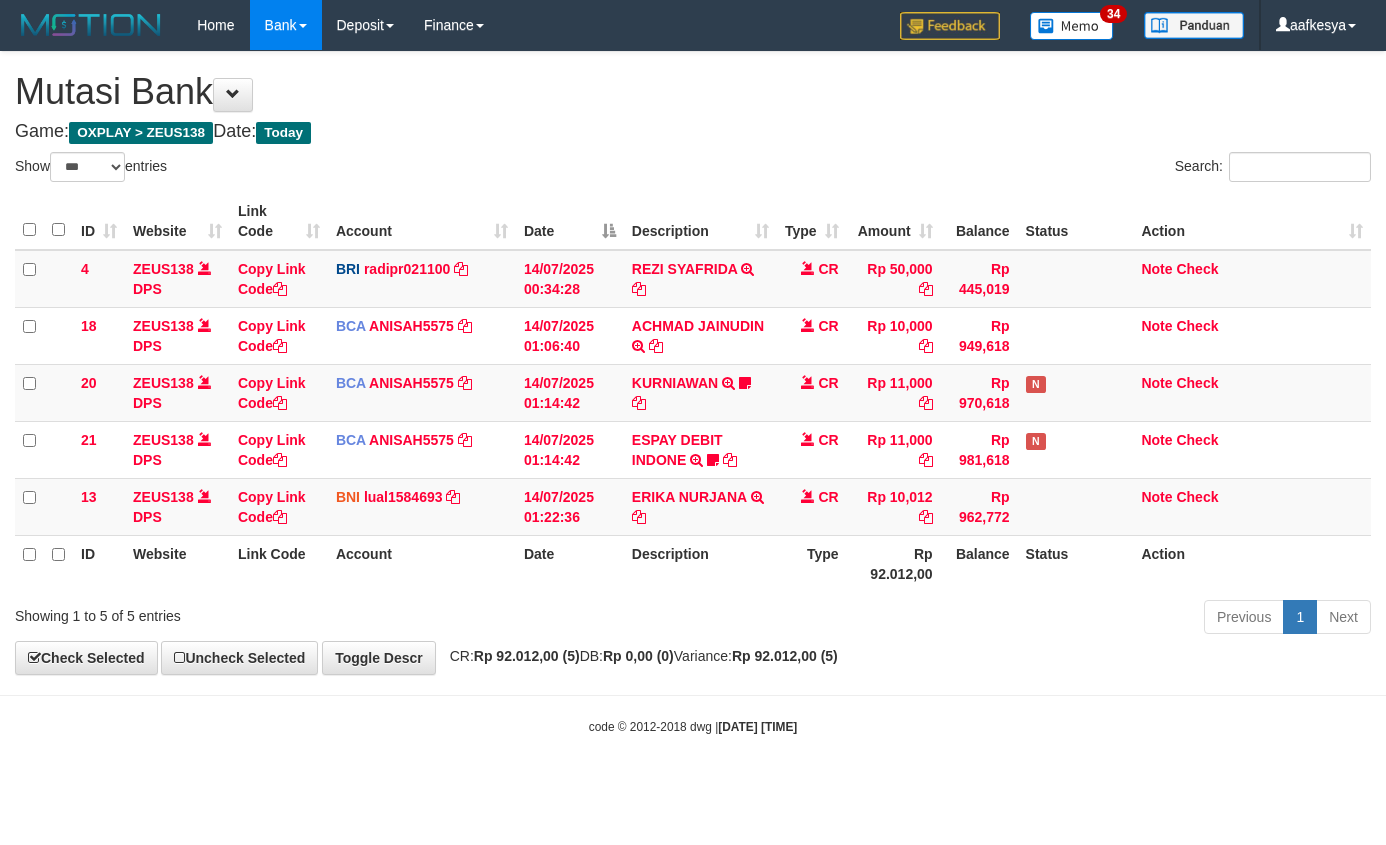 select on "***" 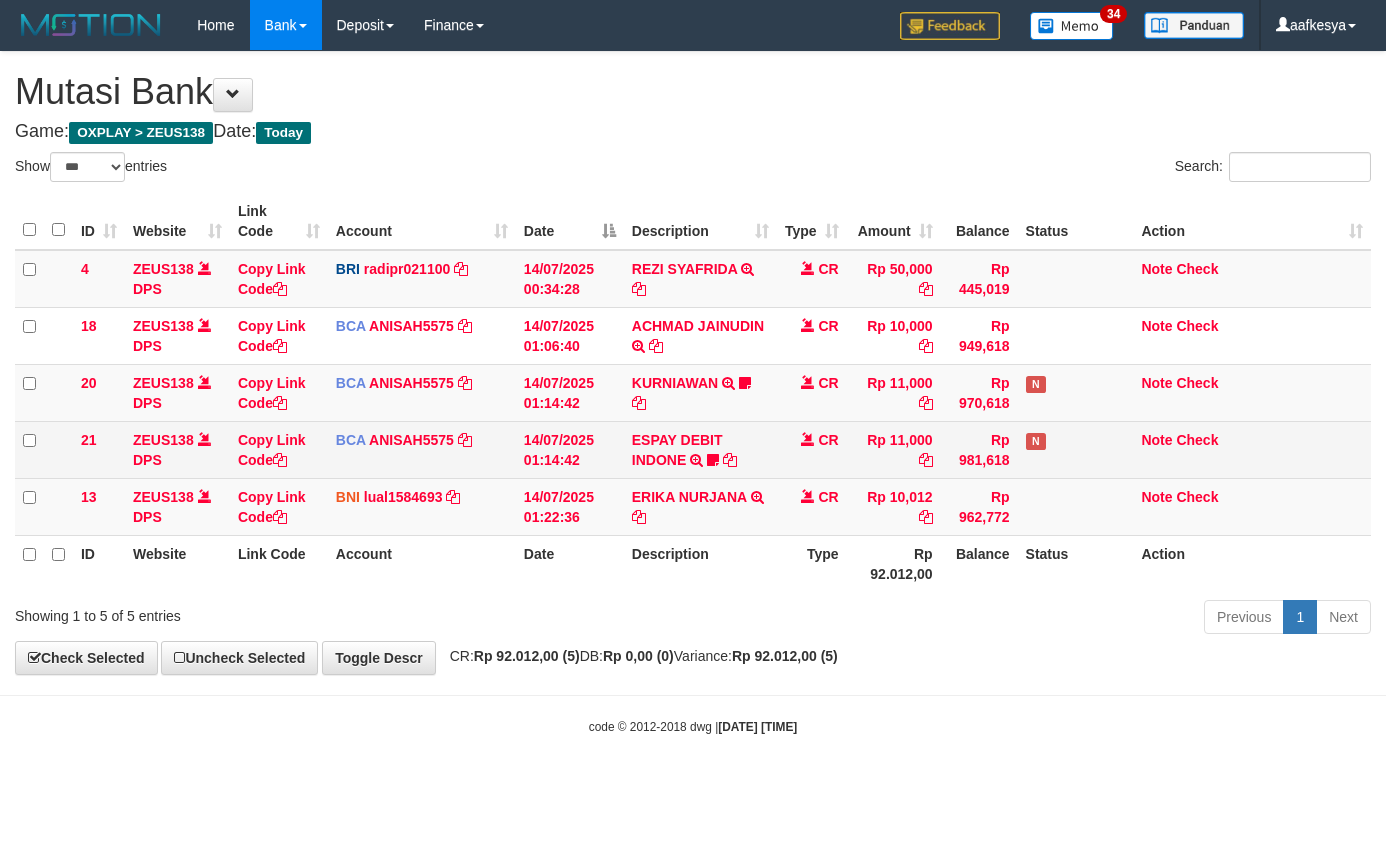 scroll, scrollTop: 0, scrollLeft: 0, axis: both 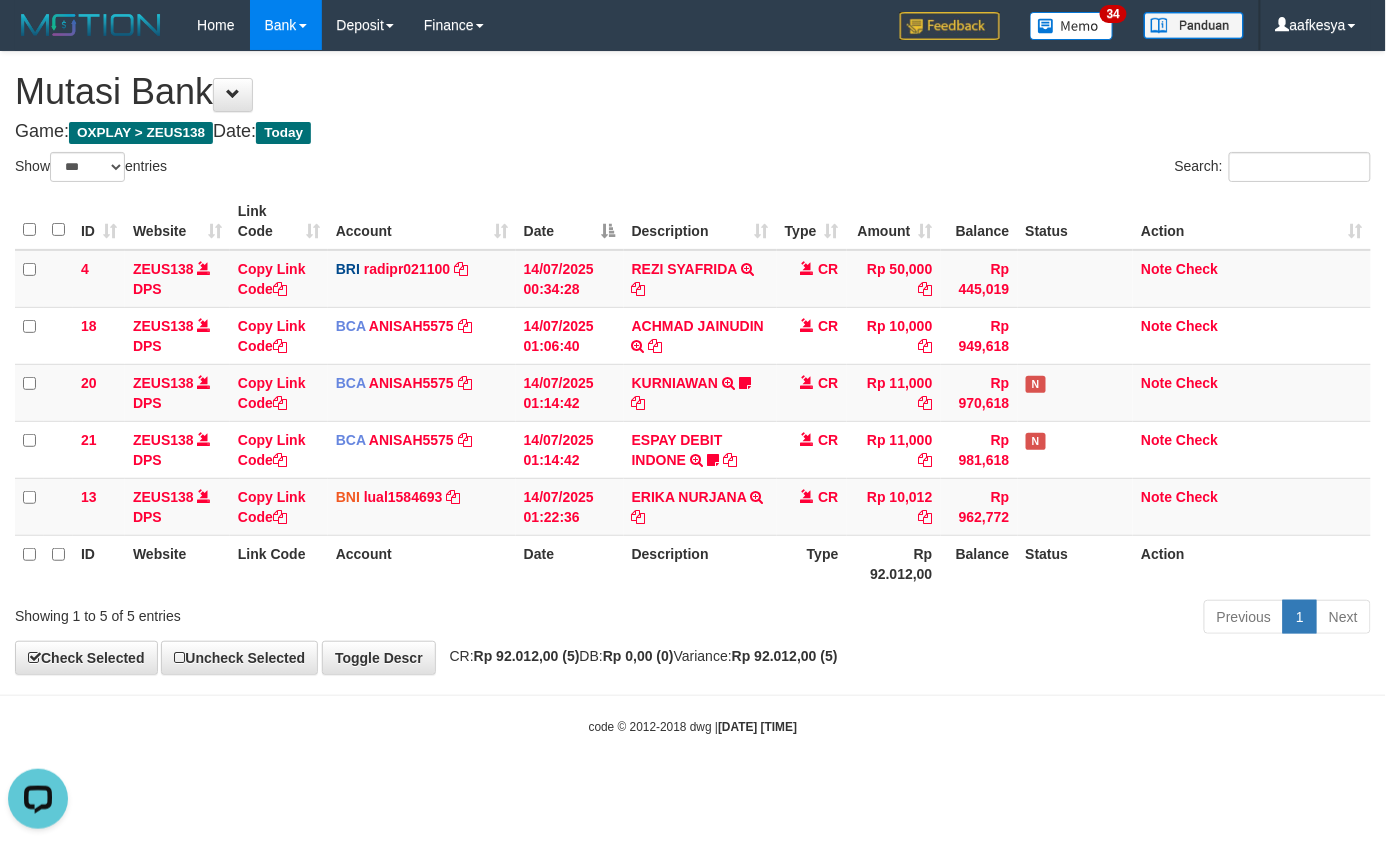 click on "Toggle navigation
Home
Bank
Account List
Load
By Website
Group
[OXPLAY]													ZEUS138
By Load Group (DPS)" at bounding box center [693, 393] 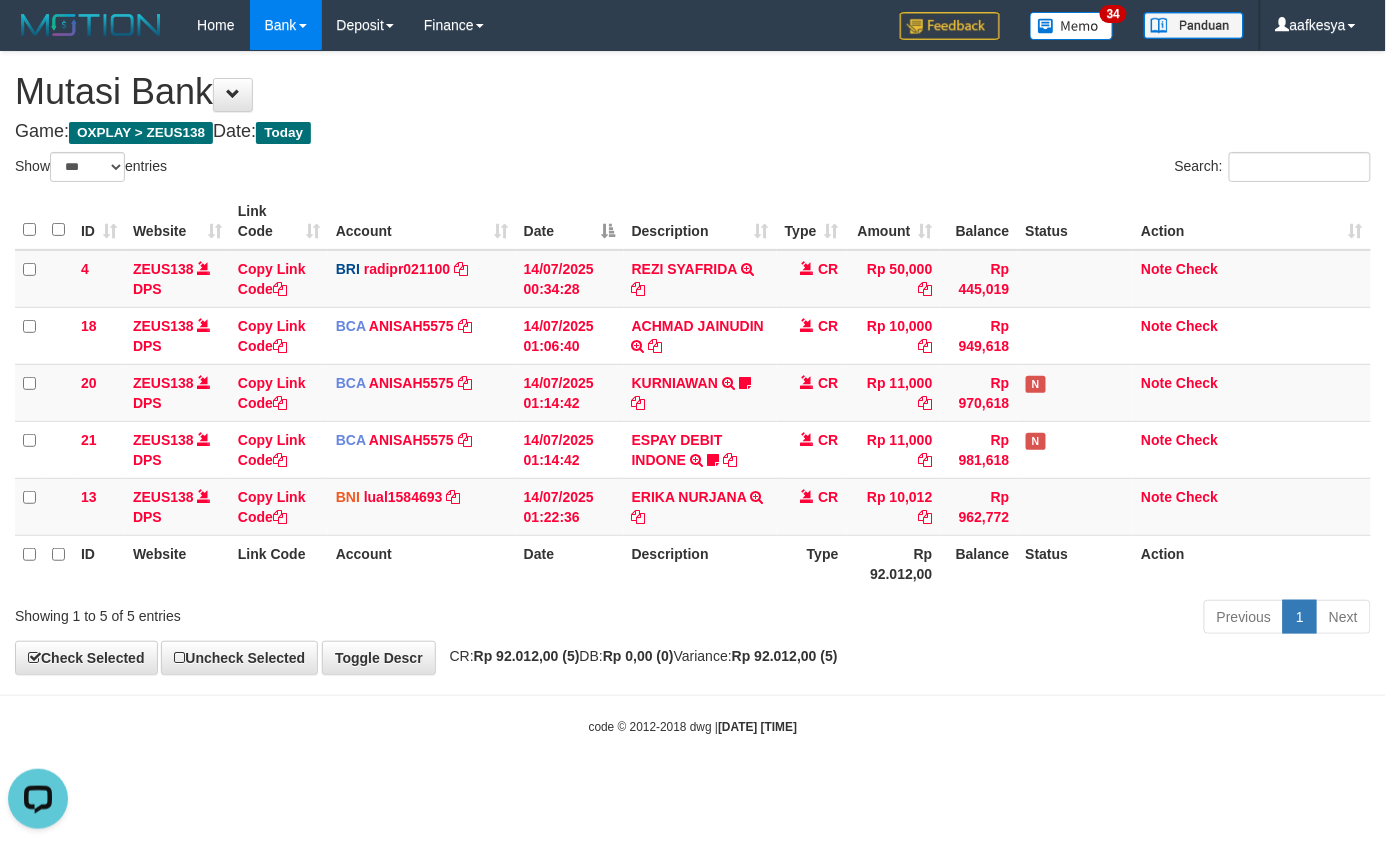 click on "Toggle navigation
Home
Bank
Account List
Load
By Website
Group
[OXPLAY]													ZEUS138
By Load Group (DPS)" at bounding box center (693, 393) 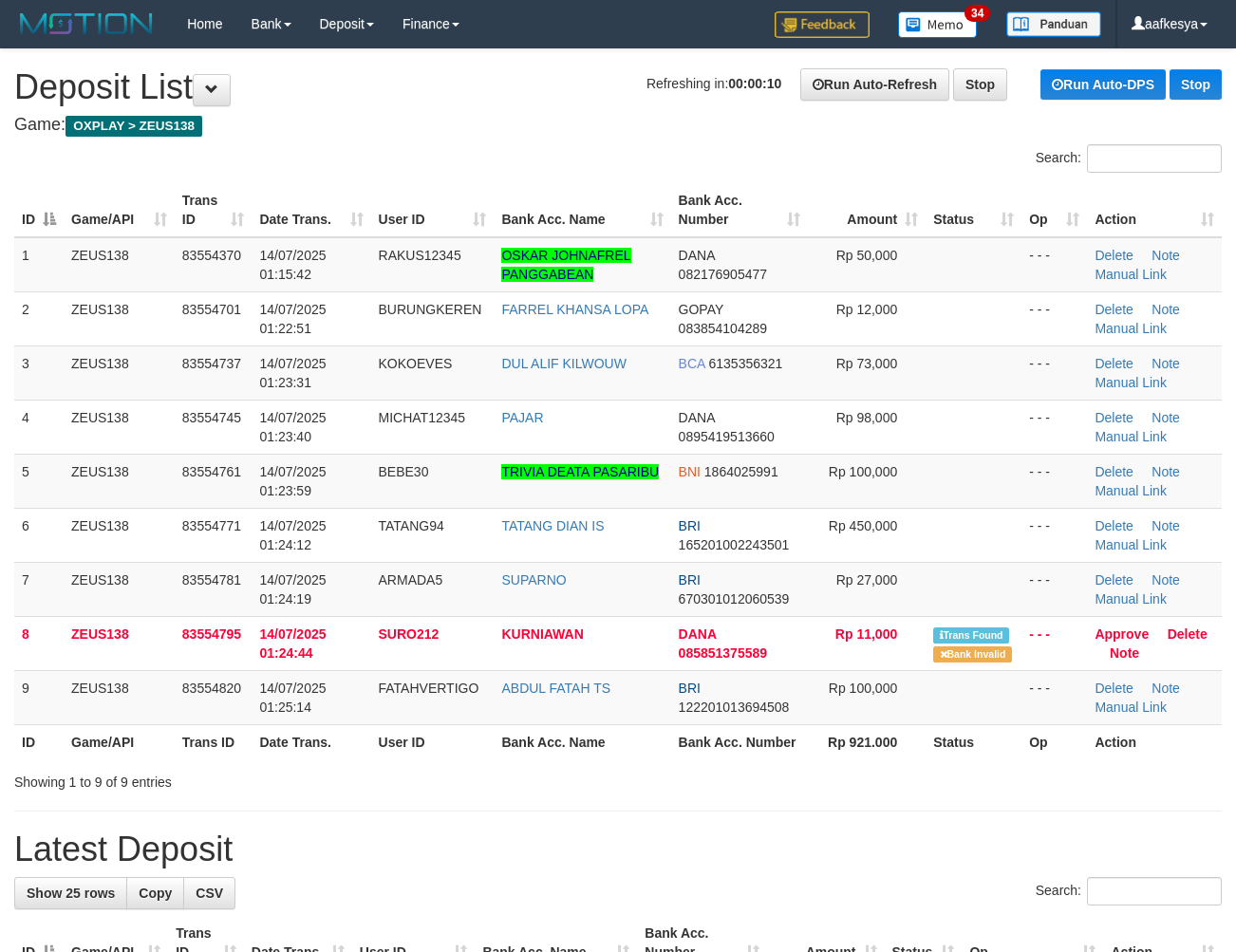 scroll, scrollTop: 0, scrollLeft: 0, axis: both 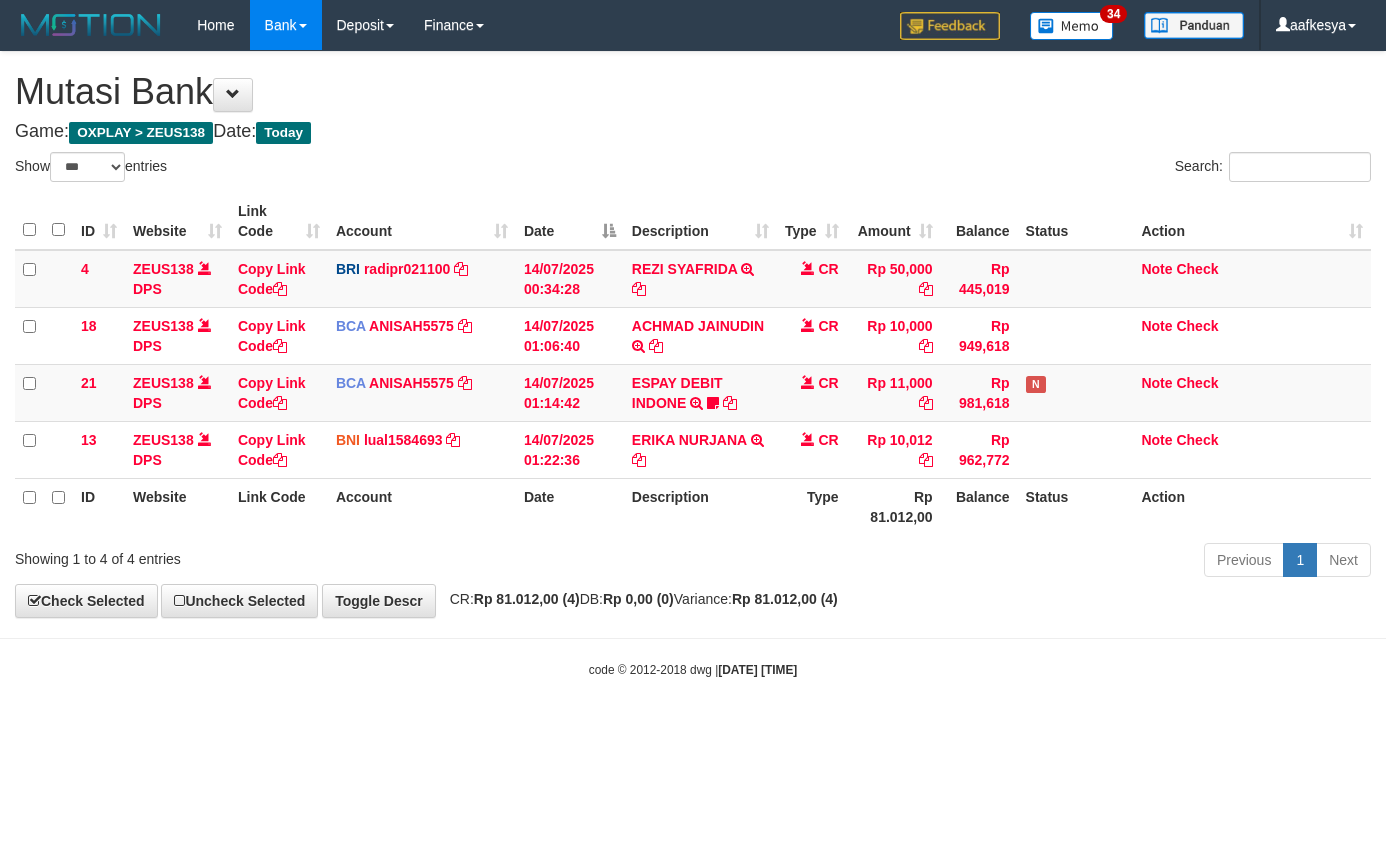 select on "***" 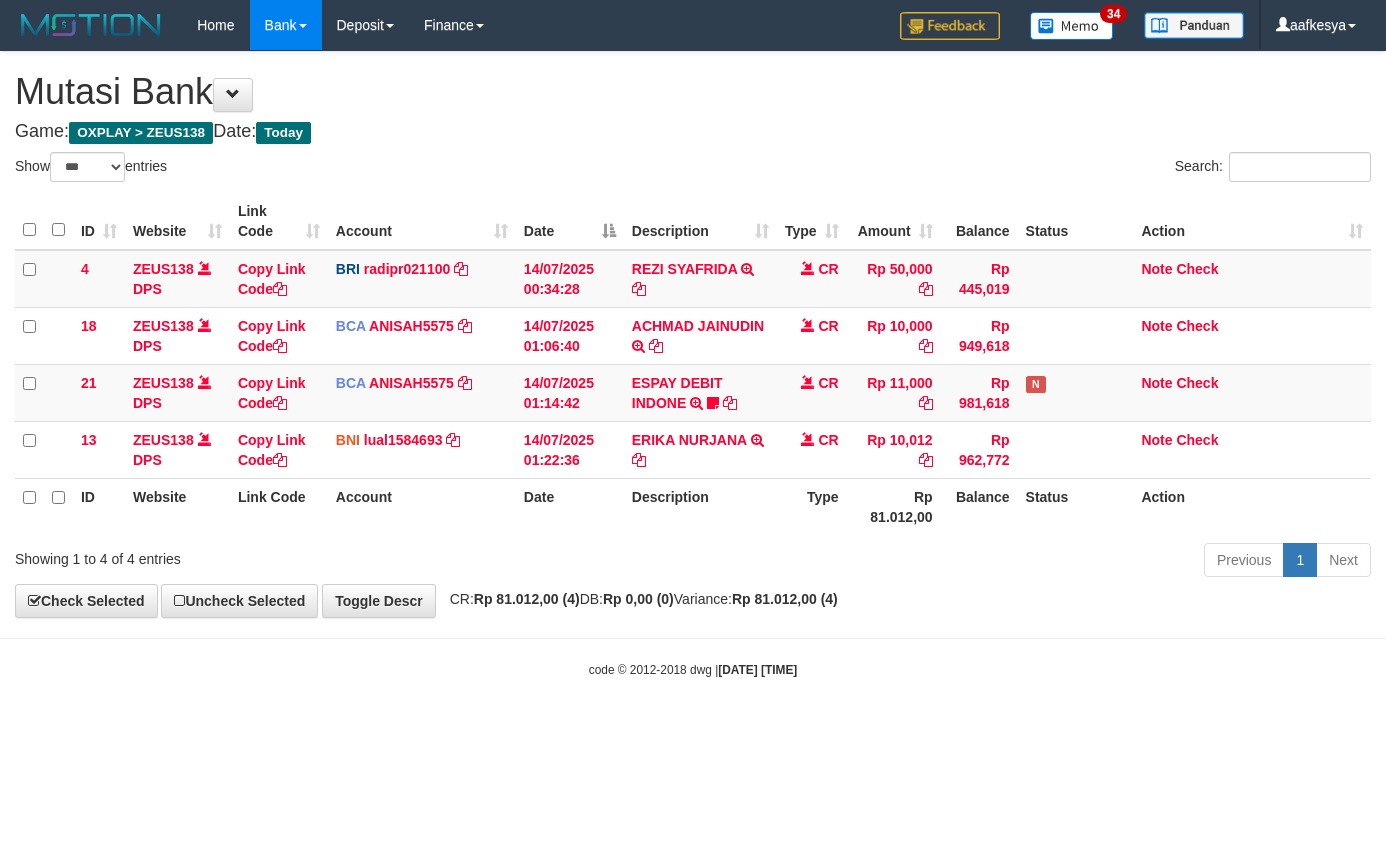 scroll, scrollTop: 0, scrollLeft: 0, axis: both 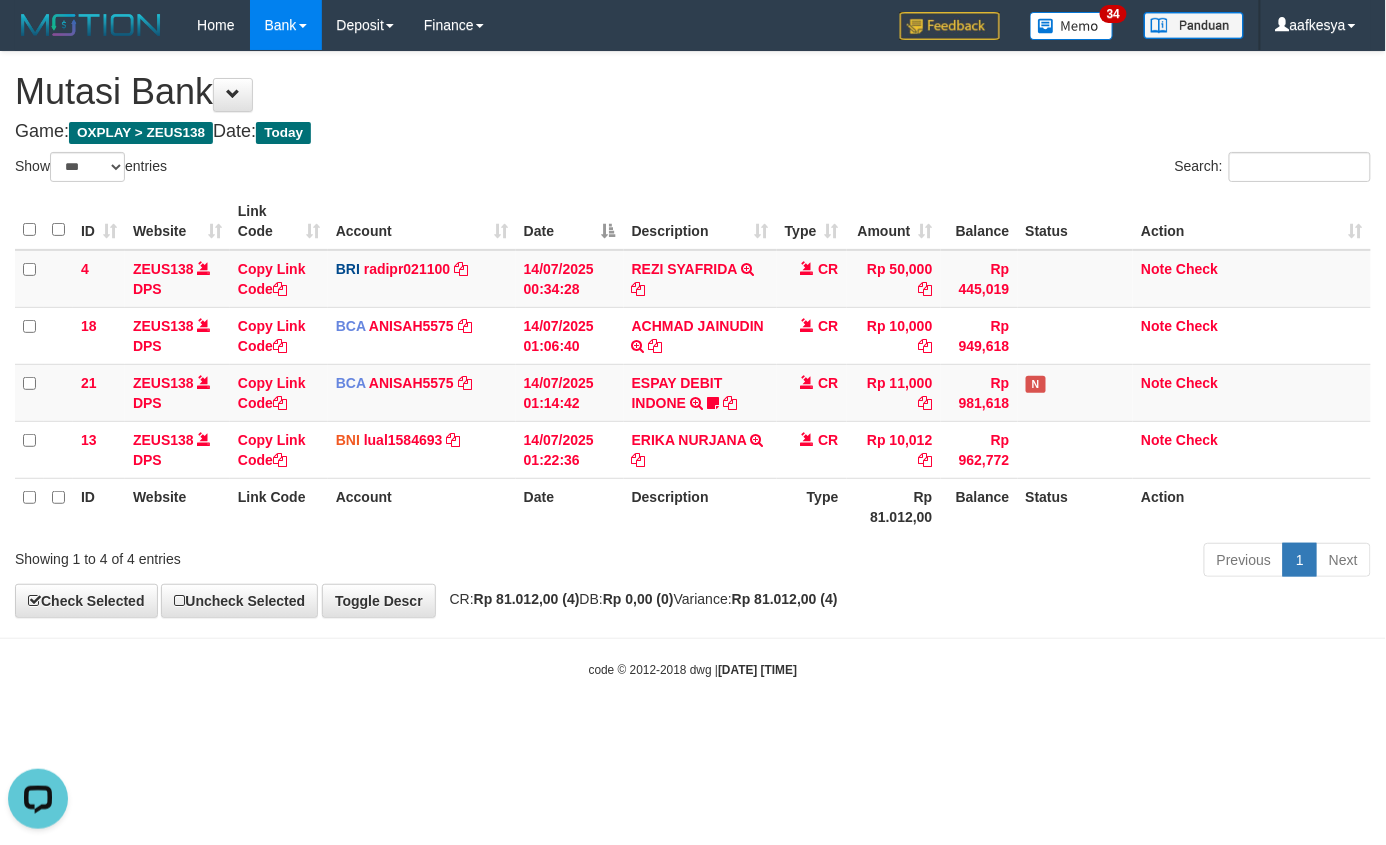 click on "Toggle navigation
Home
Bank
Account List
Load
By Website
Group
[OXPLAY]													ZEUS138
By Load Group (DPS)
Sync" at bounding box center [693, 364] 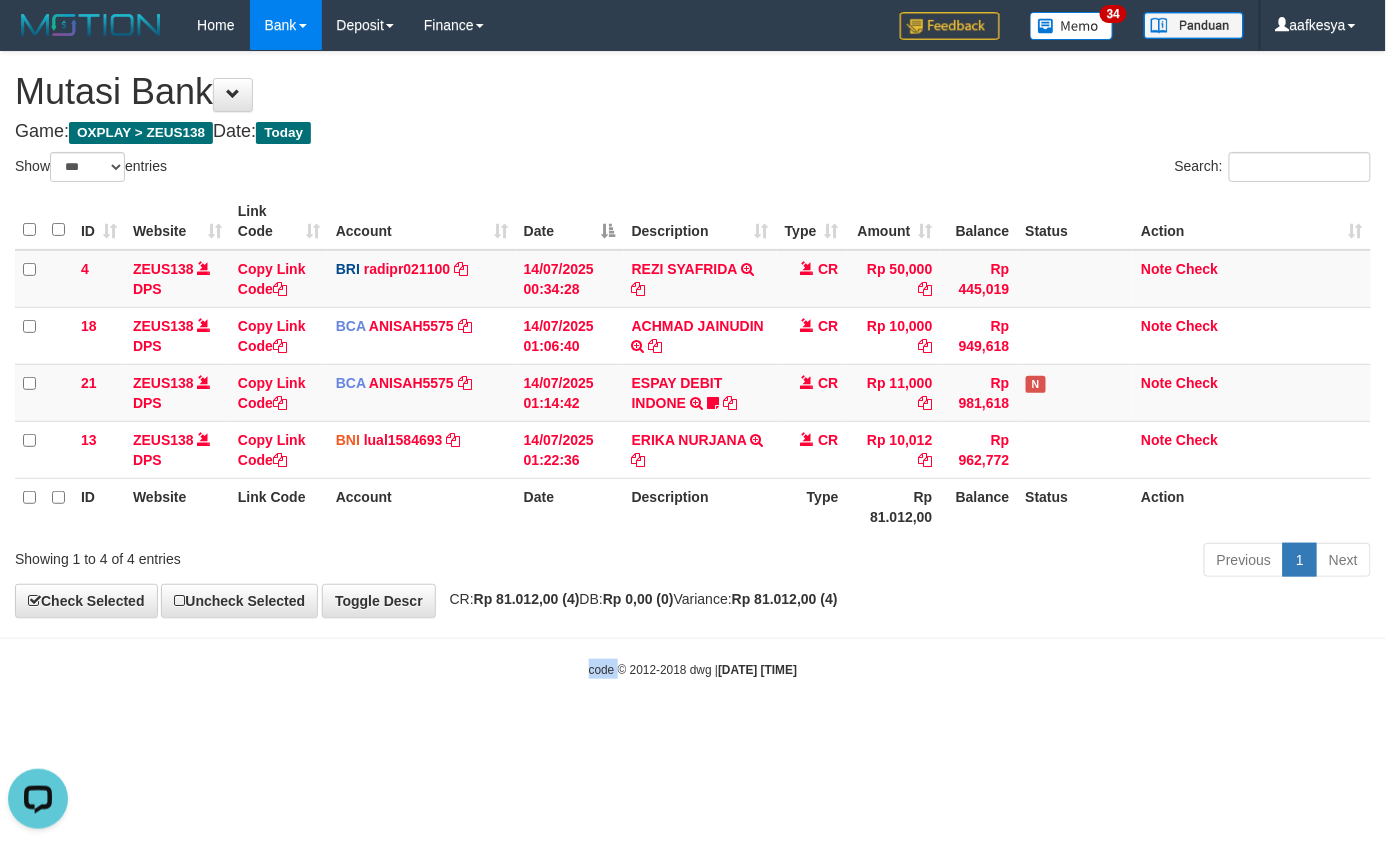 click on "Toggle navigation
Home
Bank
Account List
Load
By Website
Group
[OXPLAY]													ZEUS138
By Load Group (DPS)
Sync" at bounding box center [693, 364] 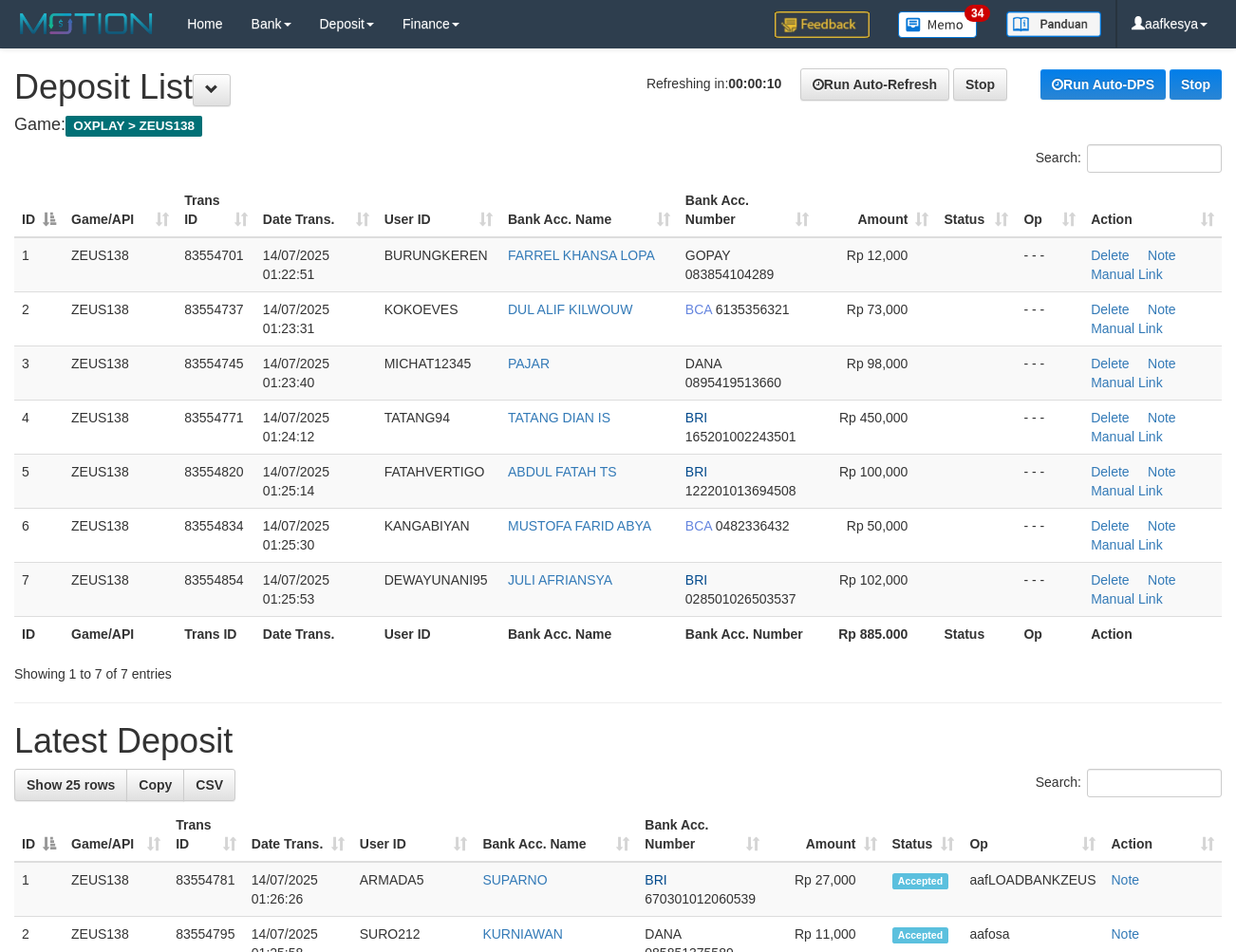 scroll, scrollTop: 0, scrollLeft: 0, axis: both 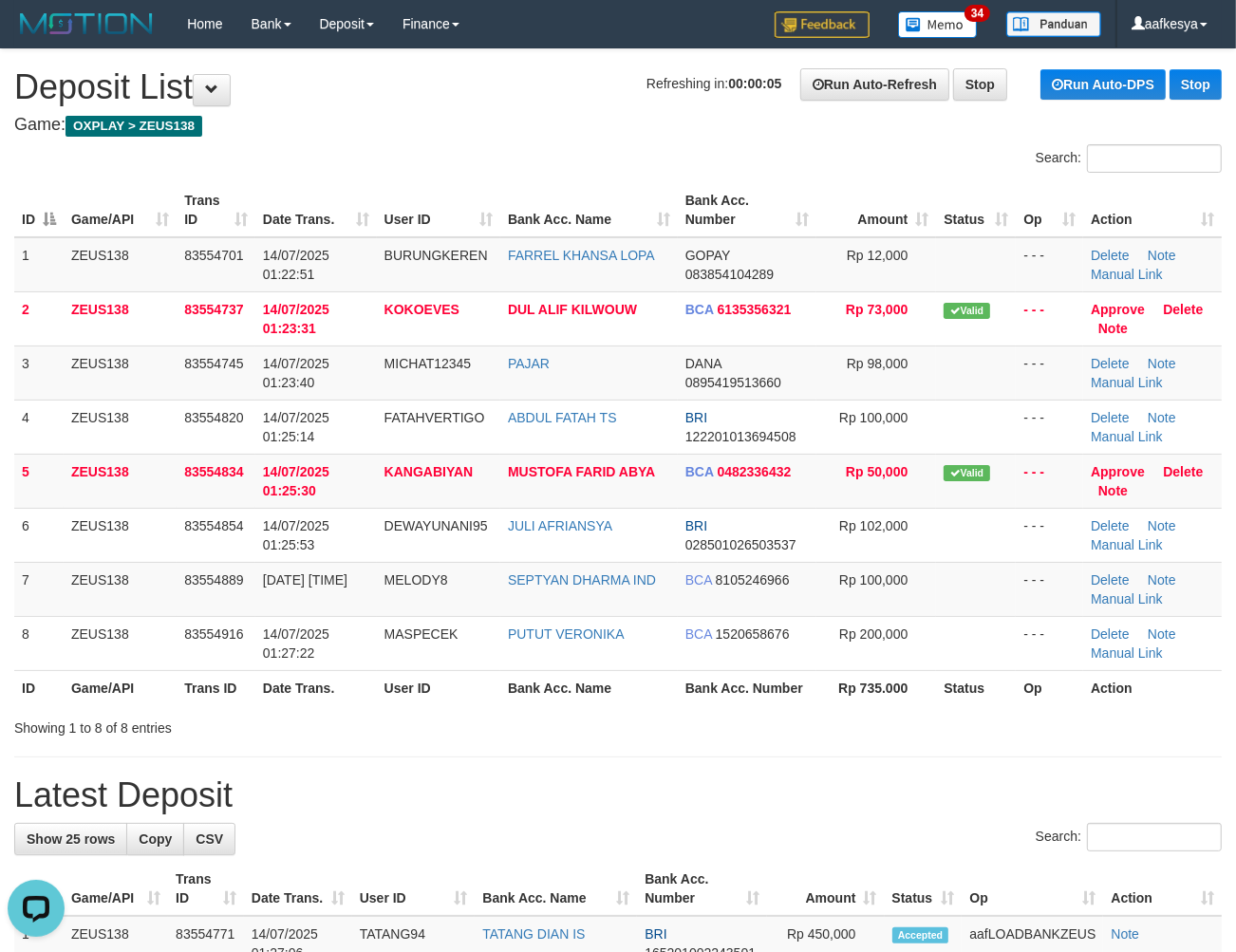 drag, startPoint x: 511, startPoint y: 756, endPoint x: 781, endPoint y: 721, distance: 272.25907 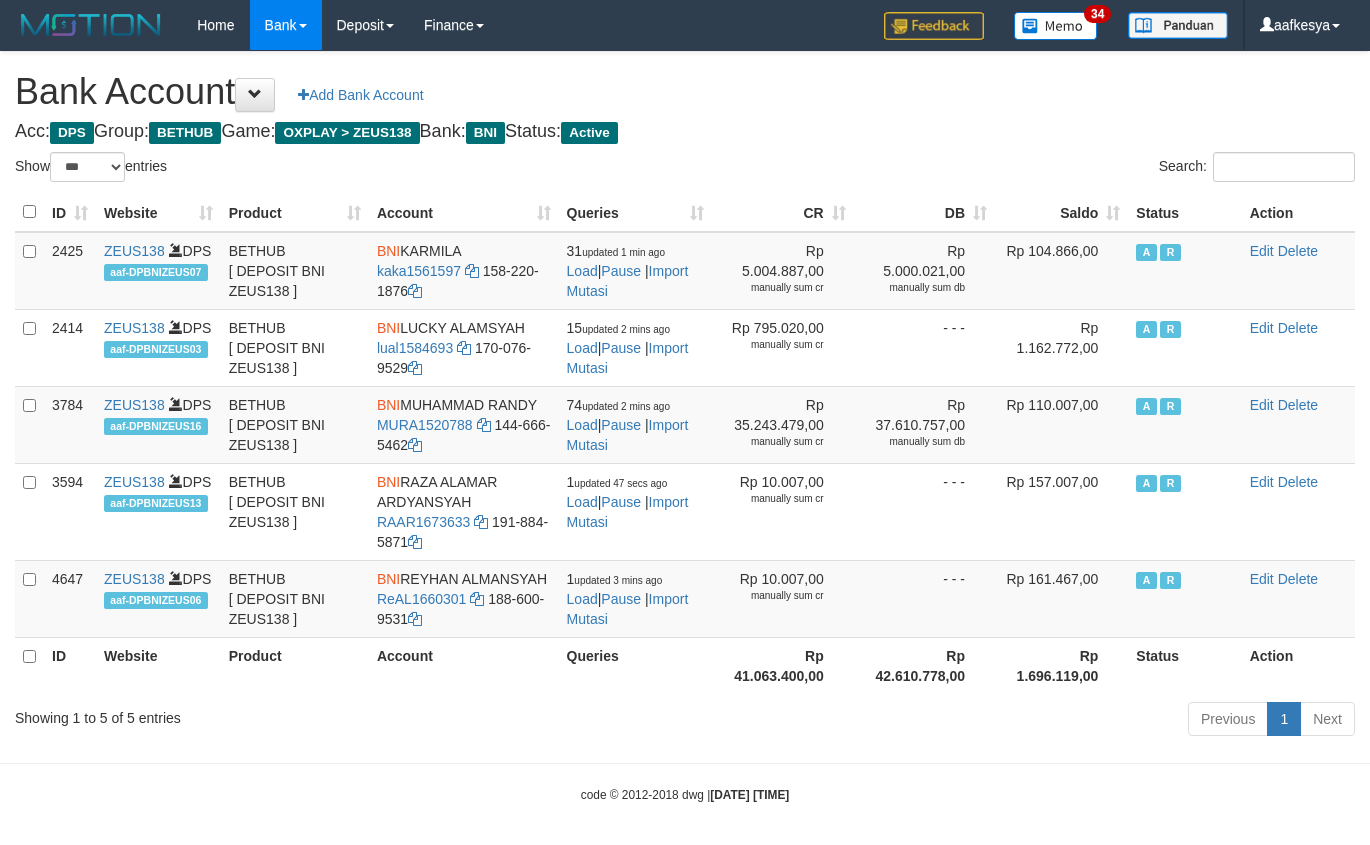 select on "***" 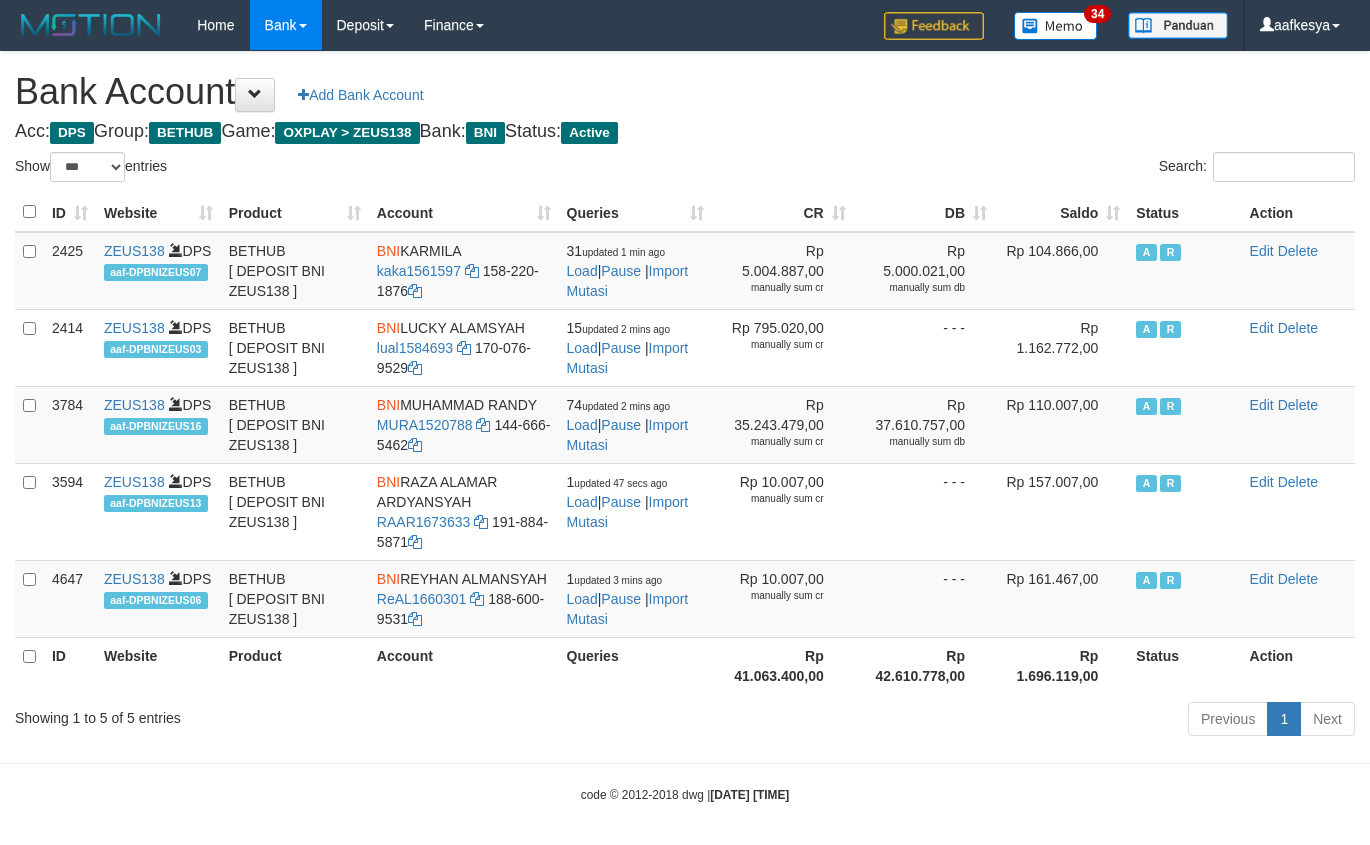 scroll, scrollTop: 0, scrollLeft: 0, axis: both 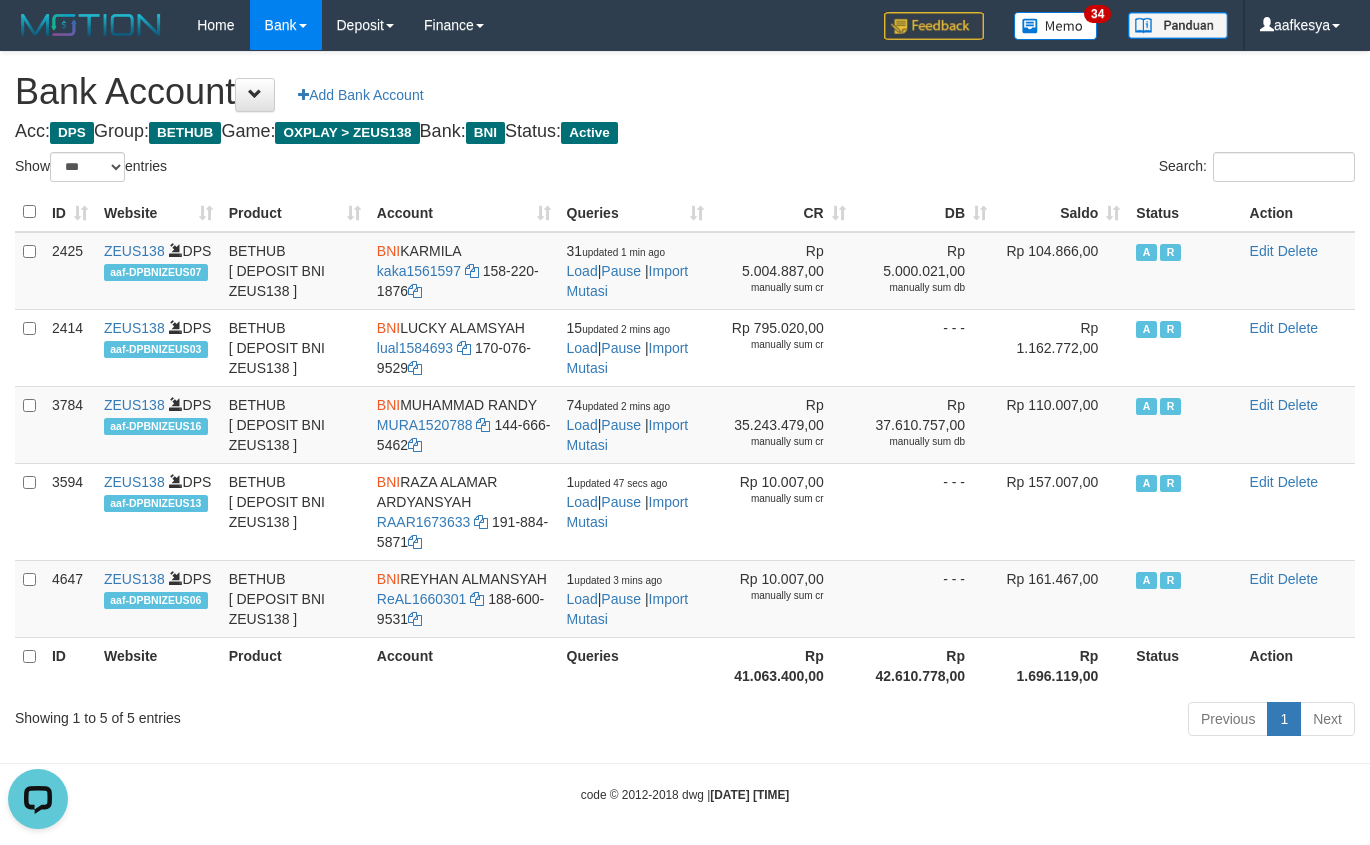 click on "Search:" at bounding box center [1027, 169] 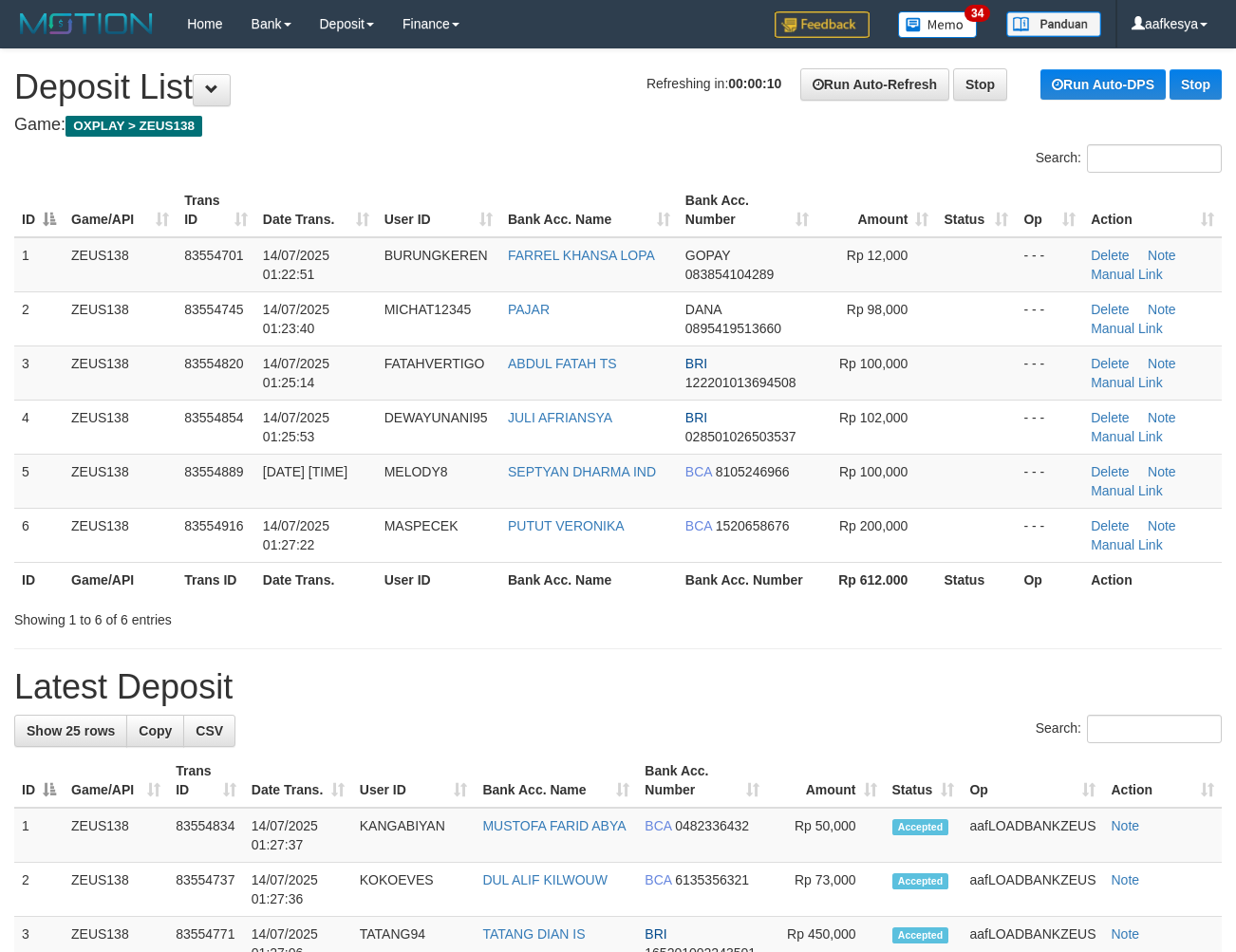 scroll, scrollTop: 0, scrollLeft: 0, axis: both 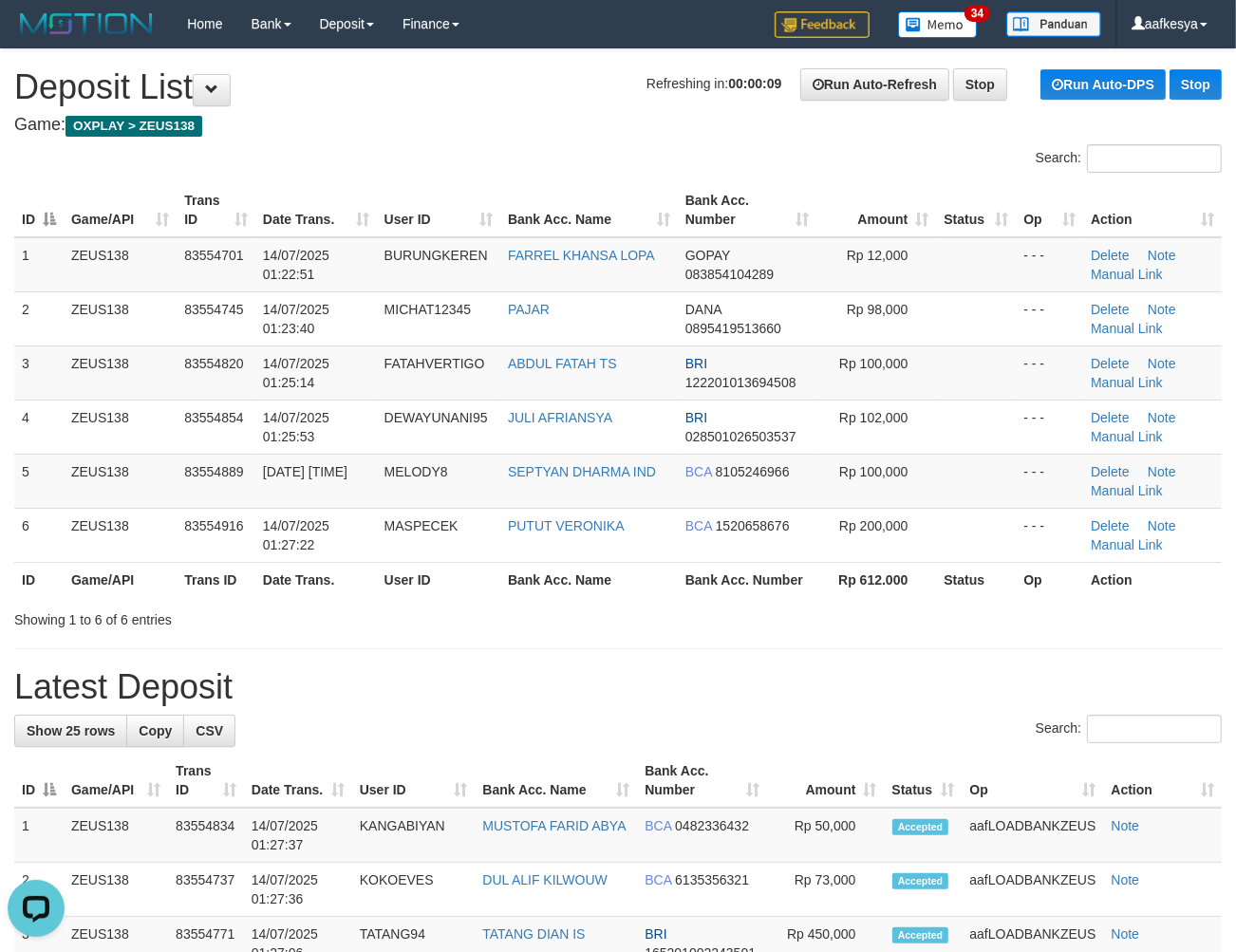 click on "Latest Deposit" at bounding box center (618, 687) 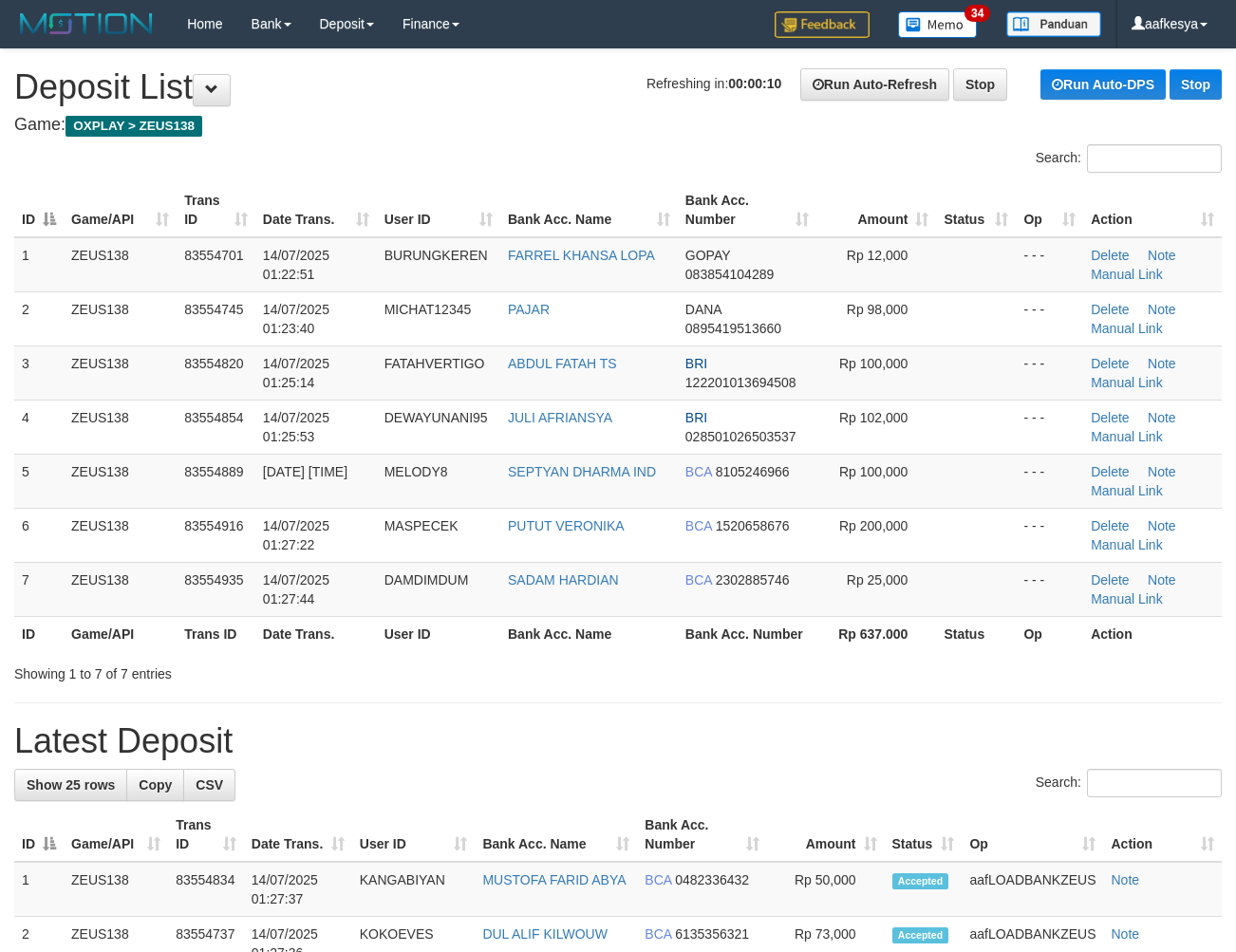scroll, scrollTop: 0, scrollLeft: 0, axis: both 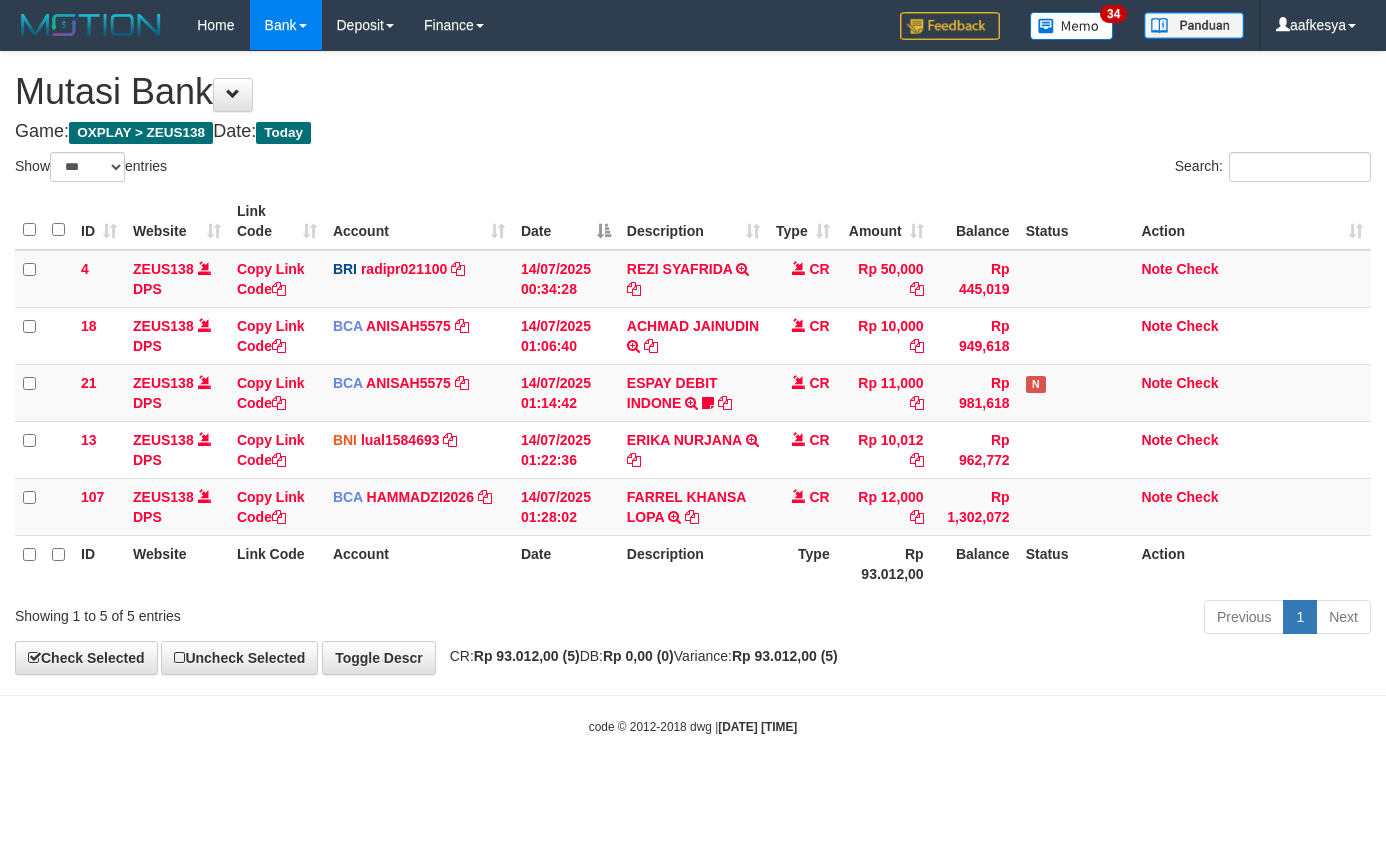 select on "***" 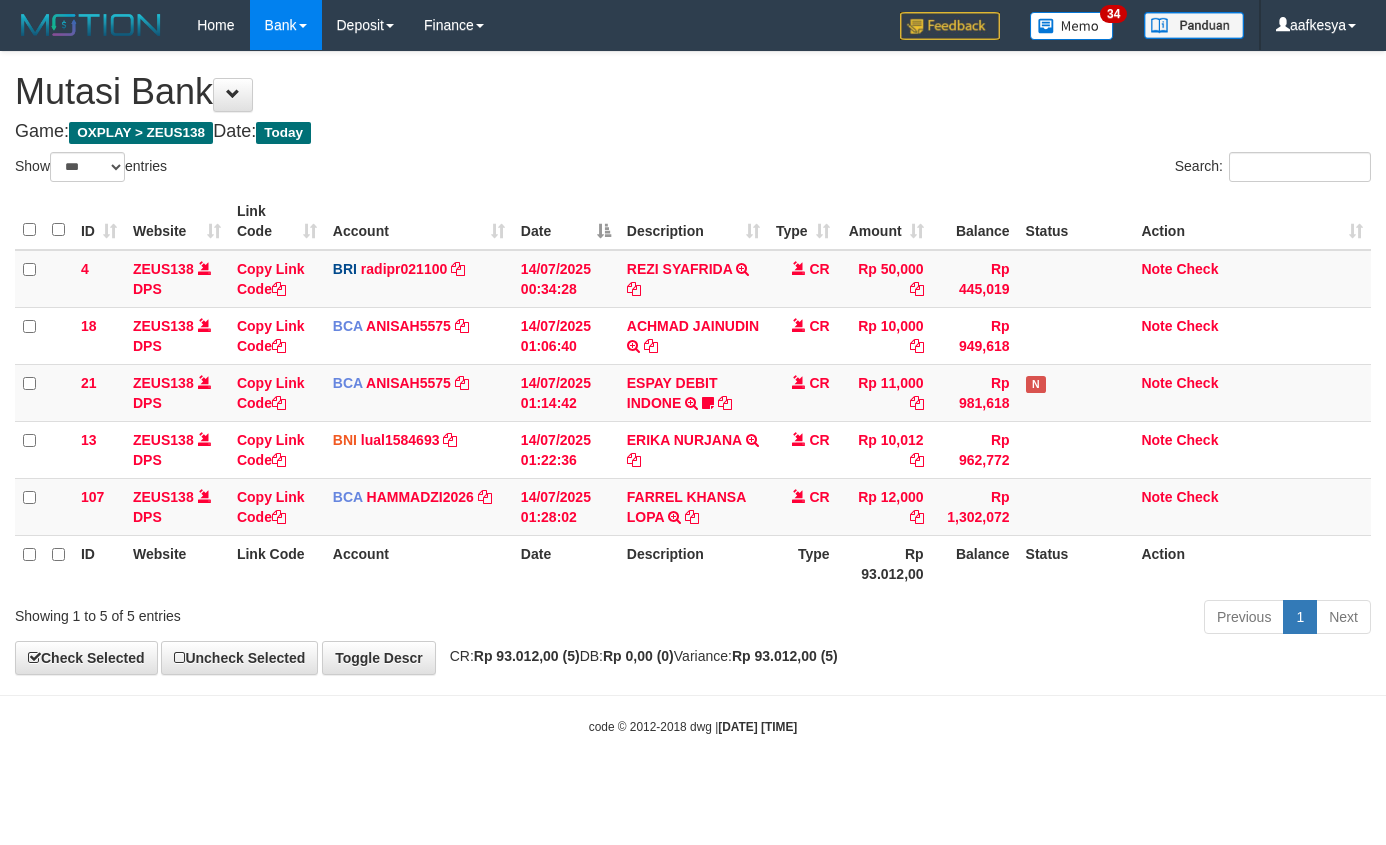 scroll, scrollTop: 0, scrollLeft: 0, axis: both 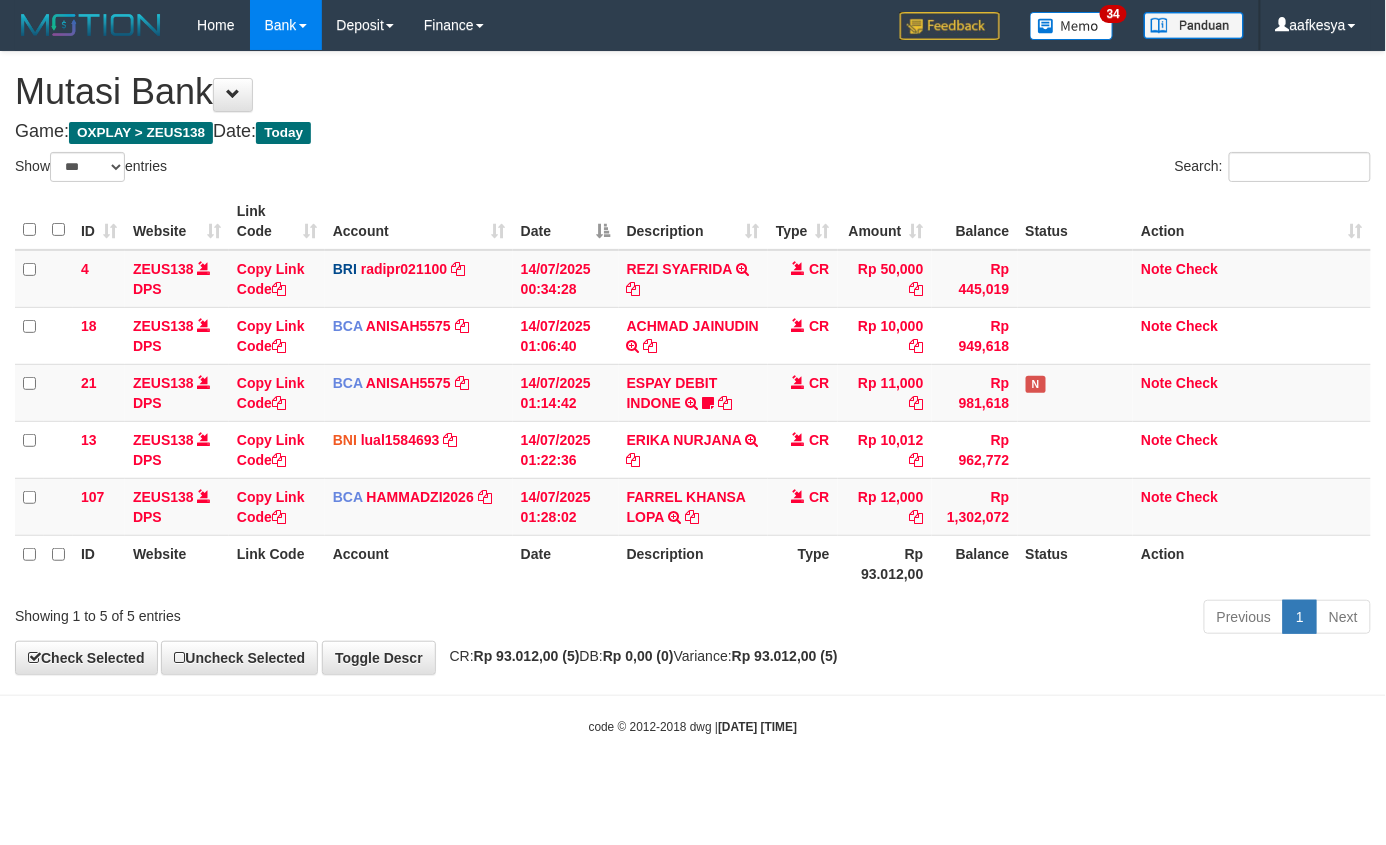 click on "Toggle navigation
Home
Bank
Account List
Load
By Website
Group
[OXPLAY]													ZEUS138
By Load Group (DPS)" at bounding box center [693, 393] 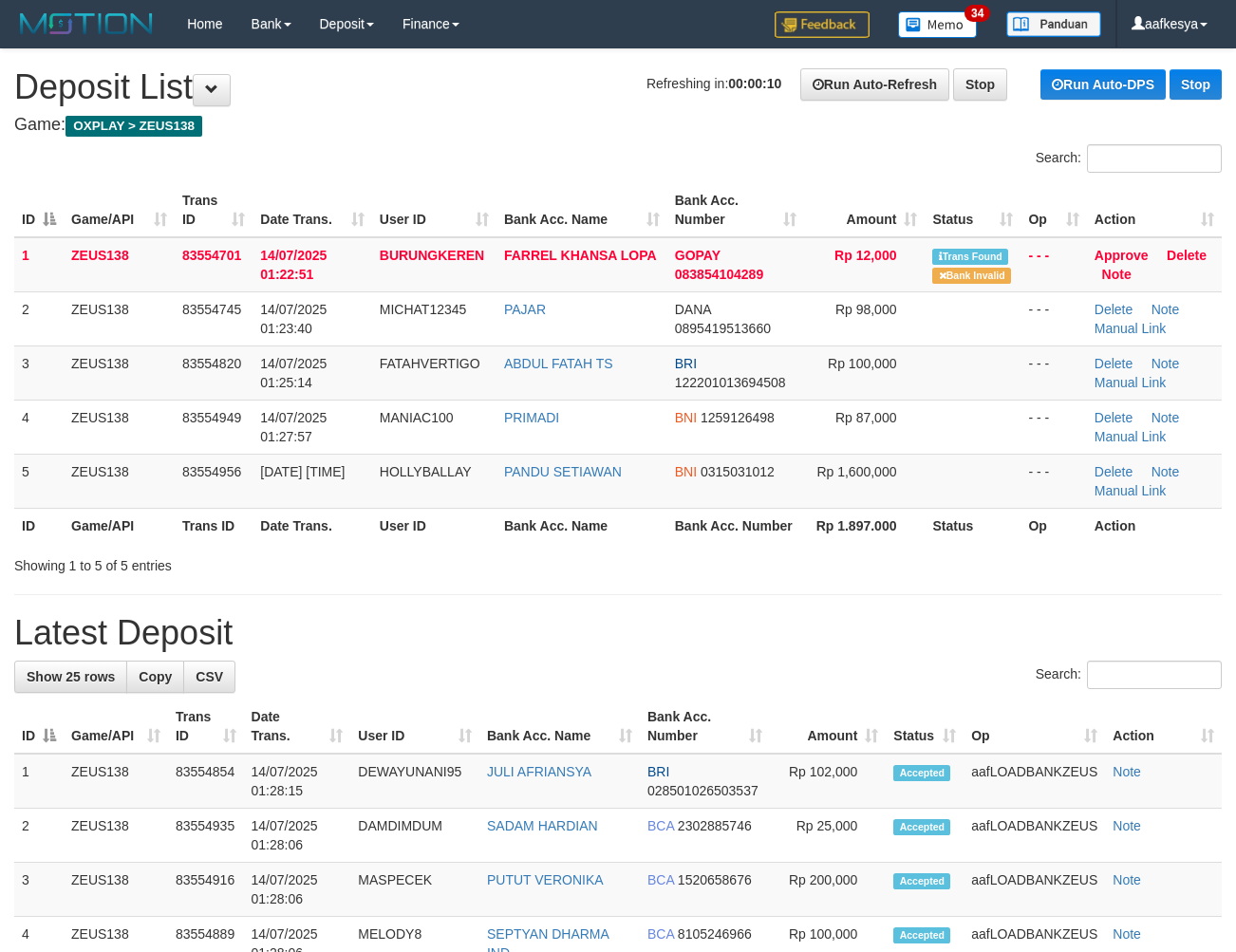scroll, scrollTop: 0, scrollLeft: 0, axis: both 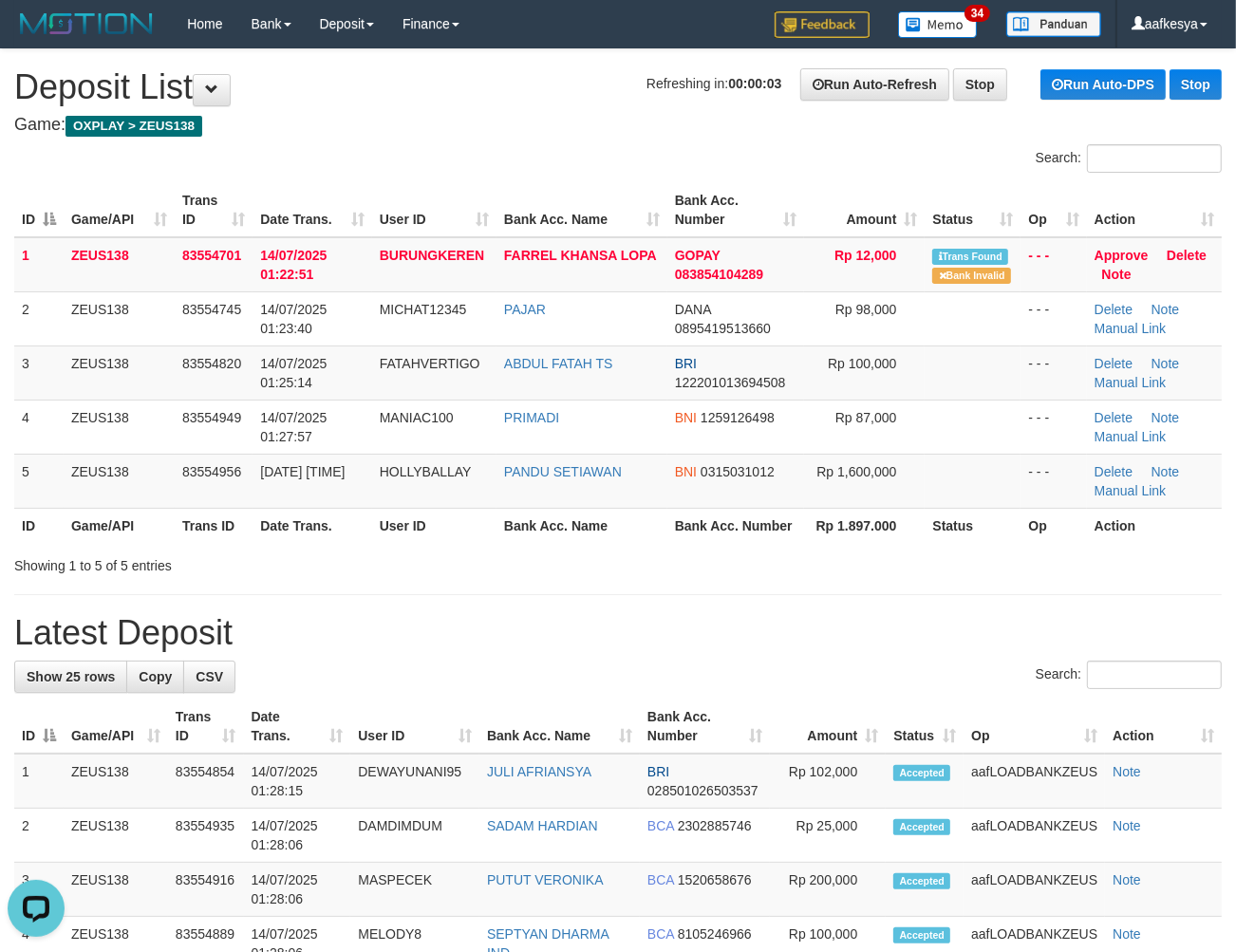 click on "**********" at bounding box center [618, 1150] 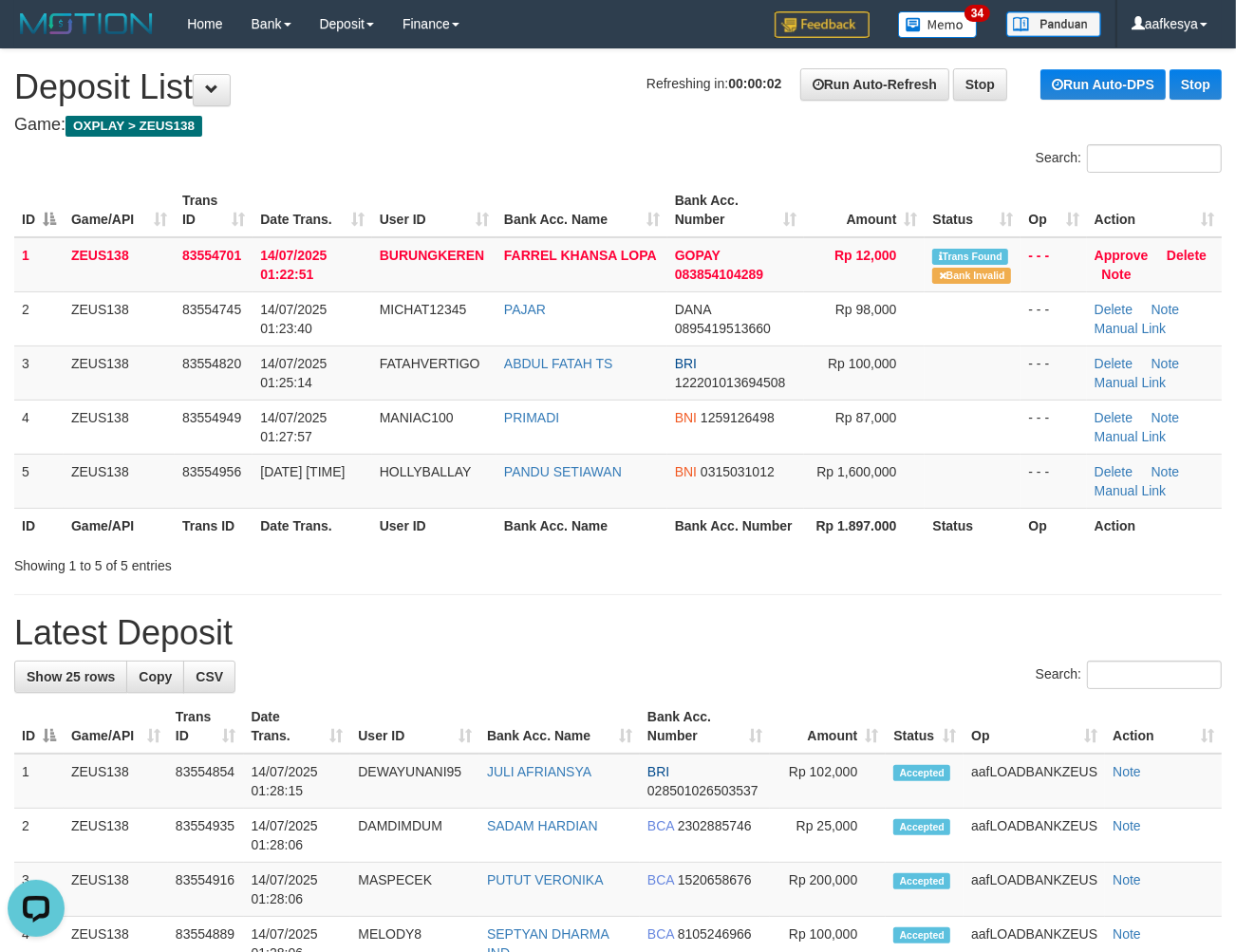 click on "Latest Deposit" at bounding box center [618, 633] 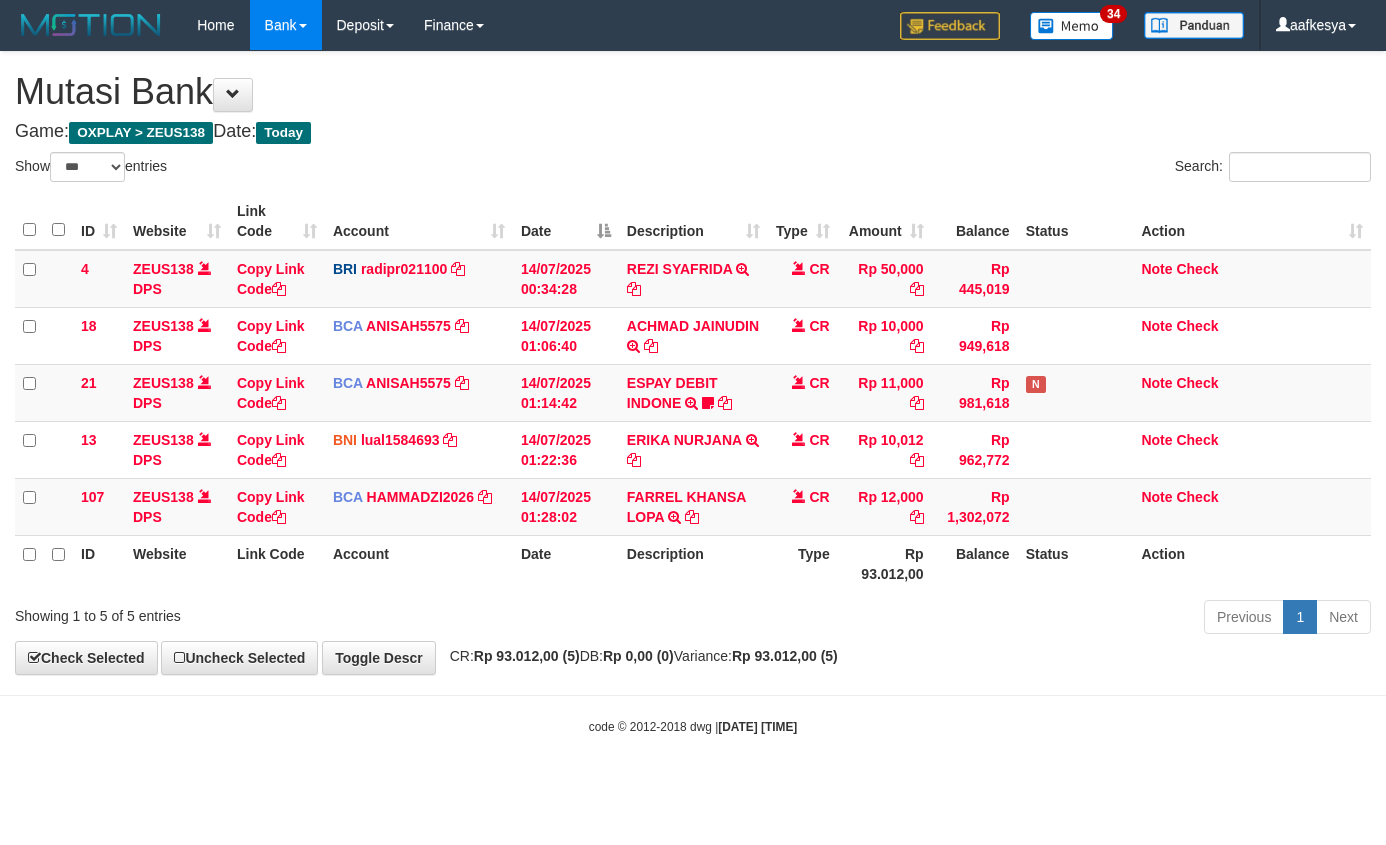 select on "***" 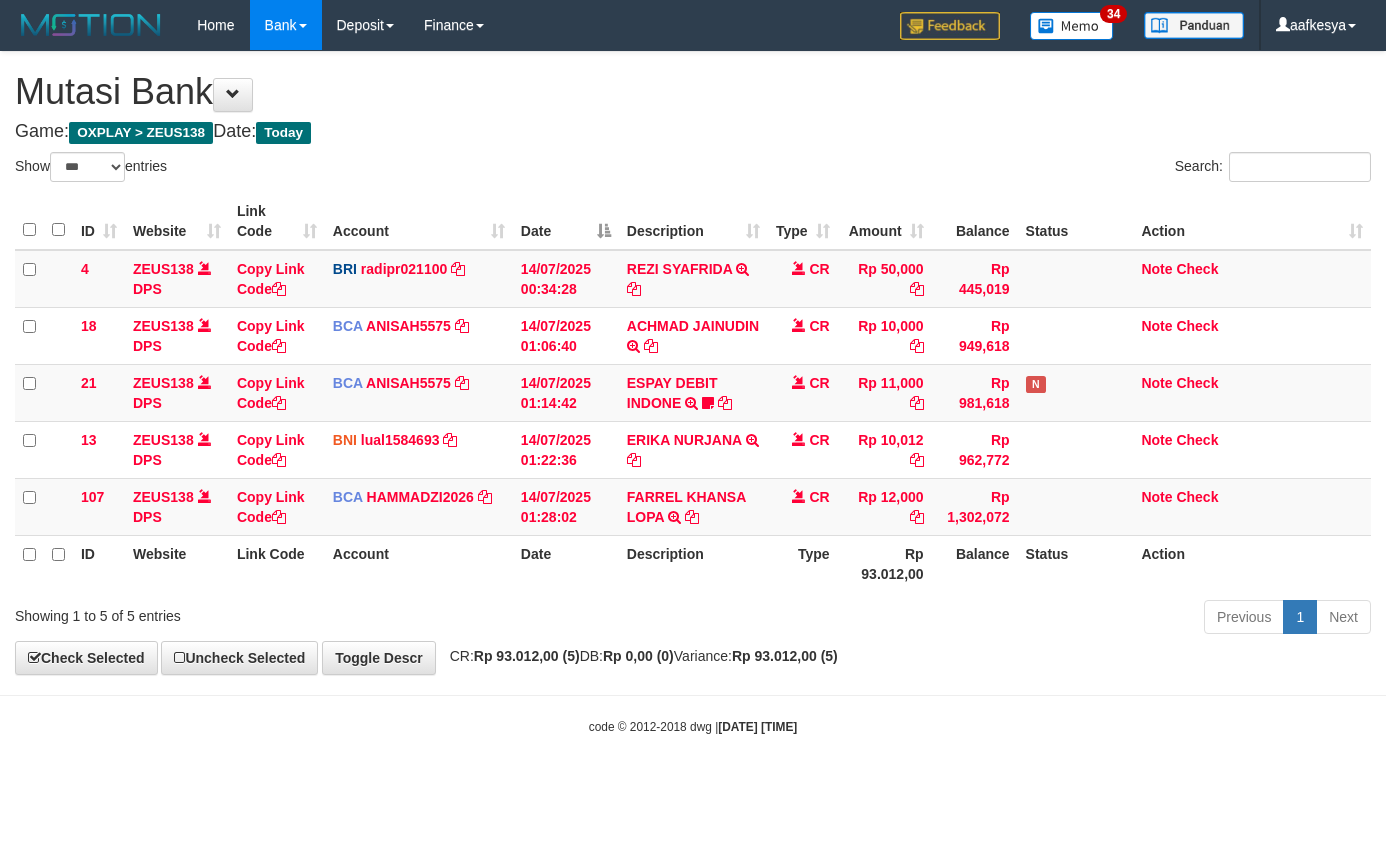 scroll, scrollTop: 0, scrollLeft: 0, axis: both 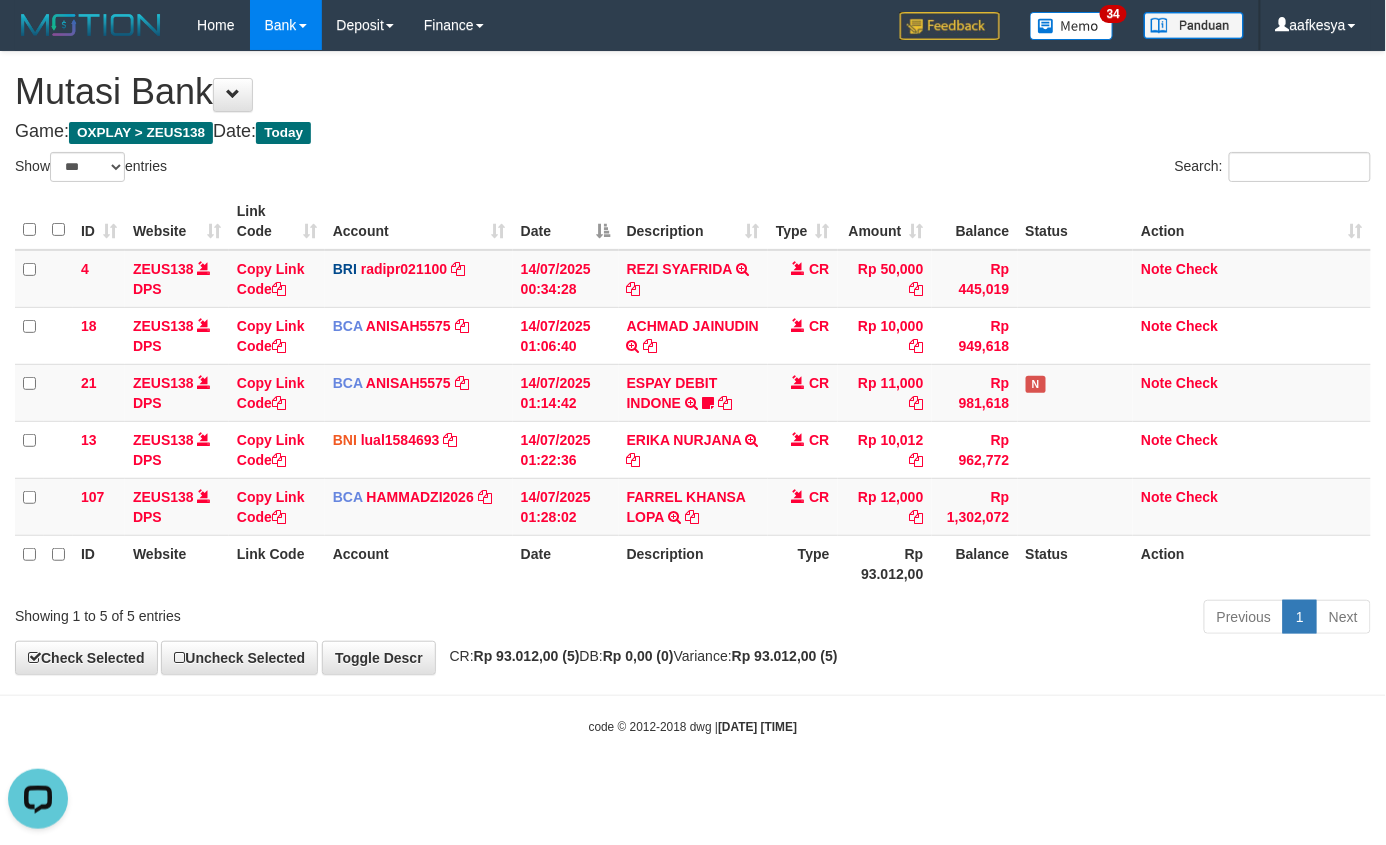 click on "Toggle navigation
Home
Bank
Account List
Load
By Website
Group
[OXPLAY]													ZEUS138
By Load Group (DPS)" at bounding box center (693, 393) 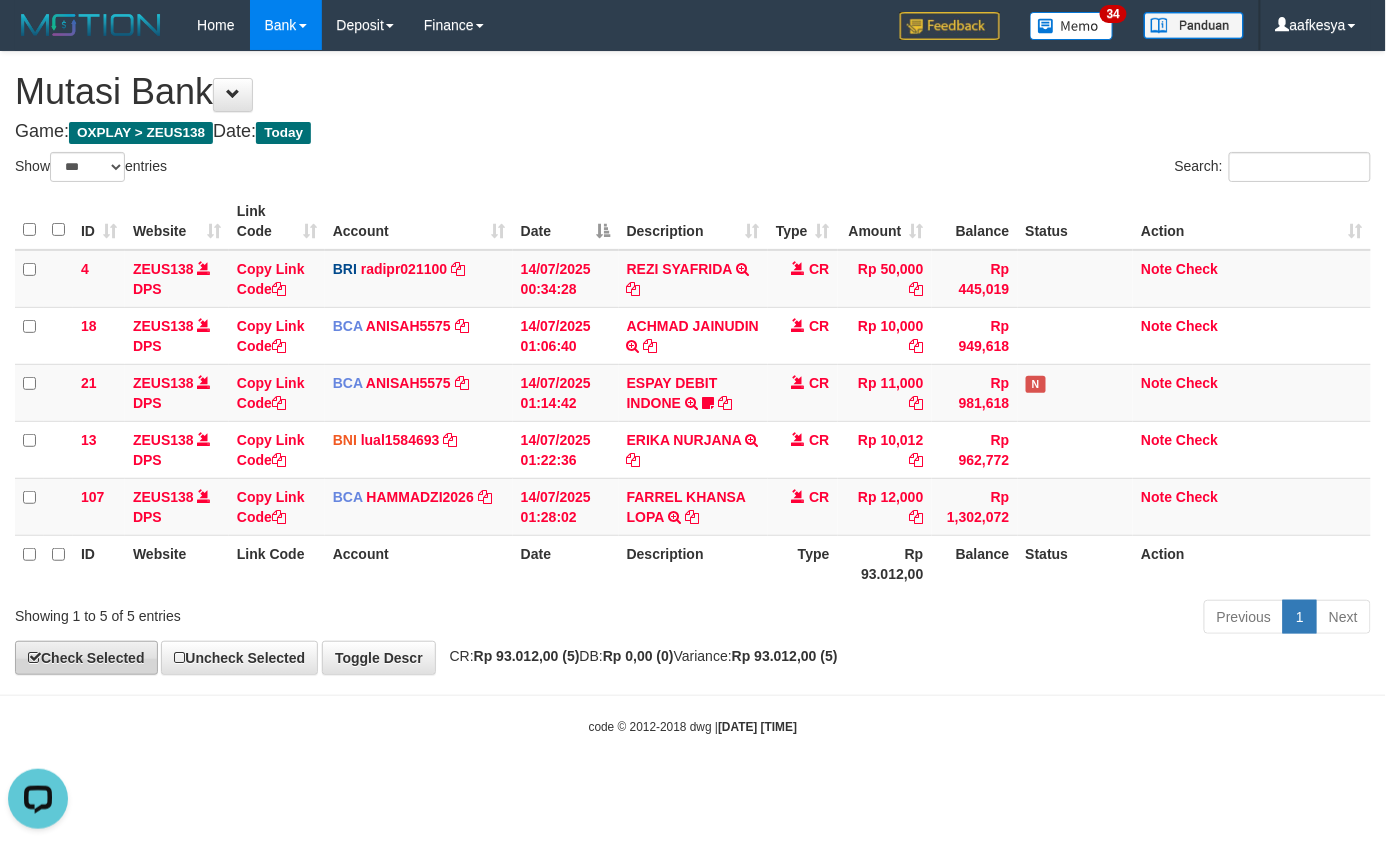 drag, startPoint x: 327, startPoint y: 707, endPoint x: 22, endPoint y: 658, distance: 308.91098 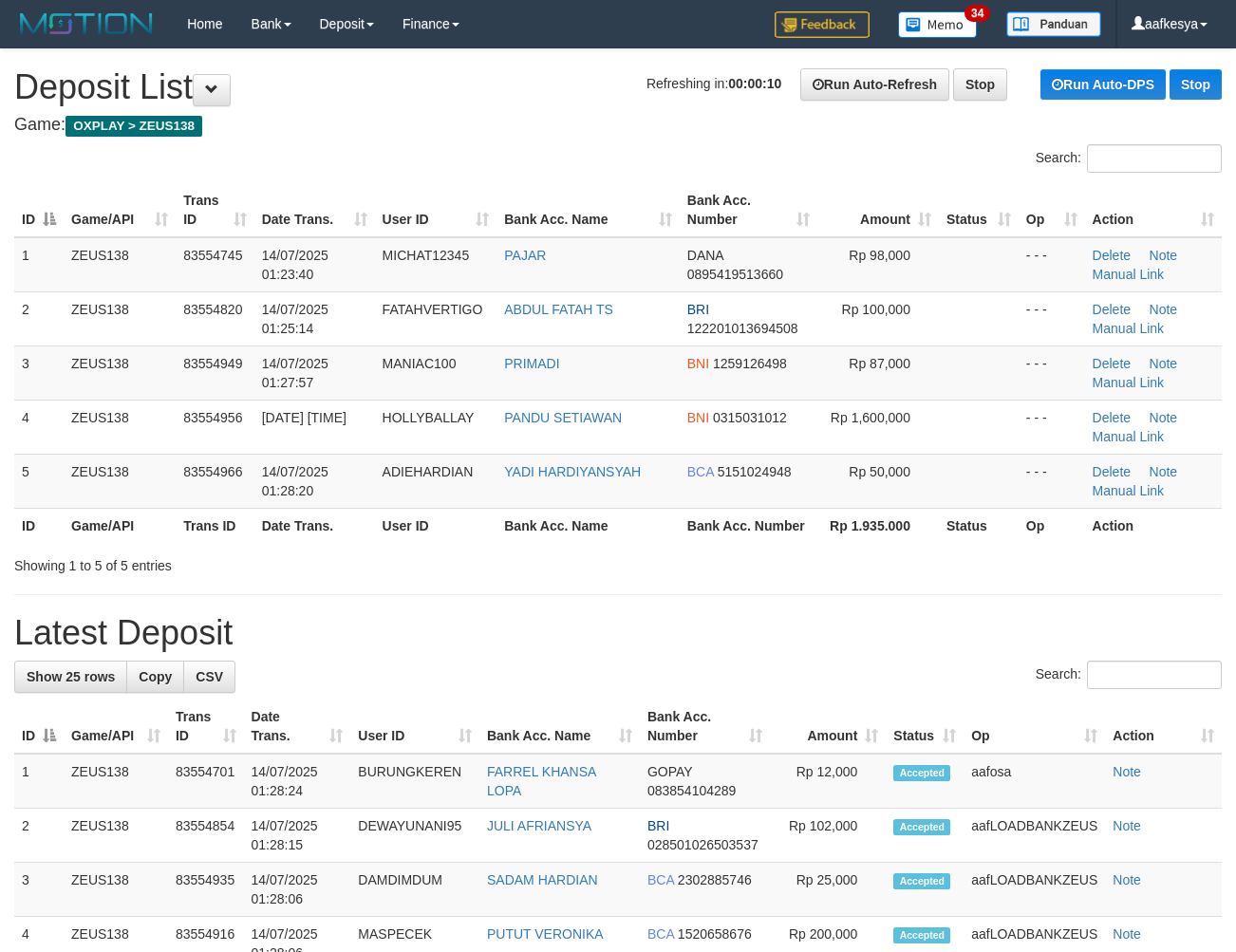 scroll, scrollTop: 0, scrollLeft: 0, axis: both 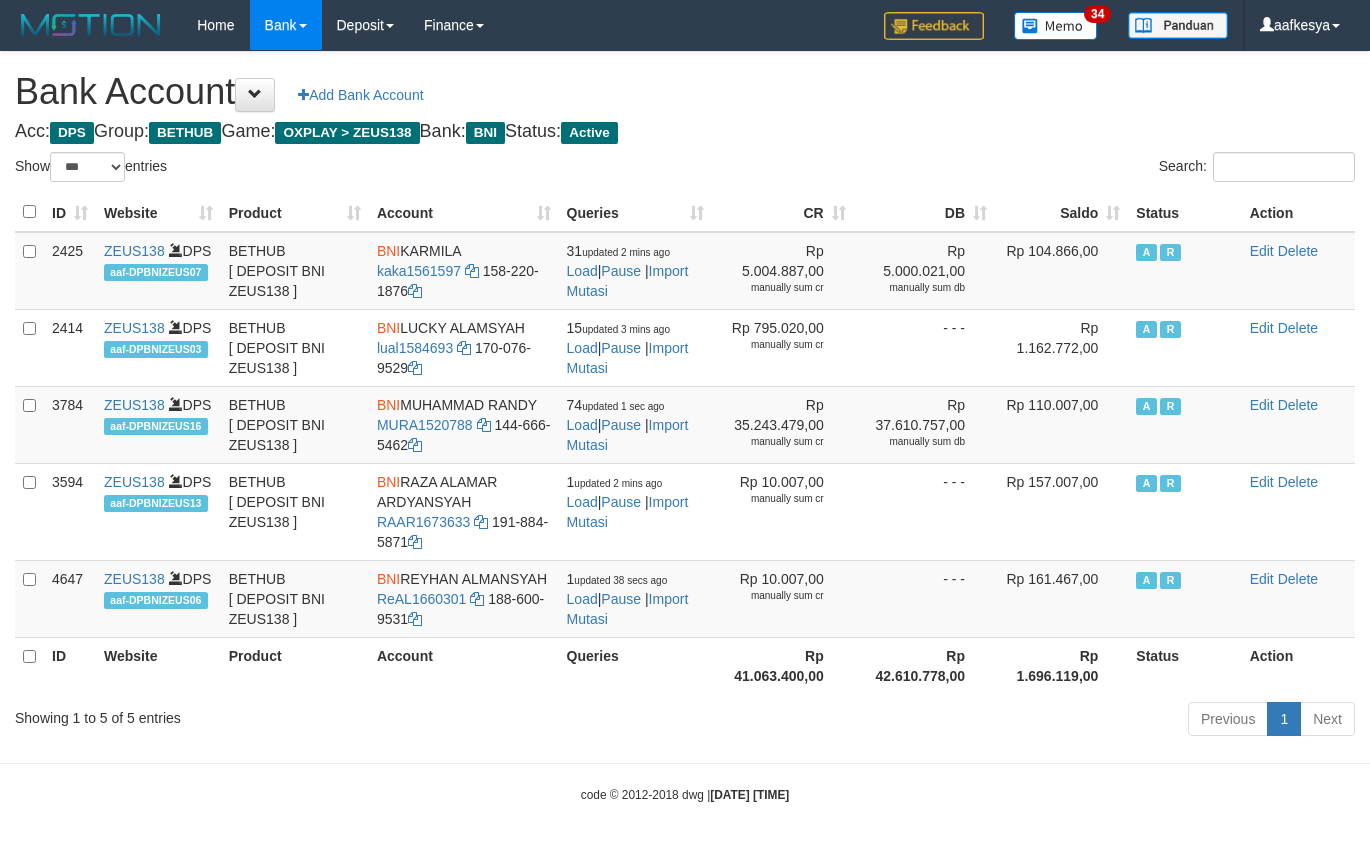 select on "***" 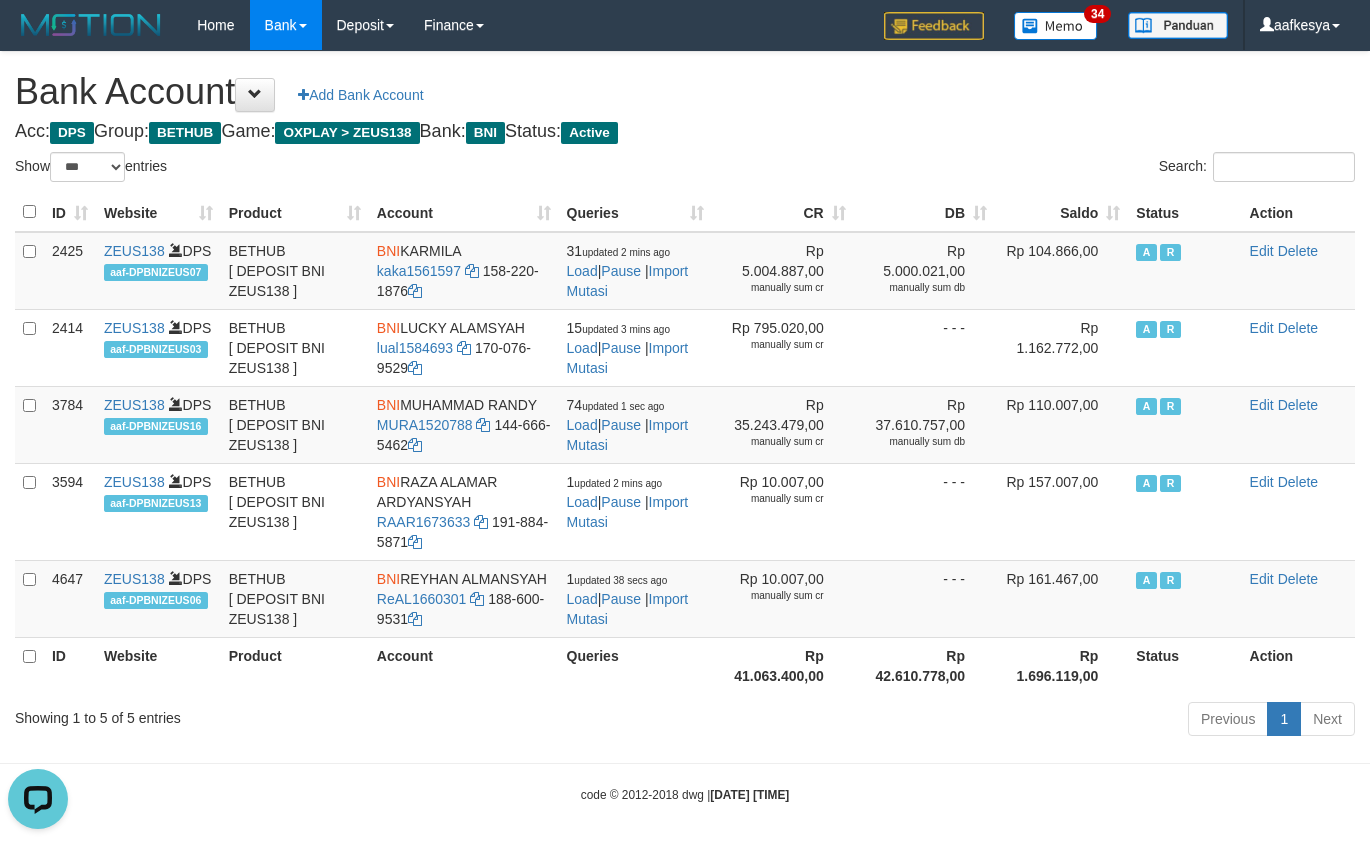 scroll, scrollTop: 0, scrollLeft: 0, axis: both 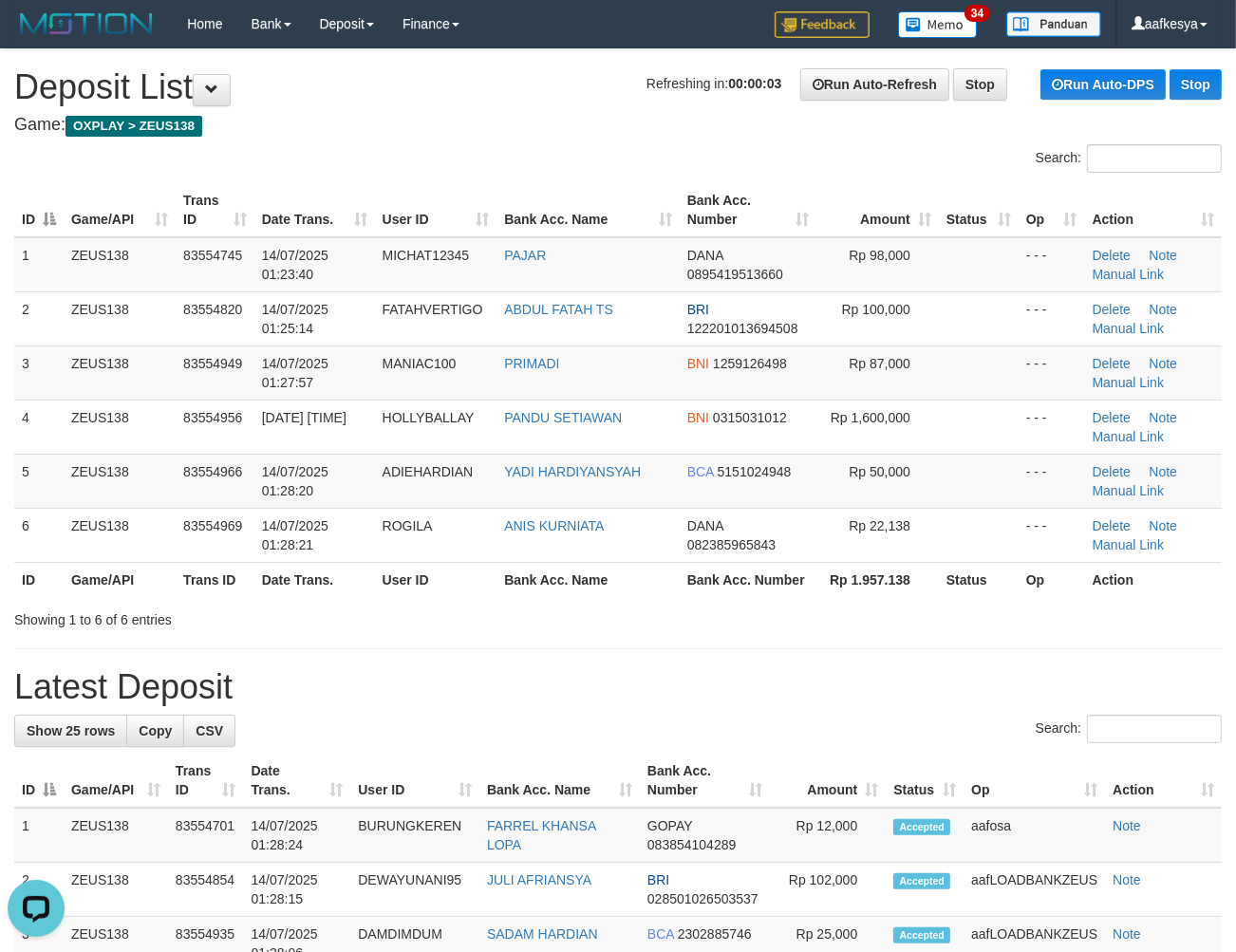 drag, startPoint x: 836, startPoint y: 669, endPoint x: 826, endPoint y: 668, distance: 10.049876 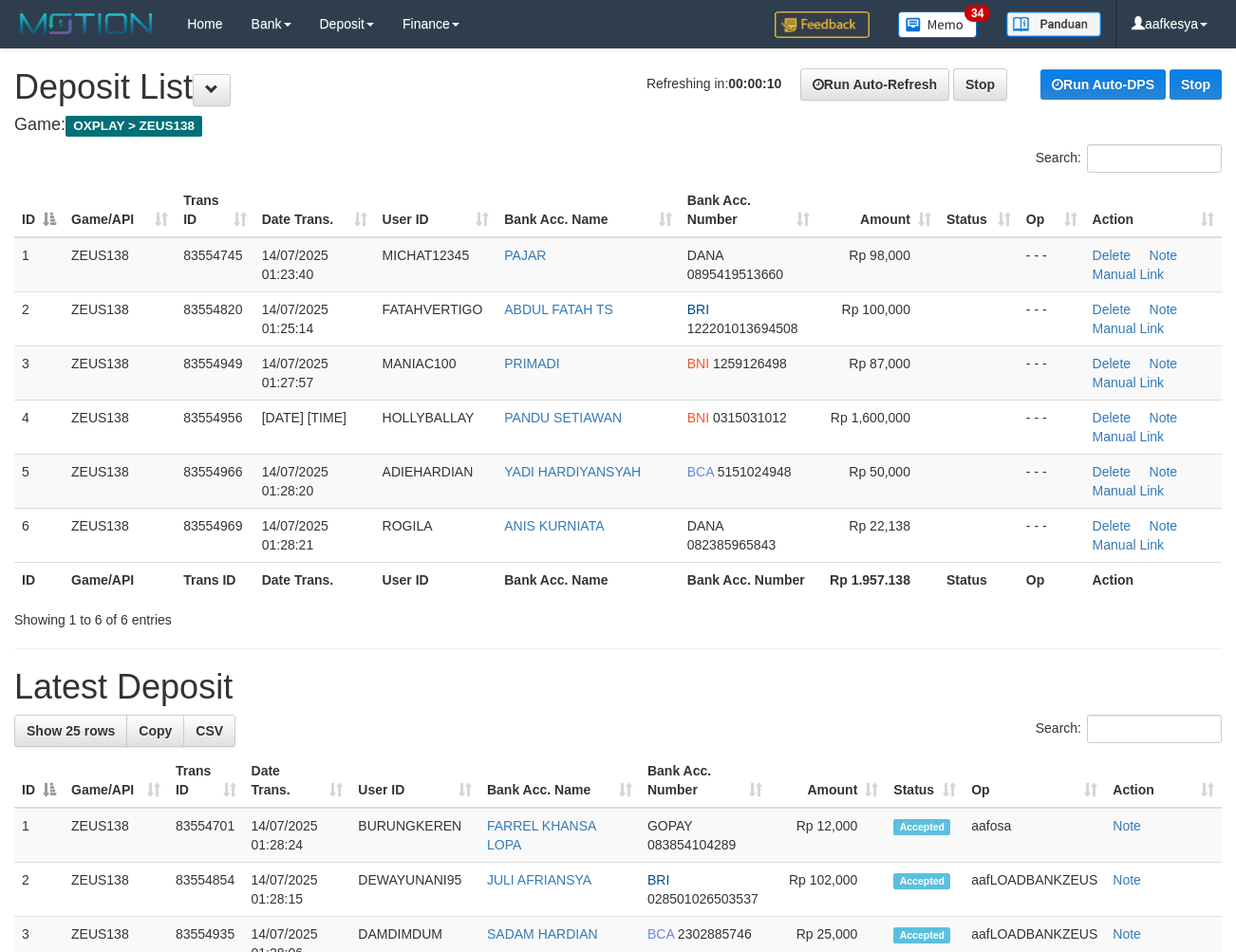 scroll, scrollTop: 0, scrollLeft: 0, axis: both 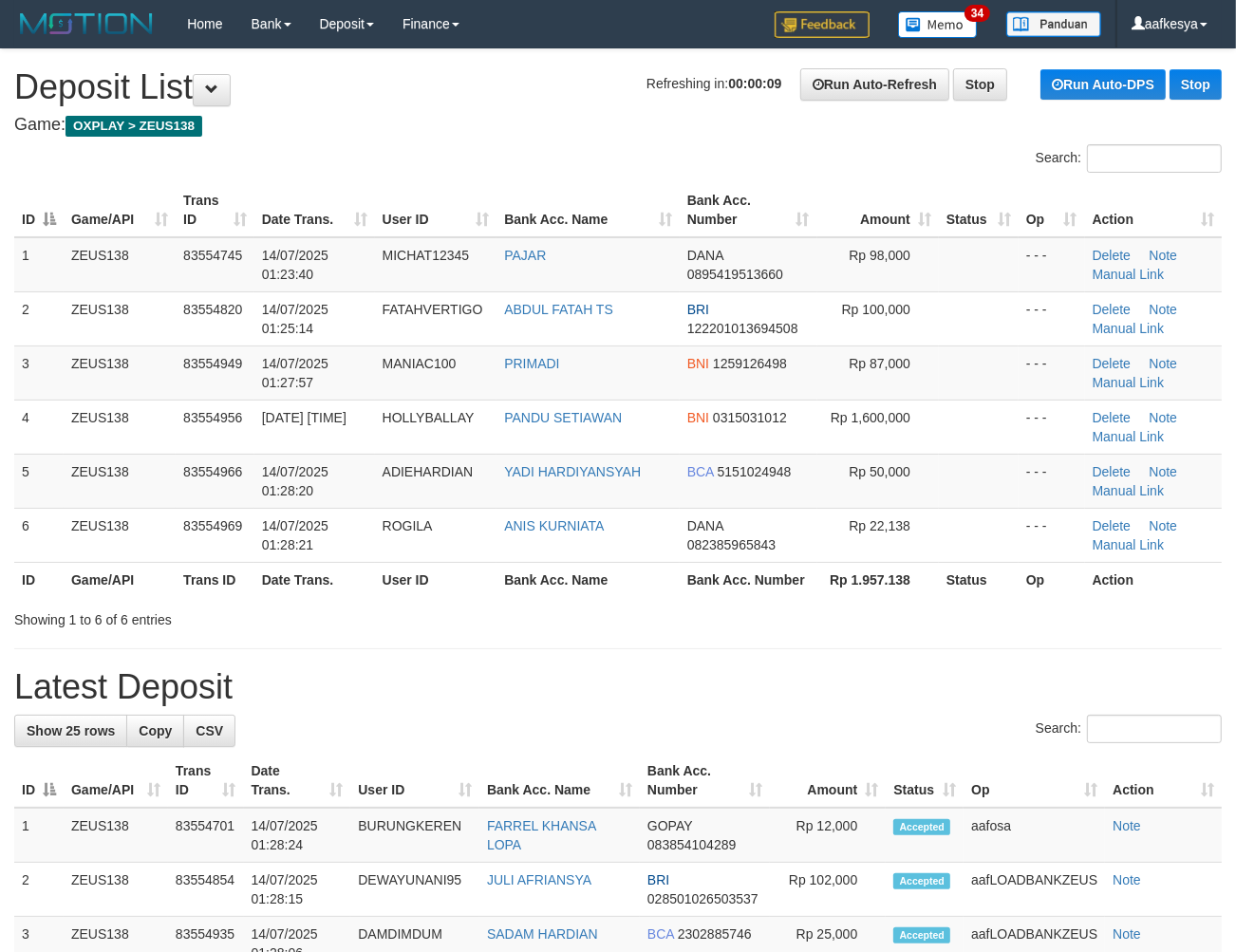click on "Latest Deposit" at bounding box center [618, 687] 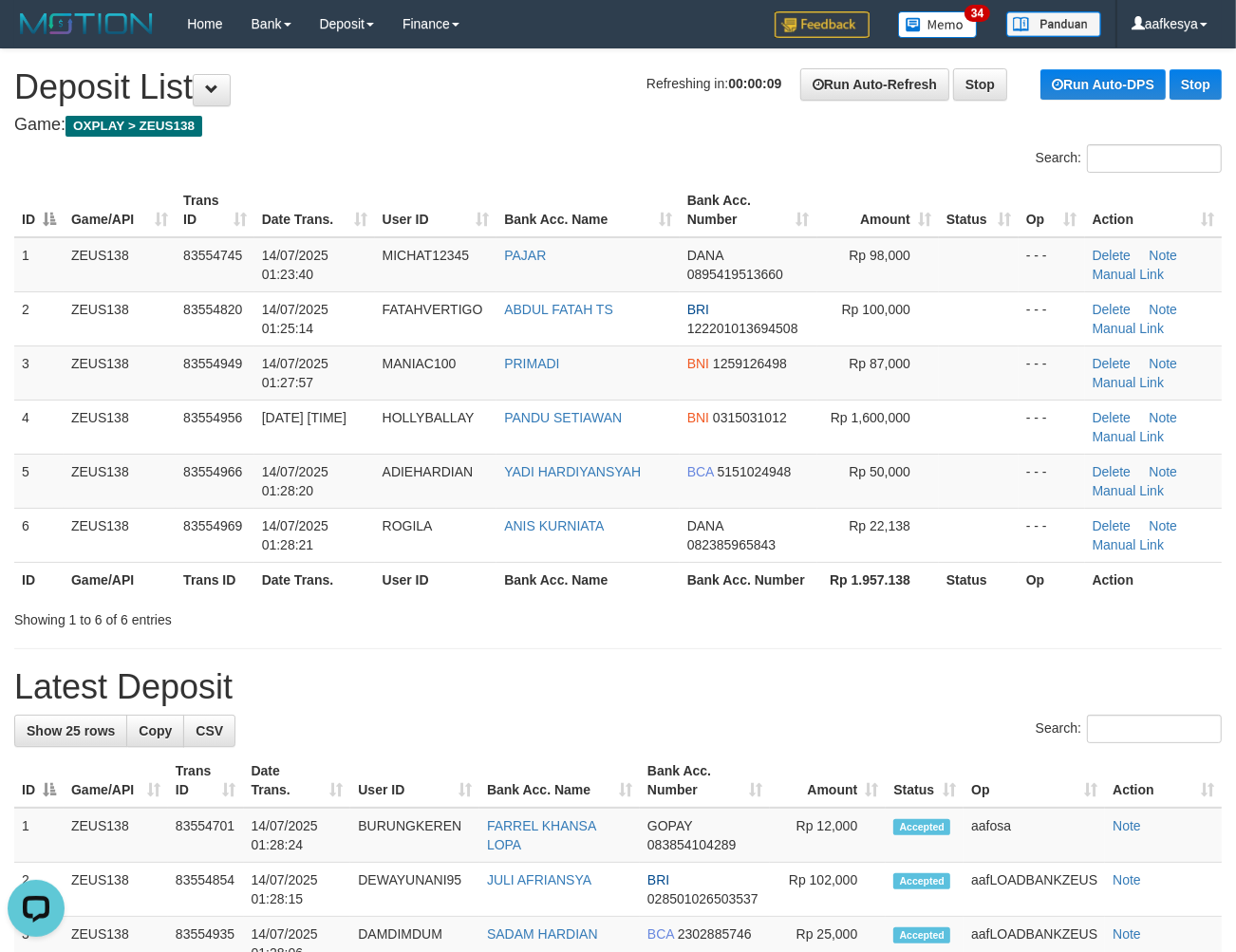 scroll, scrollTop: 0, scrollLeft: 0, axis: both 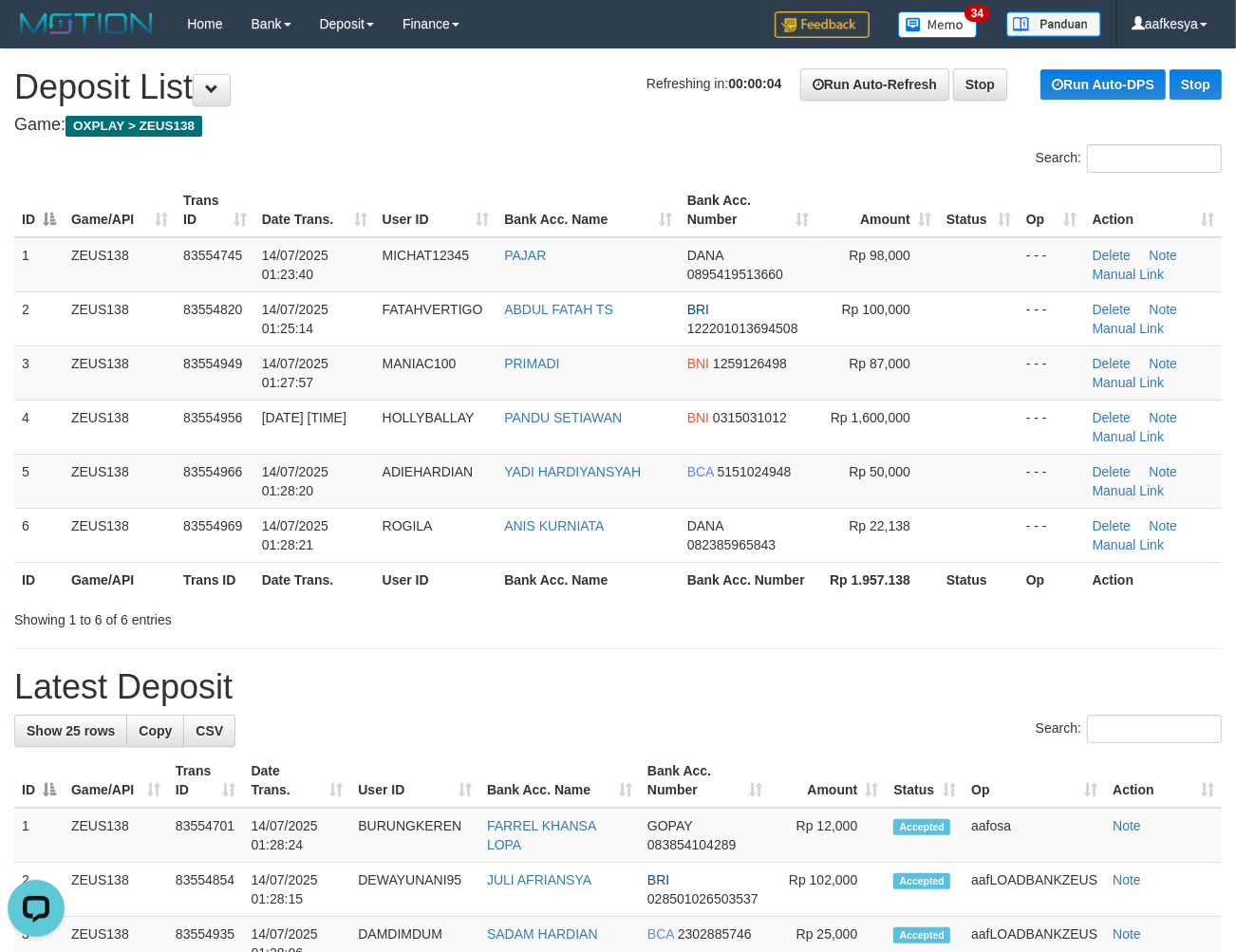 click on "**********" at bounding box center [618, 1178] 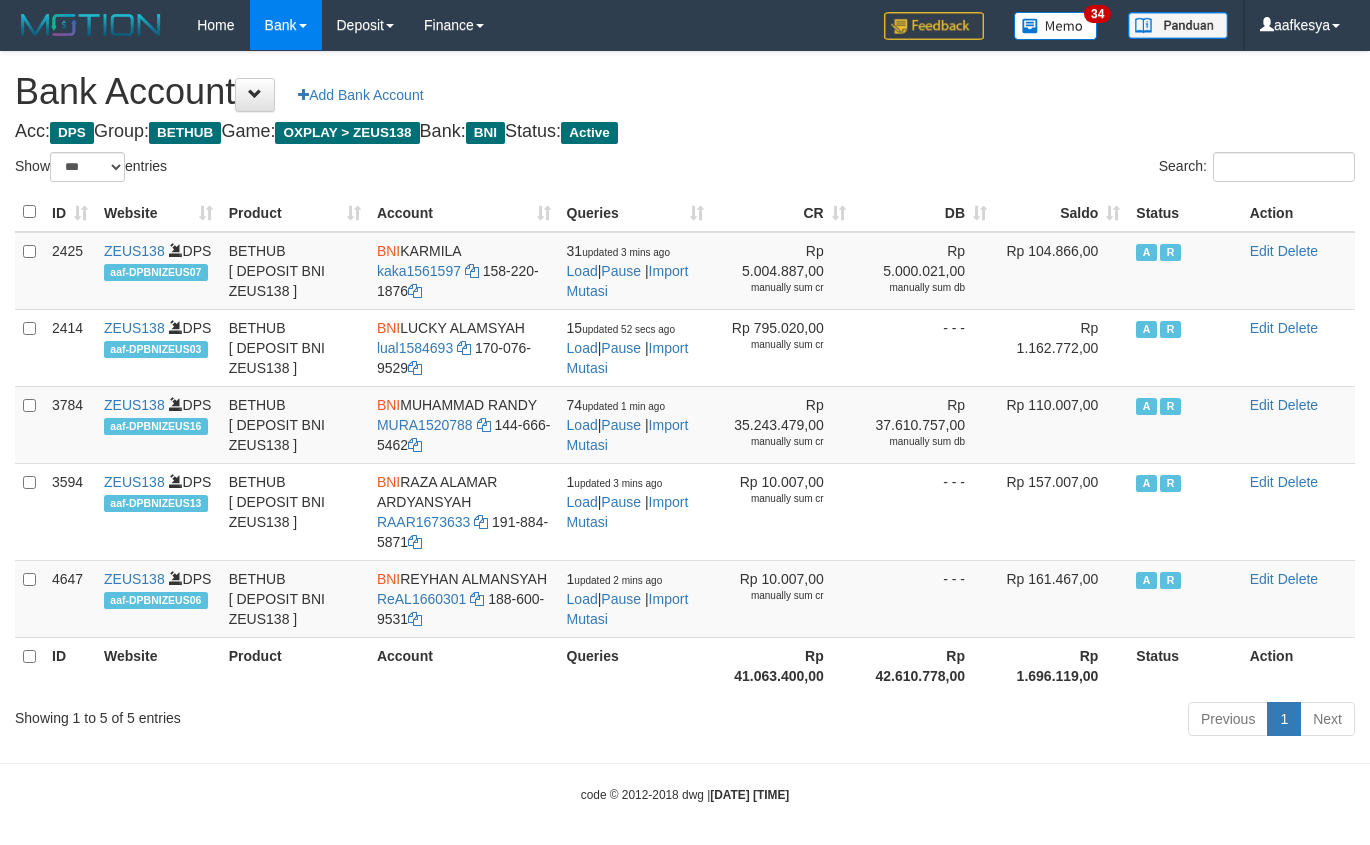 select on "***" 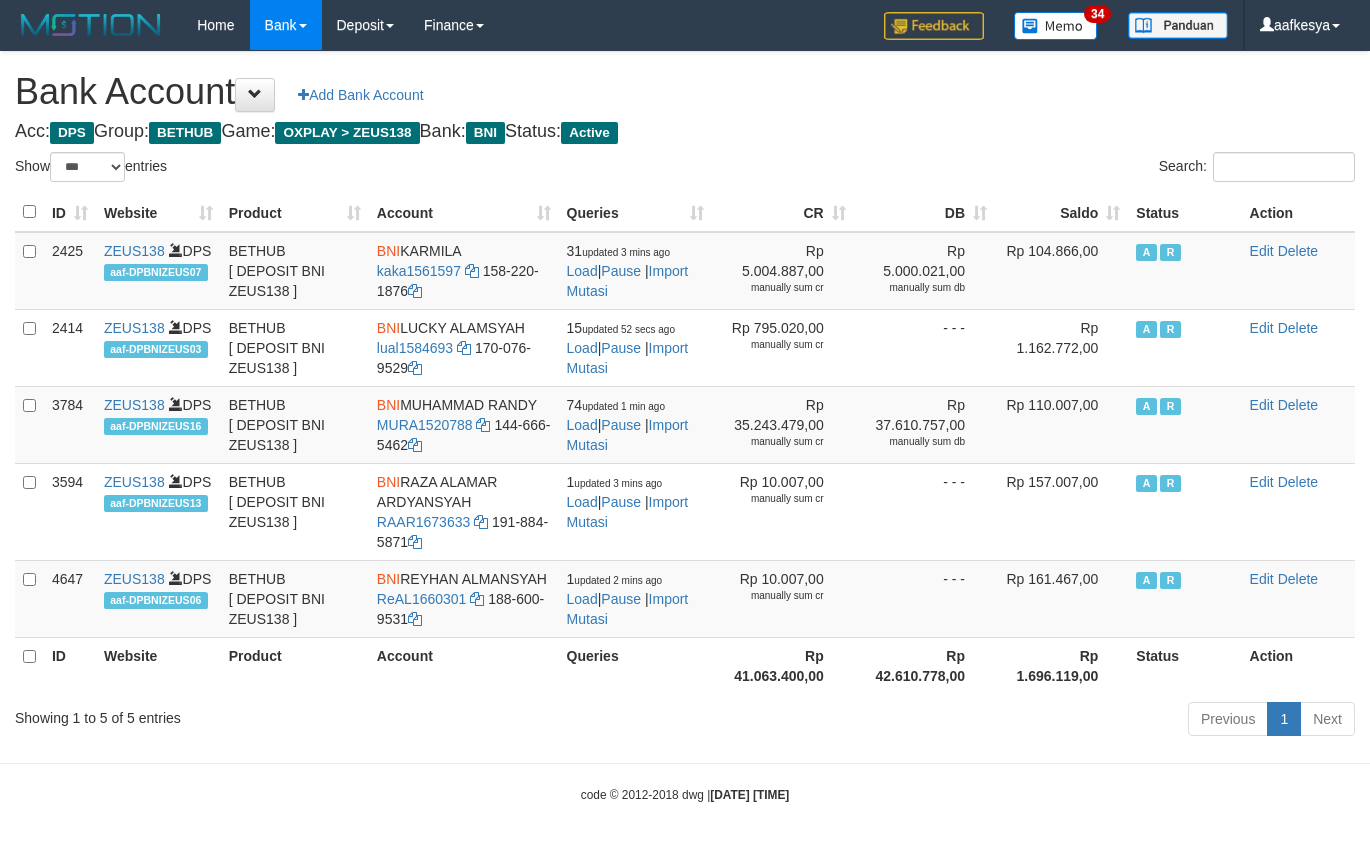 scroll, scrollTop: 0, scrollLeft: 0, axis: both 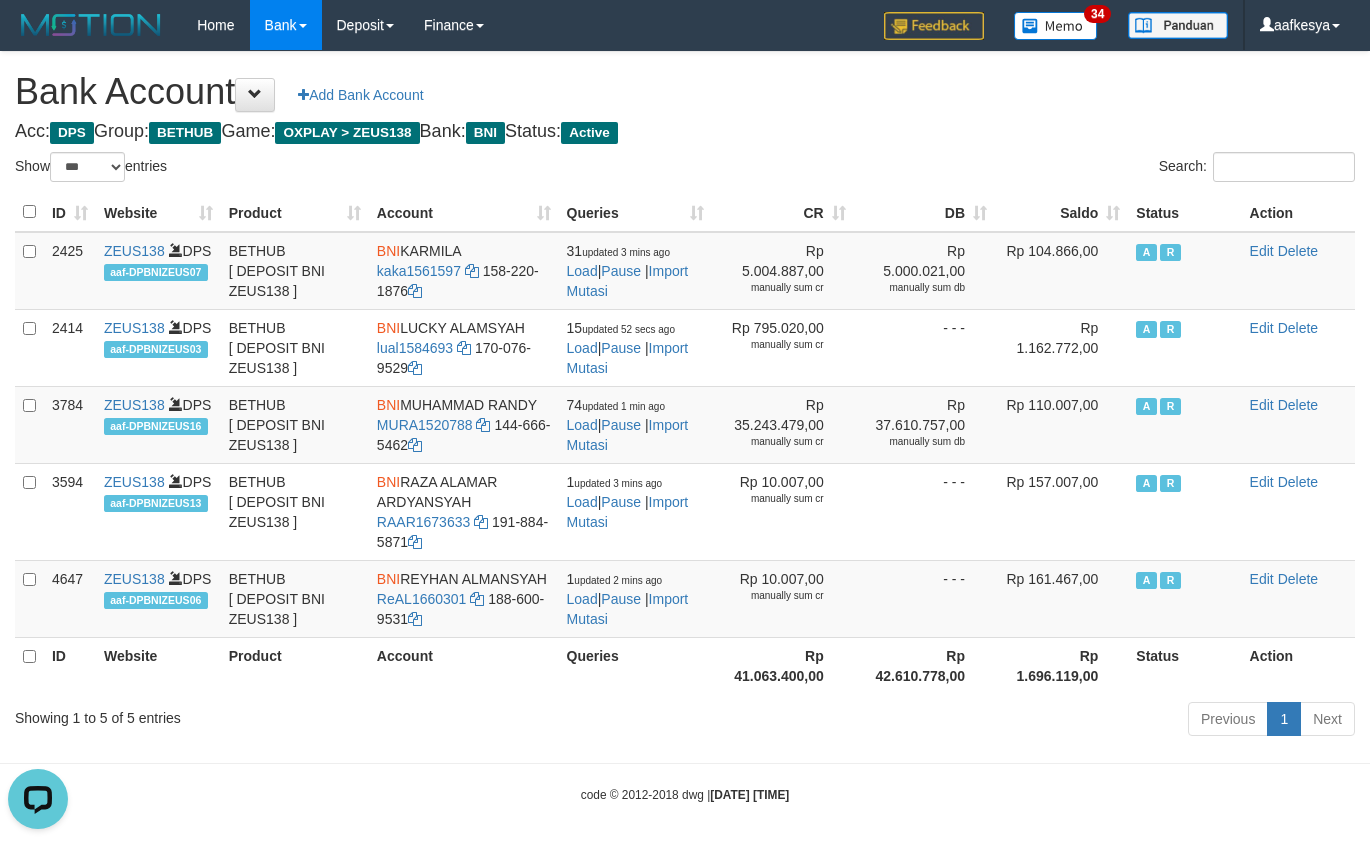 click on "Bank Account
Add Bank Account
Acc: 										 DPS
Group:   BETHUB    		Game:   OXPLAY > ZEUS138    		Bank:   BNI    		Status:  Active
Filter Account Type
*******
***
**
***
DPS
SELECT ALL  SELECT TYPE  - ALL -
DPS
WD
TMP
Filter Product
*******
******
********
********
*******
********
BETHUB
SELECT ALL  SELECT GROUP  - ALL -
BETHUB
IDNPOKER
IDNSPORT
IDNTOTO
LOADONLY
Filter Website
*******" at bounding box center [685, 397] 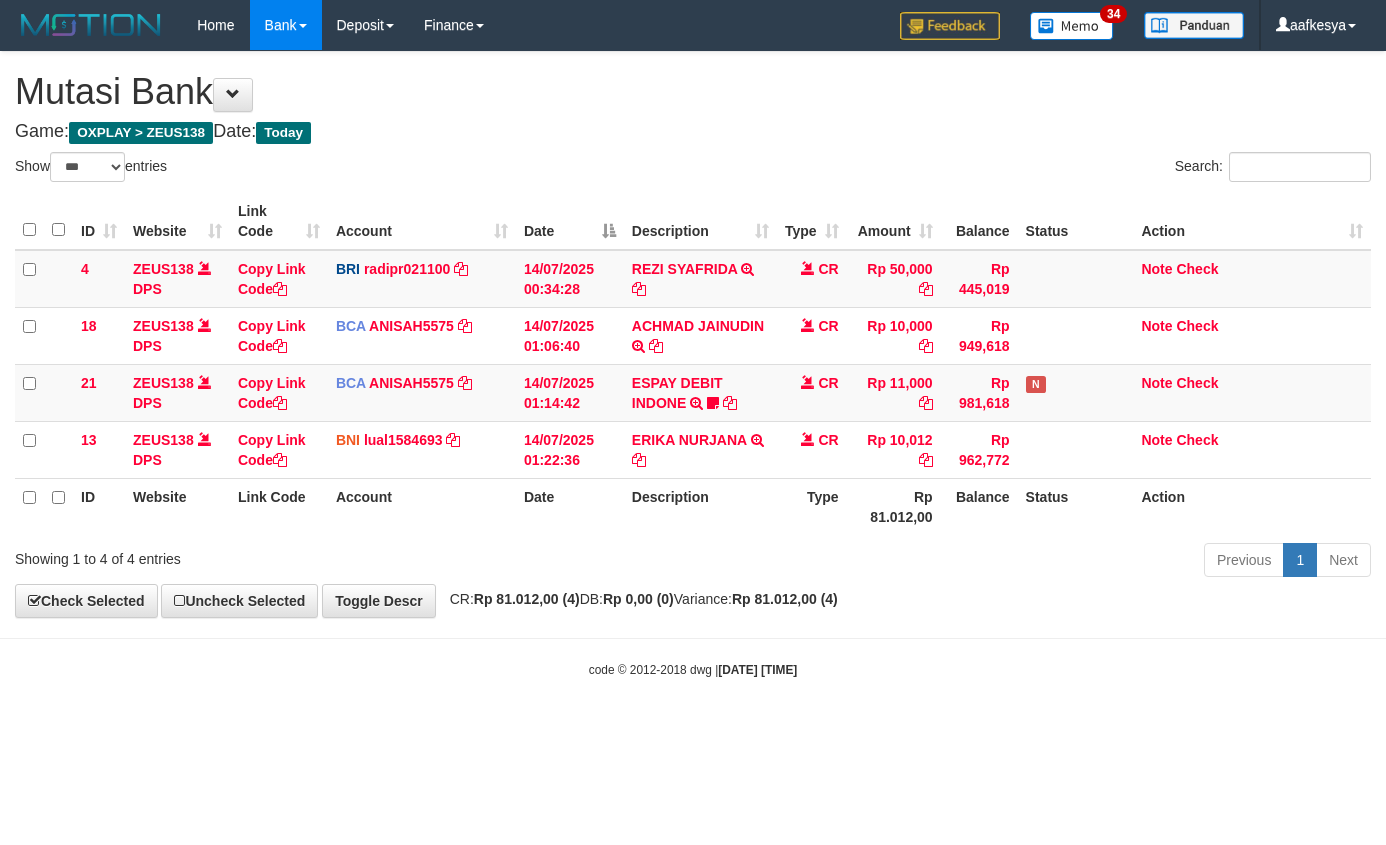 select on "***" 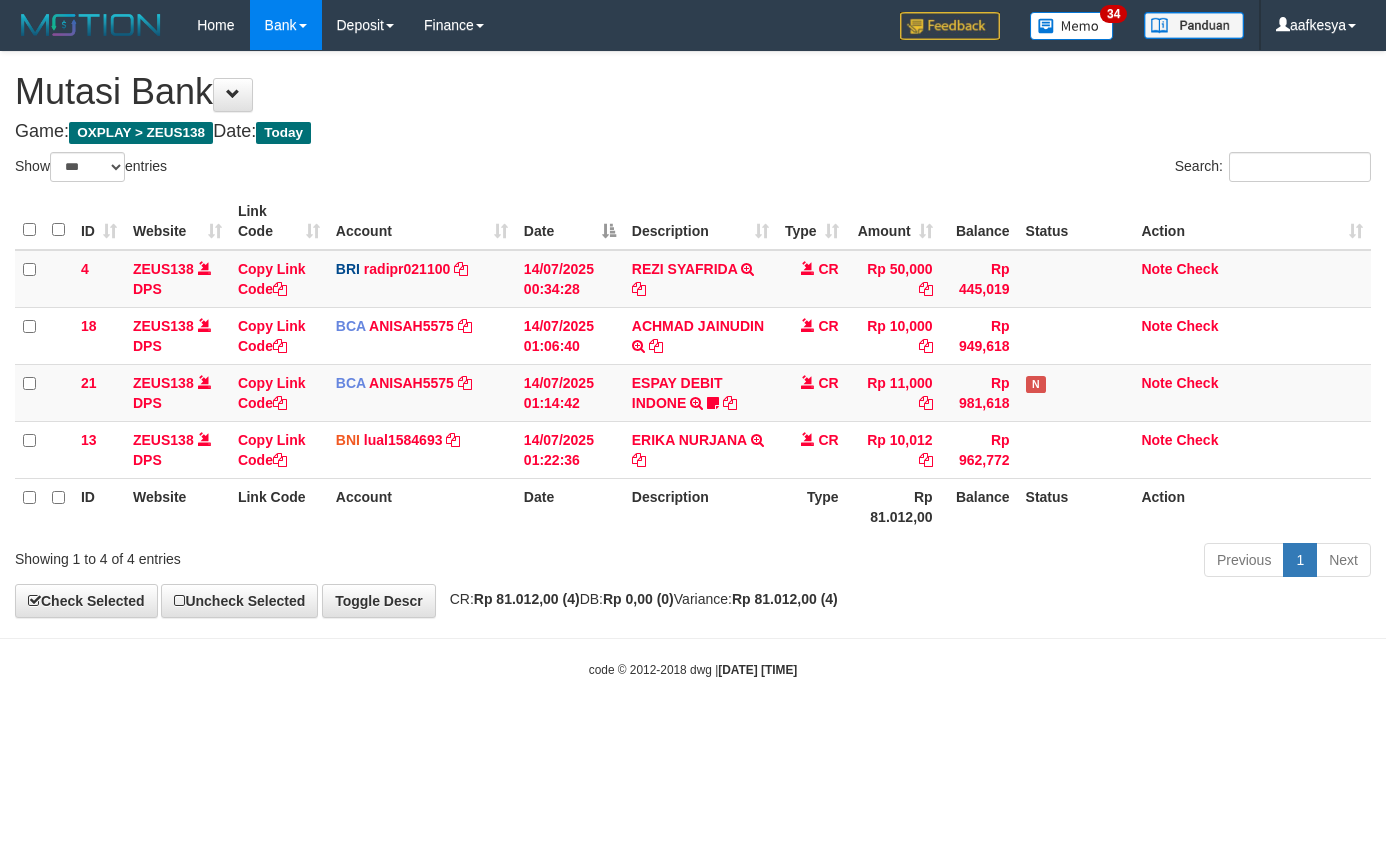 scroll, scrollTop: 0, scrollLeft: 0, axis: both 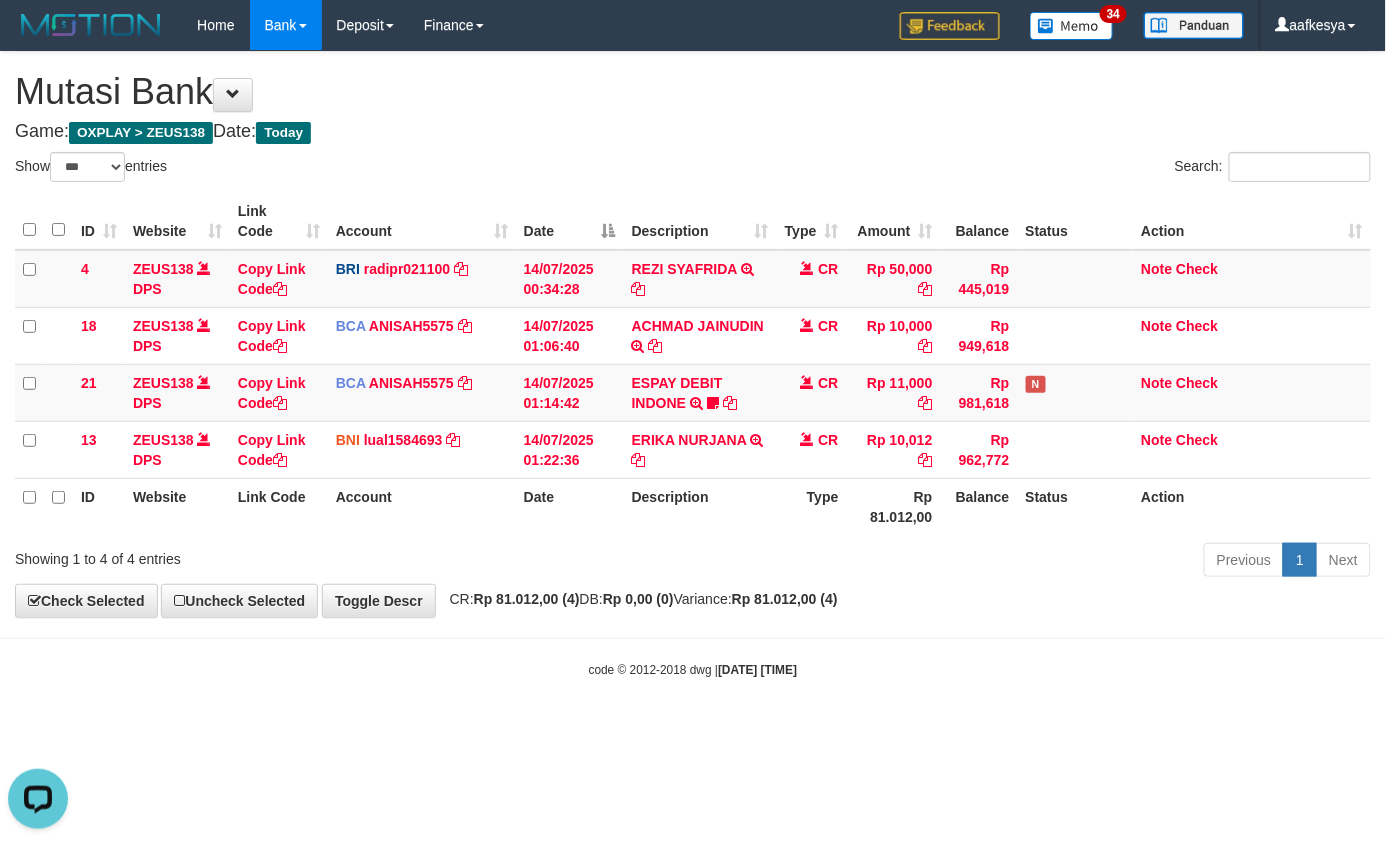 click on "code © 2012-2018 dwg |  2025/07/14 01:29:38" at bounding box center (693, 669) 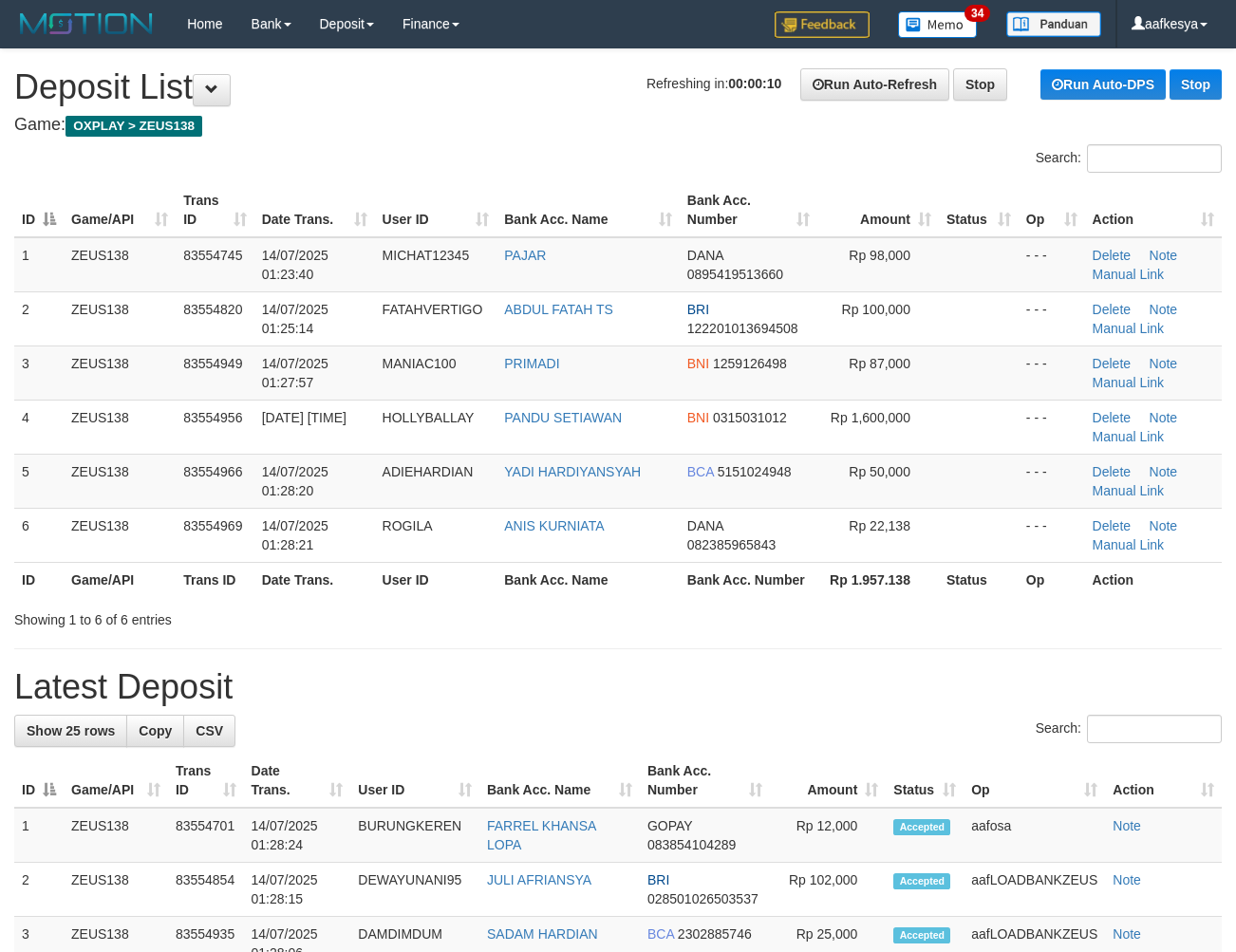 scroll, scrollTop: 0, scrollLeft: 0, axis: both 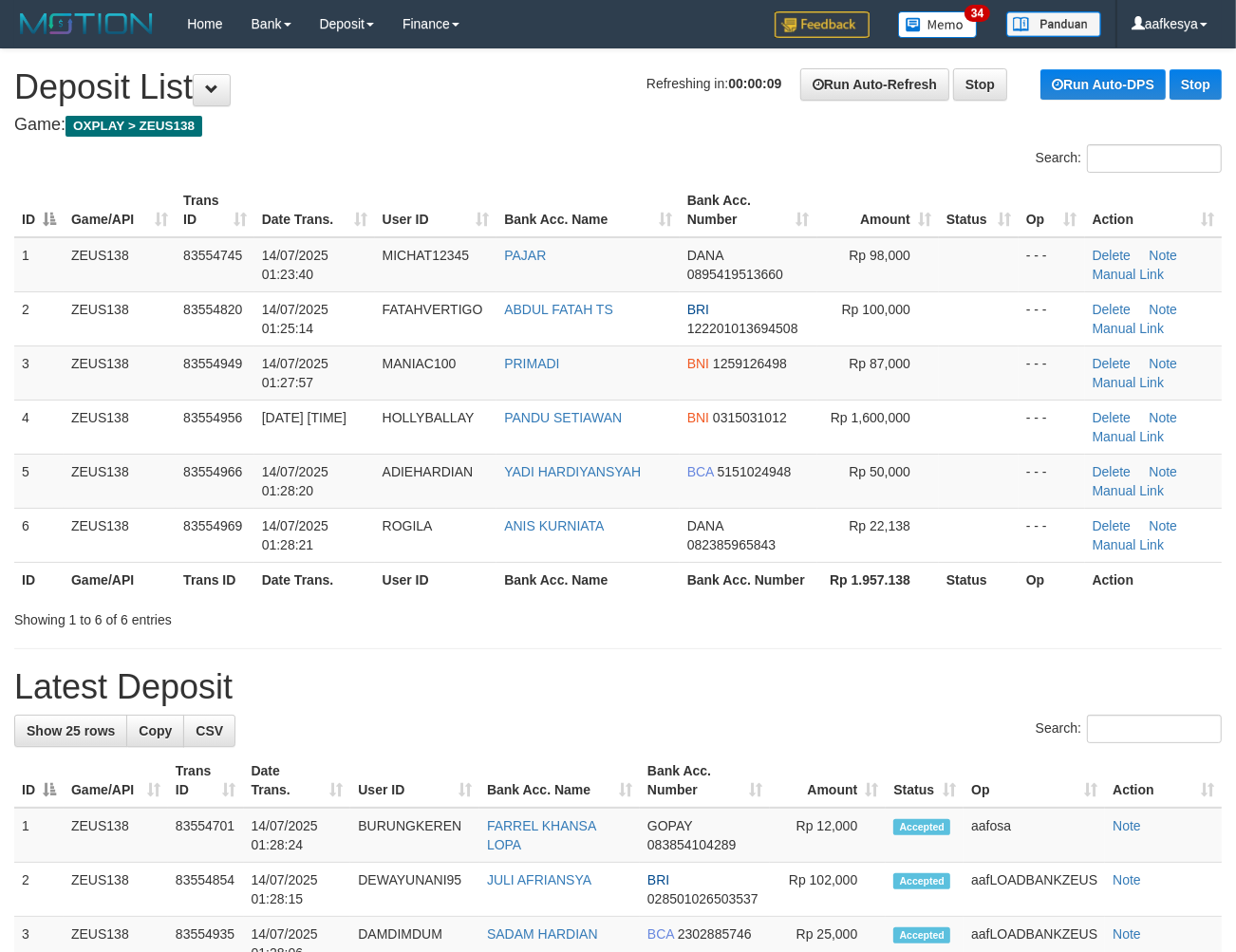 click on "Latest Deposit" at bounding box center (618, 687) 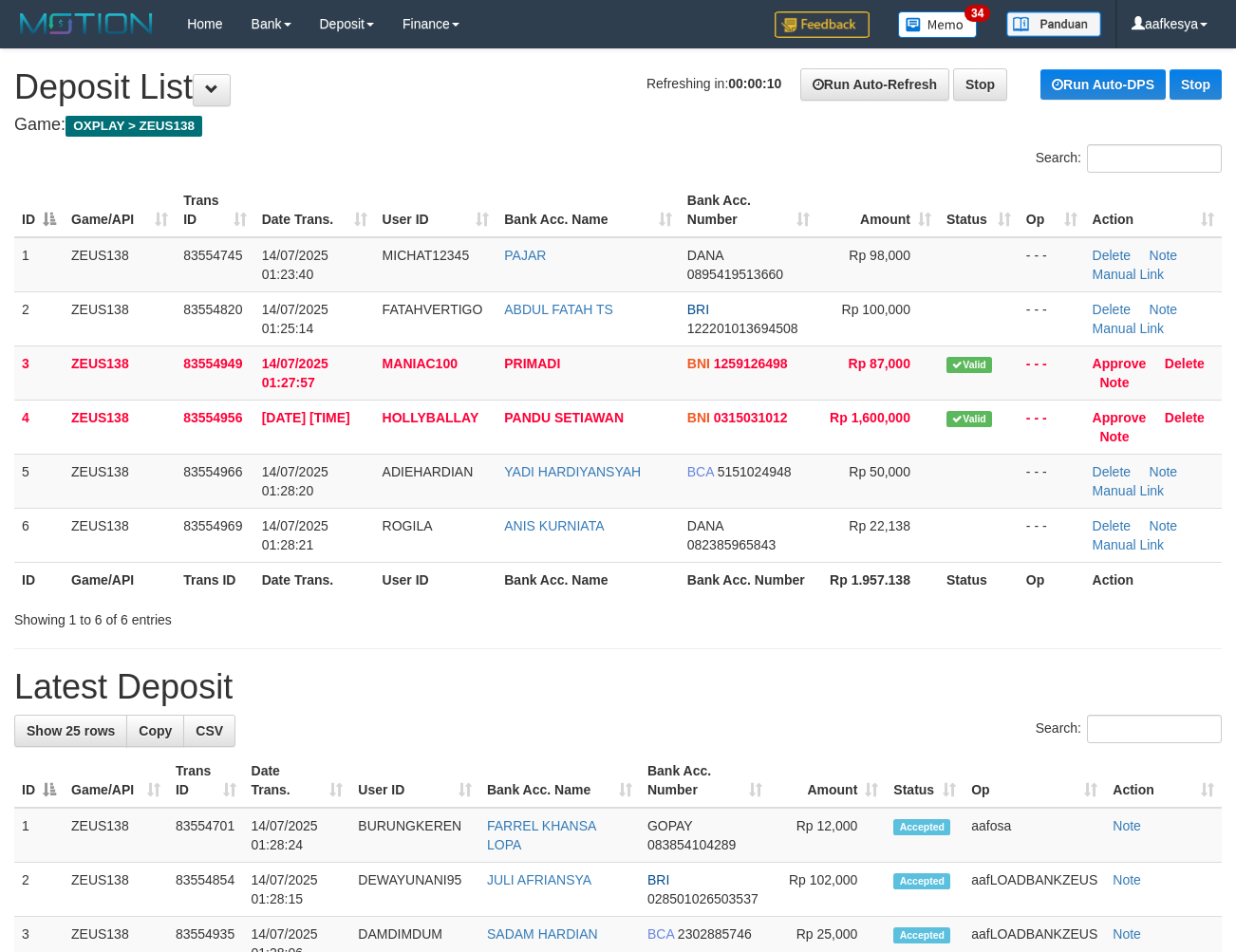 scroll, scrollTop: 0, scrollLeft: 0, axis: both 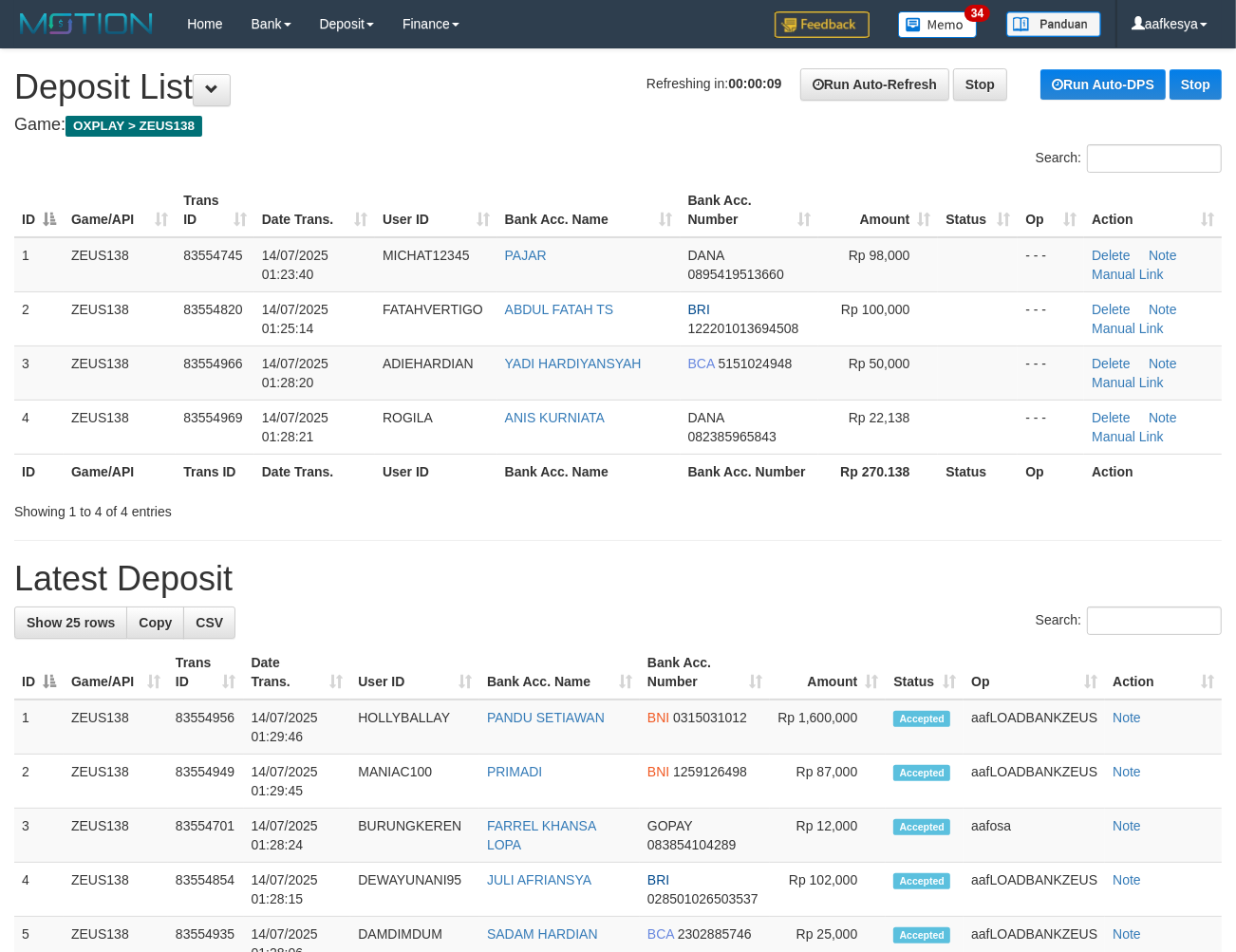 click on "**********" at bounding box center (618, 1124) 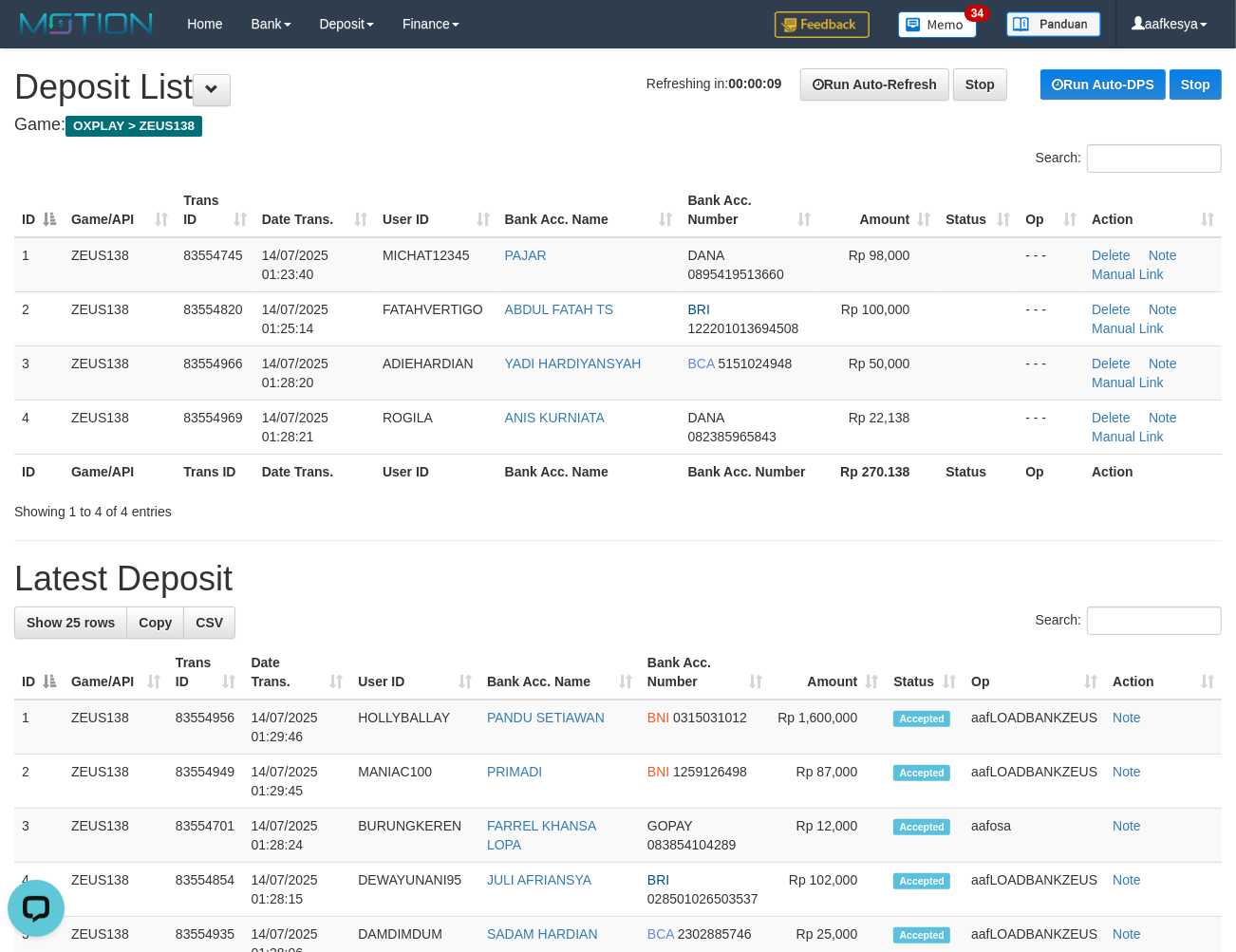 scroll, scrollTop: 0, scrollLeft: 0, axis: both 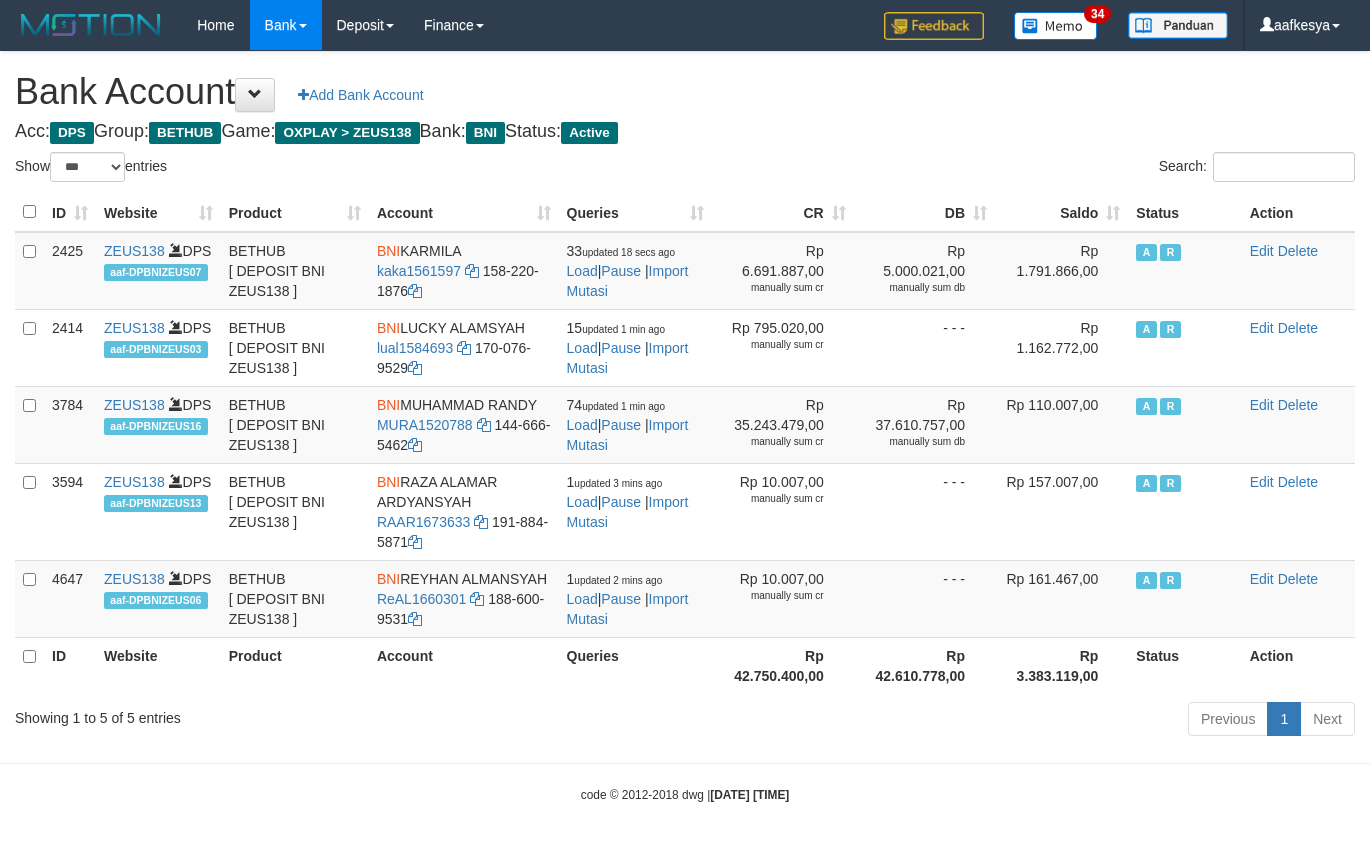 select on "***" 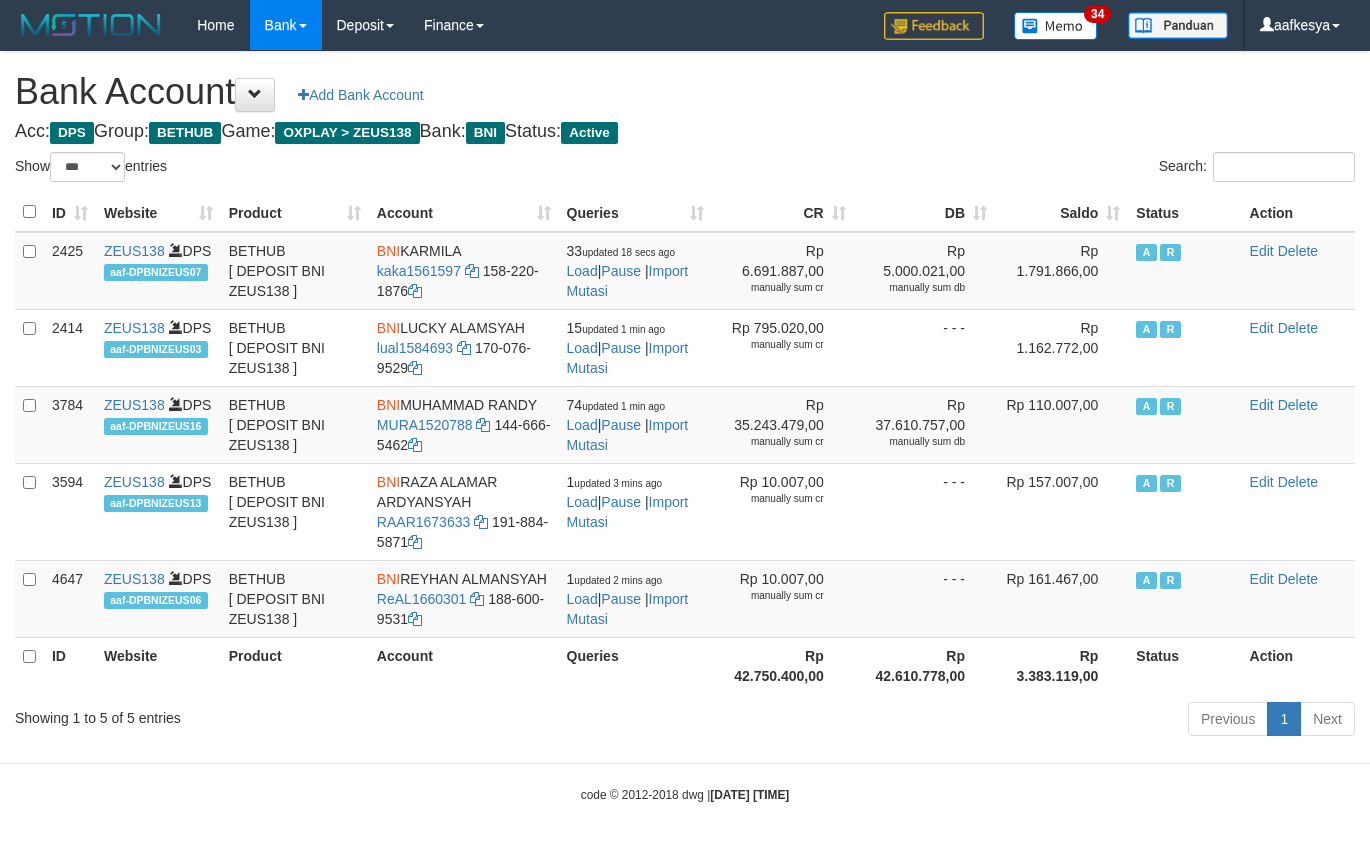 scroll, scrollTop: 0, scrollLeft: 0, axis: both 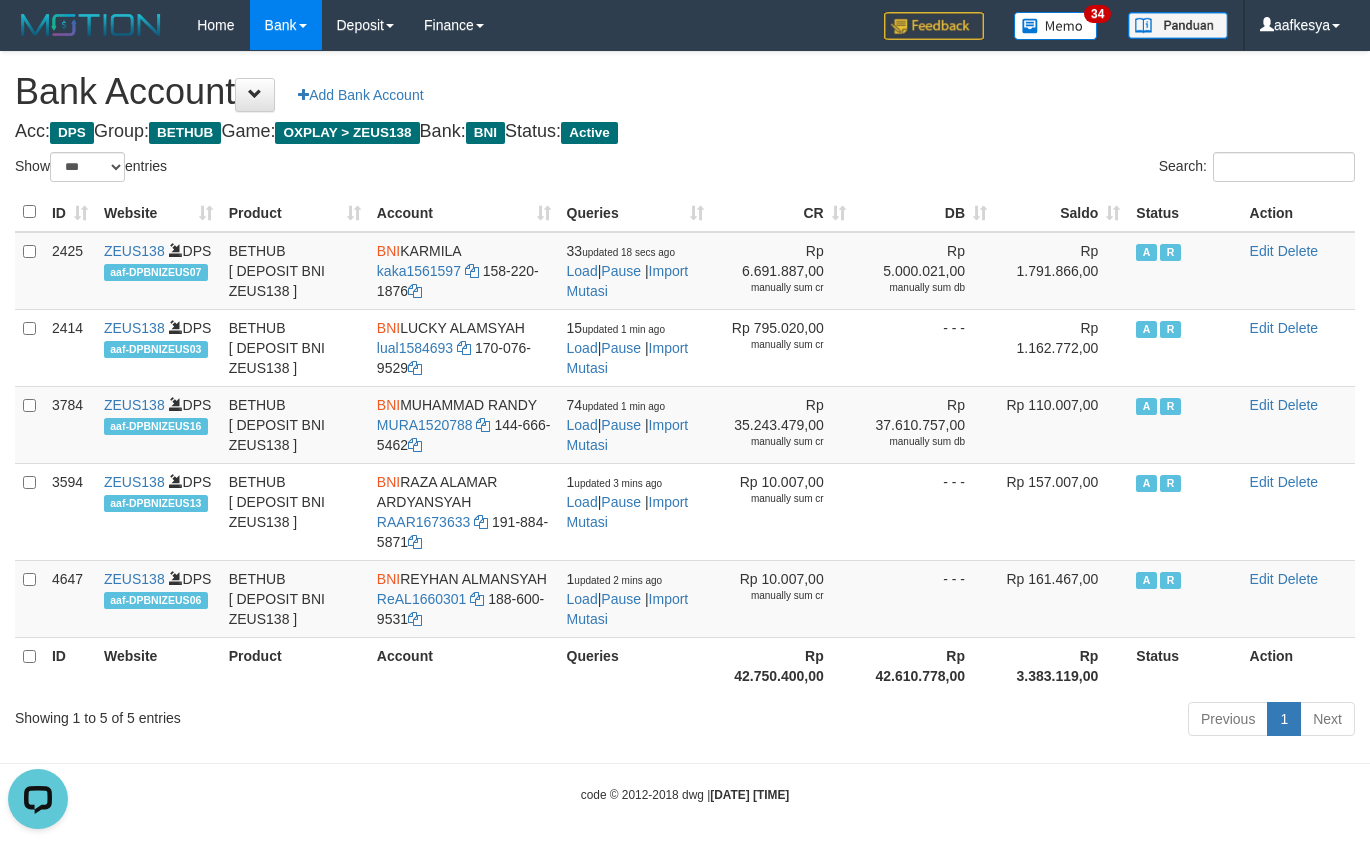 drag, startPoint x: 921, startPoint y: 157, endPoint x: 904, endPoint y: 150, distance: 18.384777 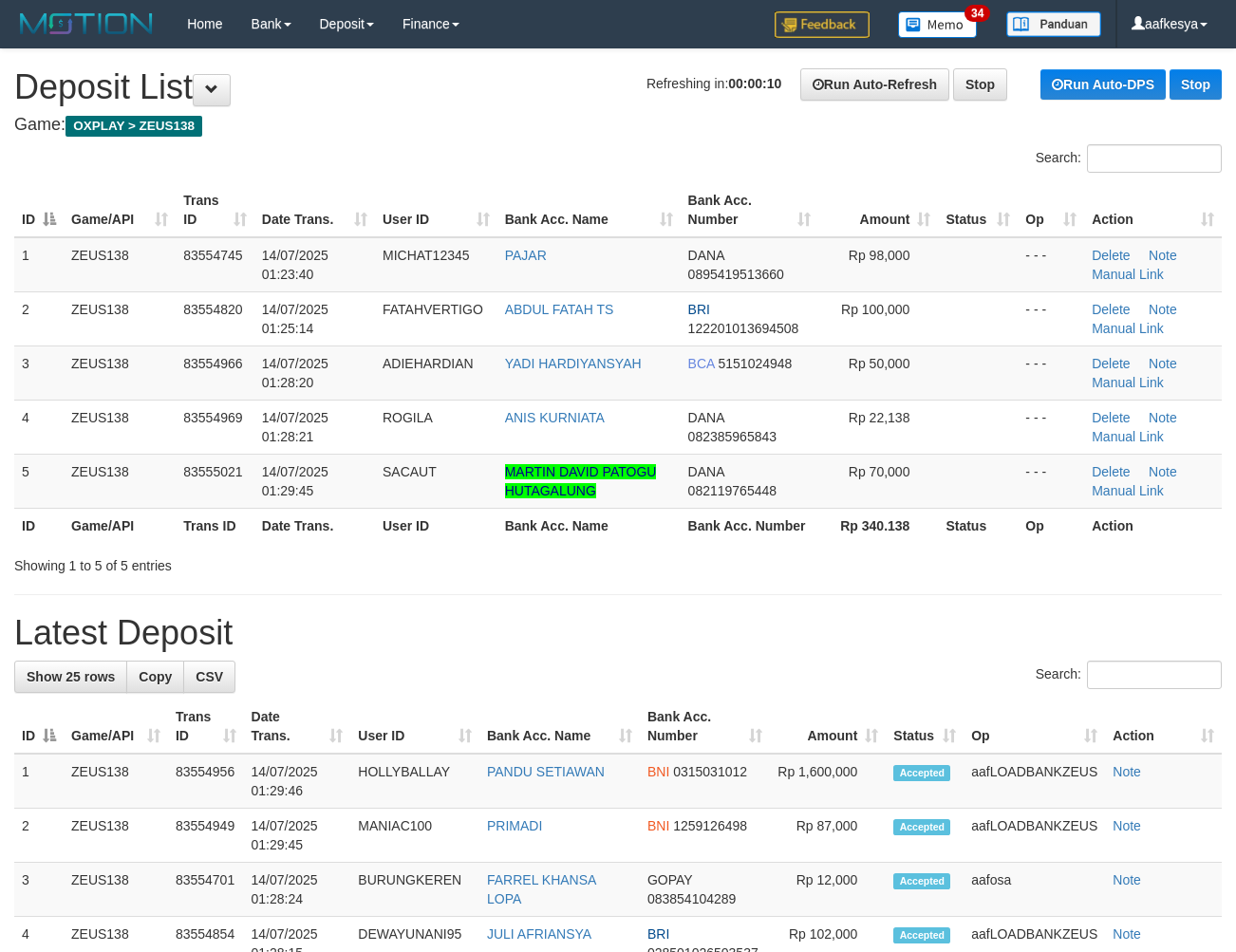 scroll, scrollTop: 0, scrollLeft: 0, axis: both 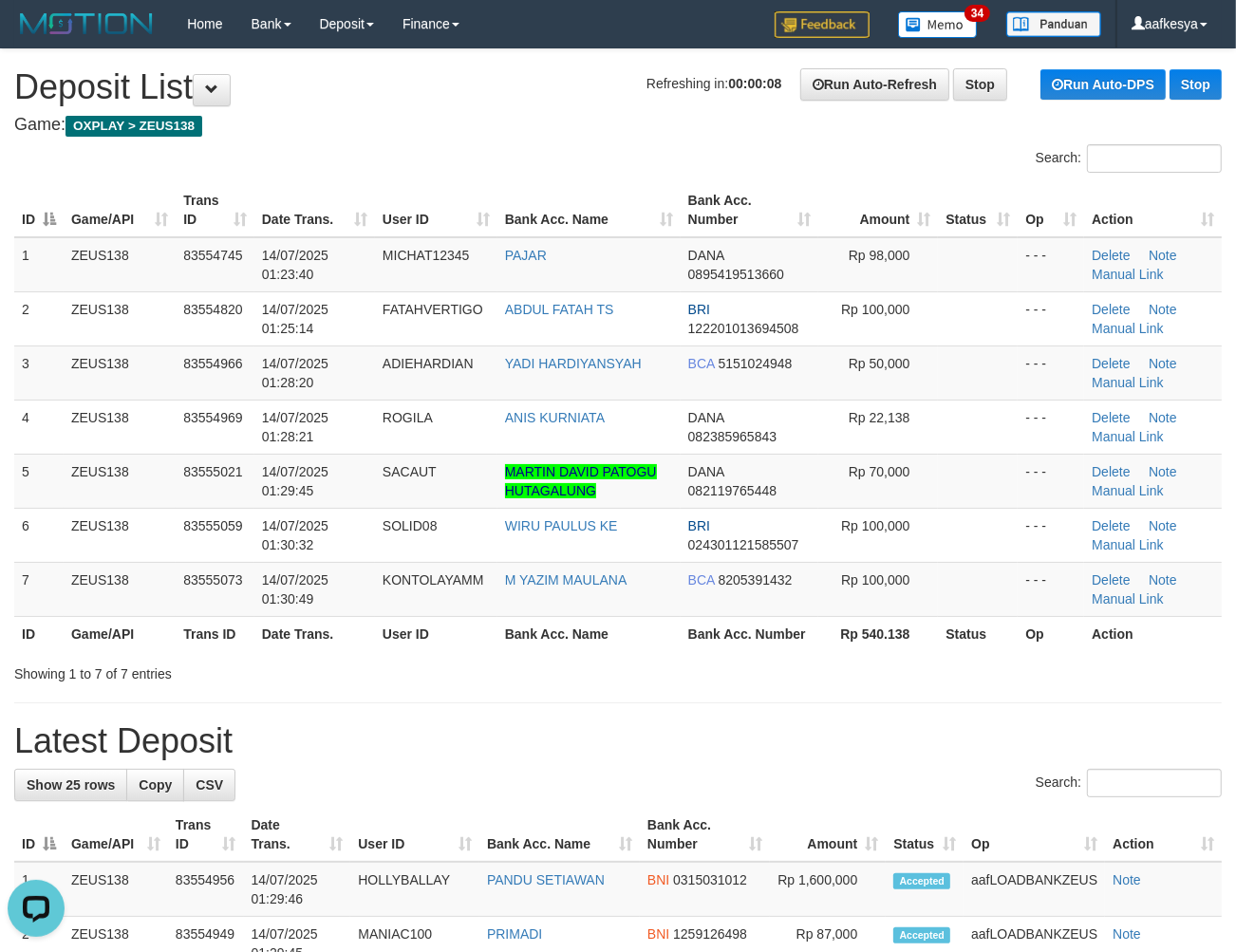 click on "Game:   OXPLAY > ZEUS138" at bounding box center (618, 125) 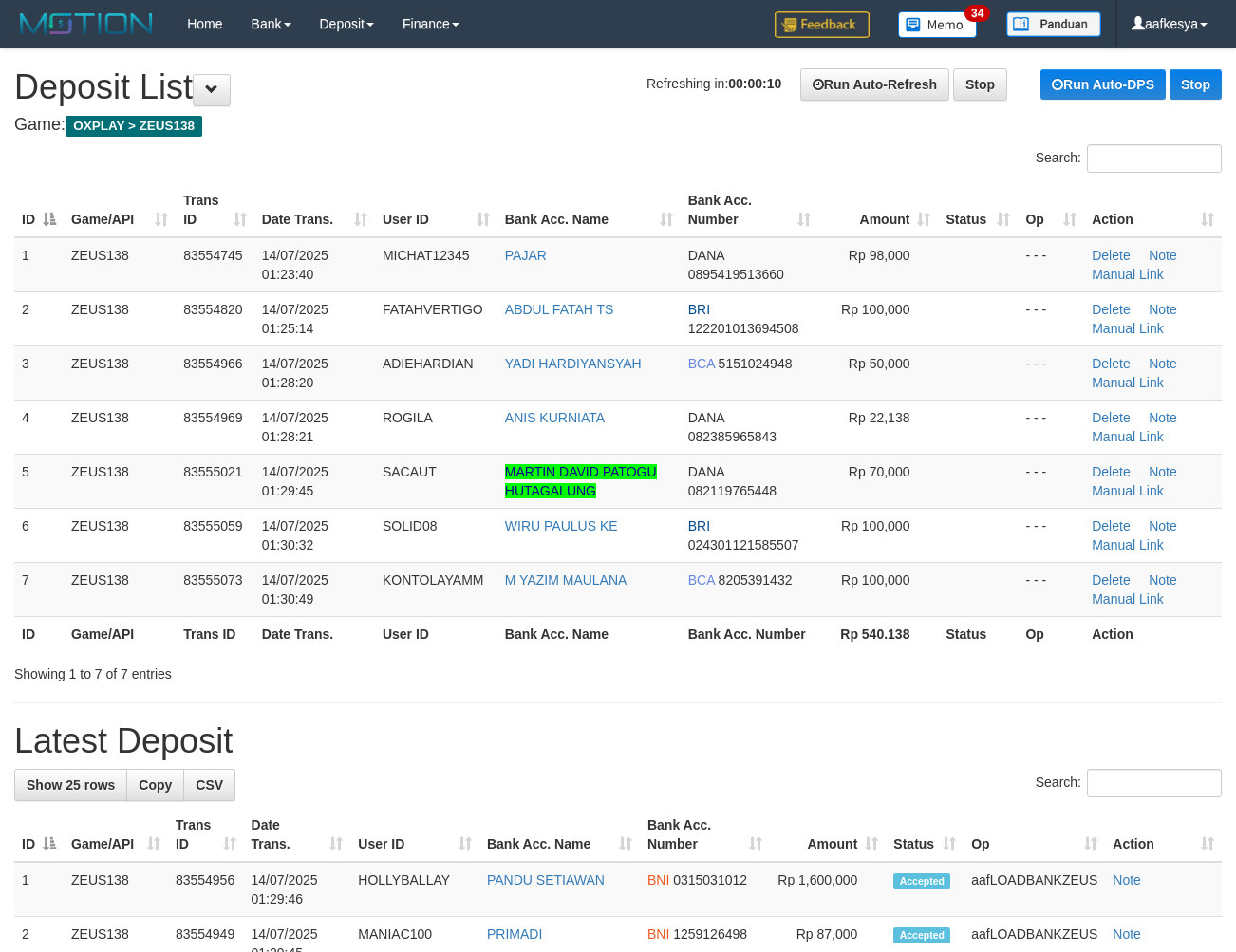 scroll, scrollTop: 0, scrollLeft: 0, axis: both 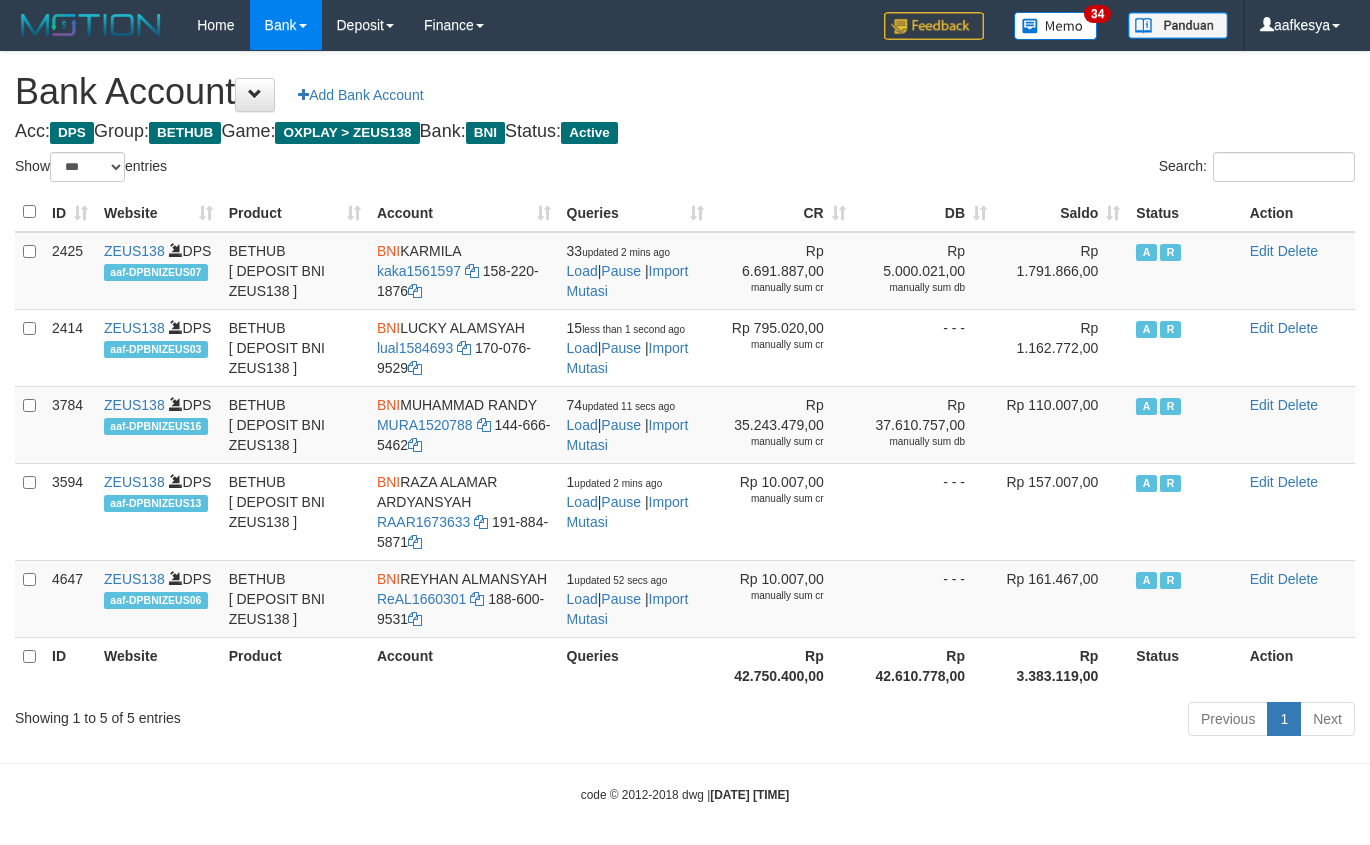 select on "***" 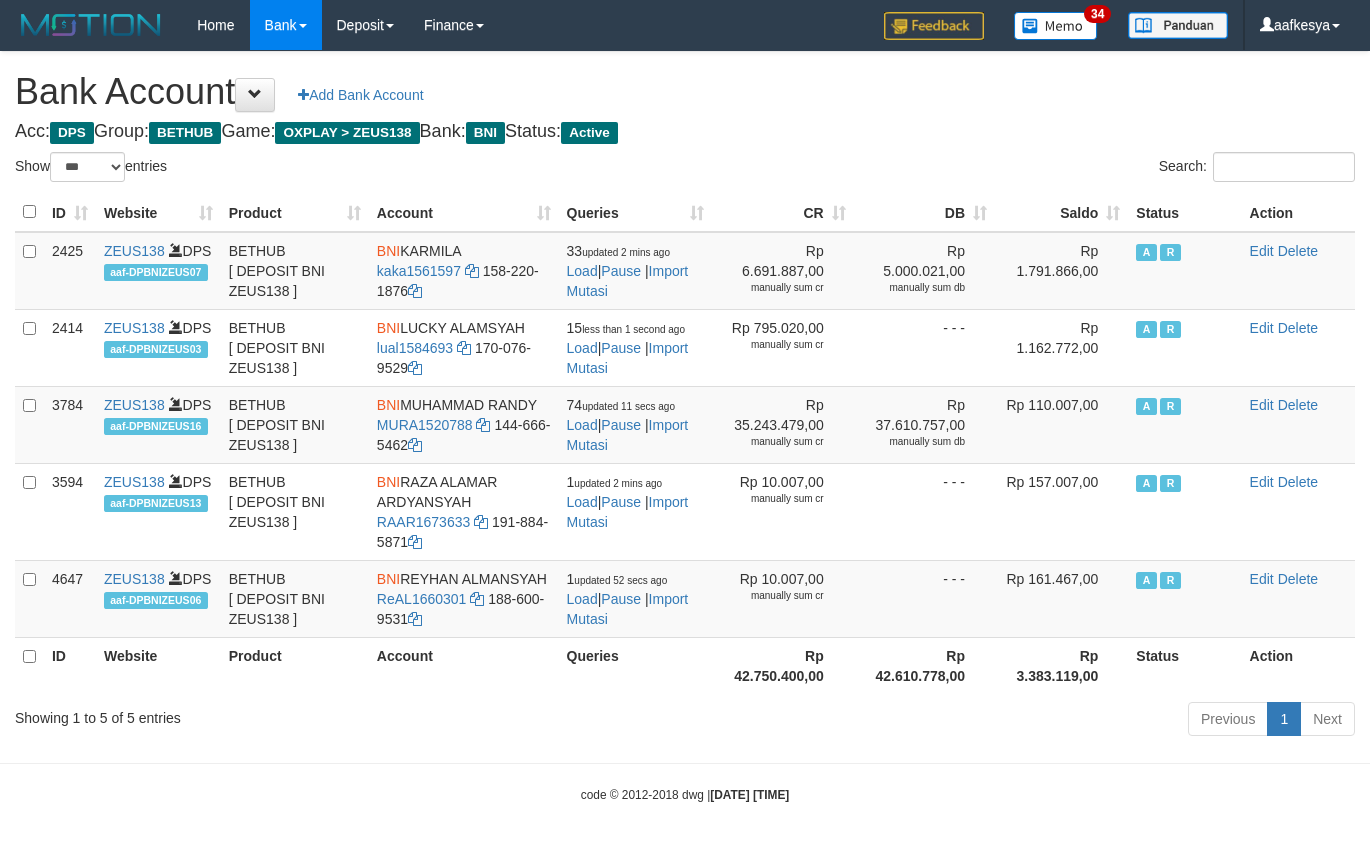 scroll, scrollTop: 0, scrollLeft: 0, axis: both 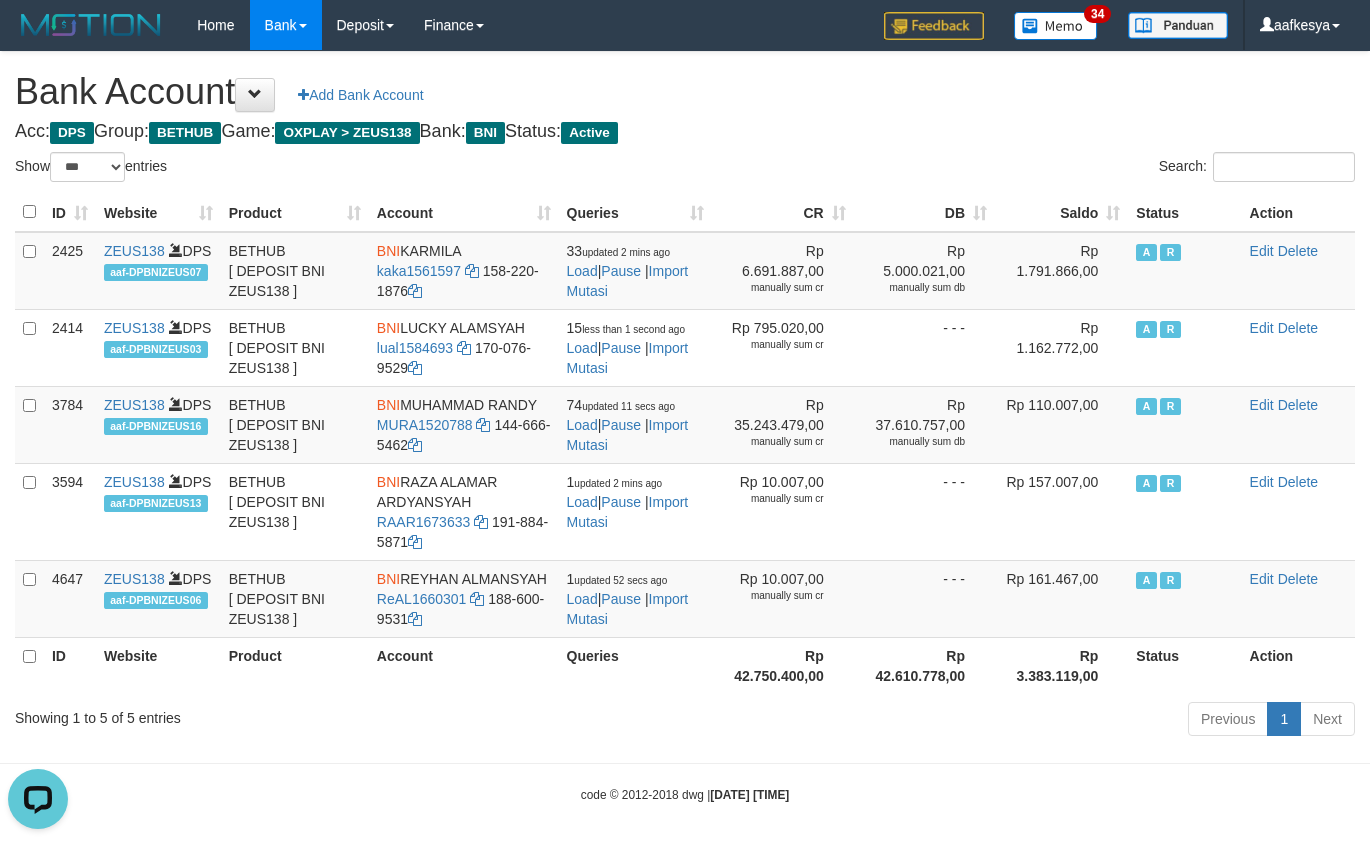 click on "Search:" at bounding box center (1027, 169) 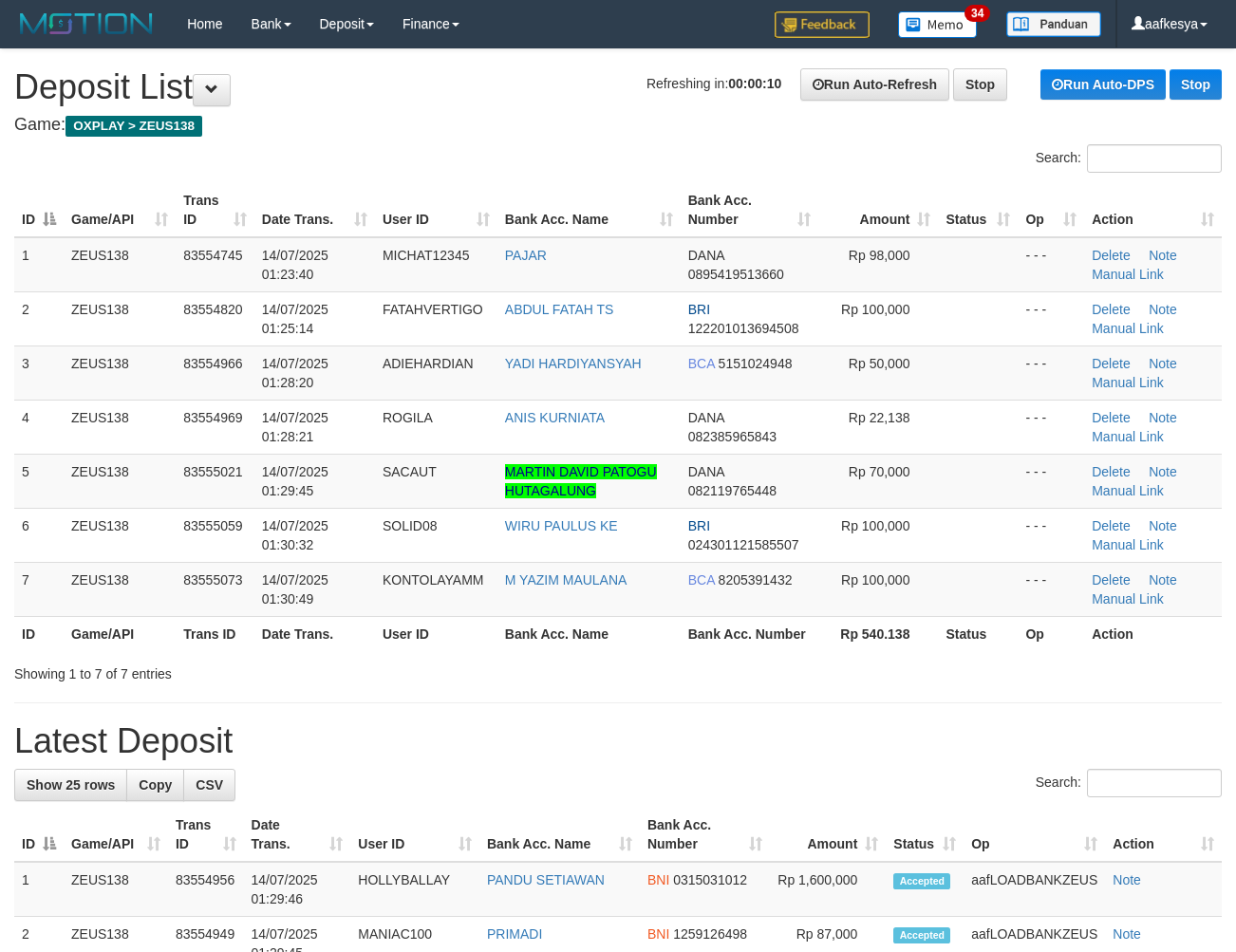 scroll, scrollTop: 0, scrollLeft: 0, axis: both 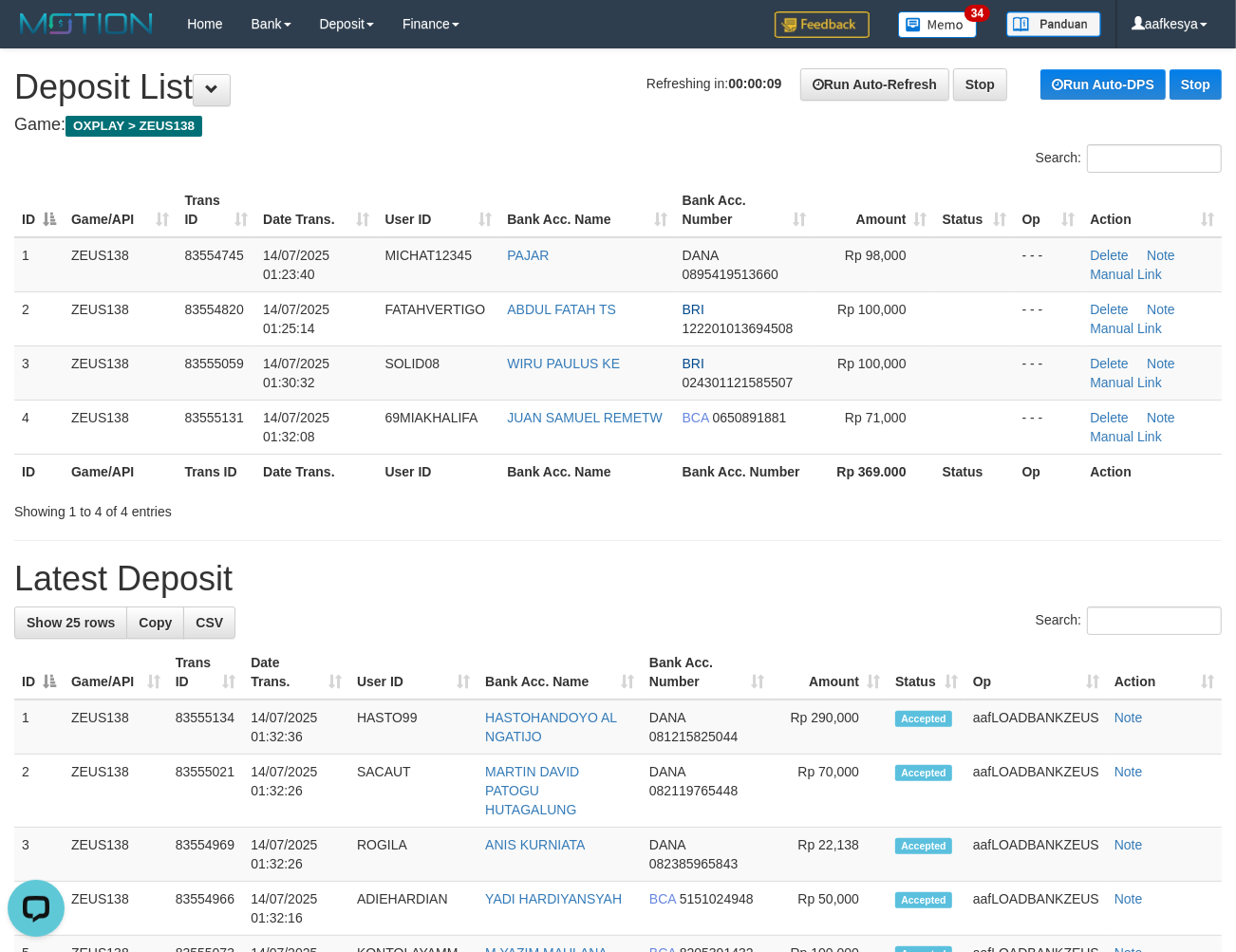 click on "Latest Deposit" at bounding box center [618, 579] 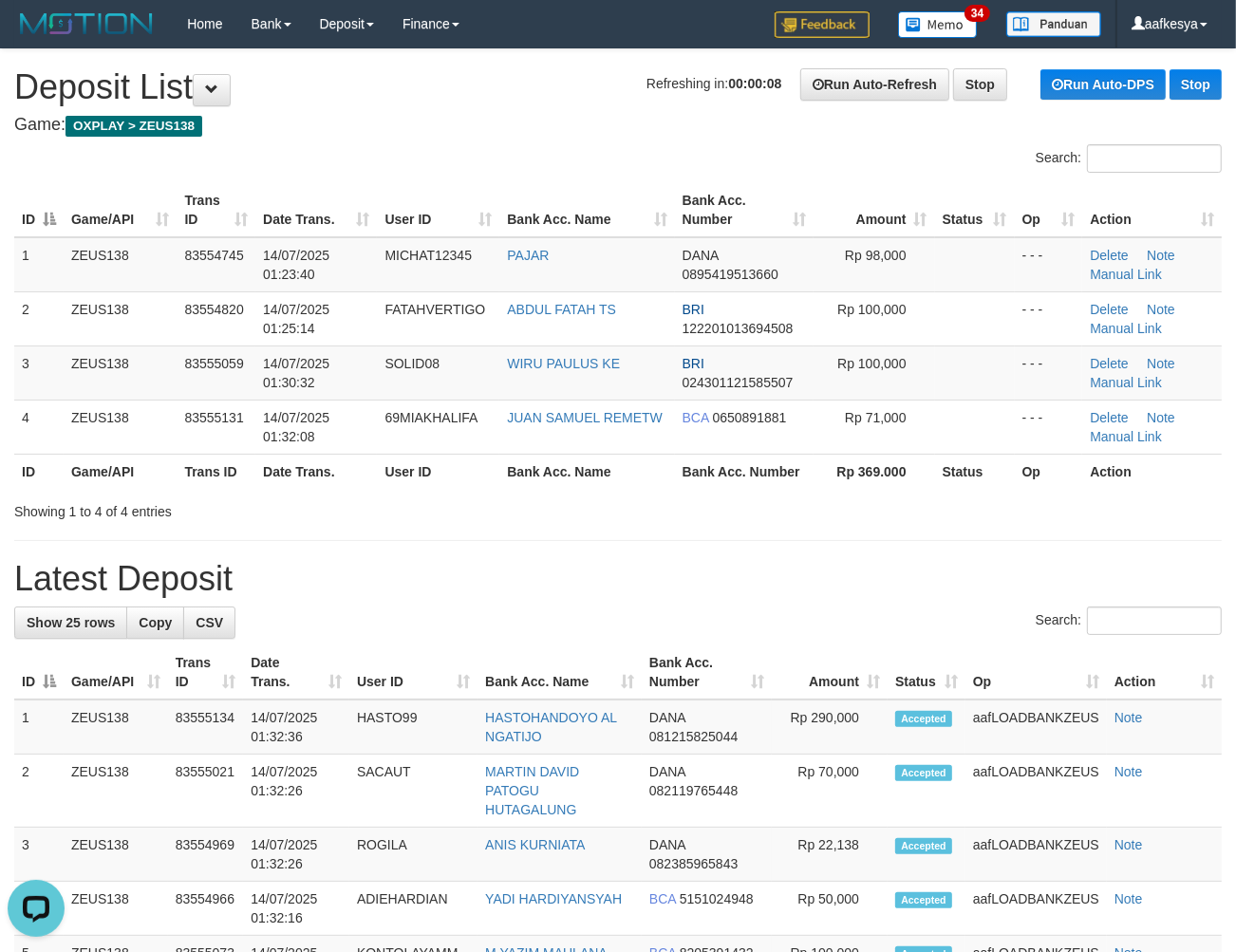 click on "**********" at bounding box center [618, 1124] 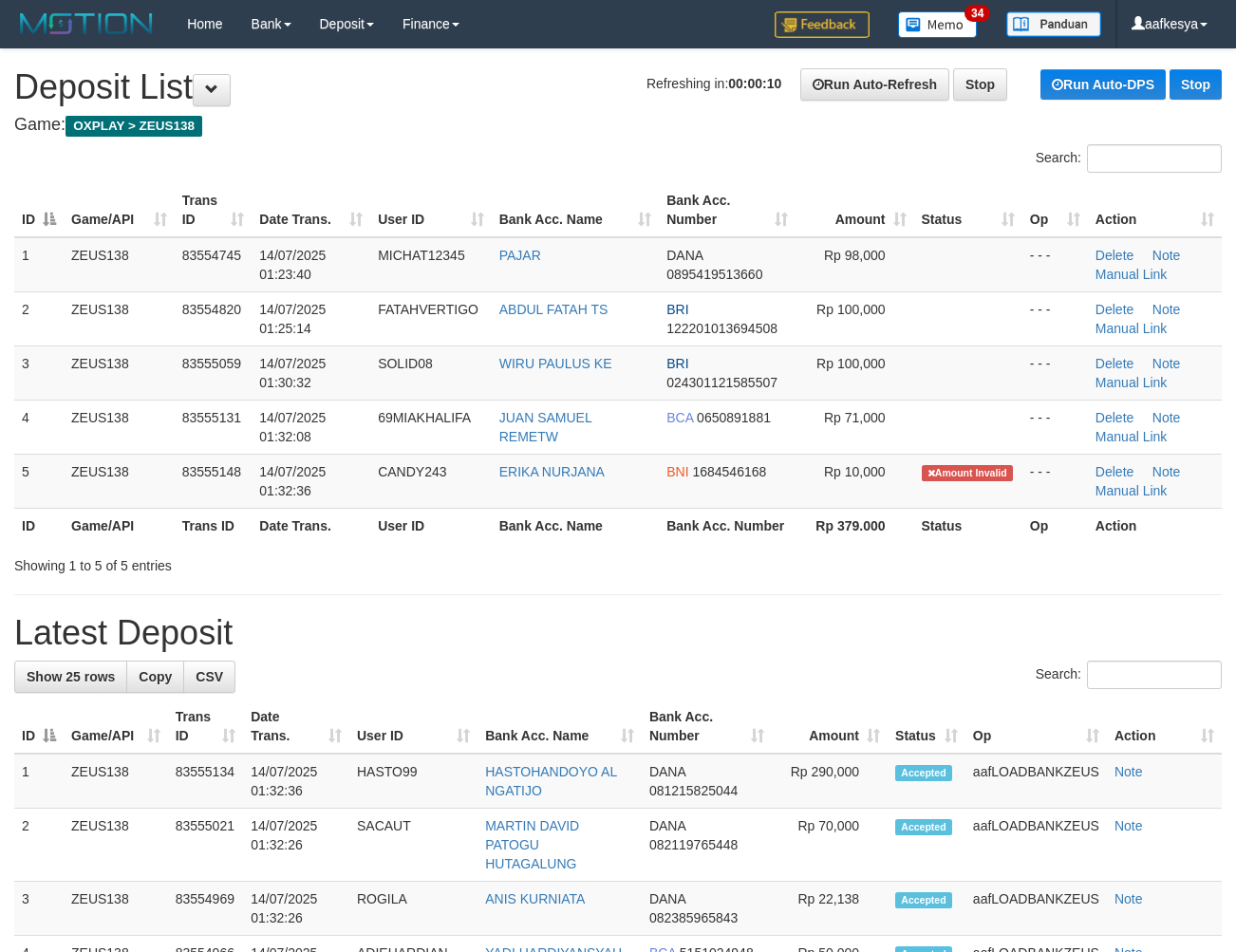 scroll, scrollTop: 0, scrollLeft: 0, axis: both 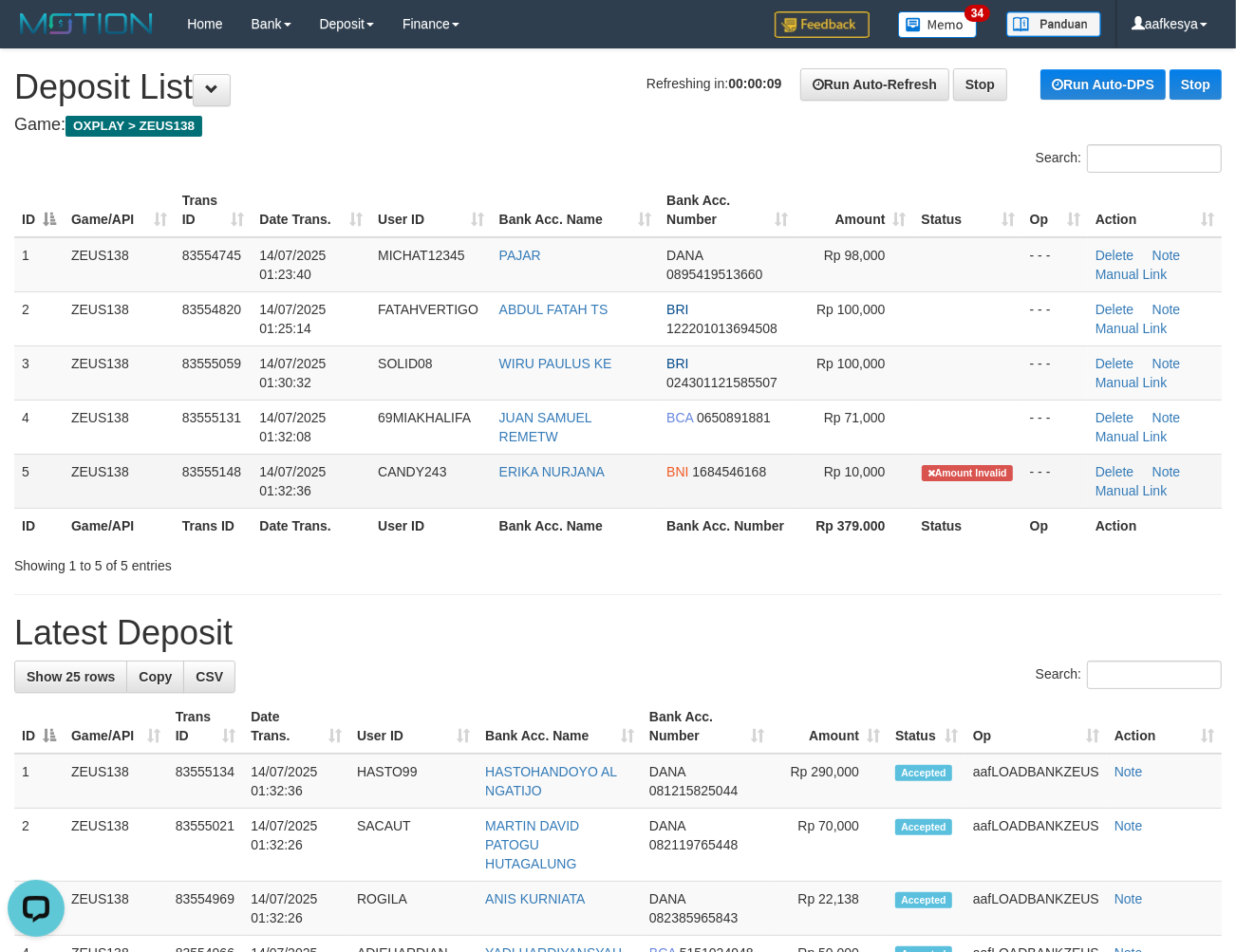 click on "ERIKA NURJANA" at bounding box center [575, 480] 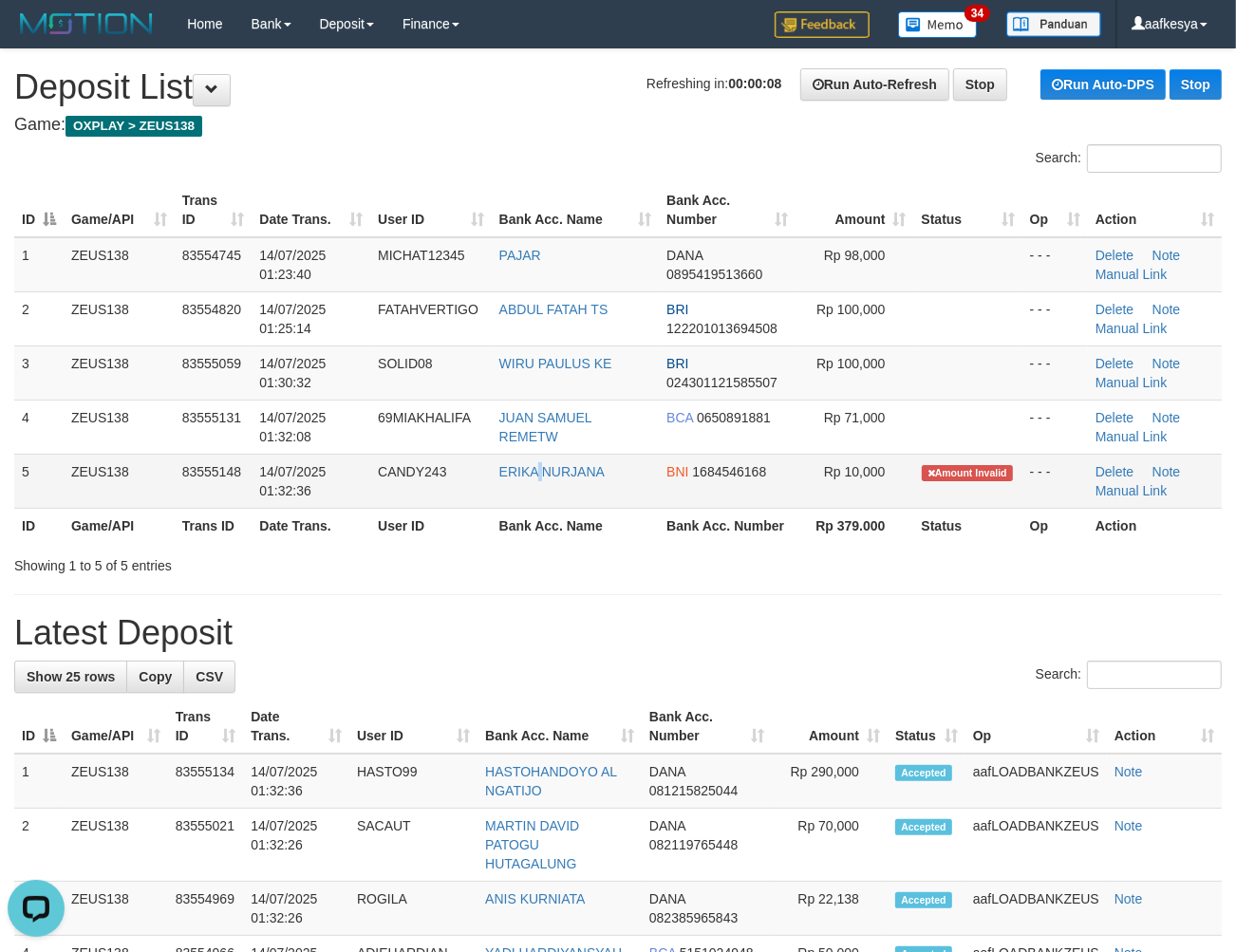 click on "ERIKA NURJANA" at bounding box center [575, 480] 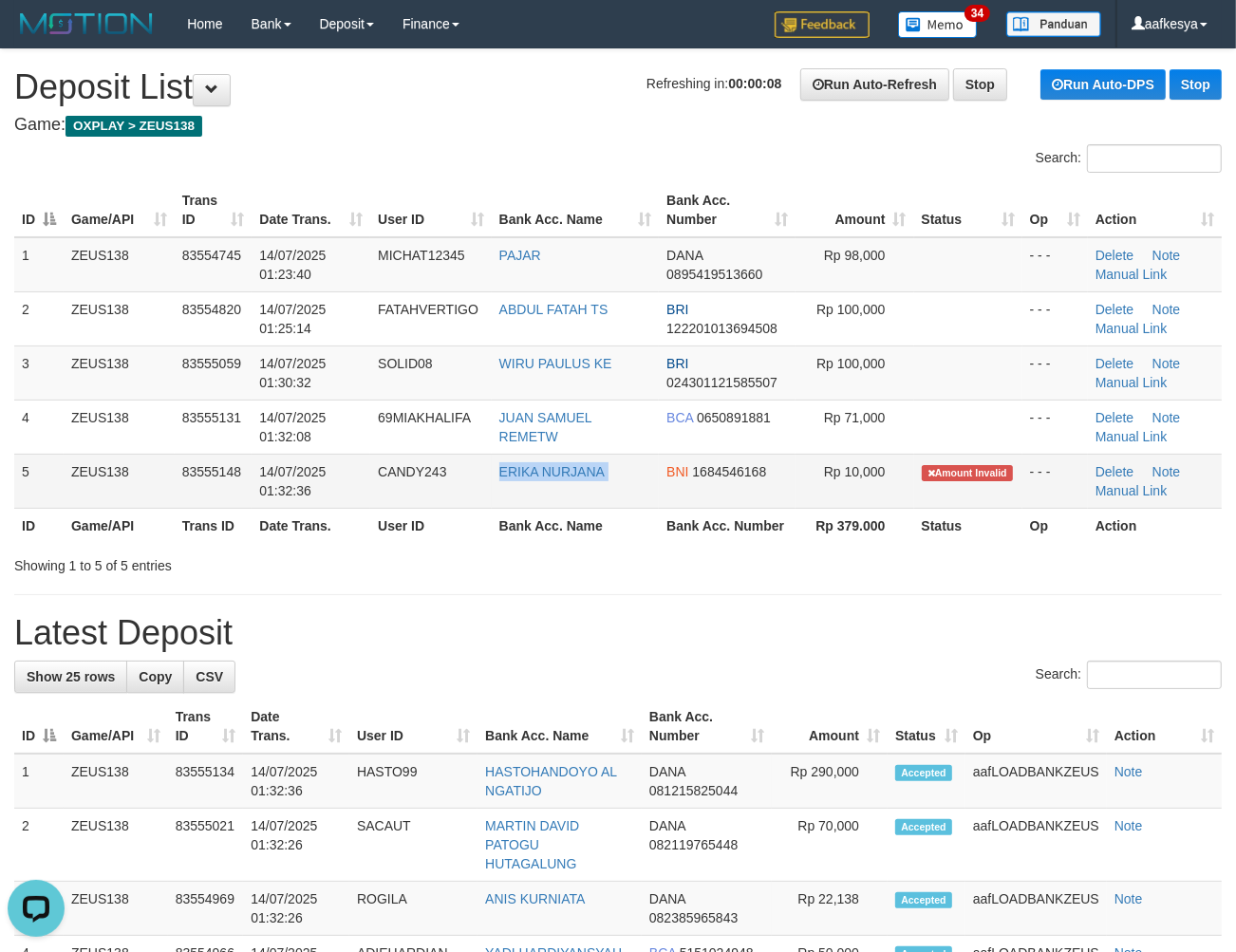 click on "ERIKA NURJANA" at bounding box center [575, 480] 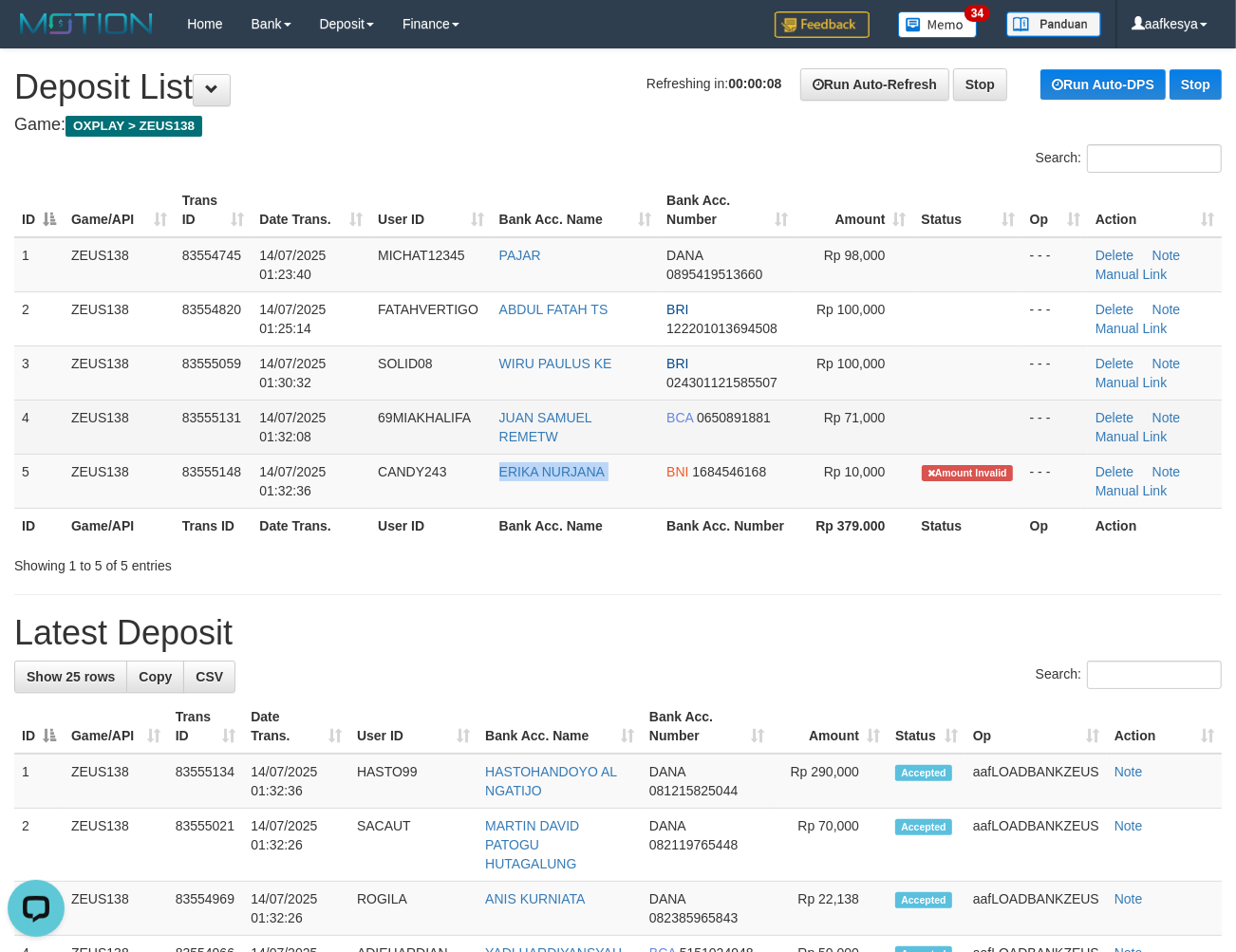 copy on "ERIKA NURJANA" 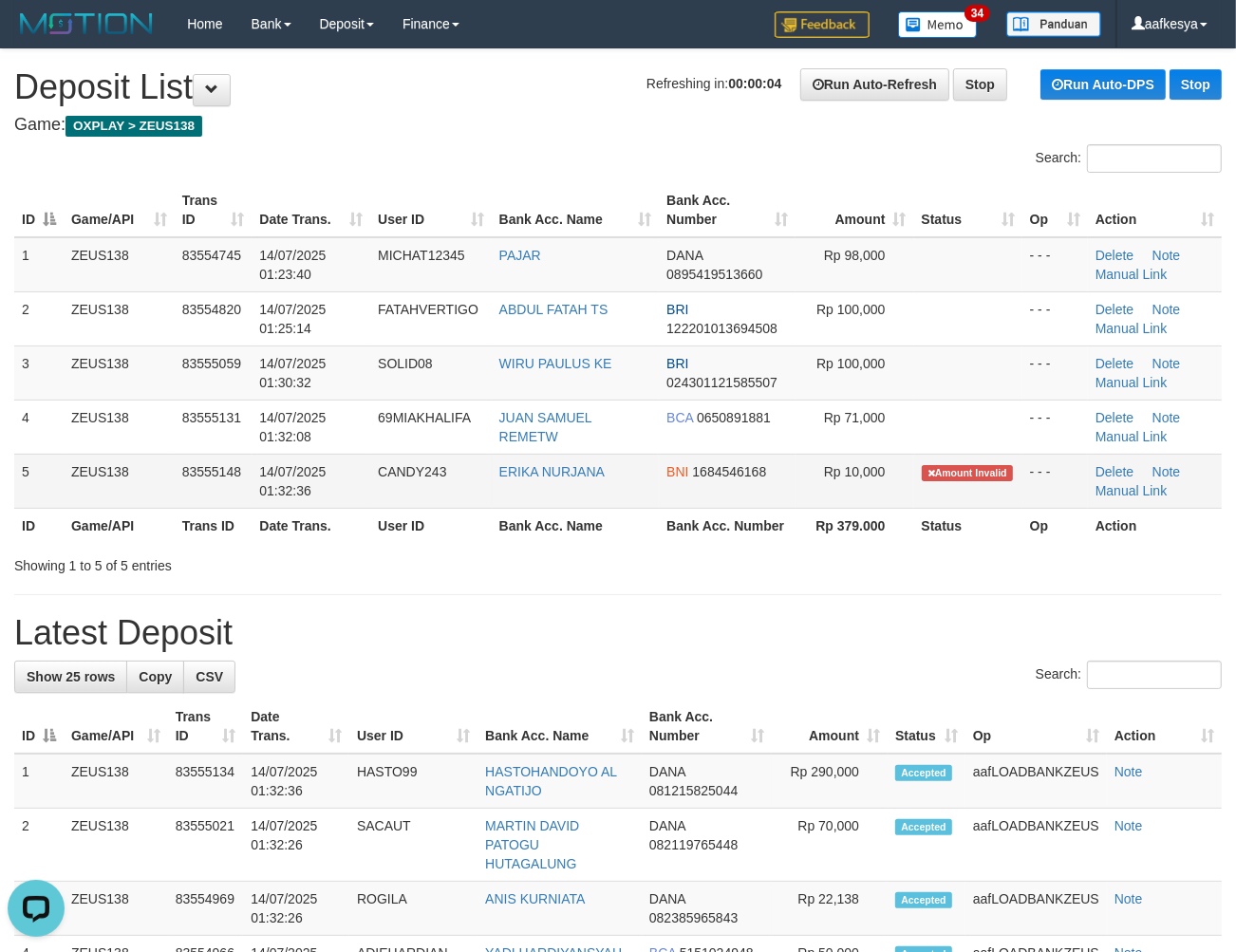 click on "CANDY243" at bounding box center [431, 480] 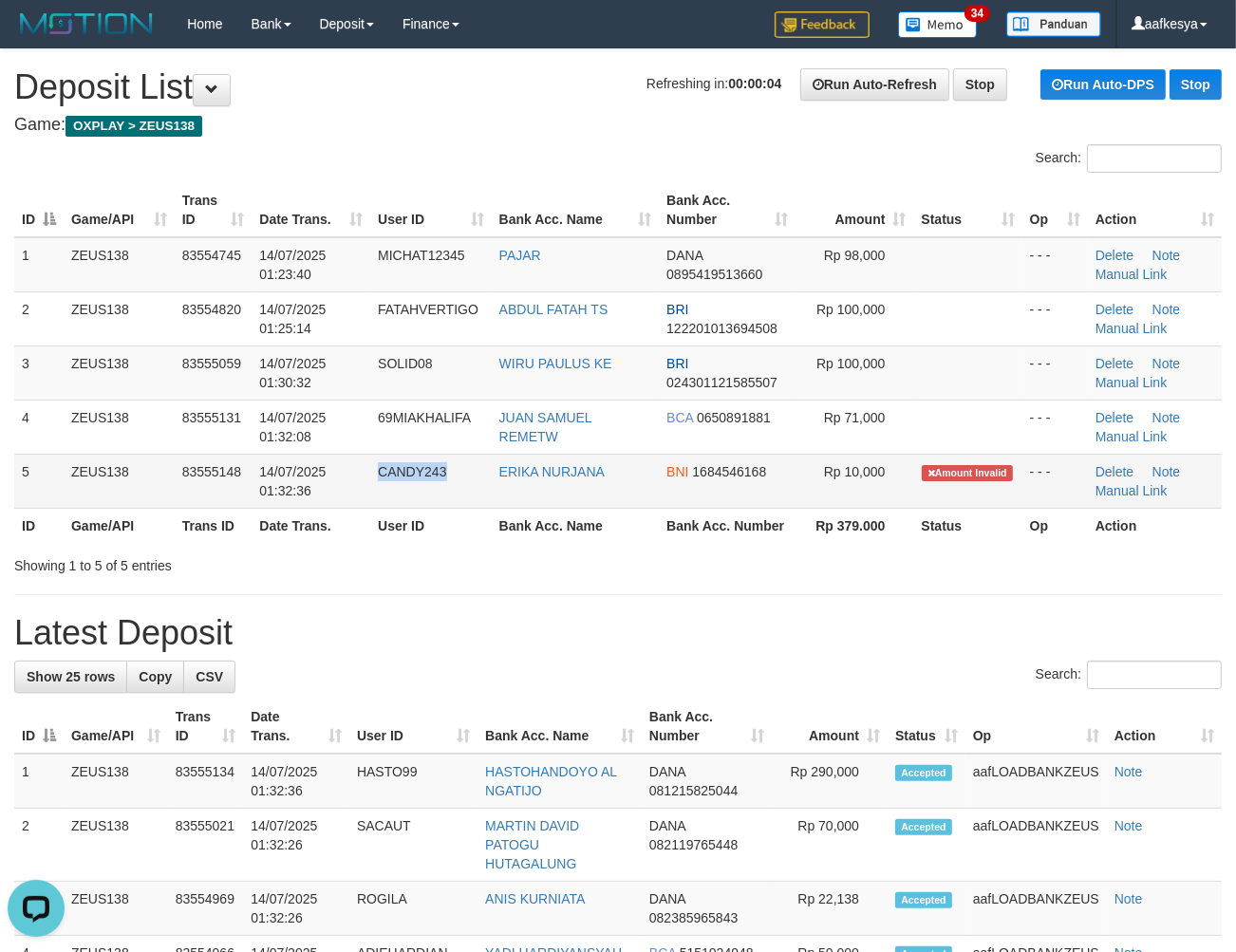 click on "CANDY243" at bounding box center [431, 480] 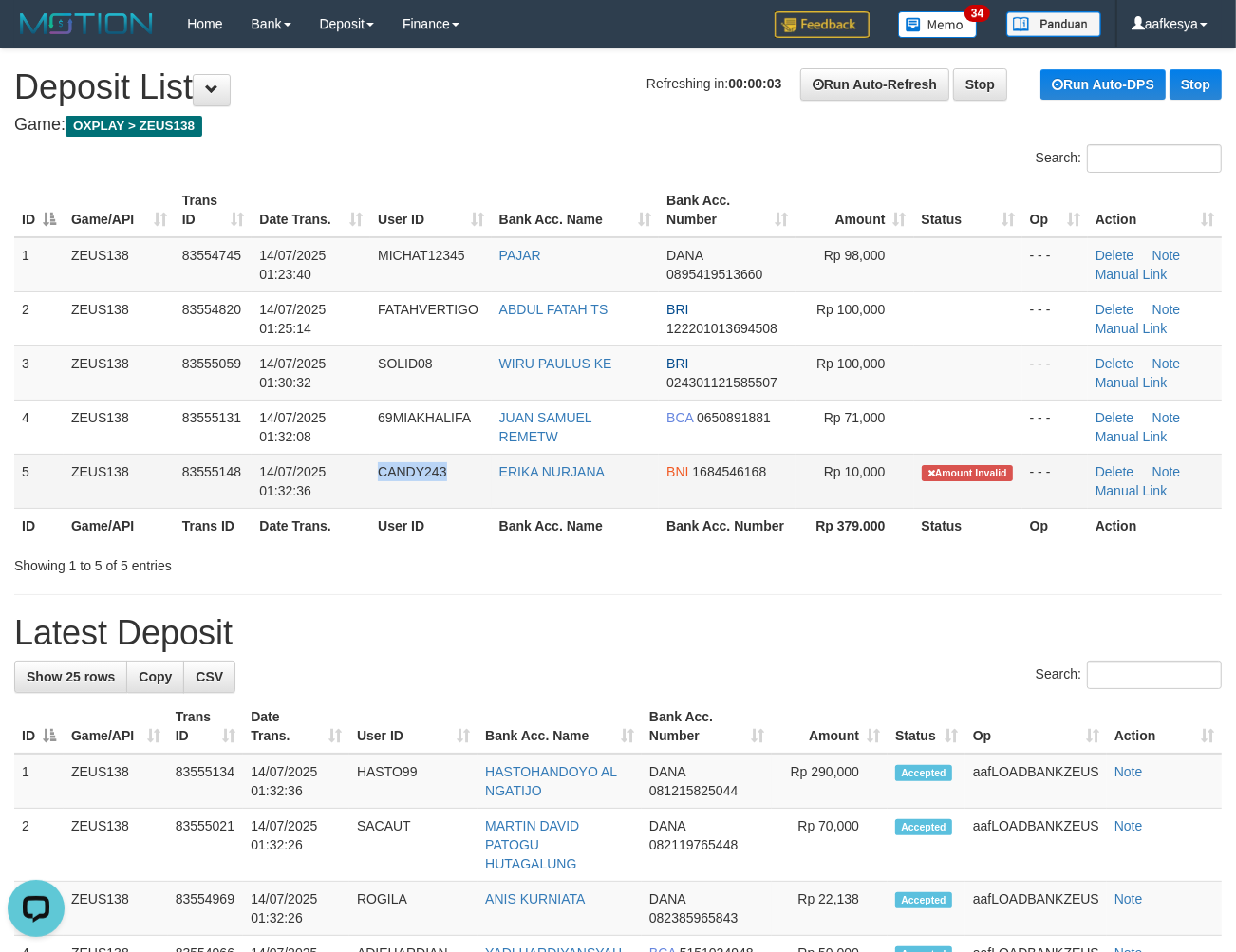 click on "CANDY243" at bounding box center (412, 472) 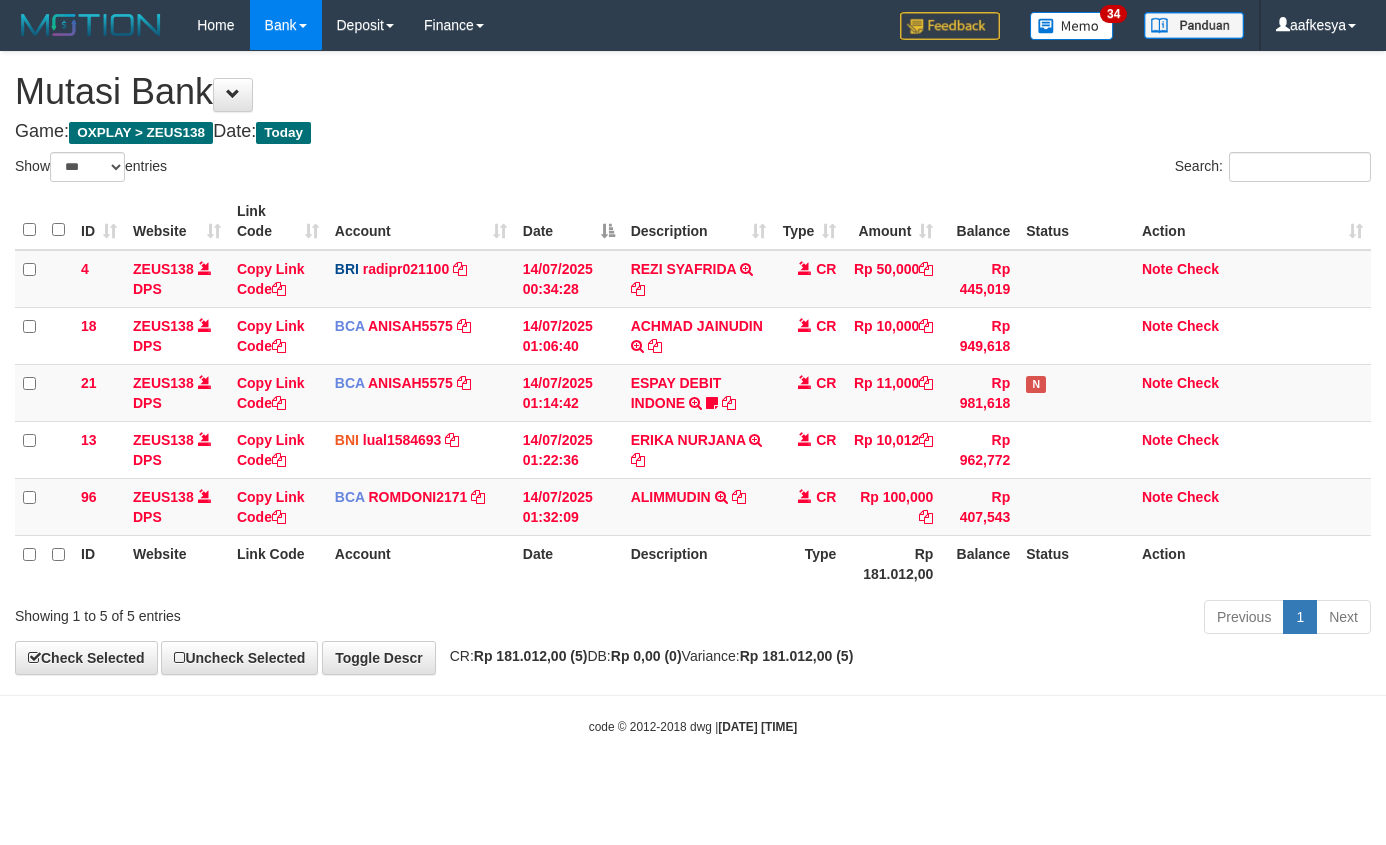 select on "***" 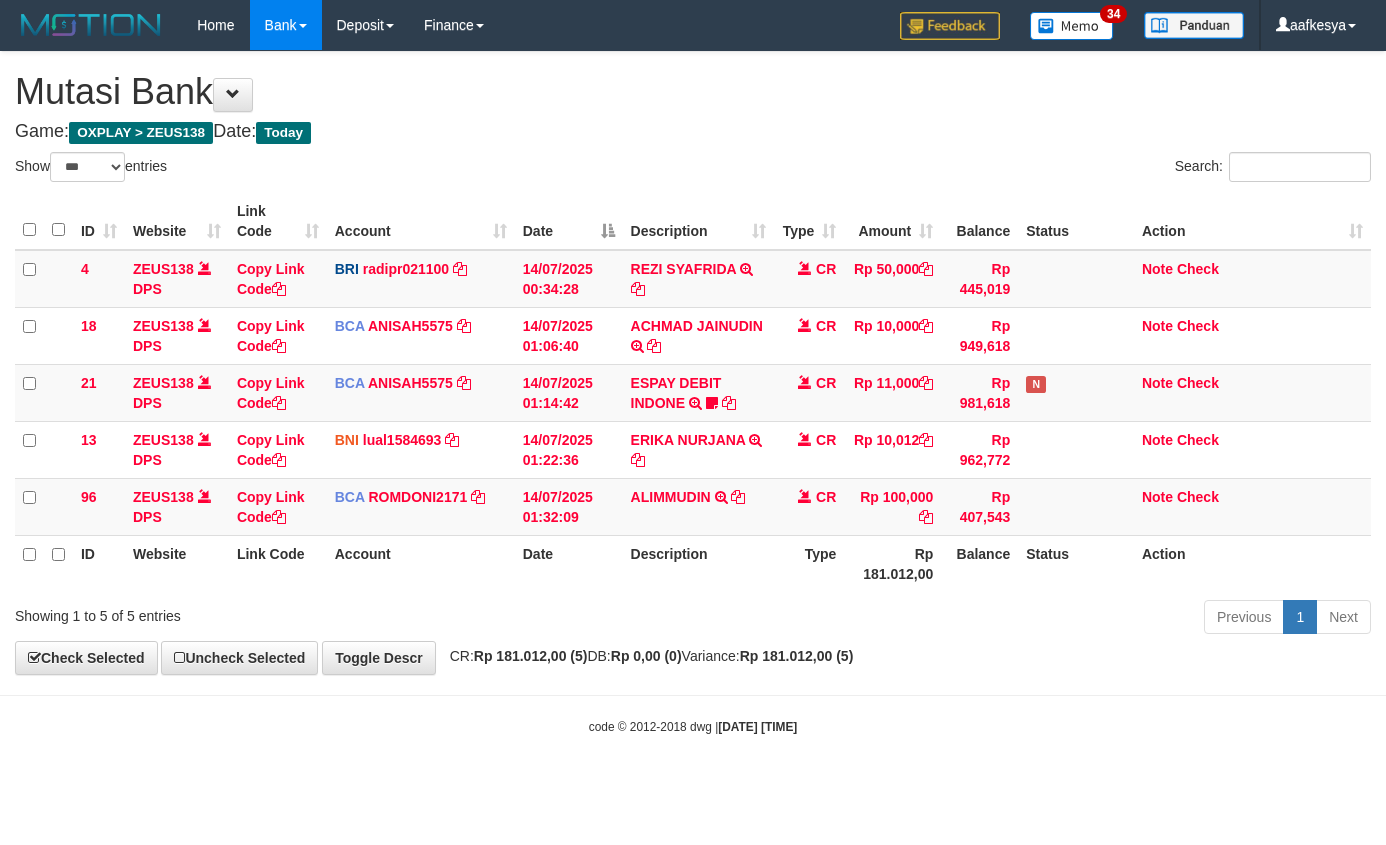 scroll, scrollTop: 0, scrollLeft: 0, axis: both 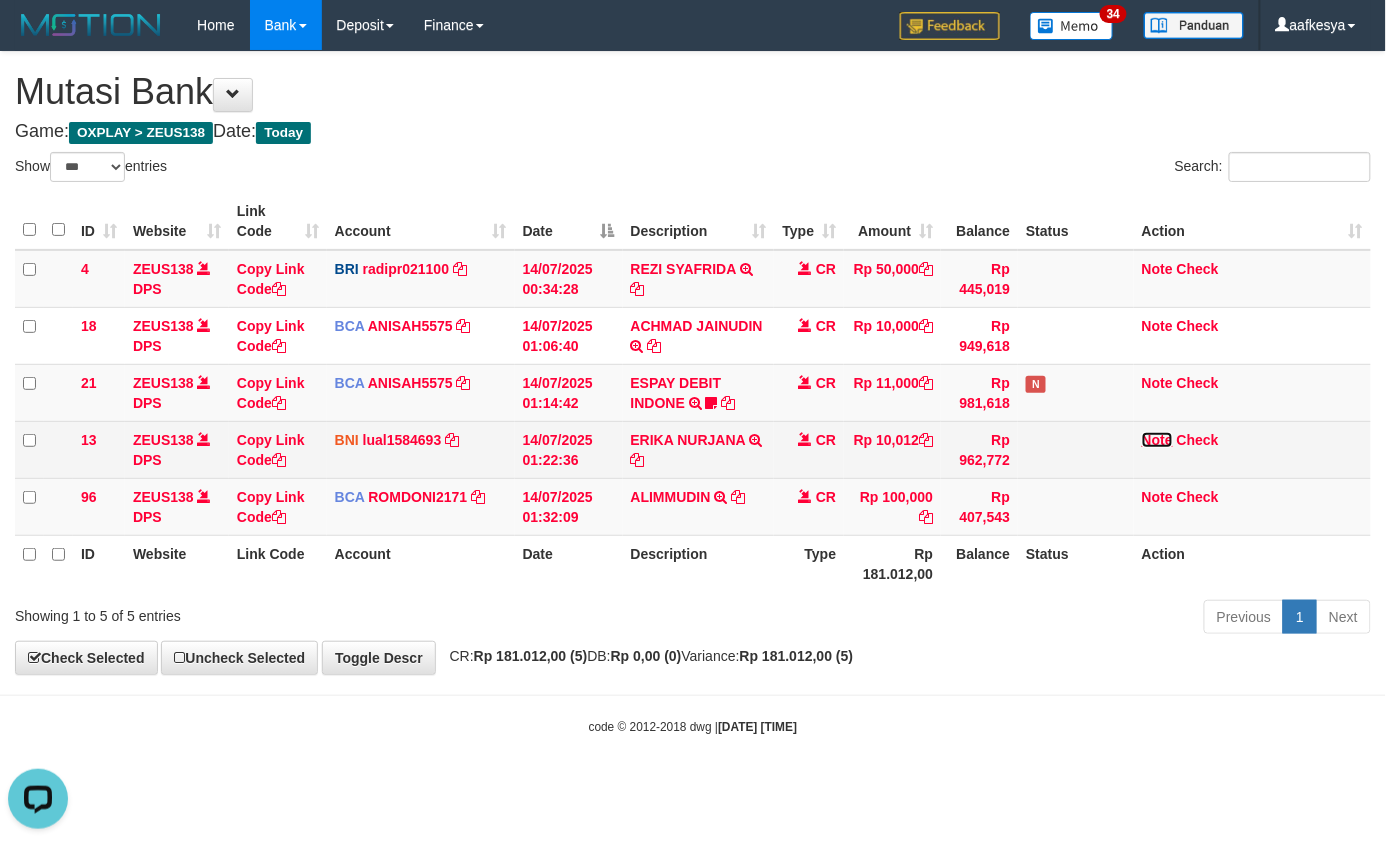 click on "Note" at bounding box center (1157, 440) 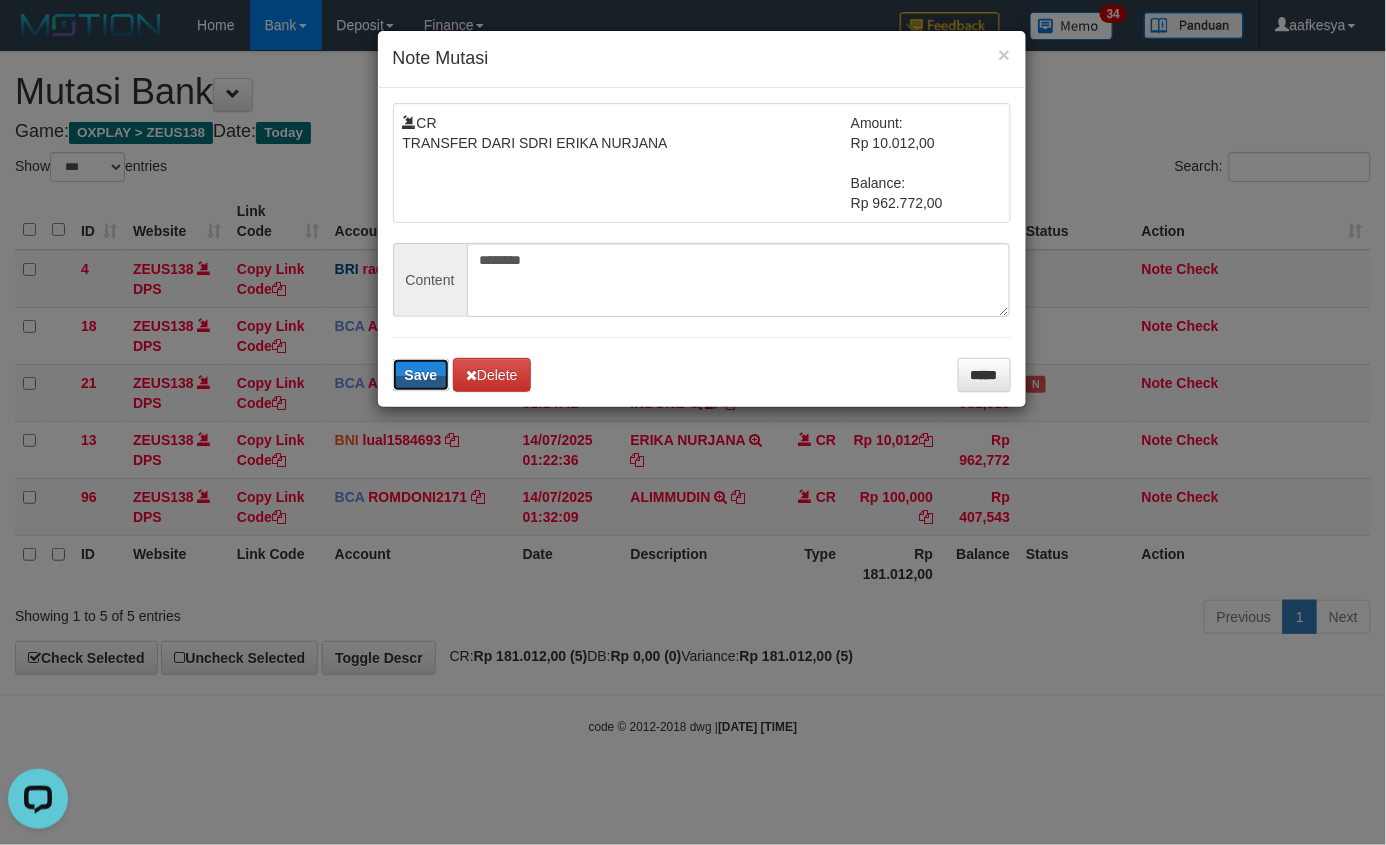 type 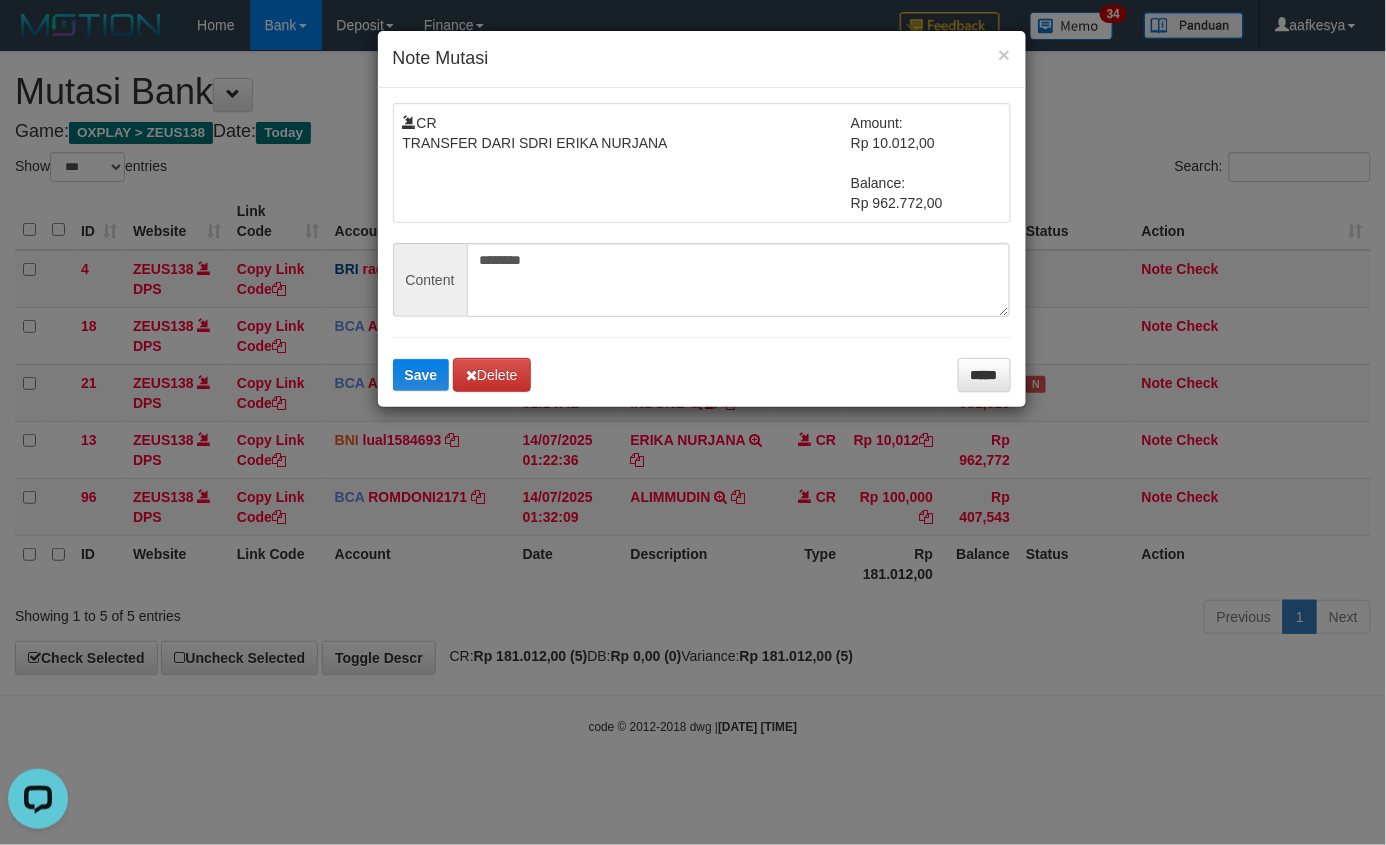 click on "× Note Mutasi
CR
TRANSFER DARI SDRI ERIKA NURJANA
Amount:
Rp 10.012,00
Balance:
Rp 962.772,00
Content
********
Save
Delete
*****" at bounding box center (693, 422) 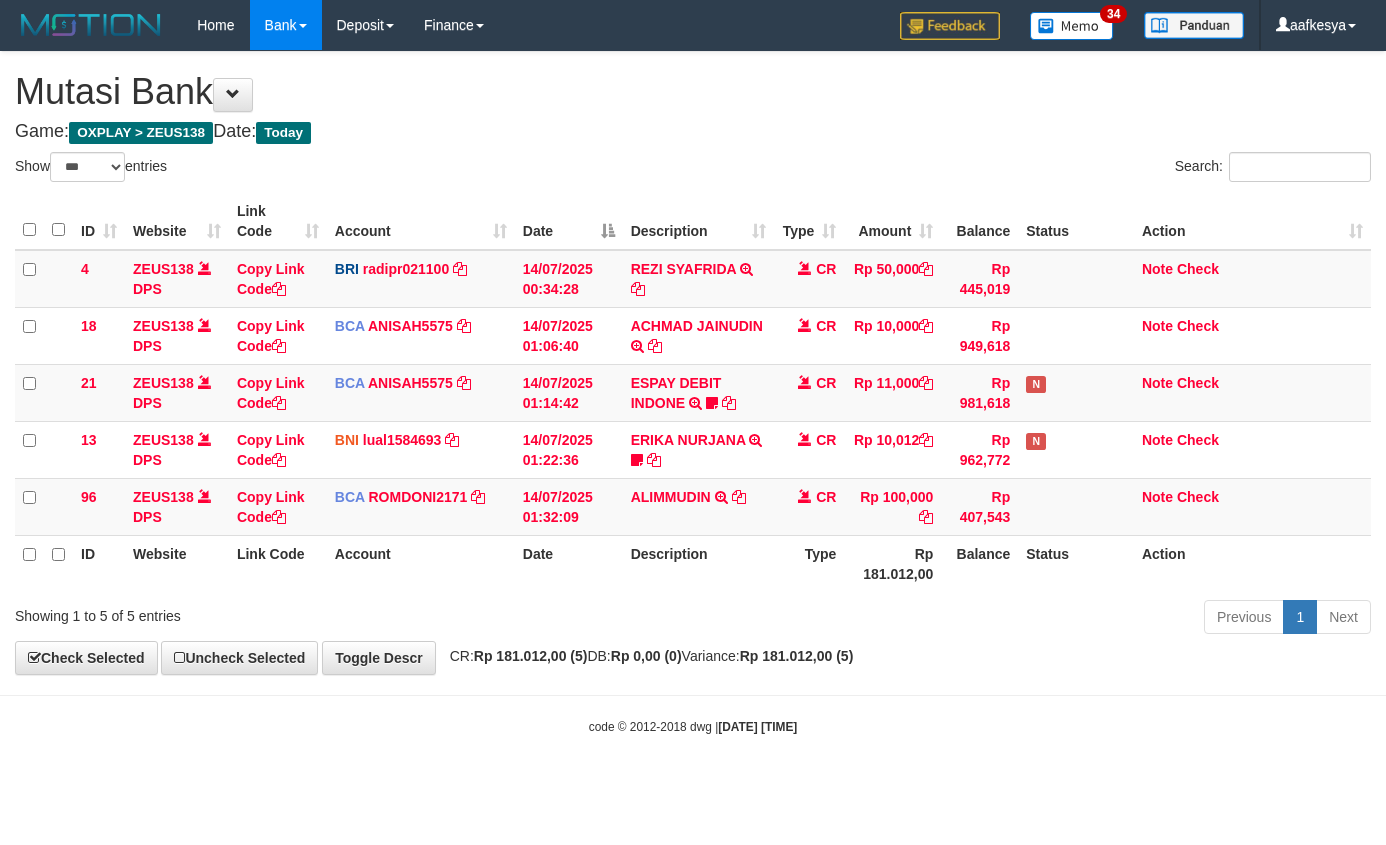 select on "***" 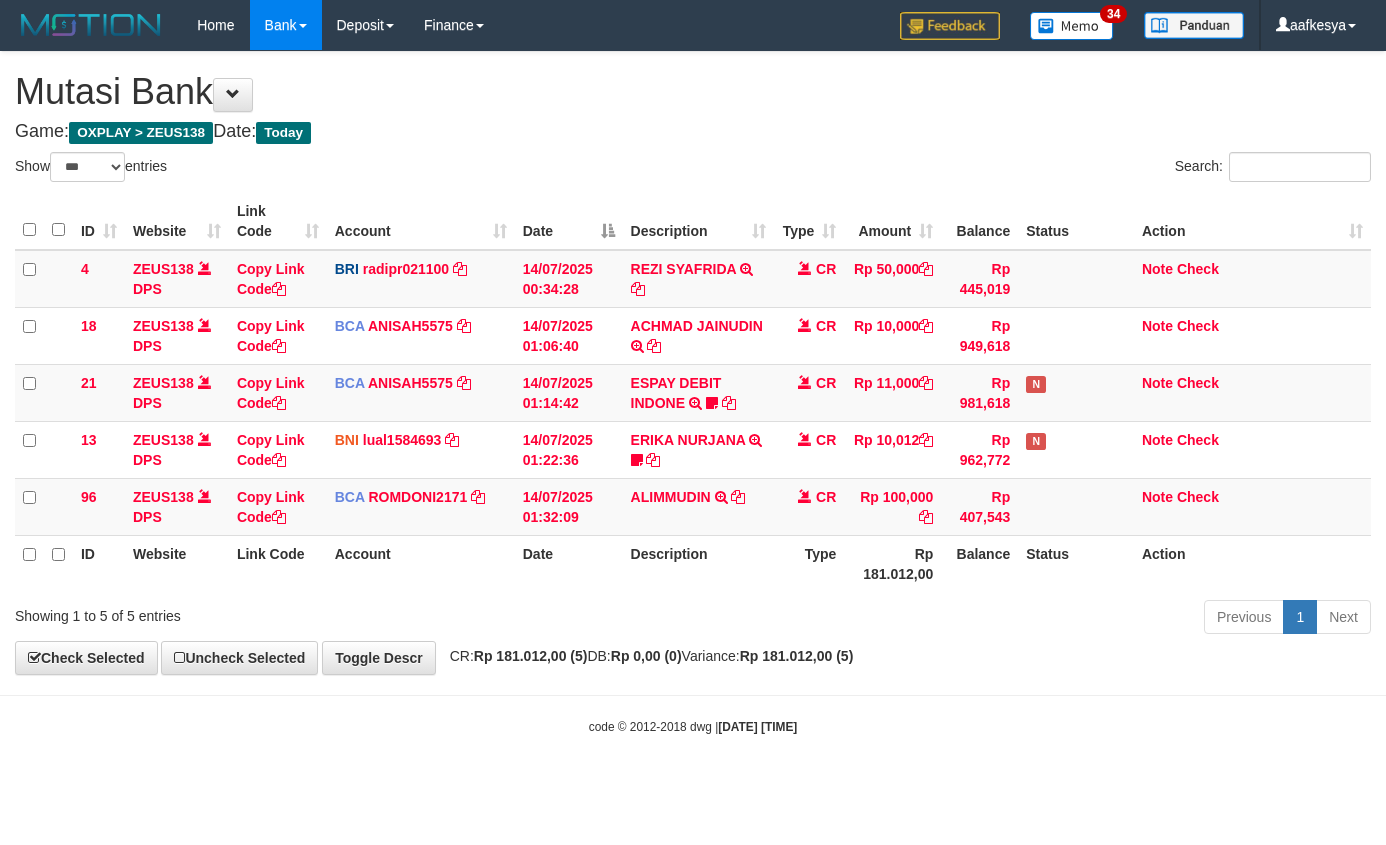 scroll, scrollTop: 0, scrollLeft: 0, axis: both 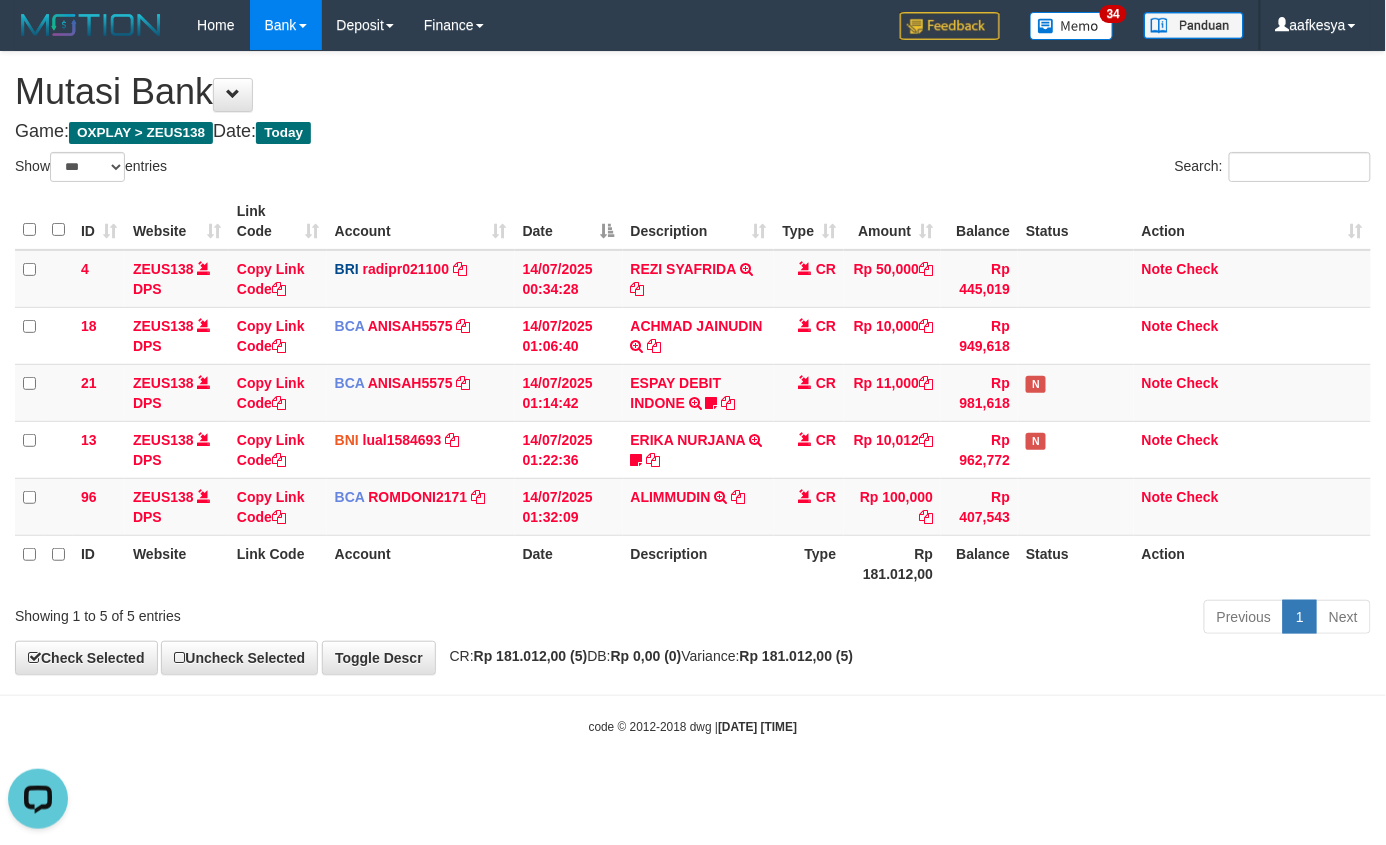 click on "Game:   OXPLAY > ZEUS138    				Date:  Today" at bounding box center (693, 132) 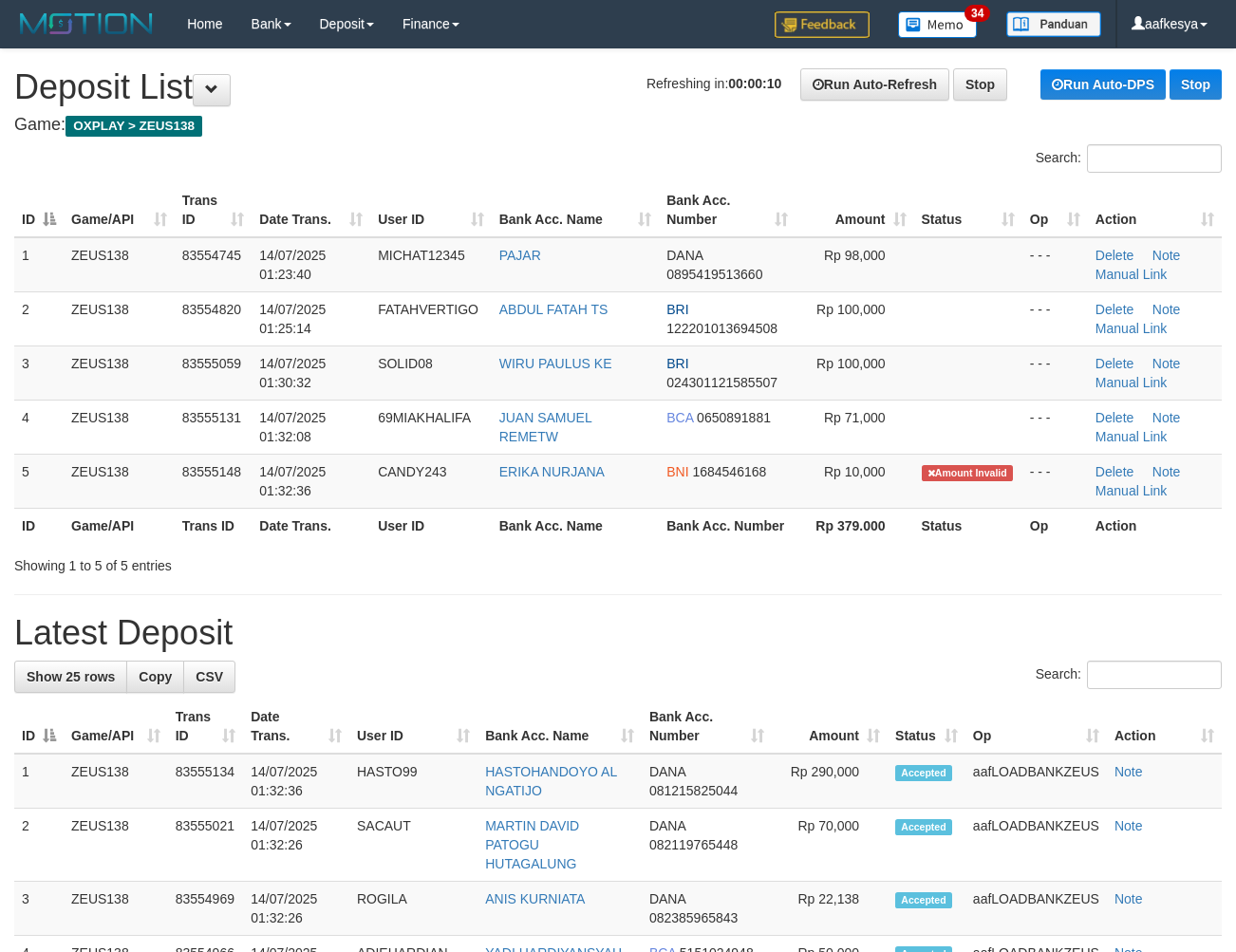 scroll, scrollTop: 0, scrollLeft: 0, axis: both 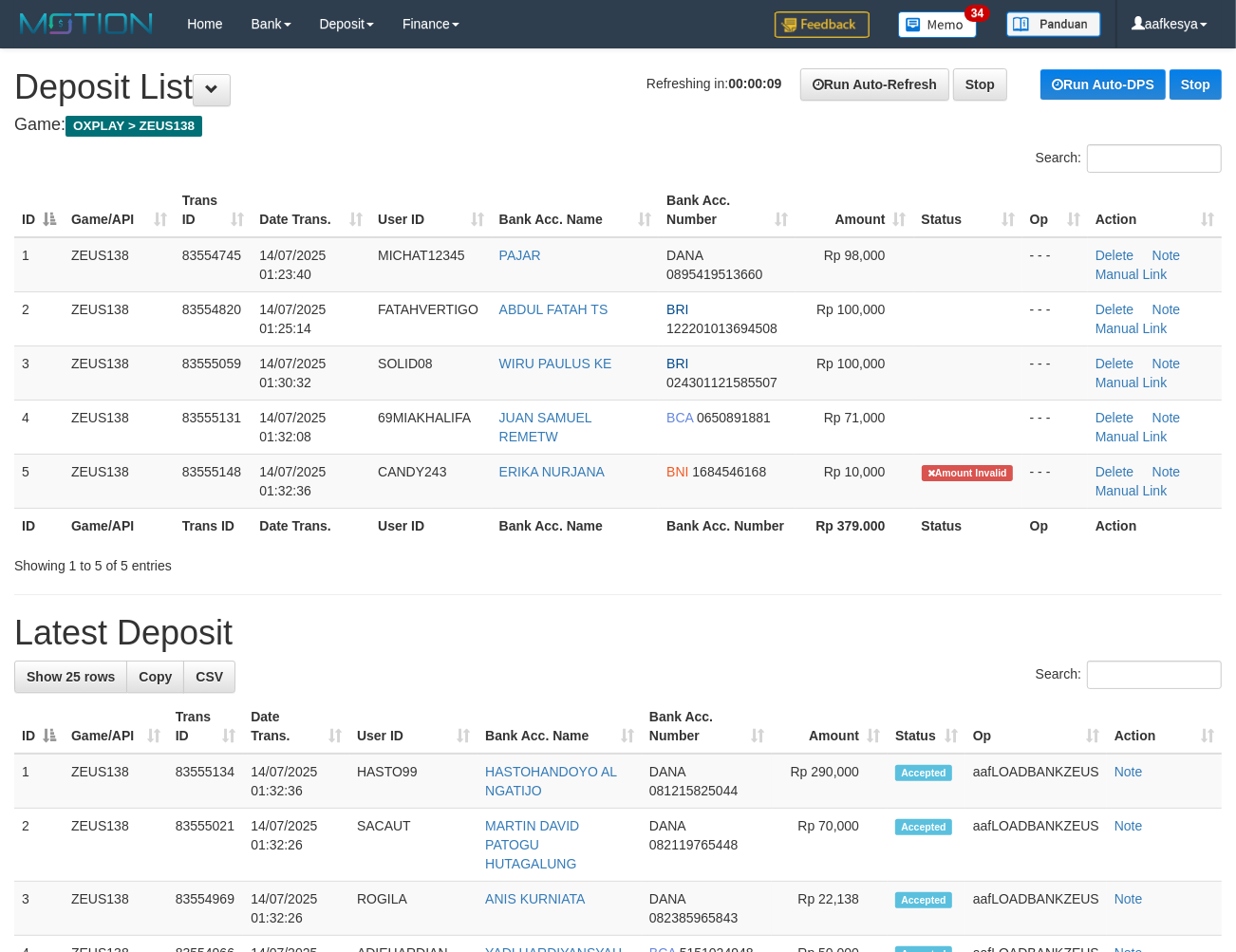 click on "Search:" at bounding box center [618, 677] 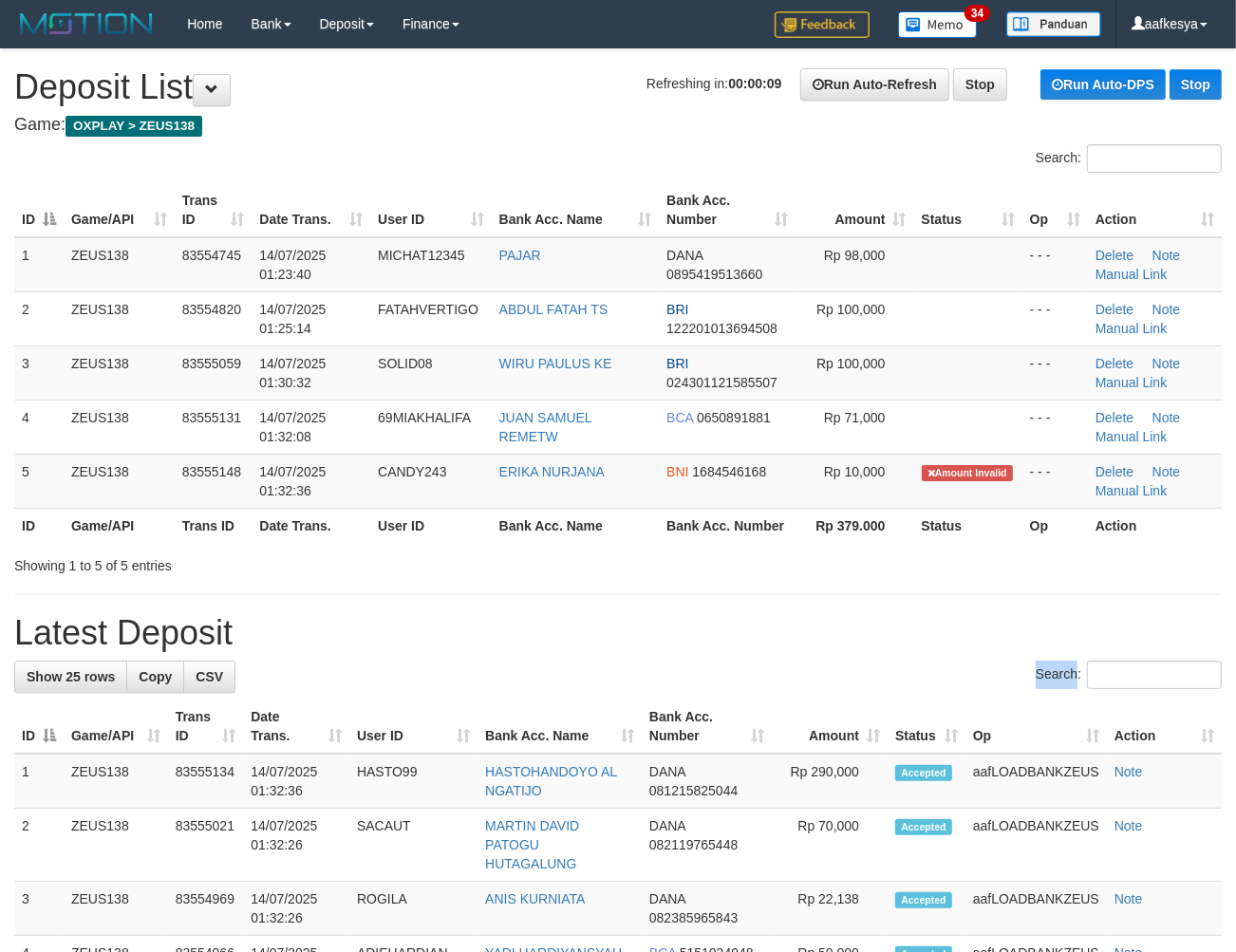 click on "Search:" at bounding box center [618, 677] 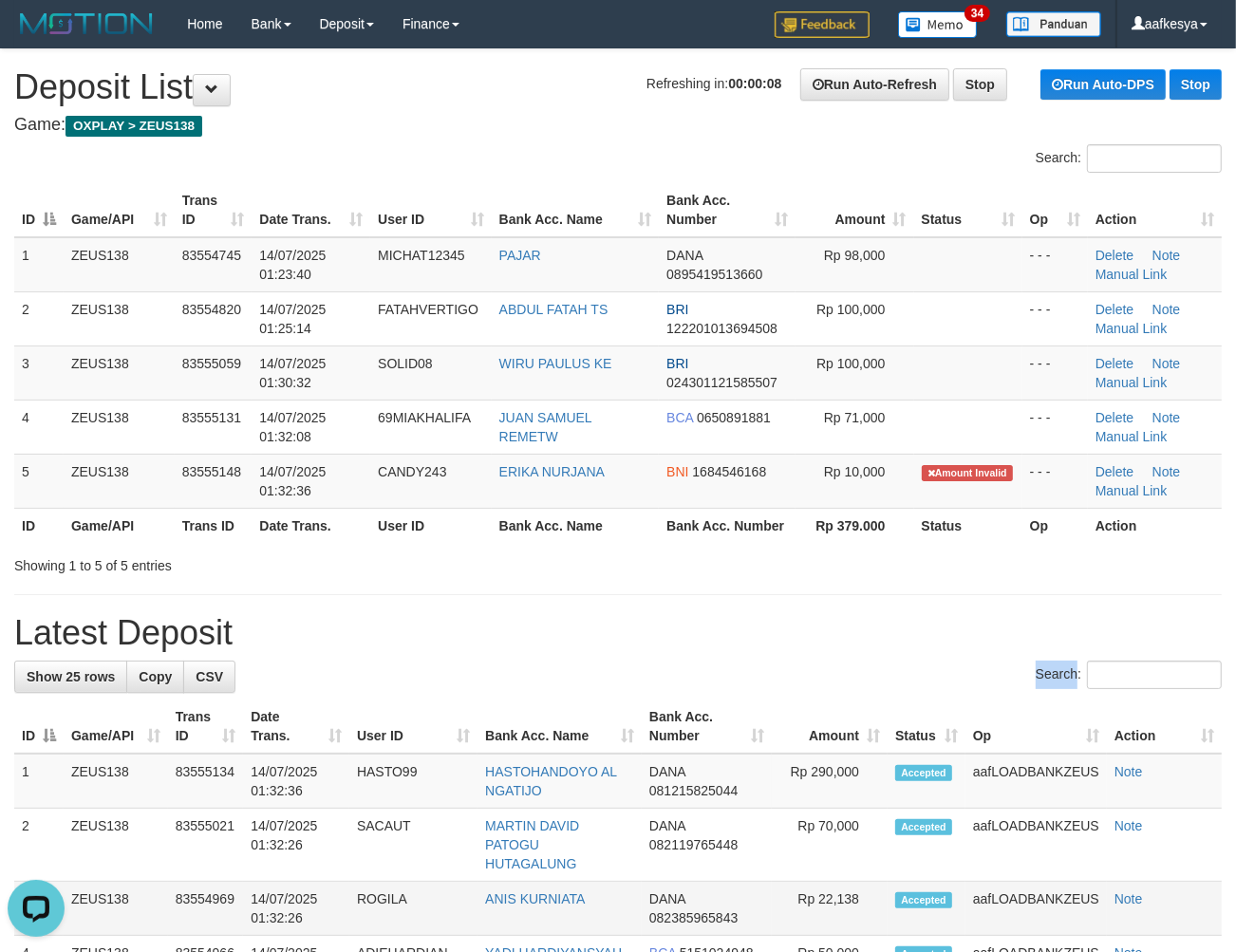 scroll, scrollTop: 0, scrollLeft: 0, axis: both 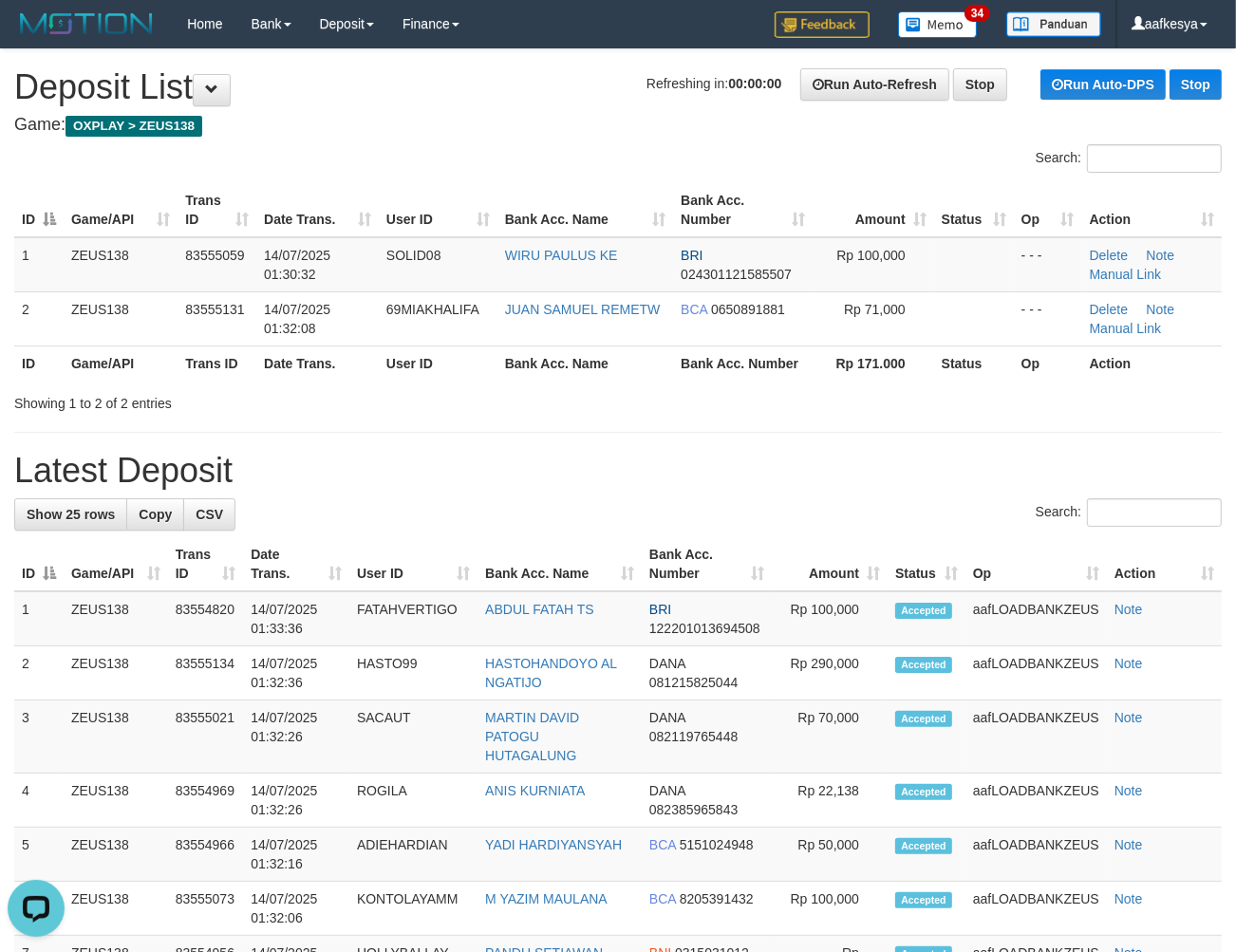 click on "Latest Deposit" at bounding box center (618, 471) 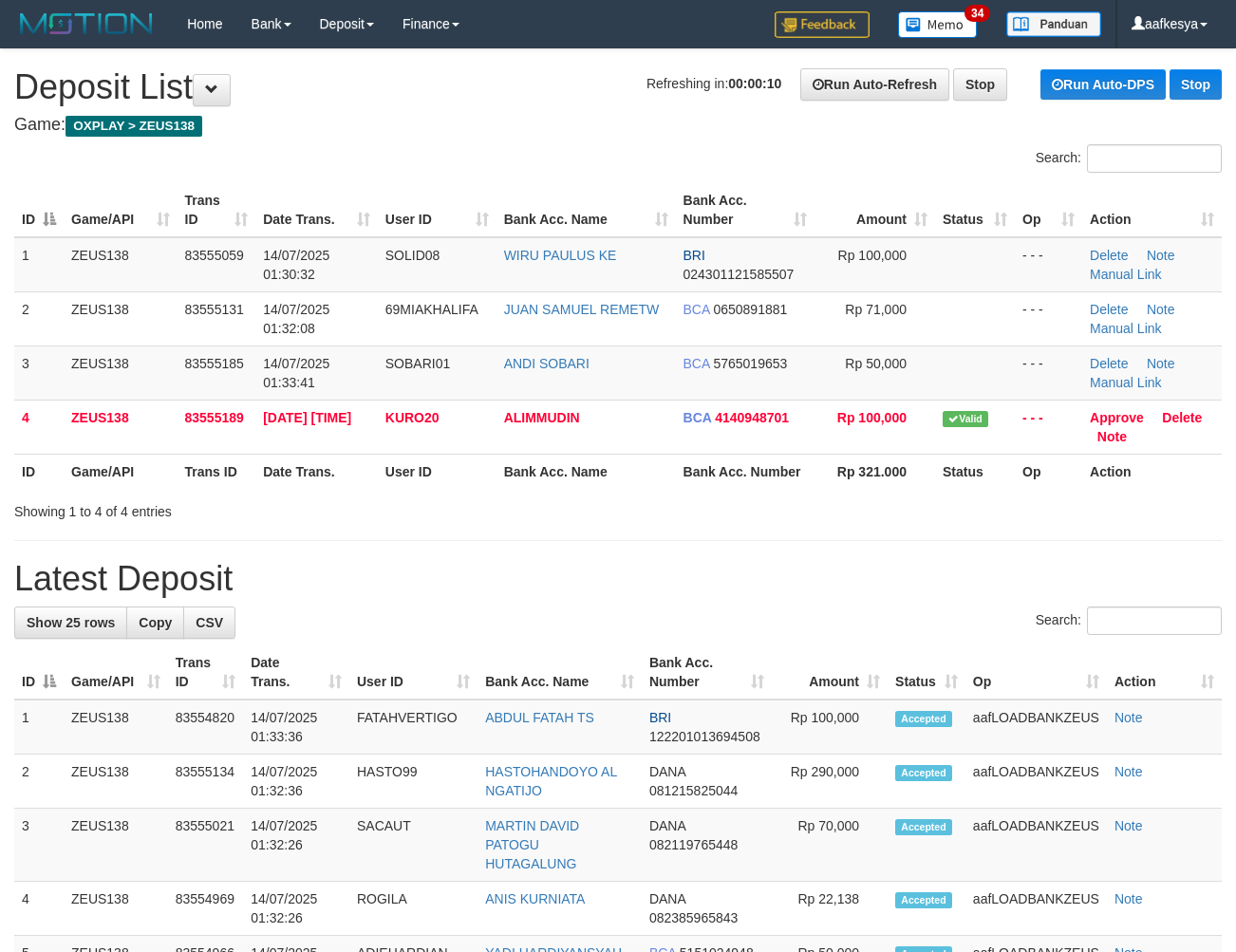 scroll, scrollTop: 0, scrollLeft: 0, axis: both 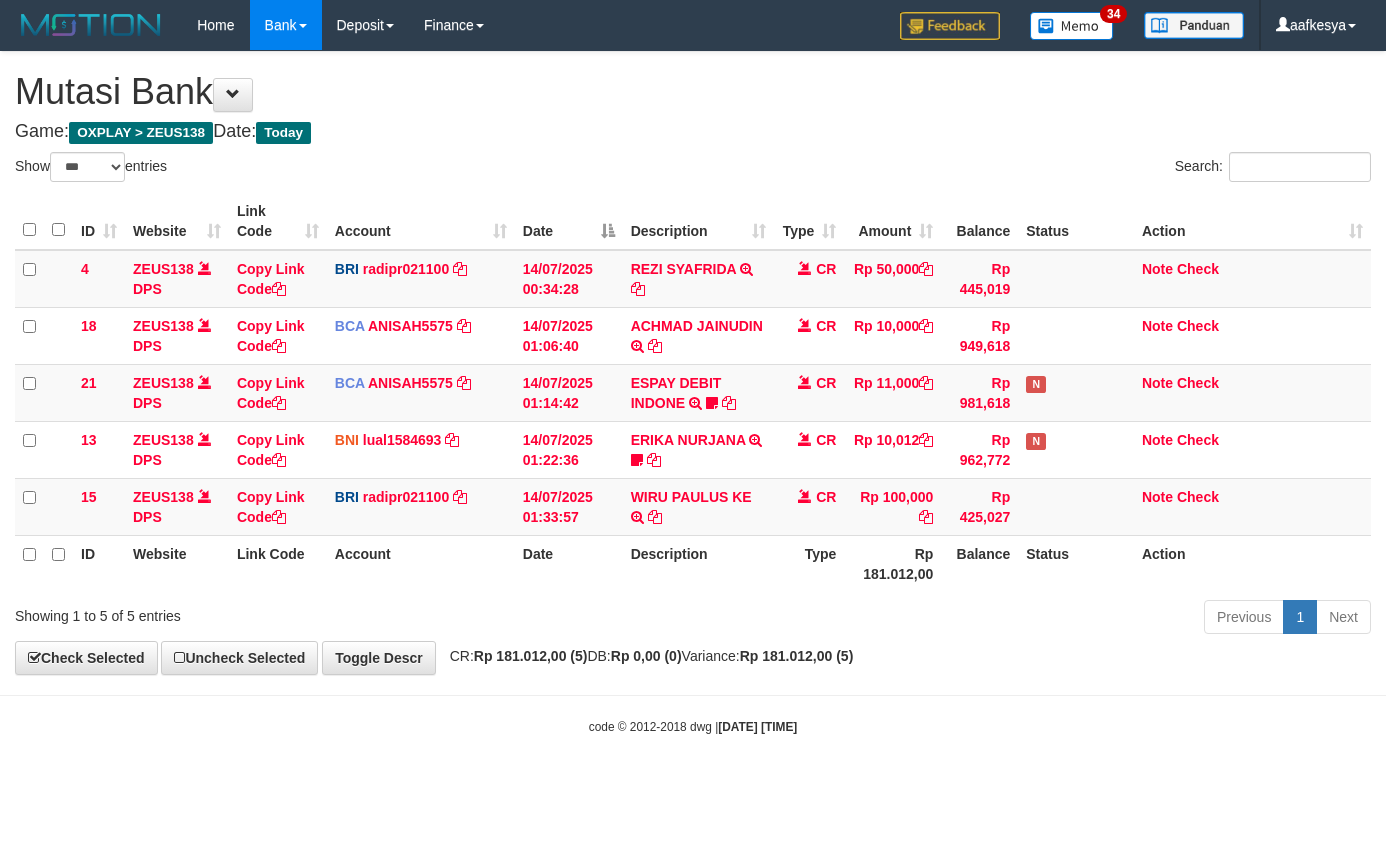 select on "***" 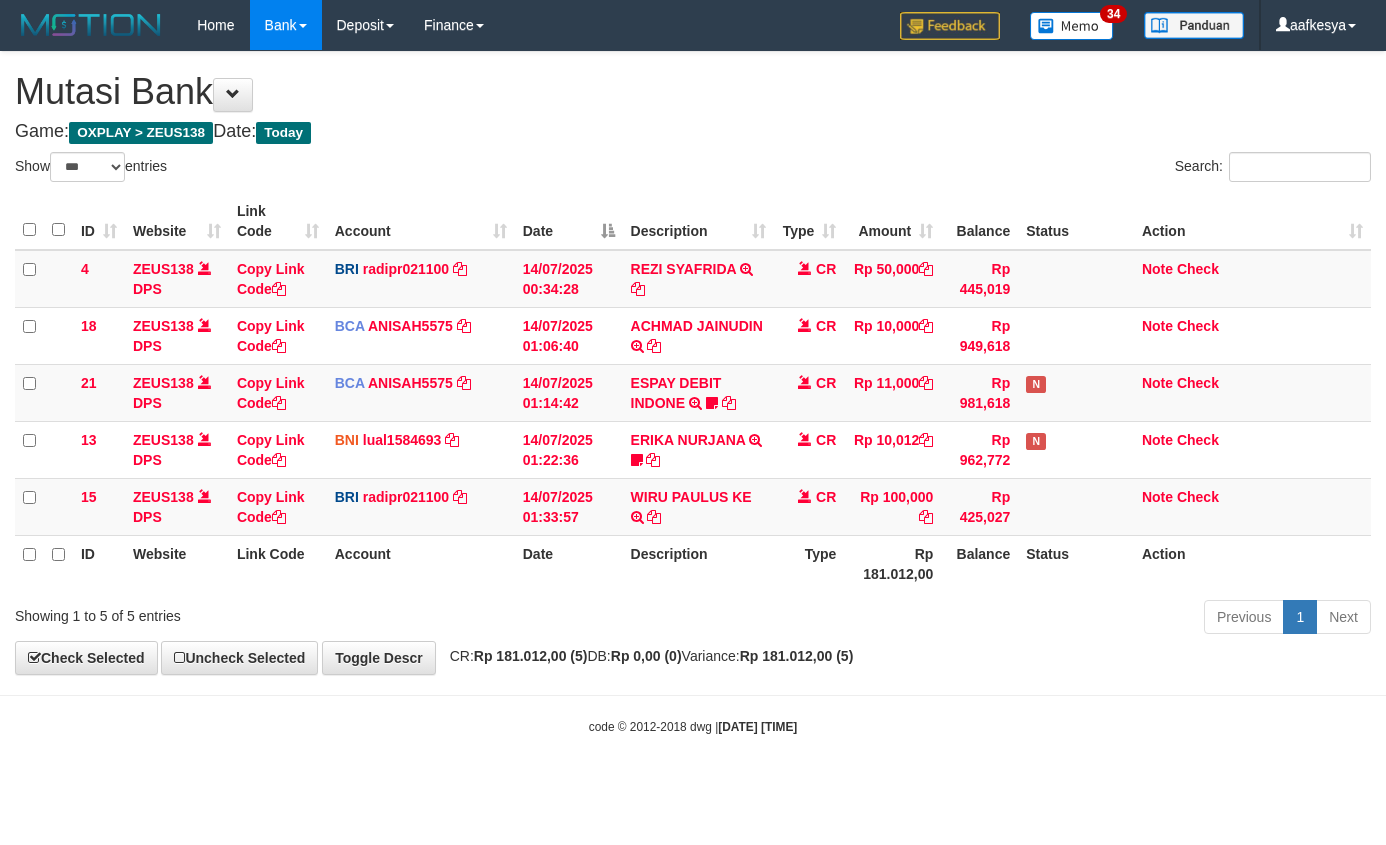 scroll, scrollTop: 0, scrollLeft: 0, axis: both 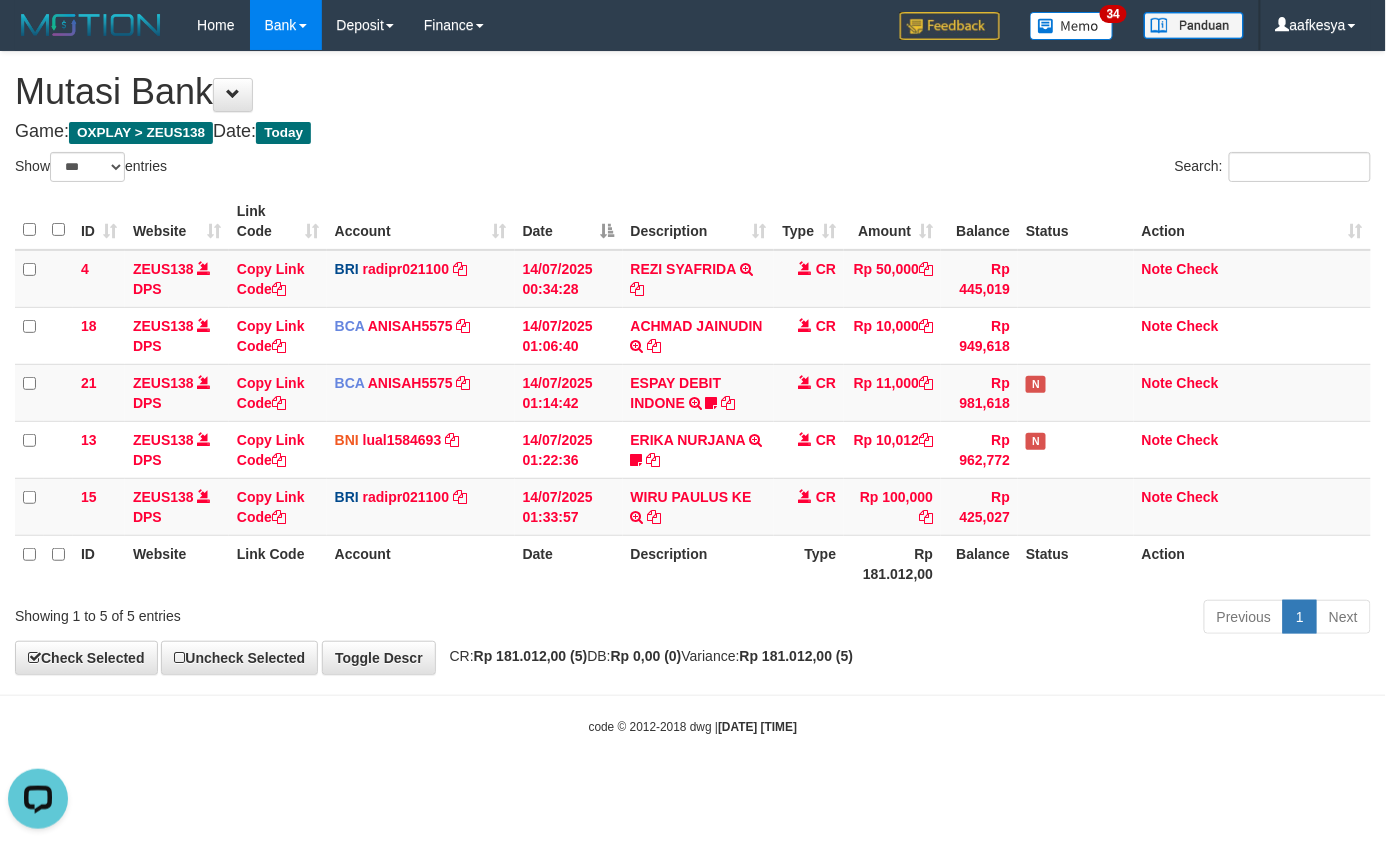 click on "Toggle navigation
Home
Bank
Account List
Load
By Website
Group
[OXPLAY]													ZEUS138
By Load Group (DPS)" at bounding box center [693, 393] 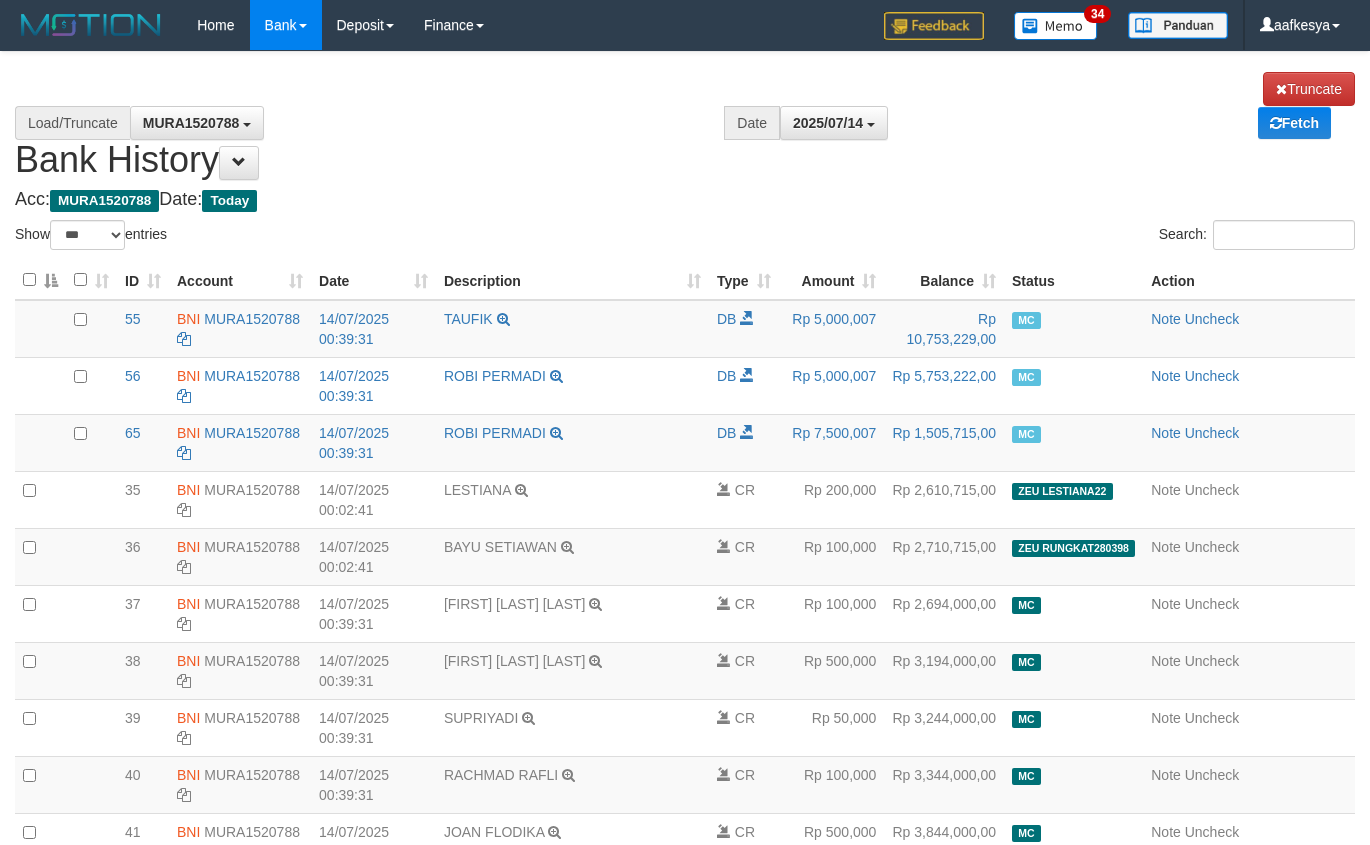 select on "***" 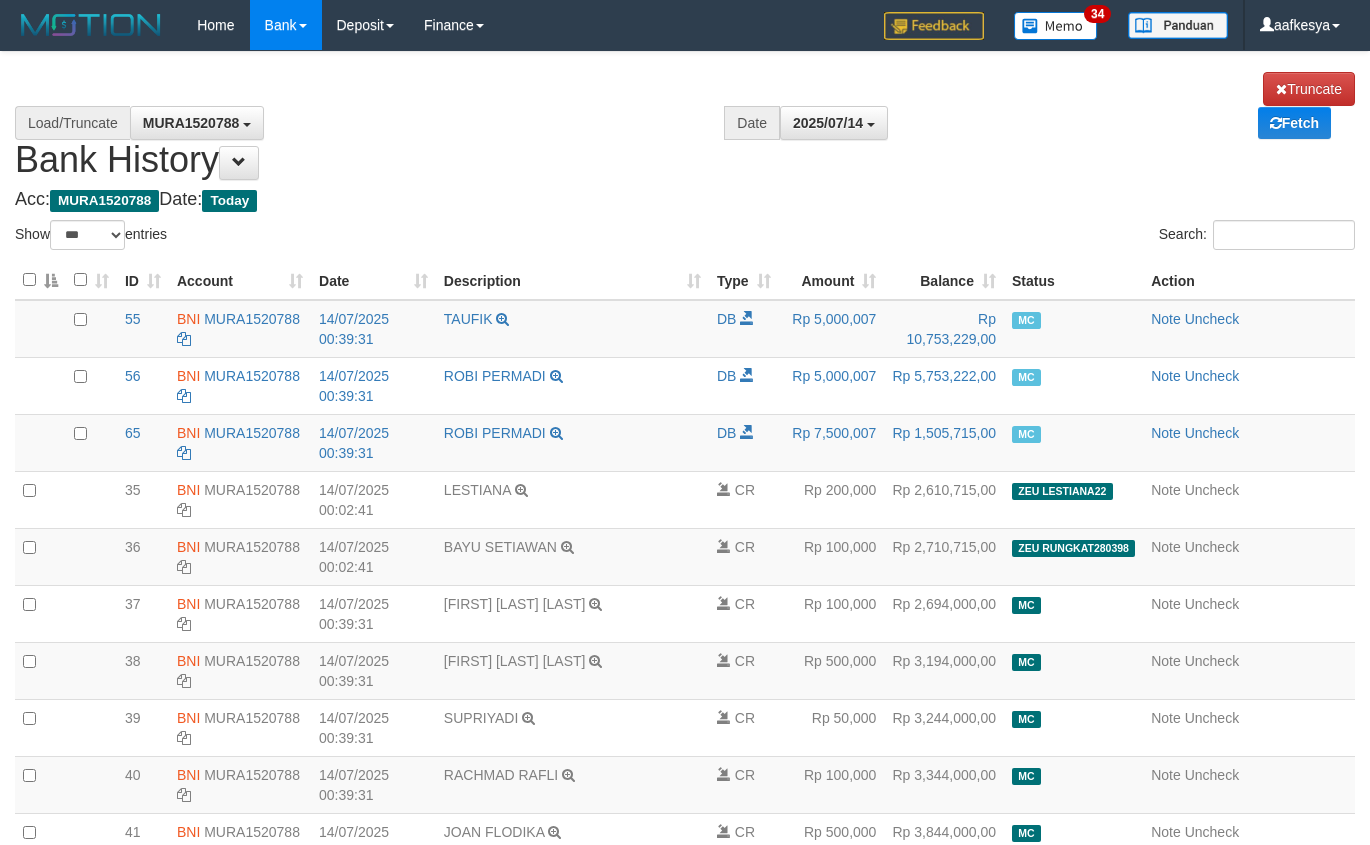 scroll, scrollTop: 1651, scrollLeft: 0, axis: vertical 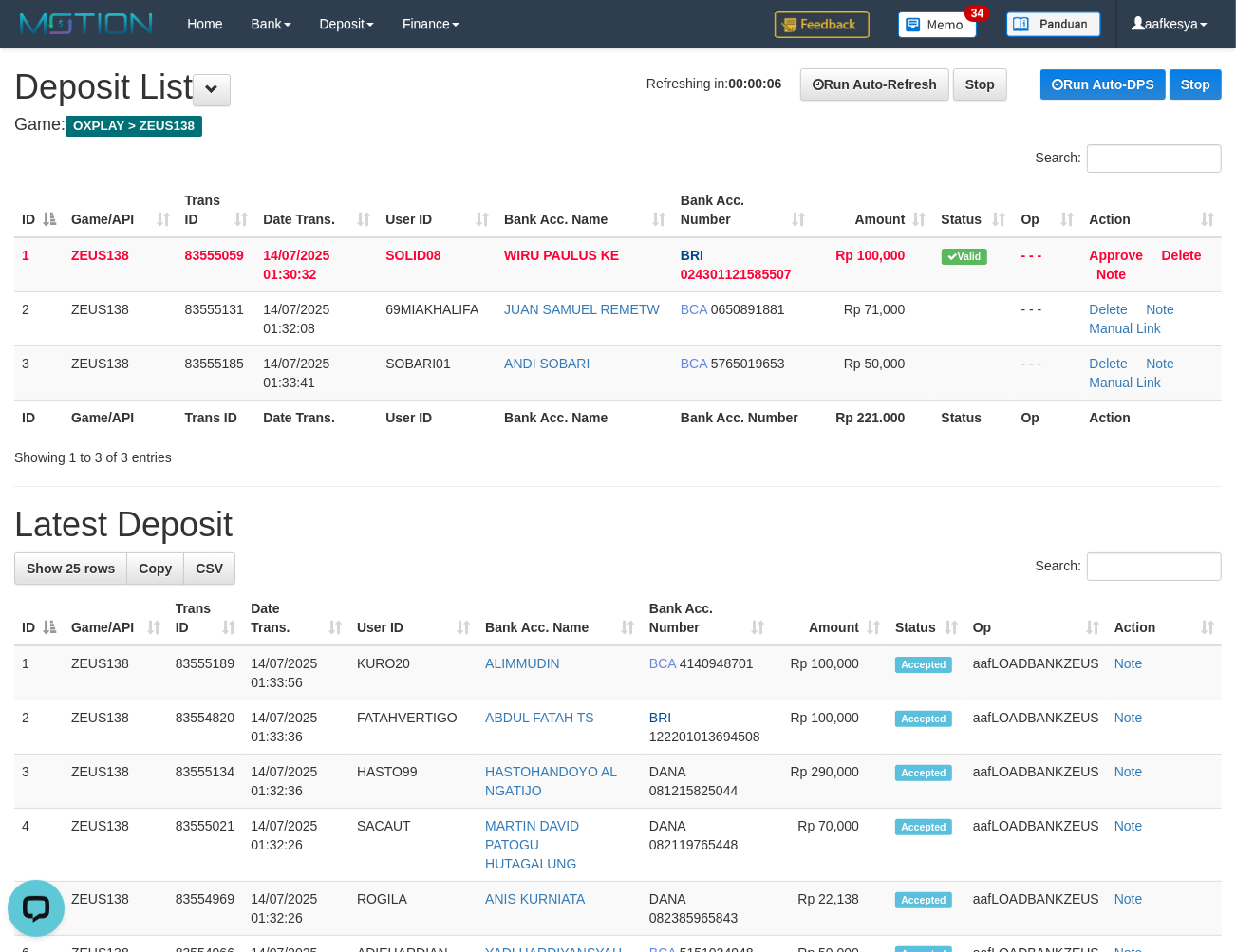 drag, startPoint x: 876, startPoint y: 480, endPoint x: 848, endPoint y: 479, distance: 28.017851 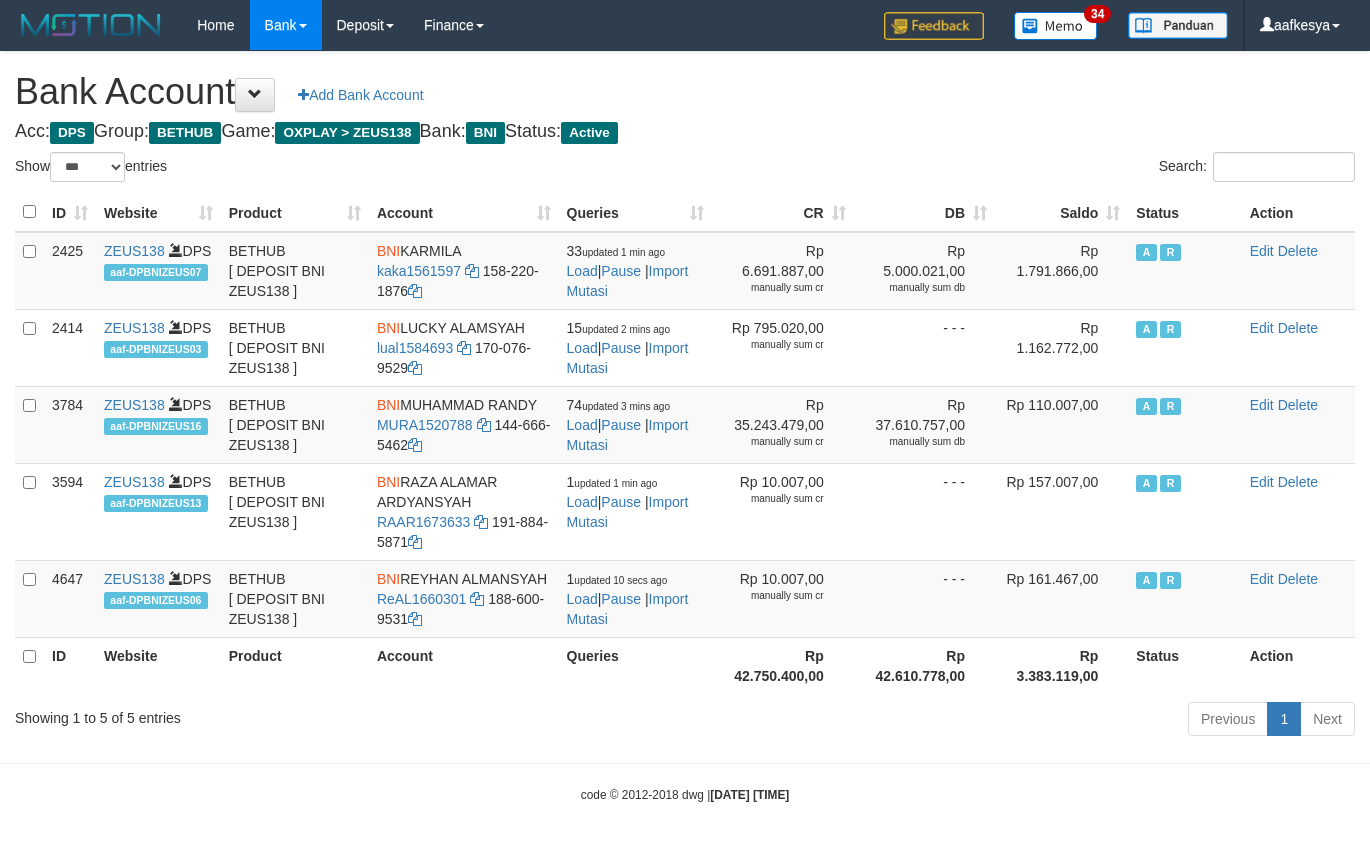 select on "***" 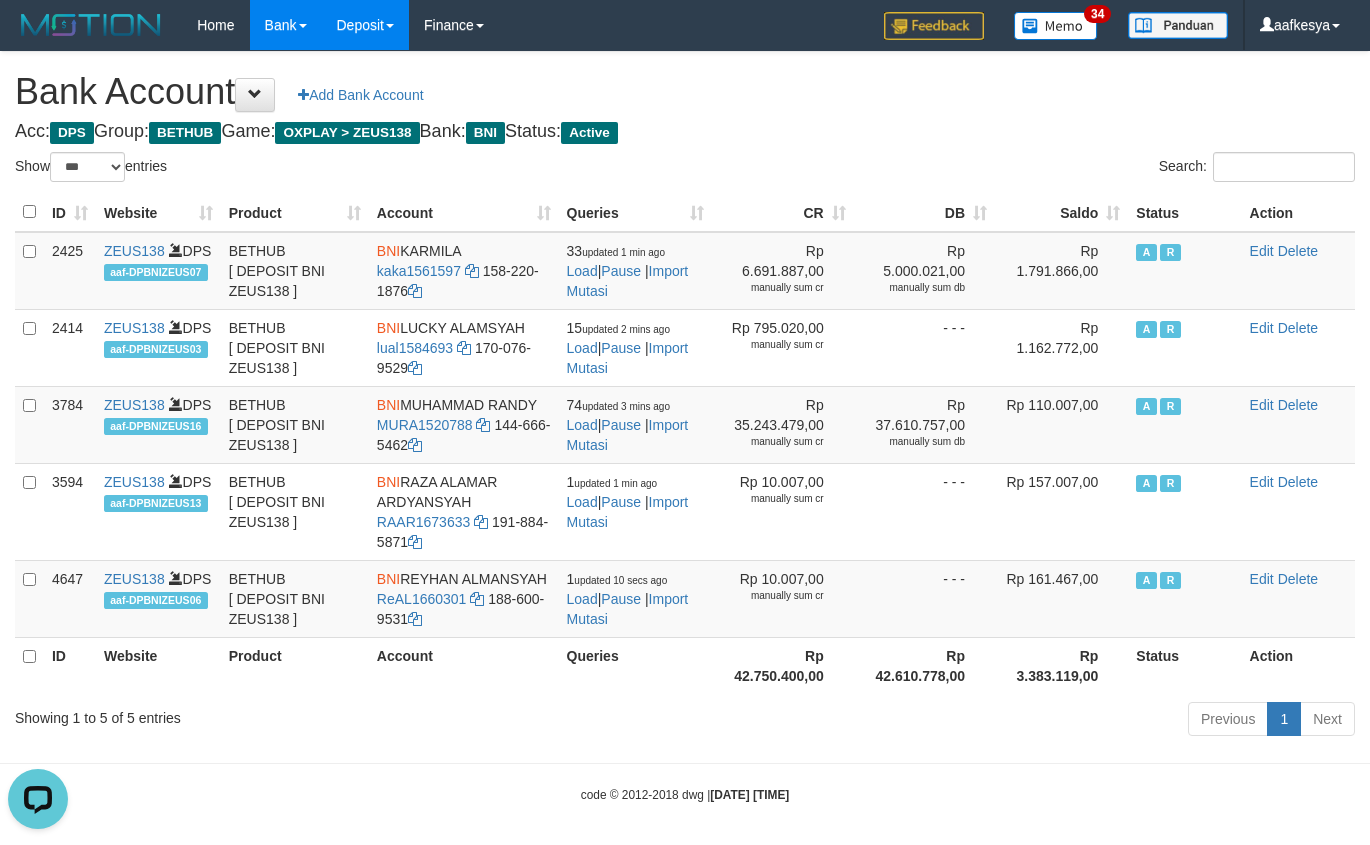scroll, scrollTop: 0, scrollLeft: 0, axis: both 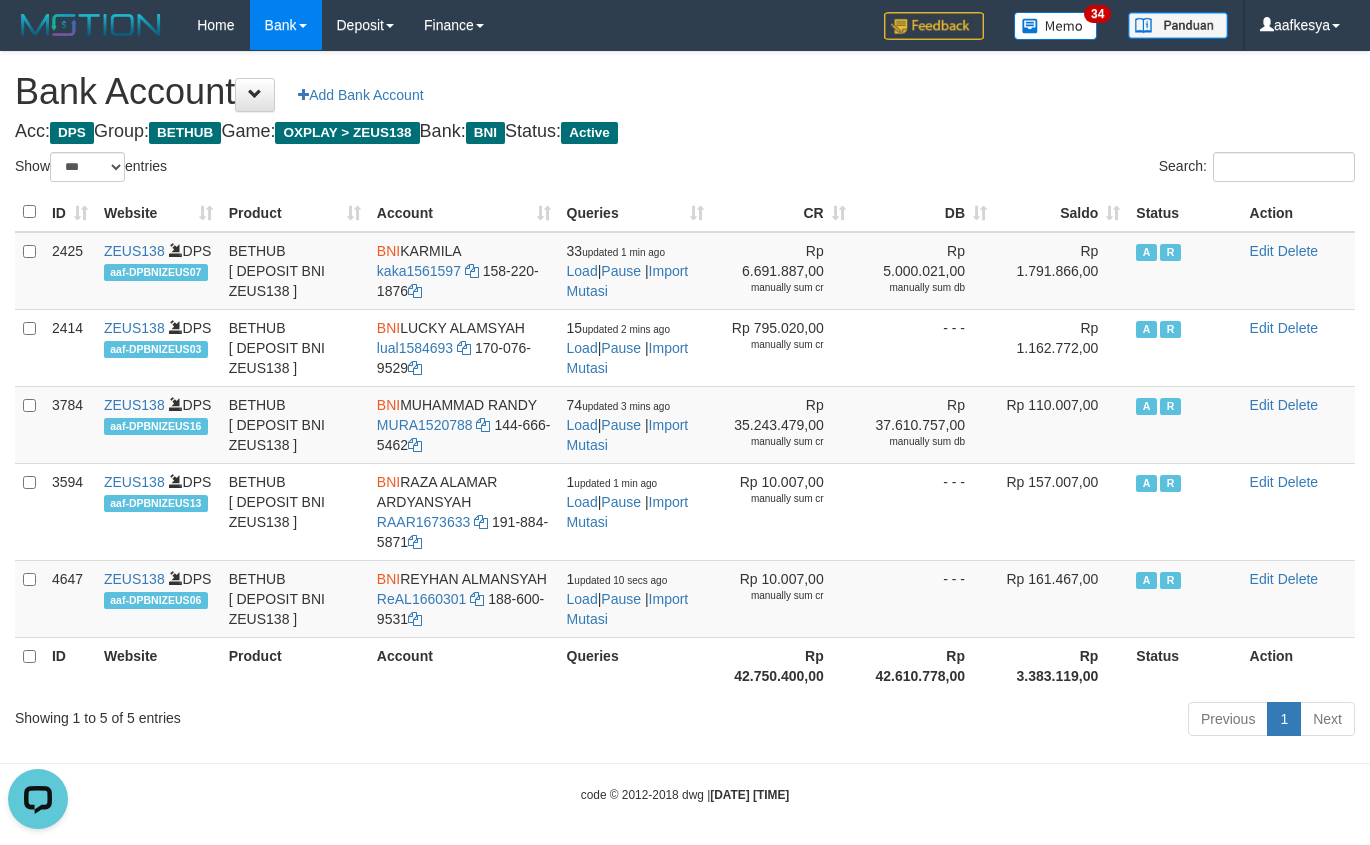 click on "Search:" at bounding box center [1027, 169] 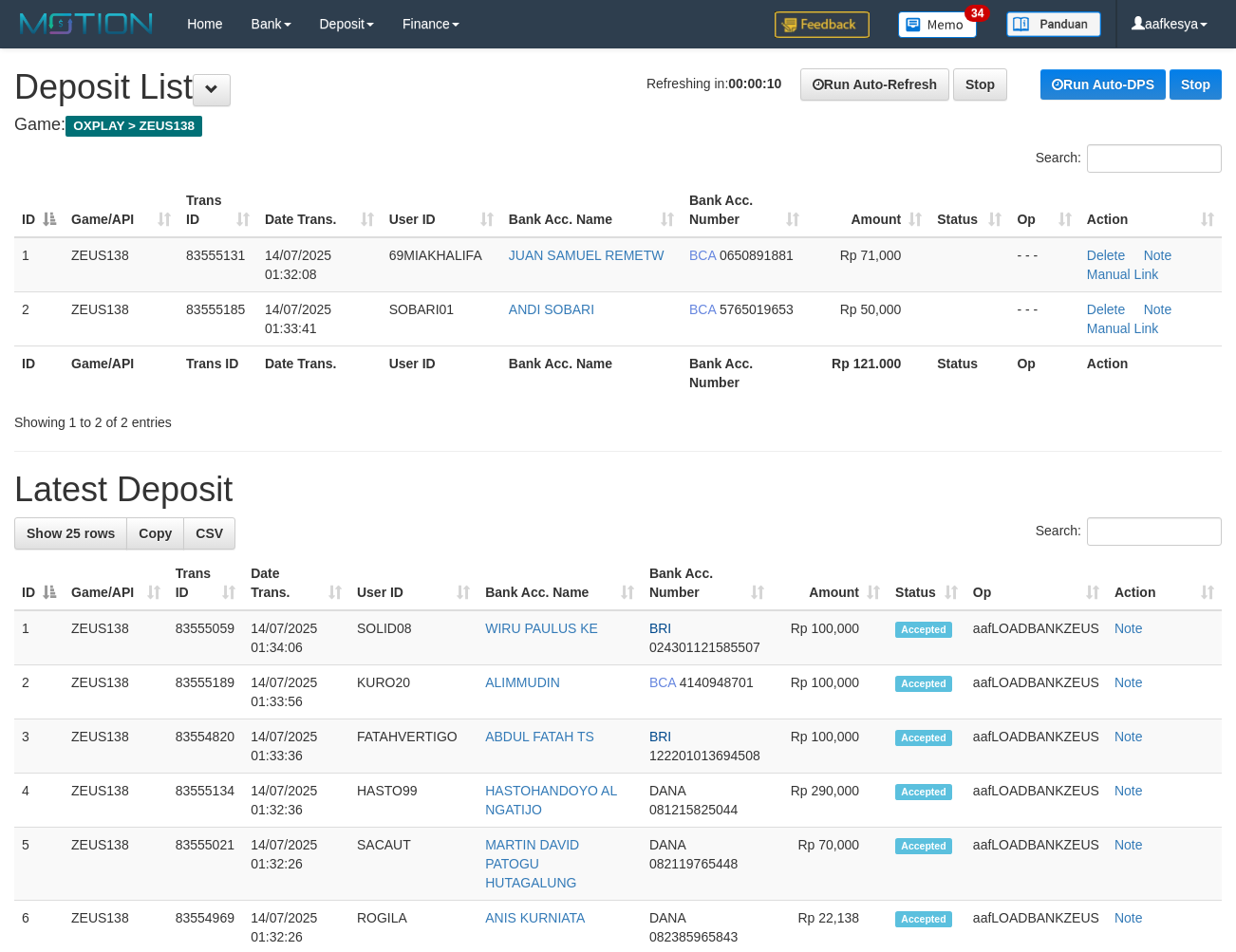 scroll, scrollTop: 0, scrollLeft: 0, axis: both 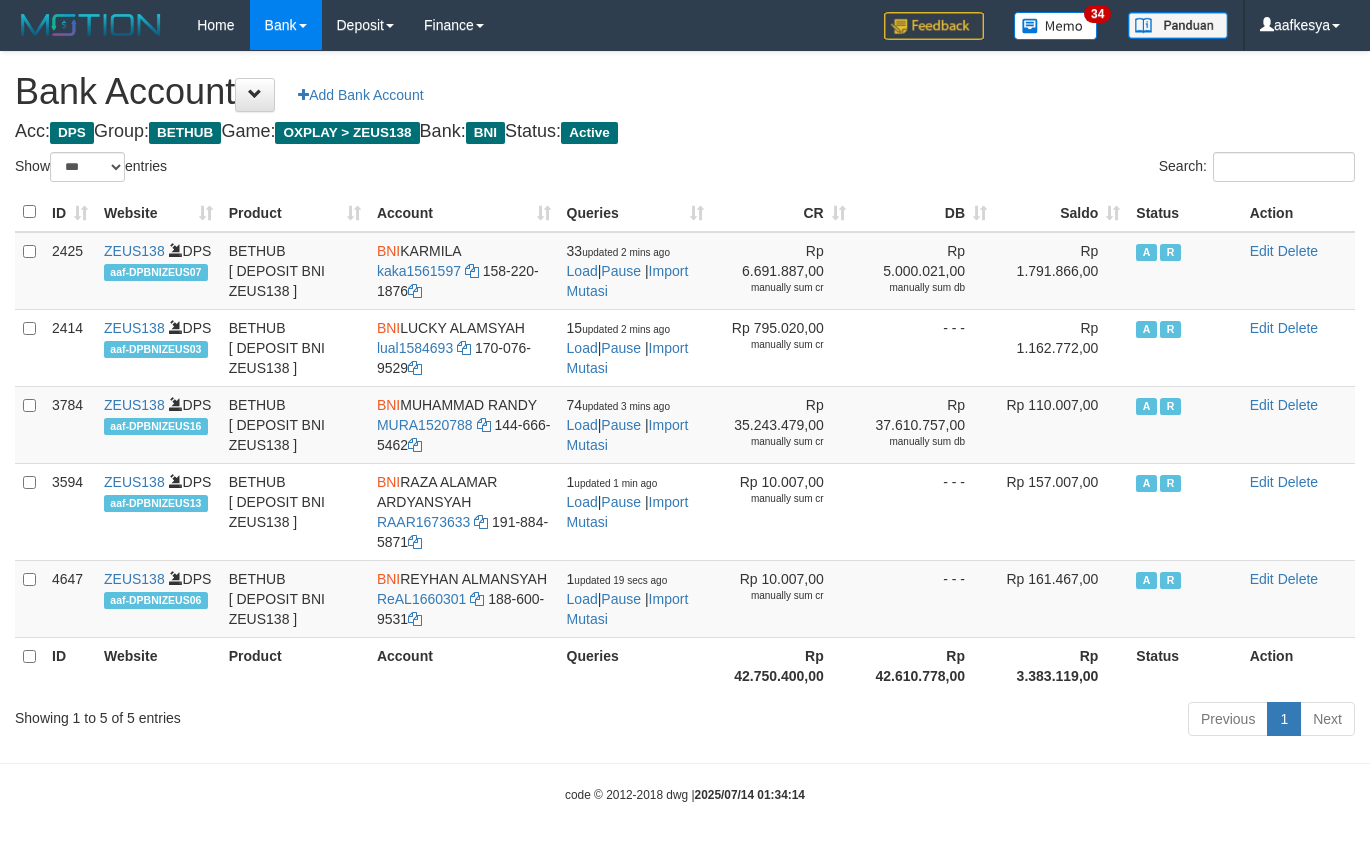 select on "***" 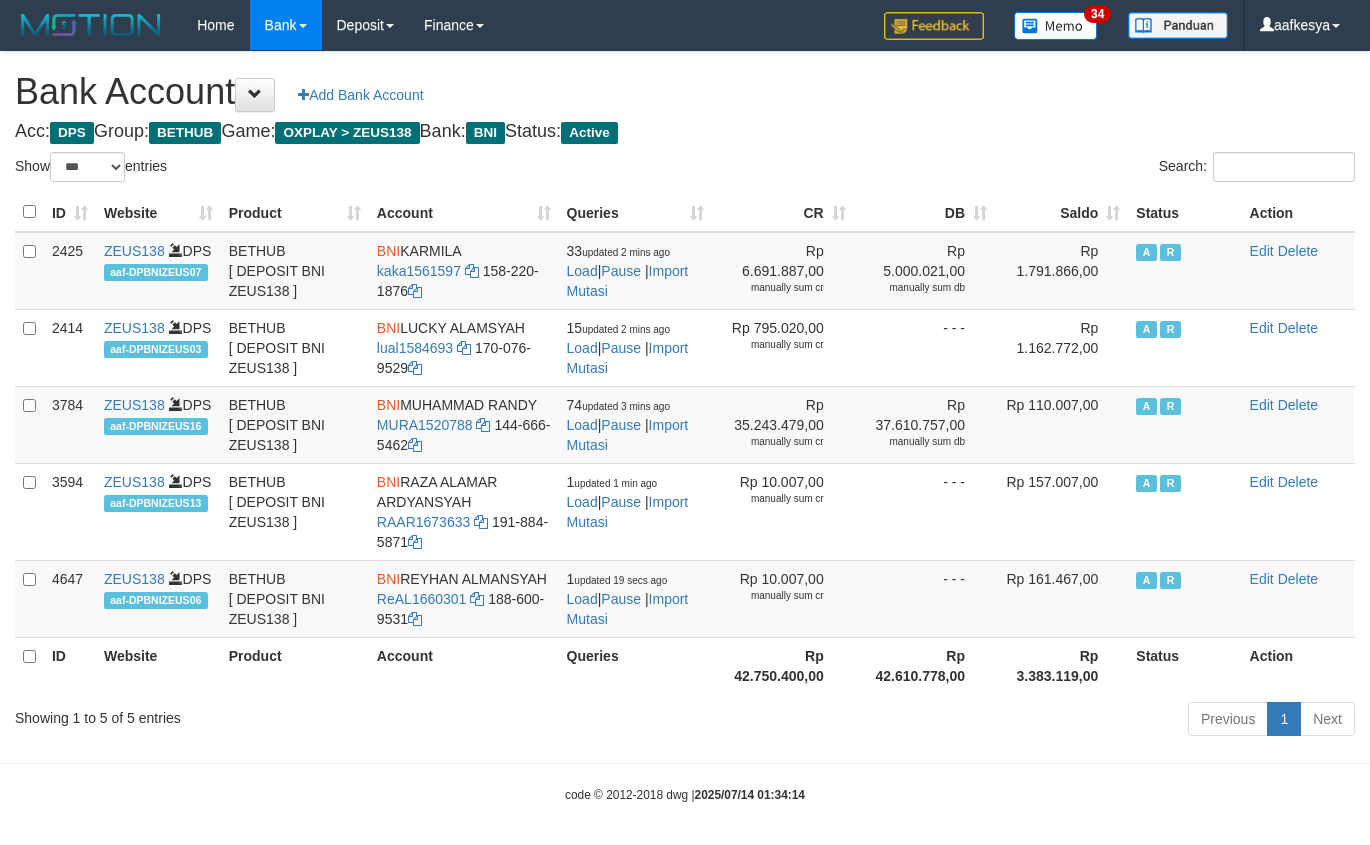 scroll, scrollTop: 0, scrollLeft: 0, axis: both 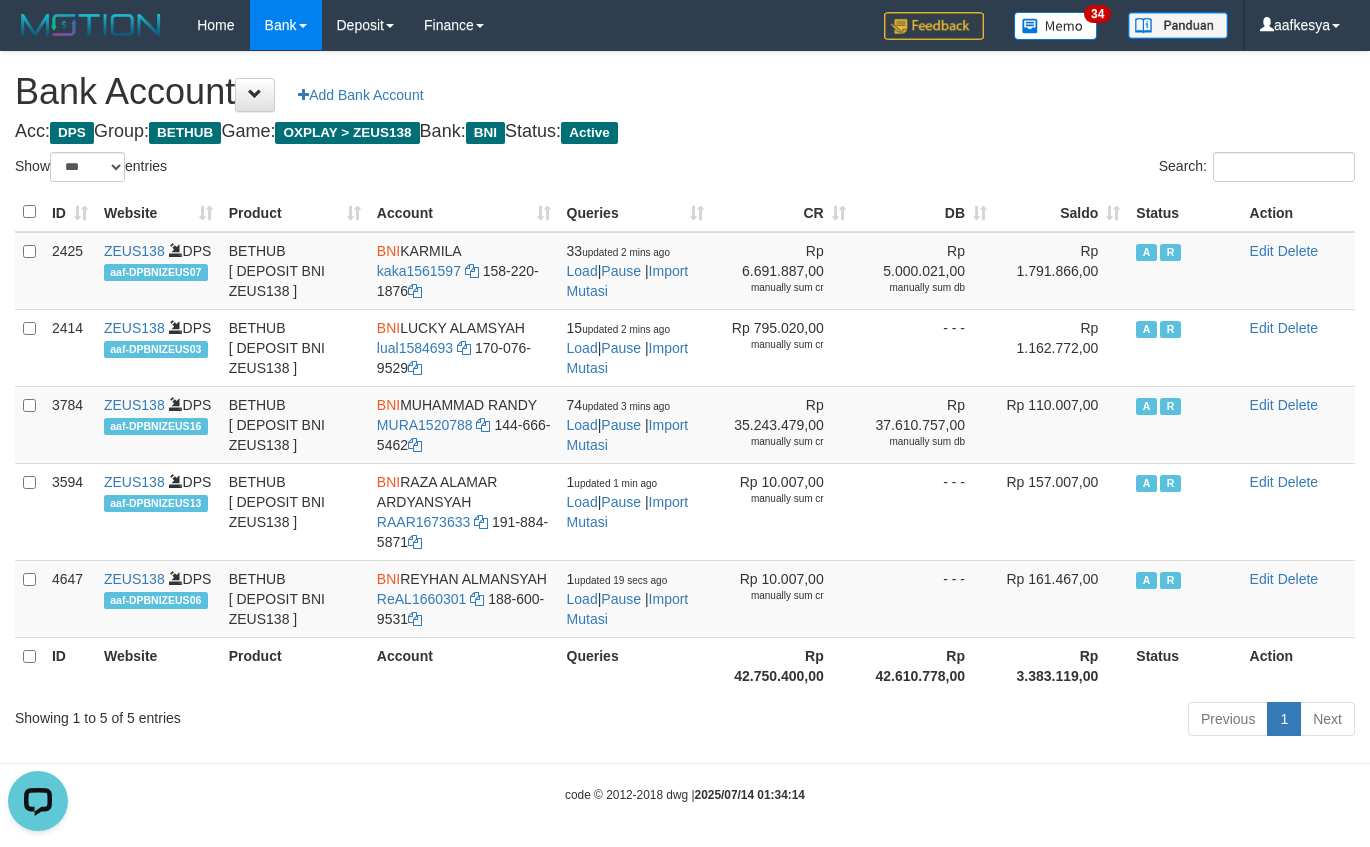 click on "Search:" at bounding box center [1027, 169] 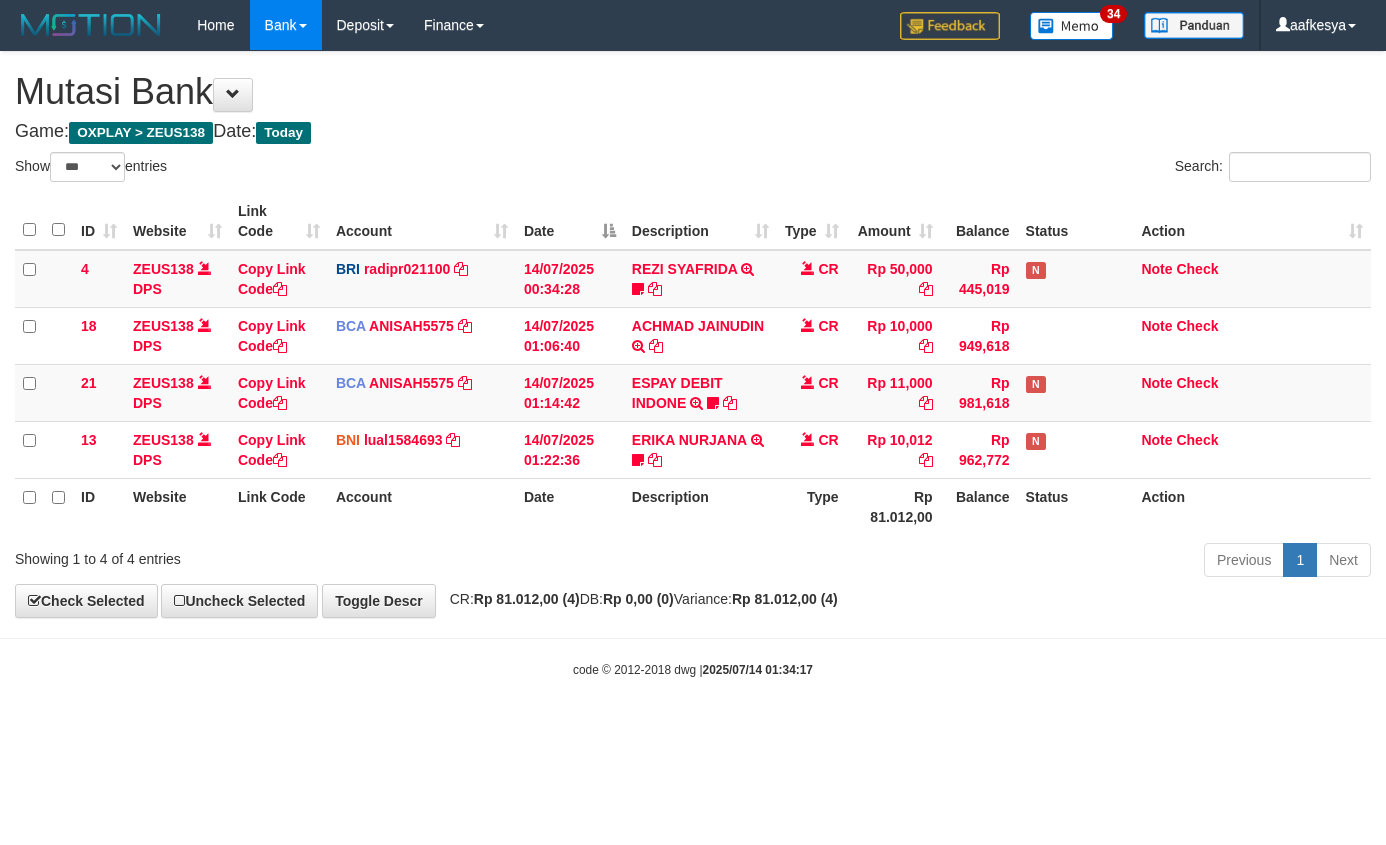 select on "***" 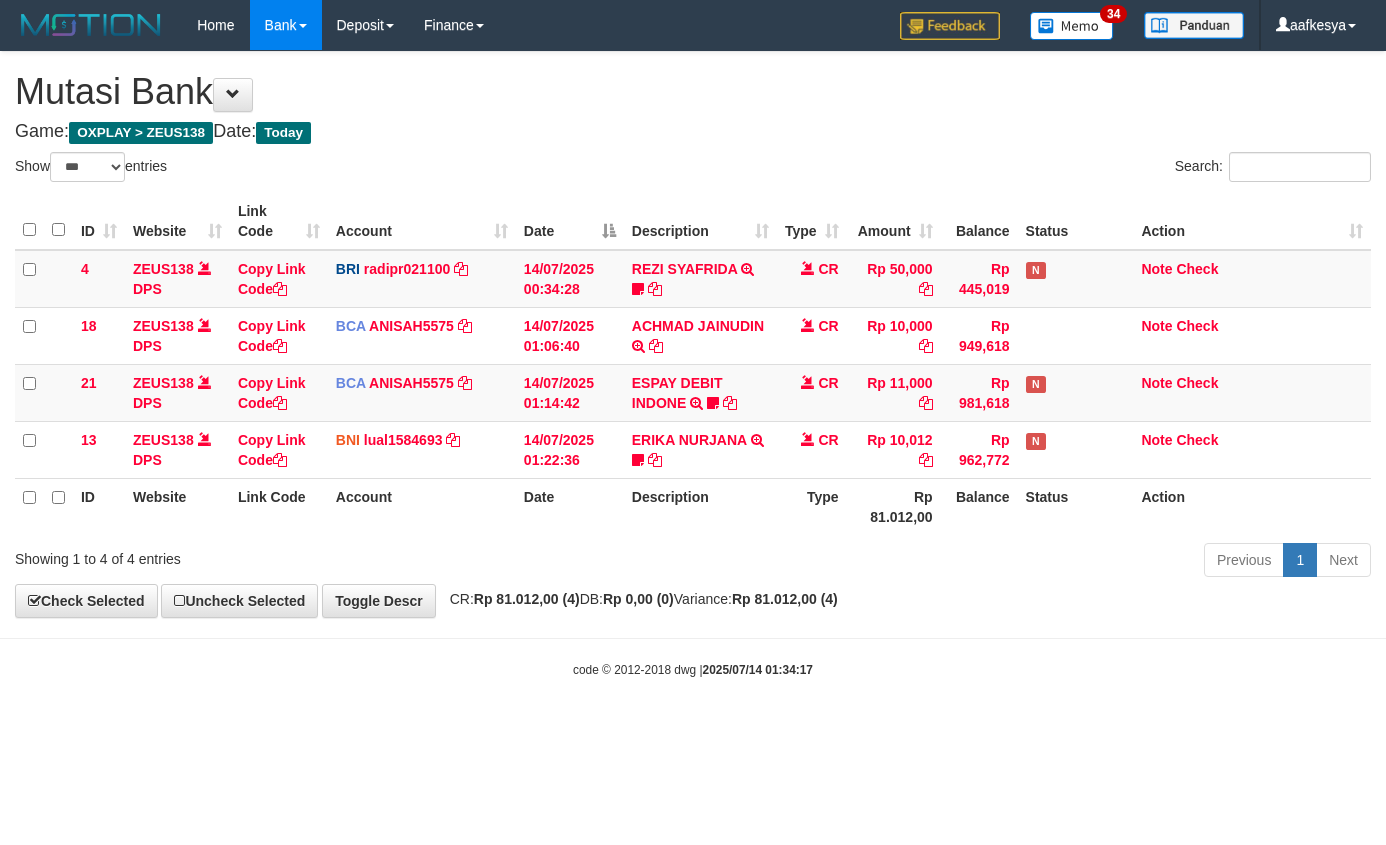 scroll, scrollTop: 0, scrollLeft: 0, axis: both 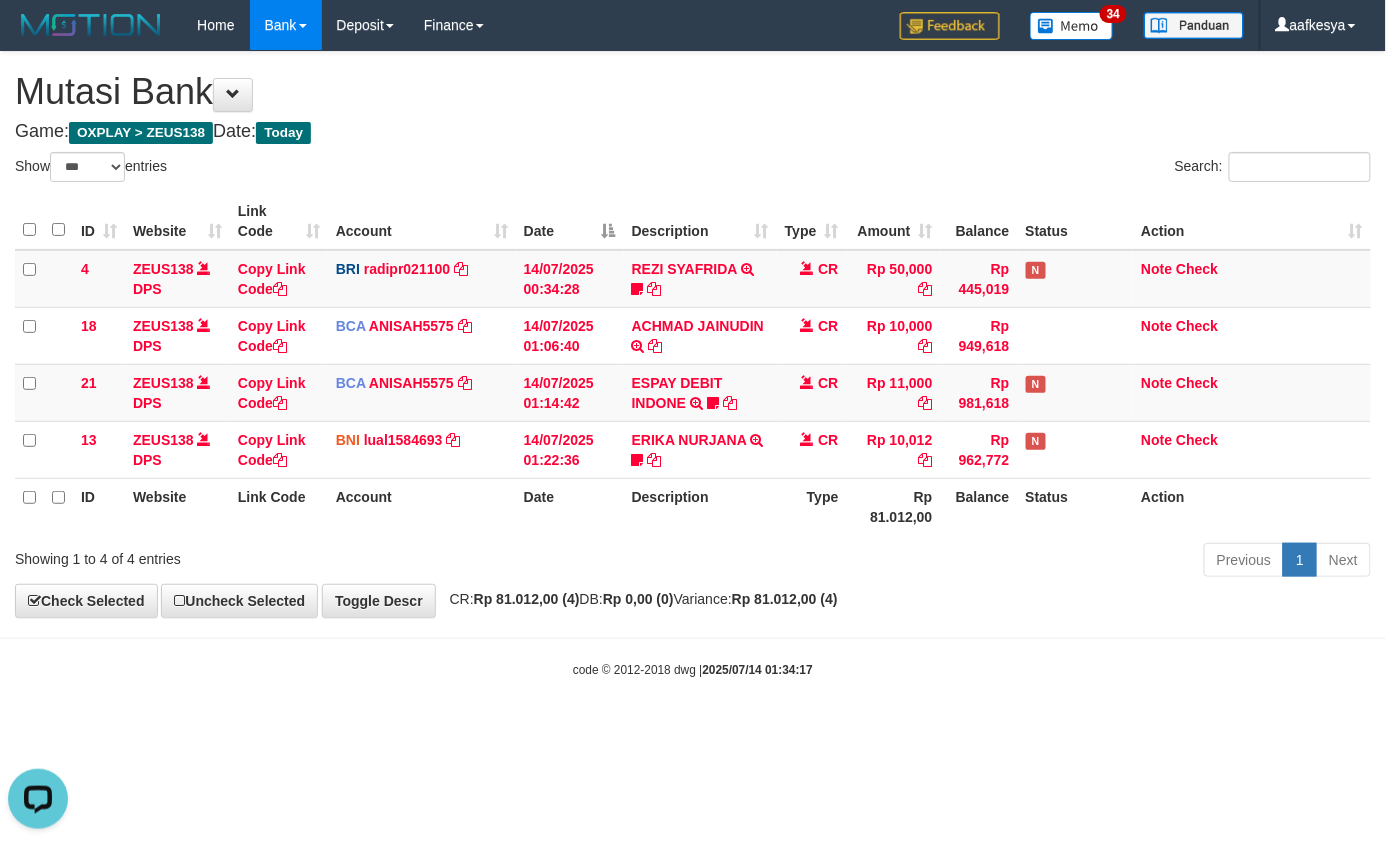 click on "Toggle navigation
Home
Bank
Account List
Load
By Website
Group
[OXPLAY]													ZEUS138
By Load Group (DPS)
Sync" at bounding box center (693, 364) 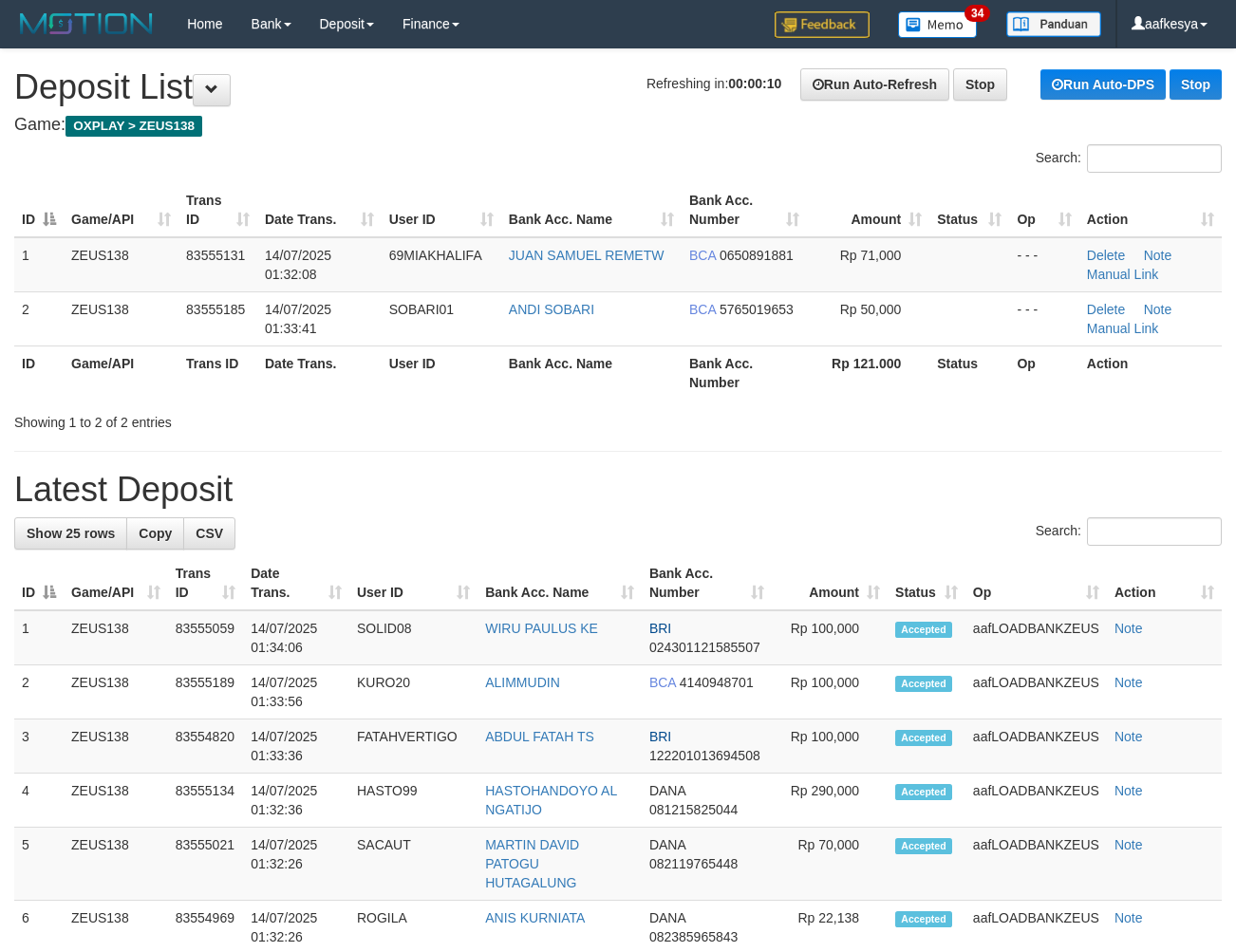 scroll, scrollTop: 0, scrollLeft: 0, axis: both 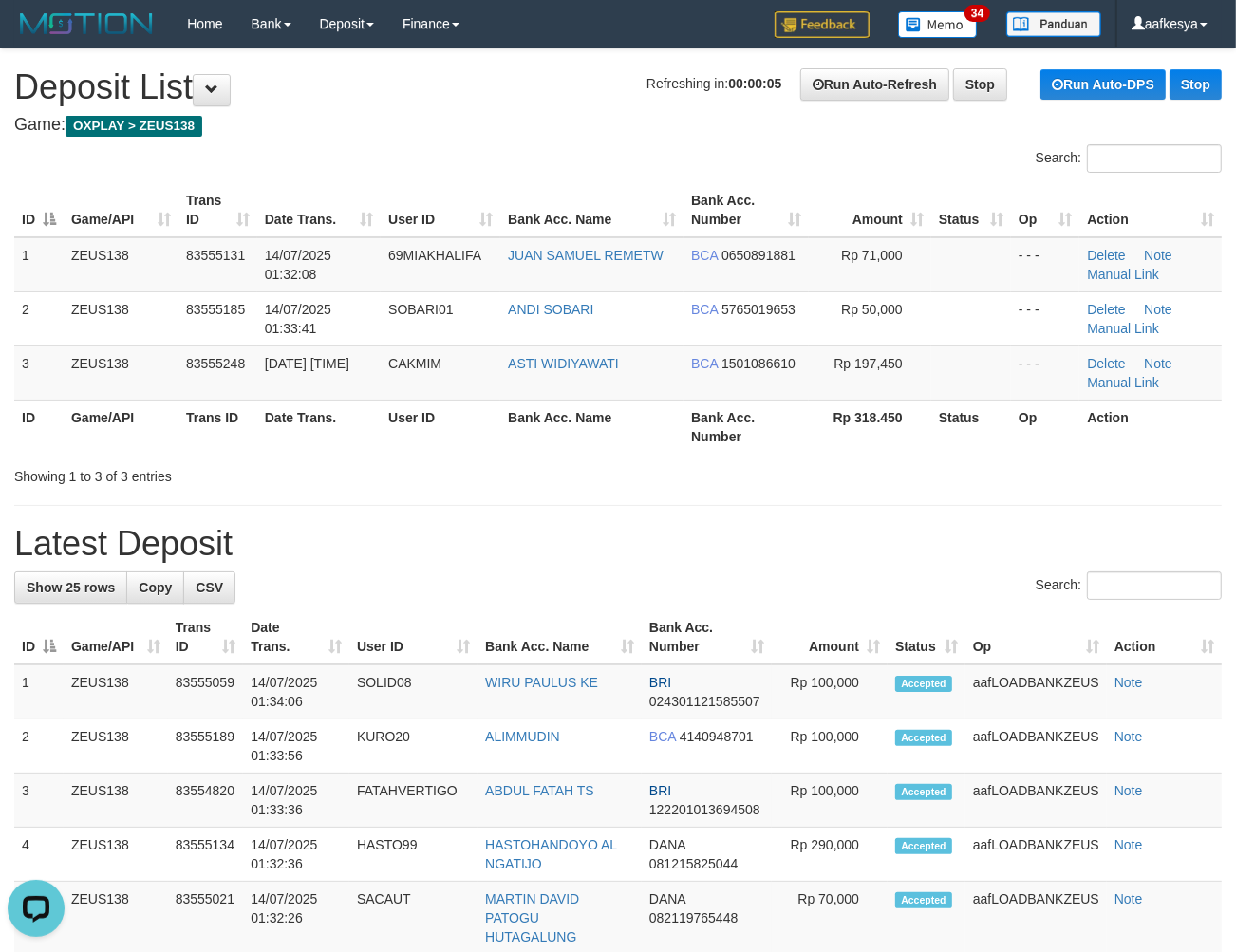 drag, startPoint x: 743, startPoint y: 511, endPoint x: 1030, endPoint y: 516, distance: 287.0436 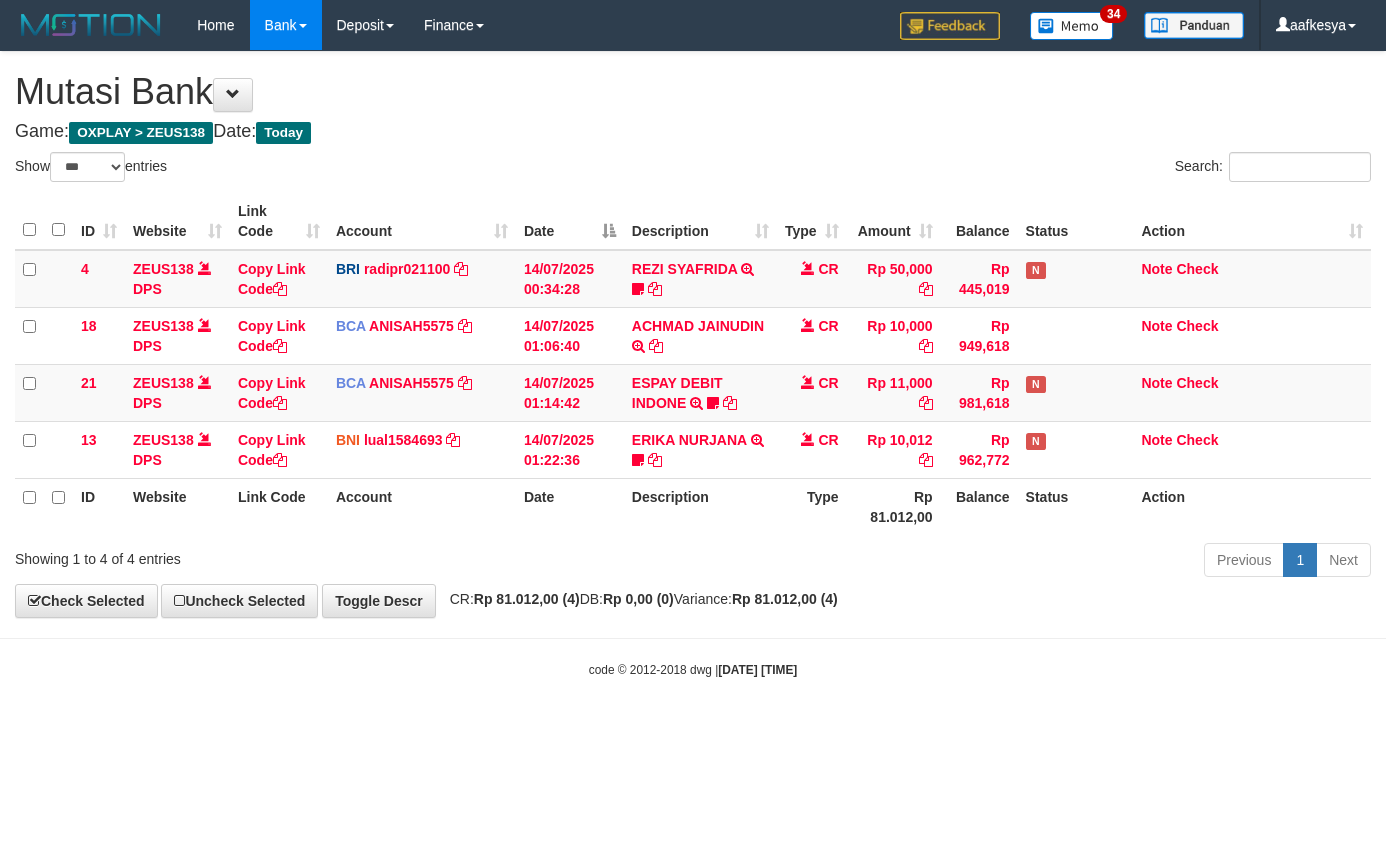 select on "***" 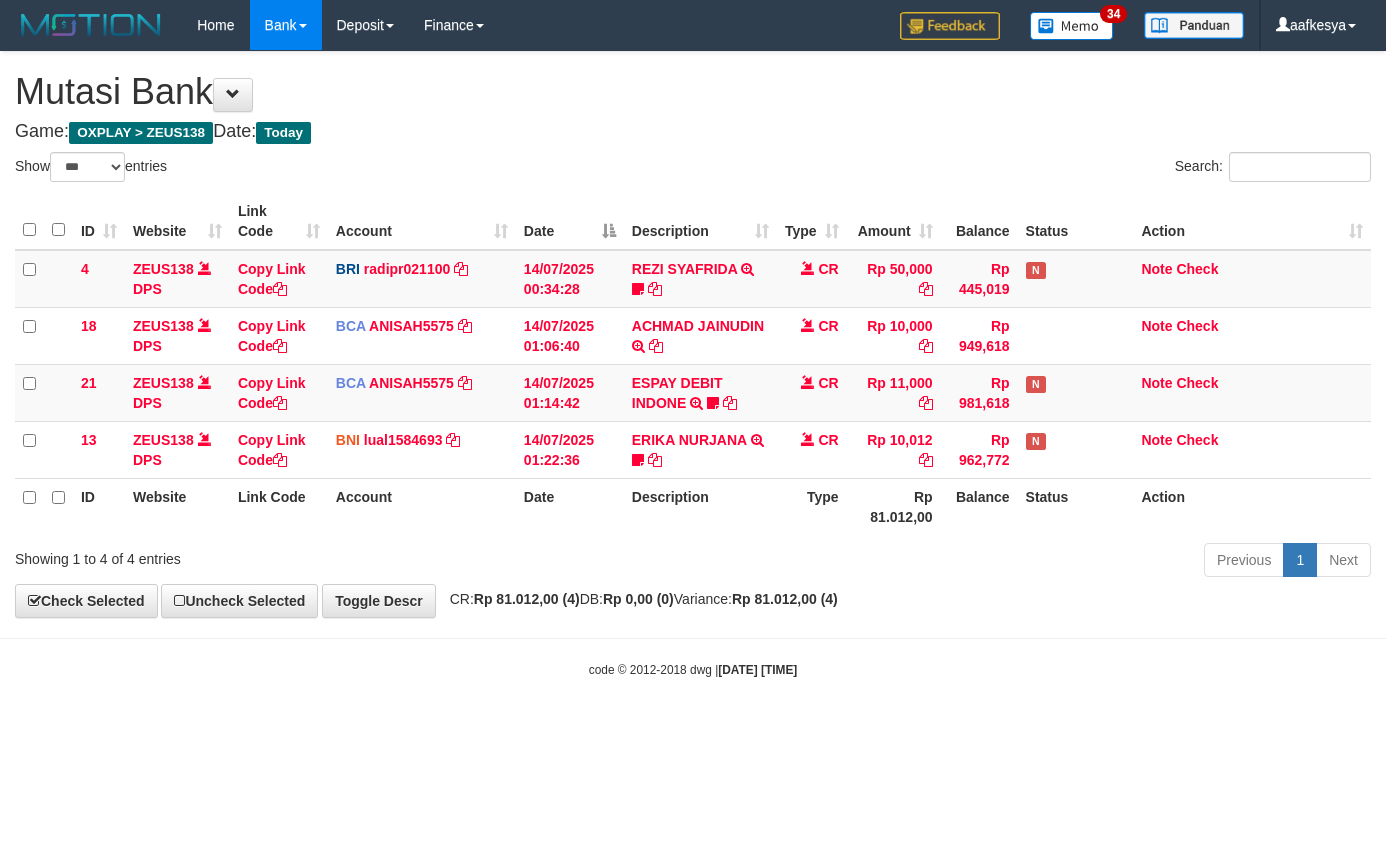scroll, scrollTop: 0, scrollLeft: 0, axis: both 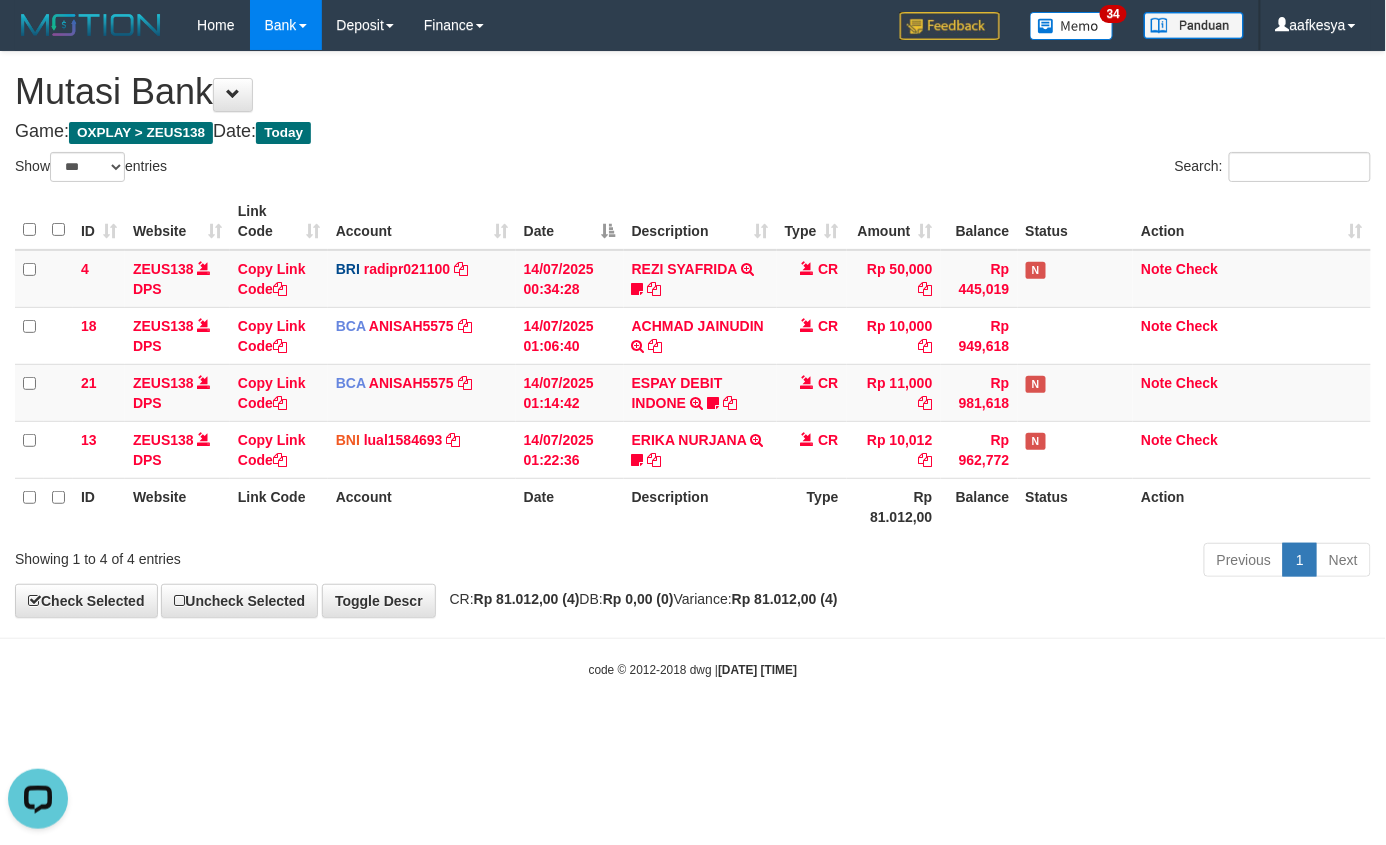 click on "Toggle navigation
Home
Bank
Account List
Load
By Website
Group
[OXPLAY]													ZEUS138
By Load Group (DPS)" at bounding box center (693, 364) 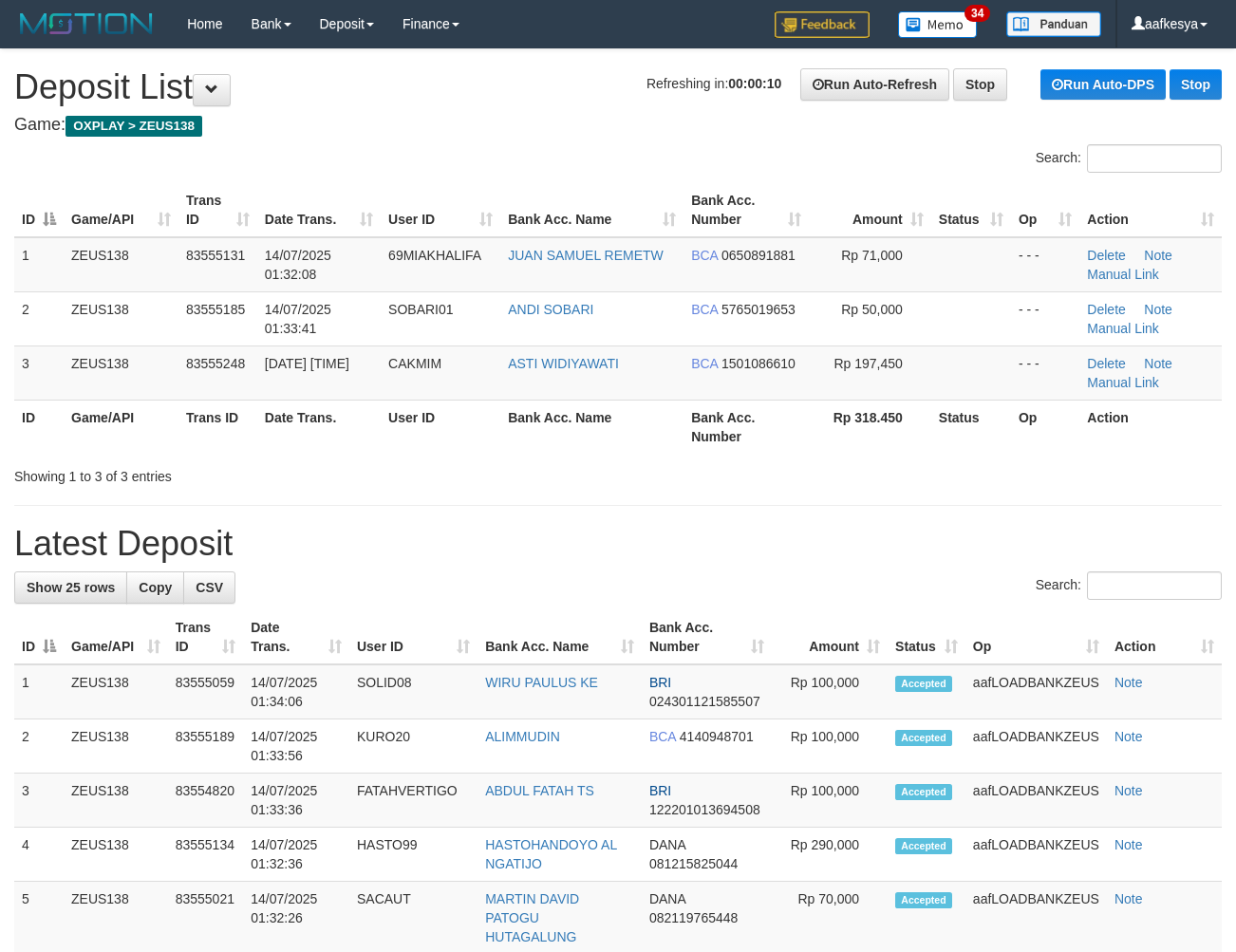 scroll, scrollTop: 0, scrollLeft: 0, axis: both 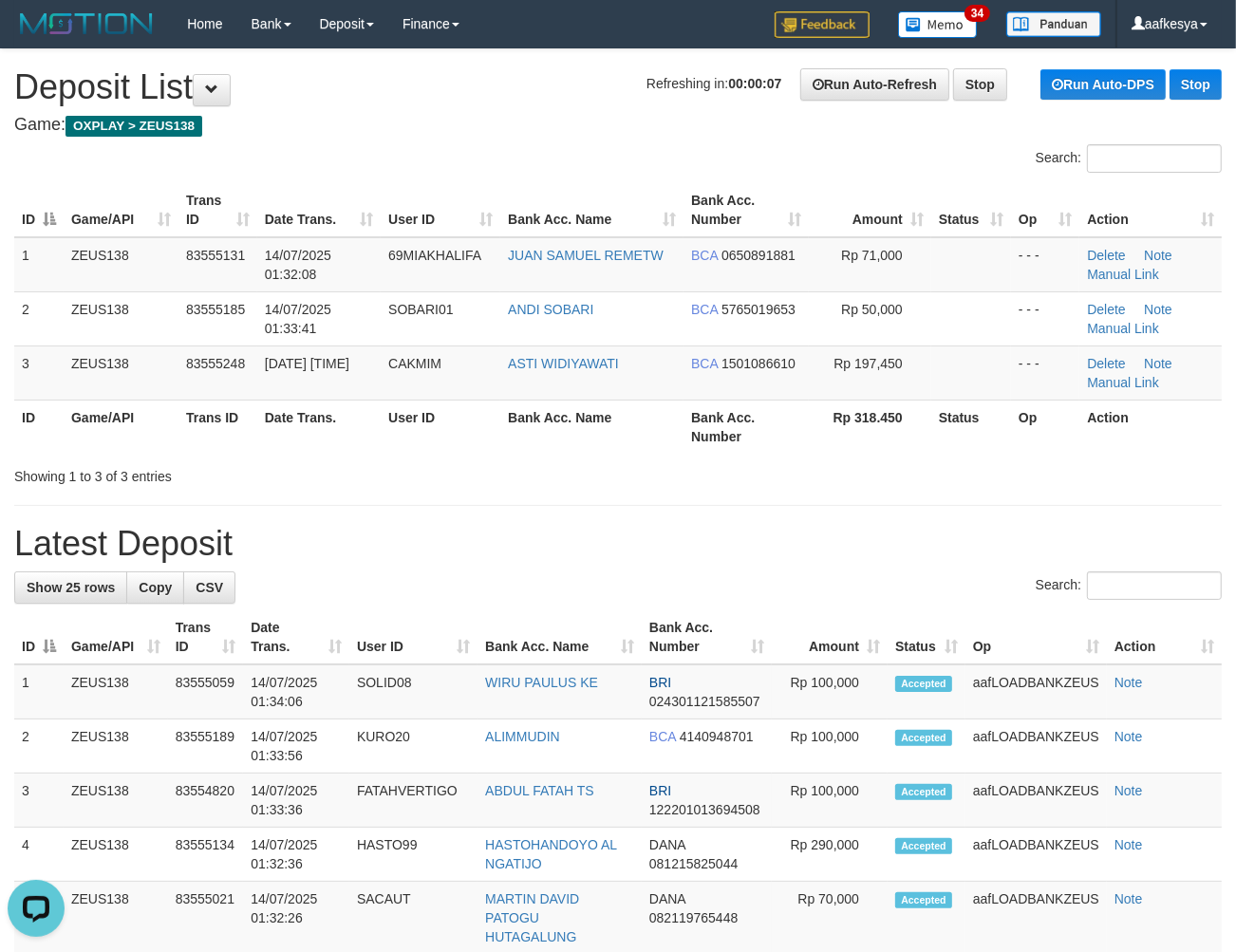 click on "Latest Deposit" at bounding box center (618, 544) 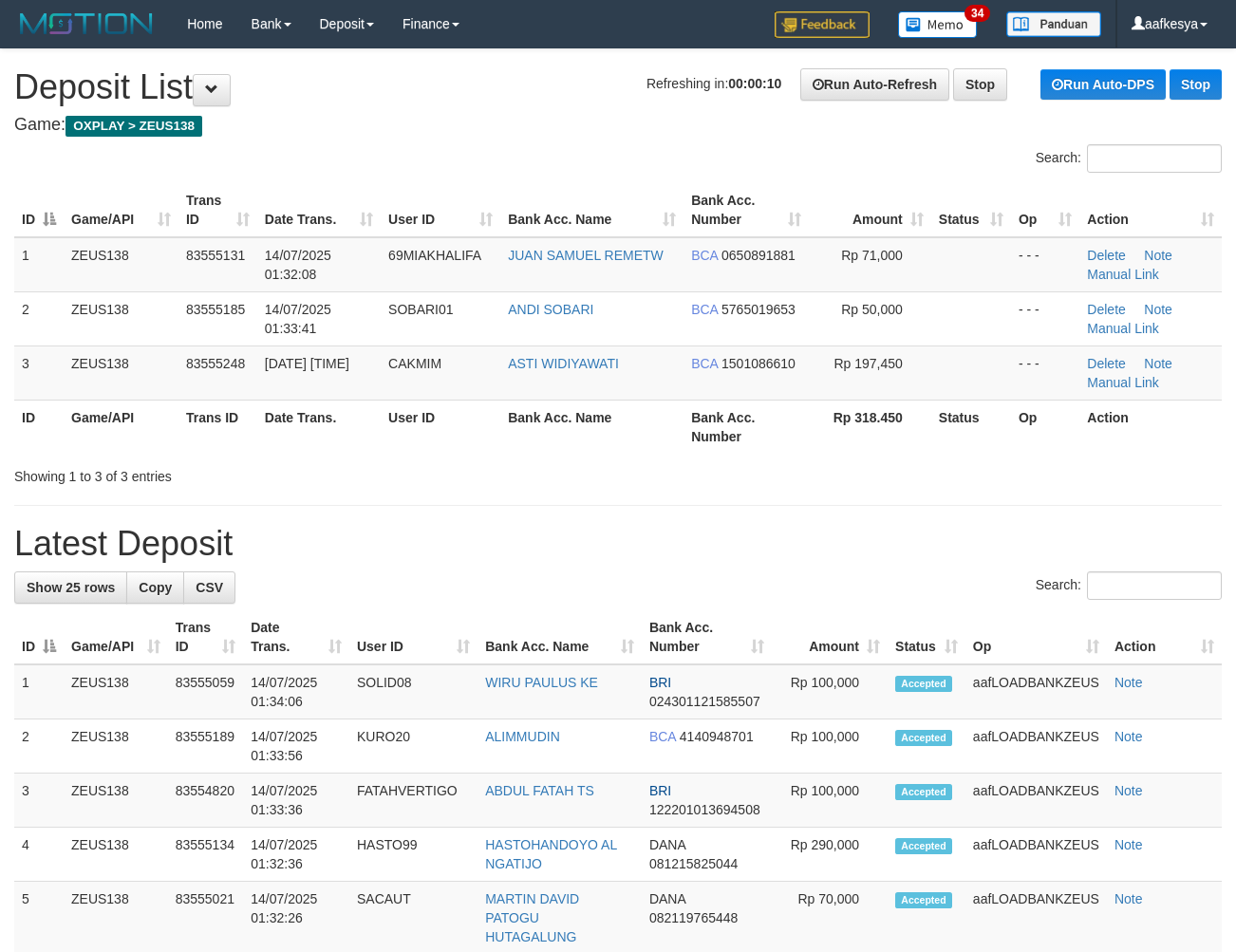 scroll, scrollTop: 0, scrollLeft: 0, axis: both 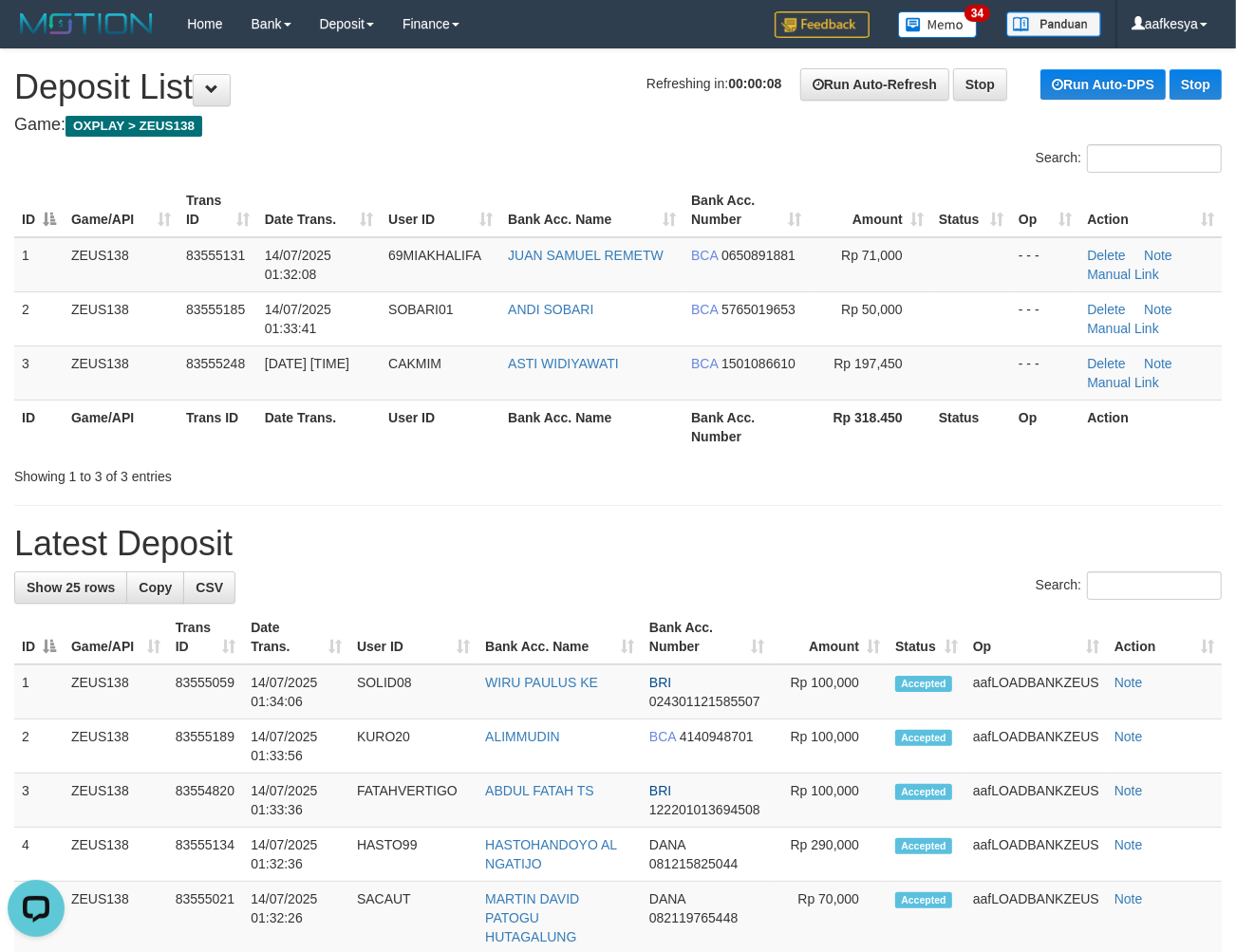 drag, startPoint x: 810, startPoint y: 526, endPoint x: 829, endPoint y: 527, distance: 19.026298 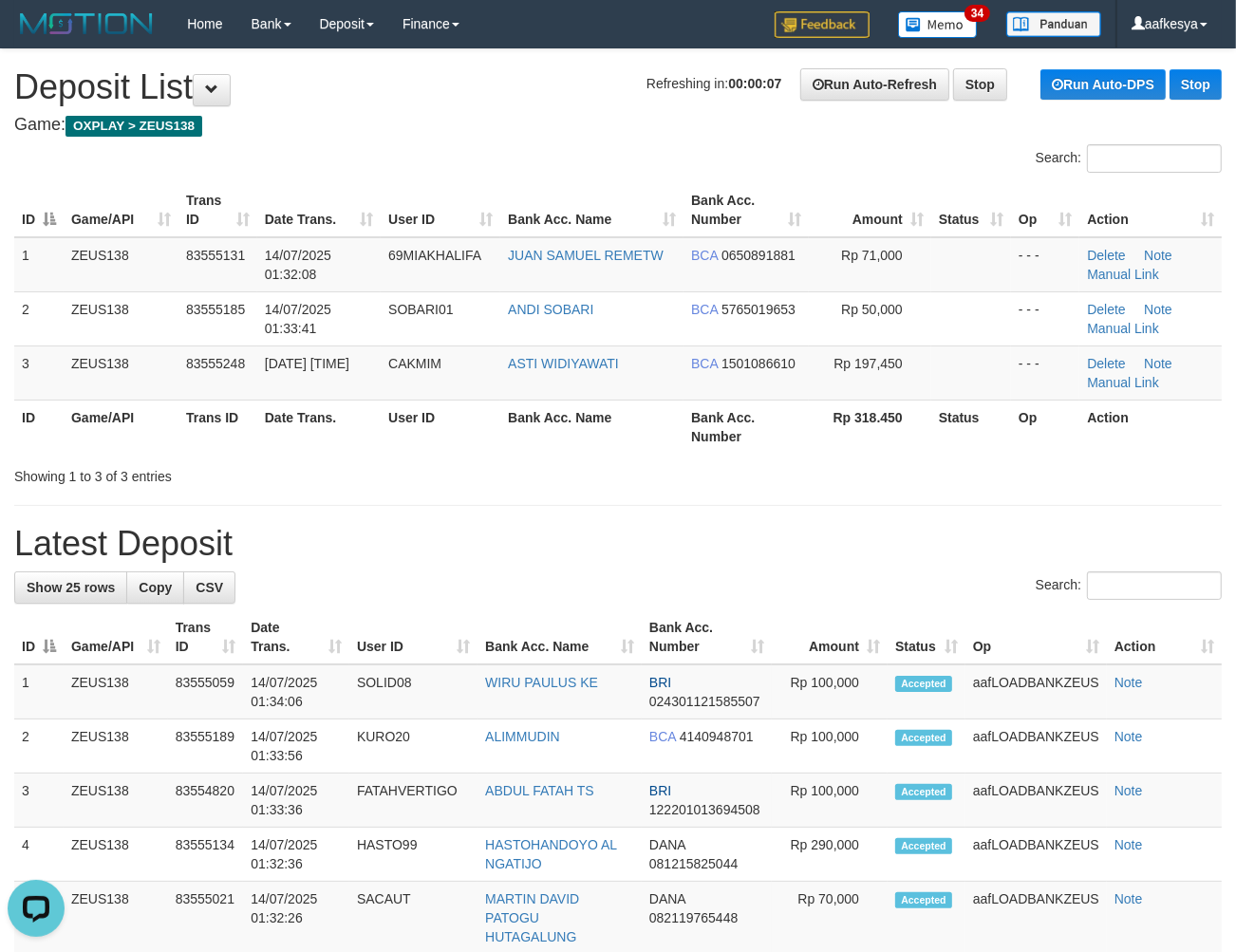 drag, startPoint x: 837, startPoint y: 525, endPoint x: 985, endPoint y: 560, distance: 152.08221 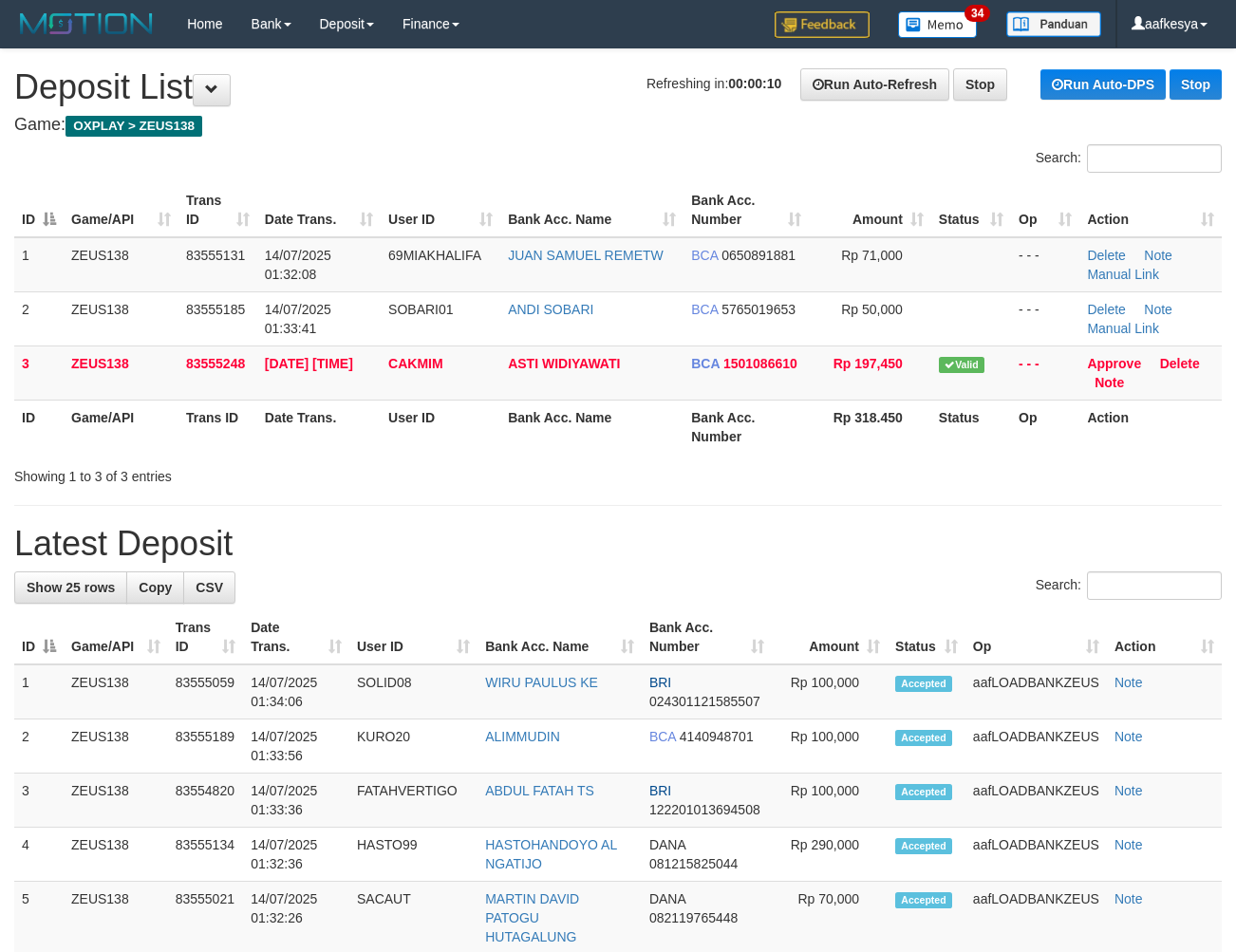 scroll, scrollTop: 0, scrollLeft: 0, axis: both 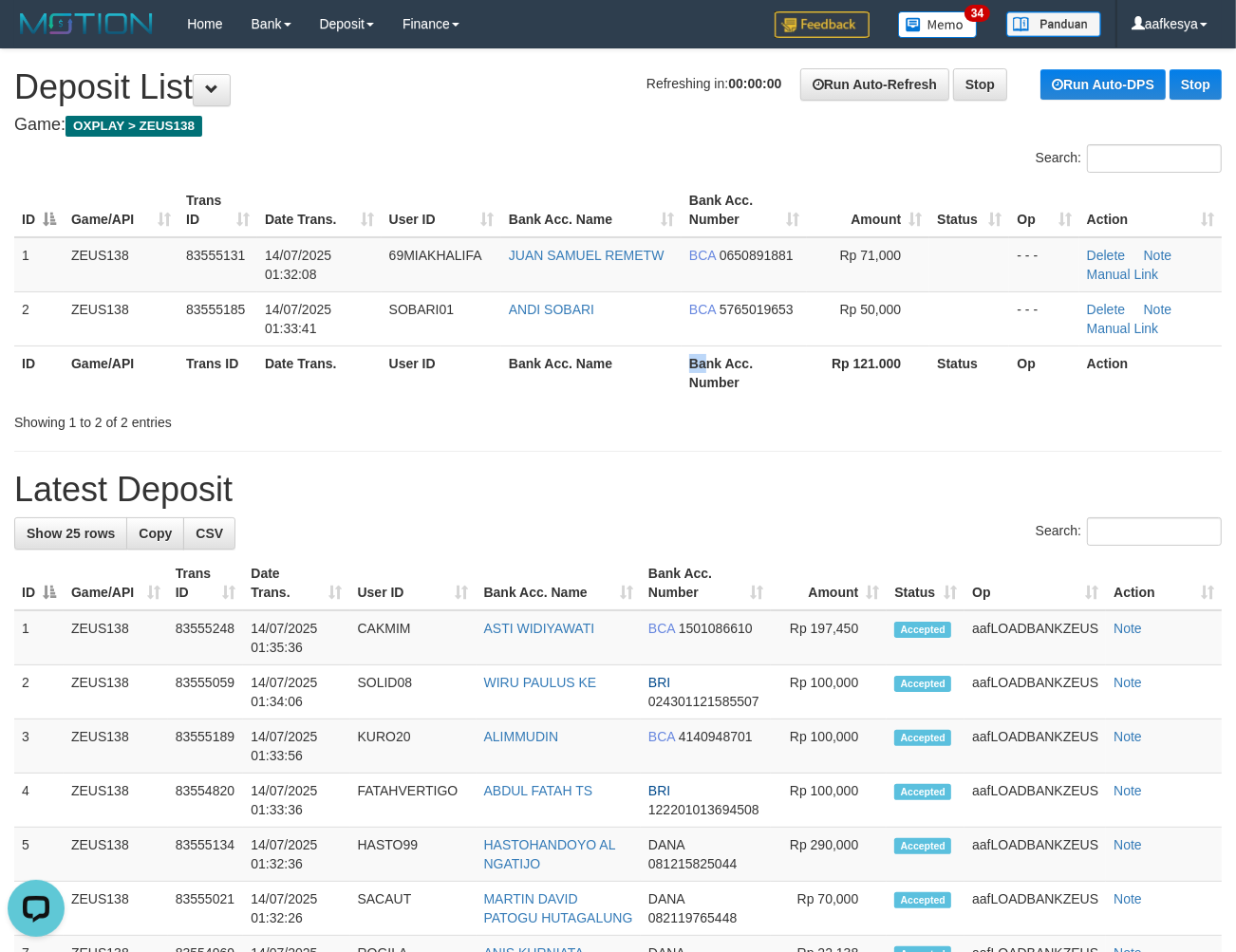 drag, startPoint x: 694, startPoint y: 361, endPoint x: 818, endPoint y: 370, distance: 124.32618 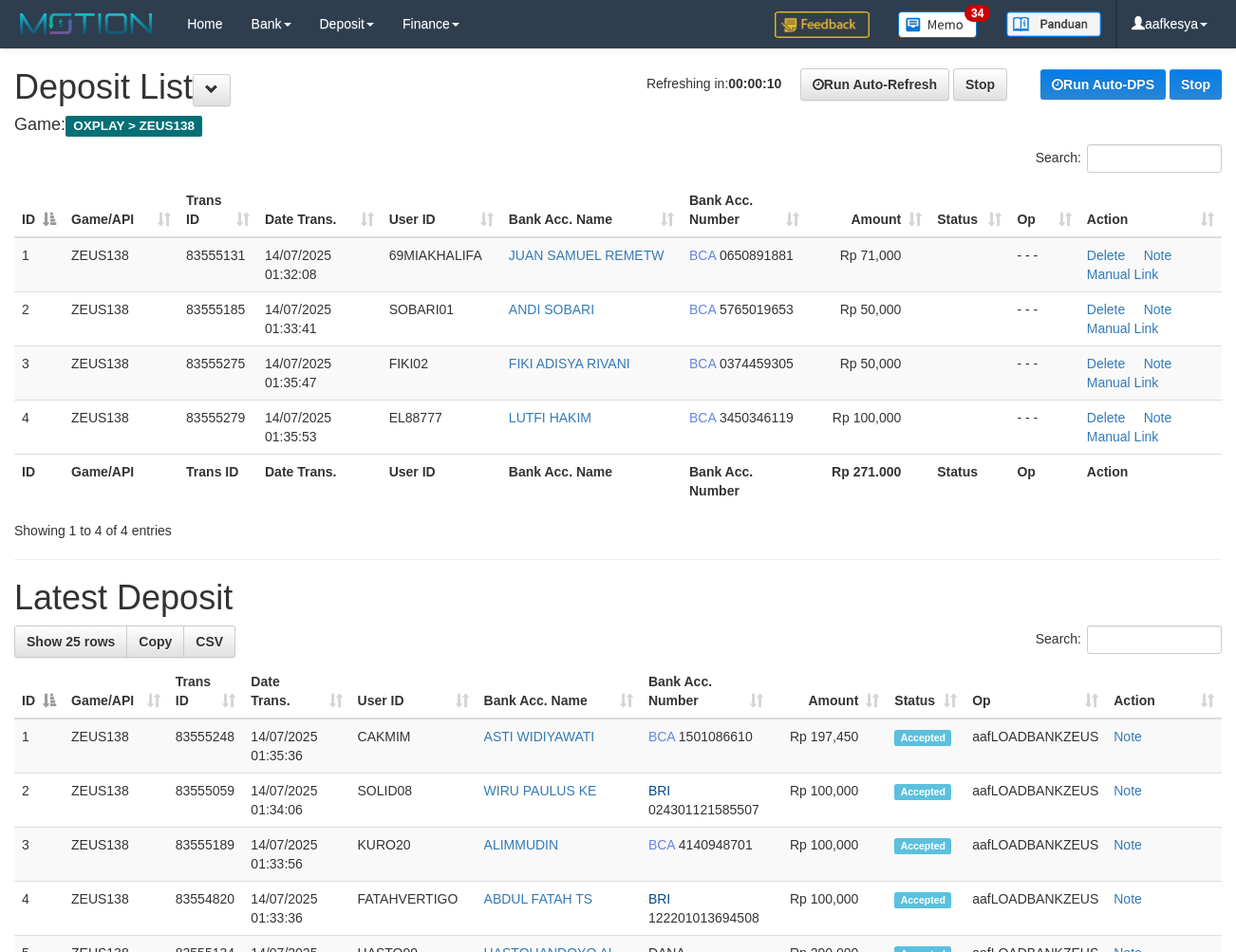 scroll, scrollTop: 0, scrollLeft: 0, axis: both 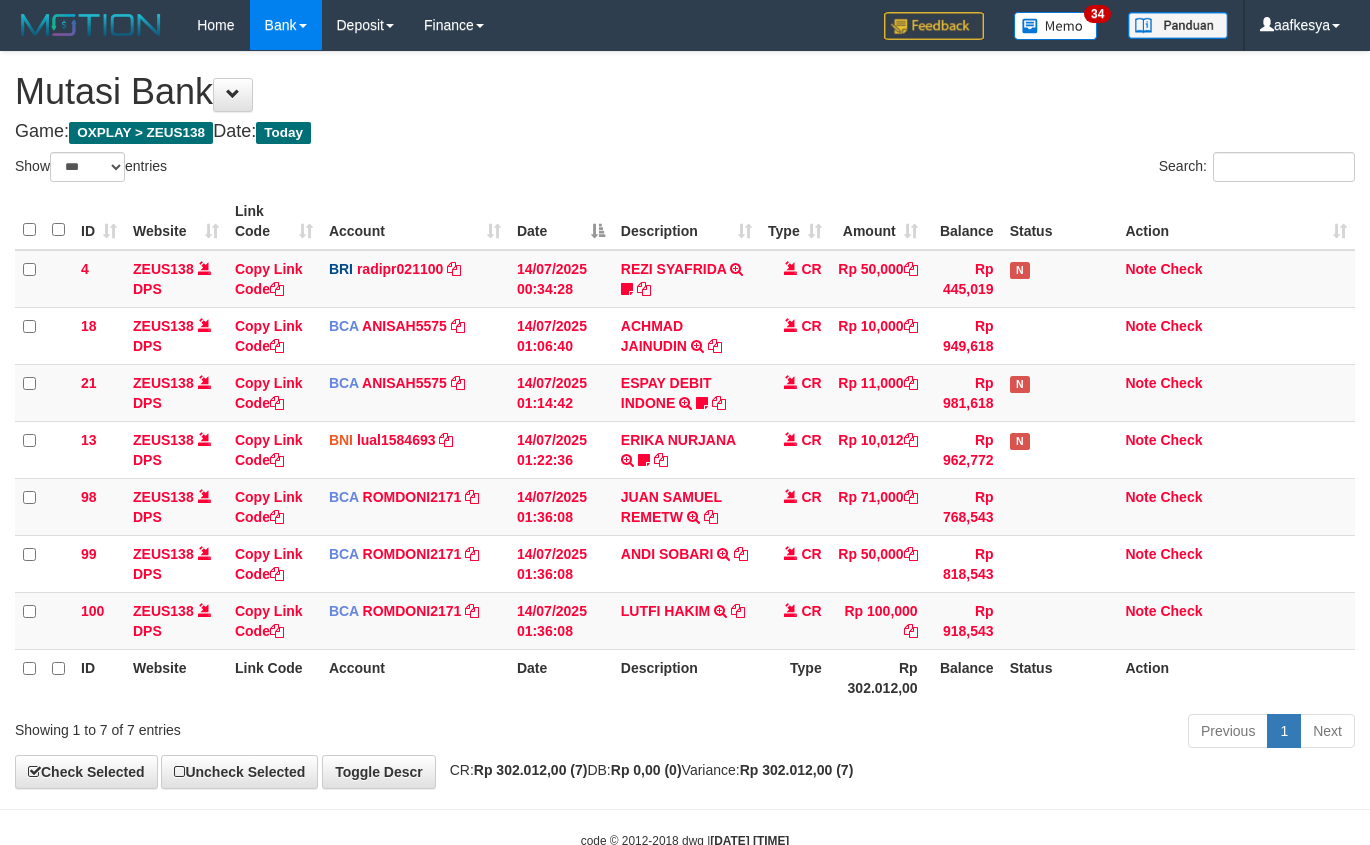 select on "***" 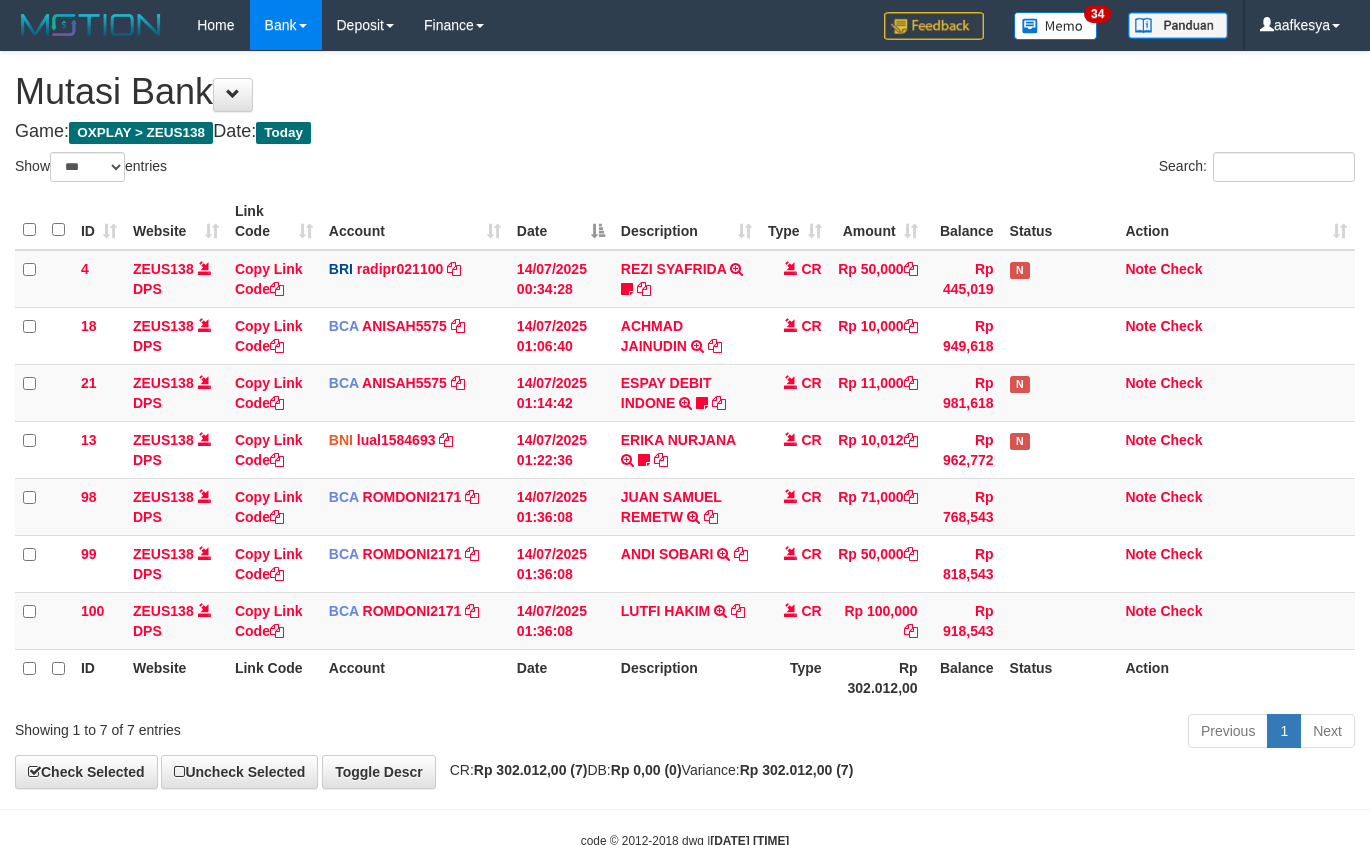 scroll, scrollTop: 0, scrollLeft: 0, axis: both 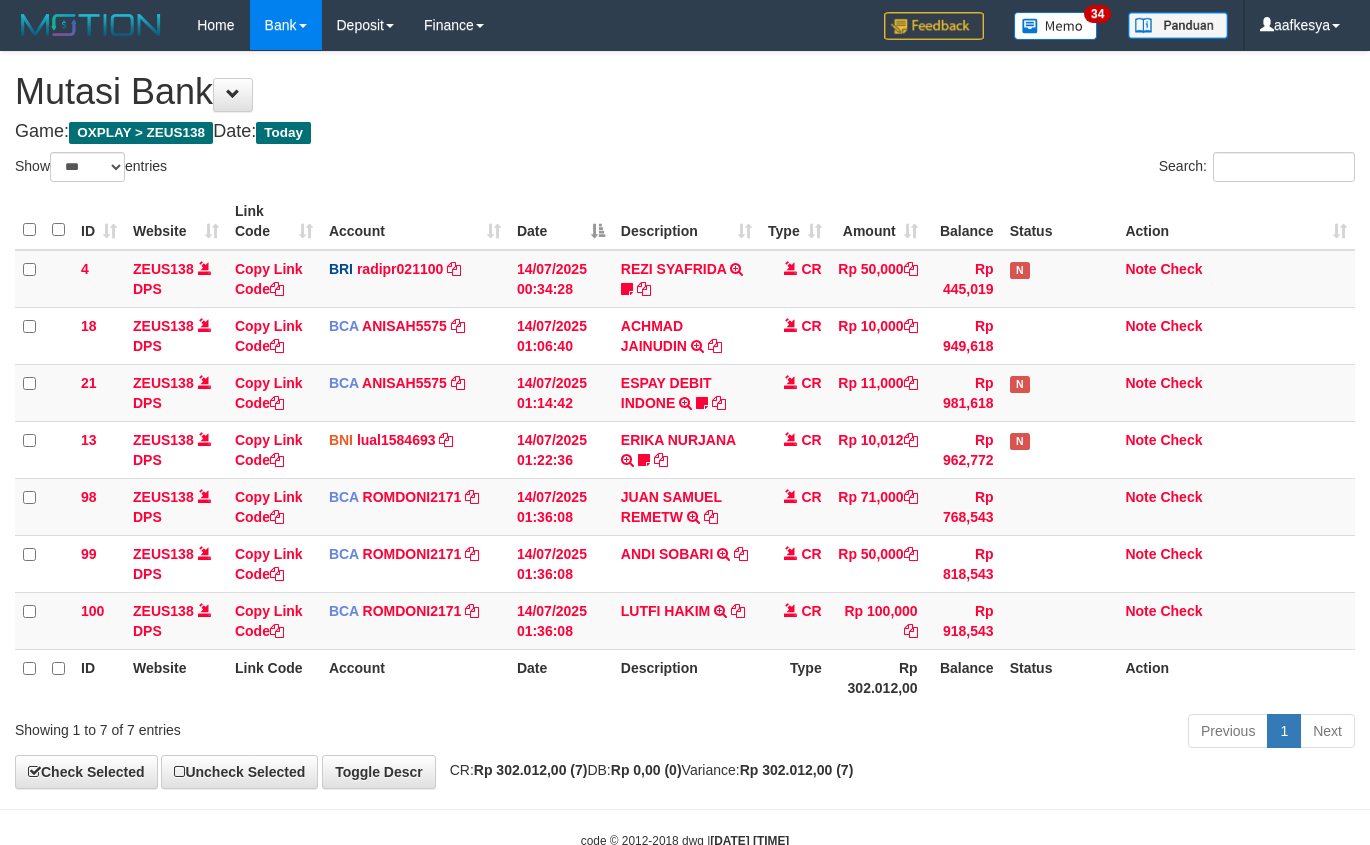 select on "***" 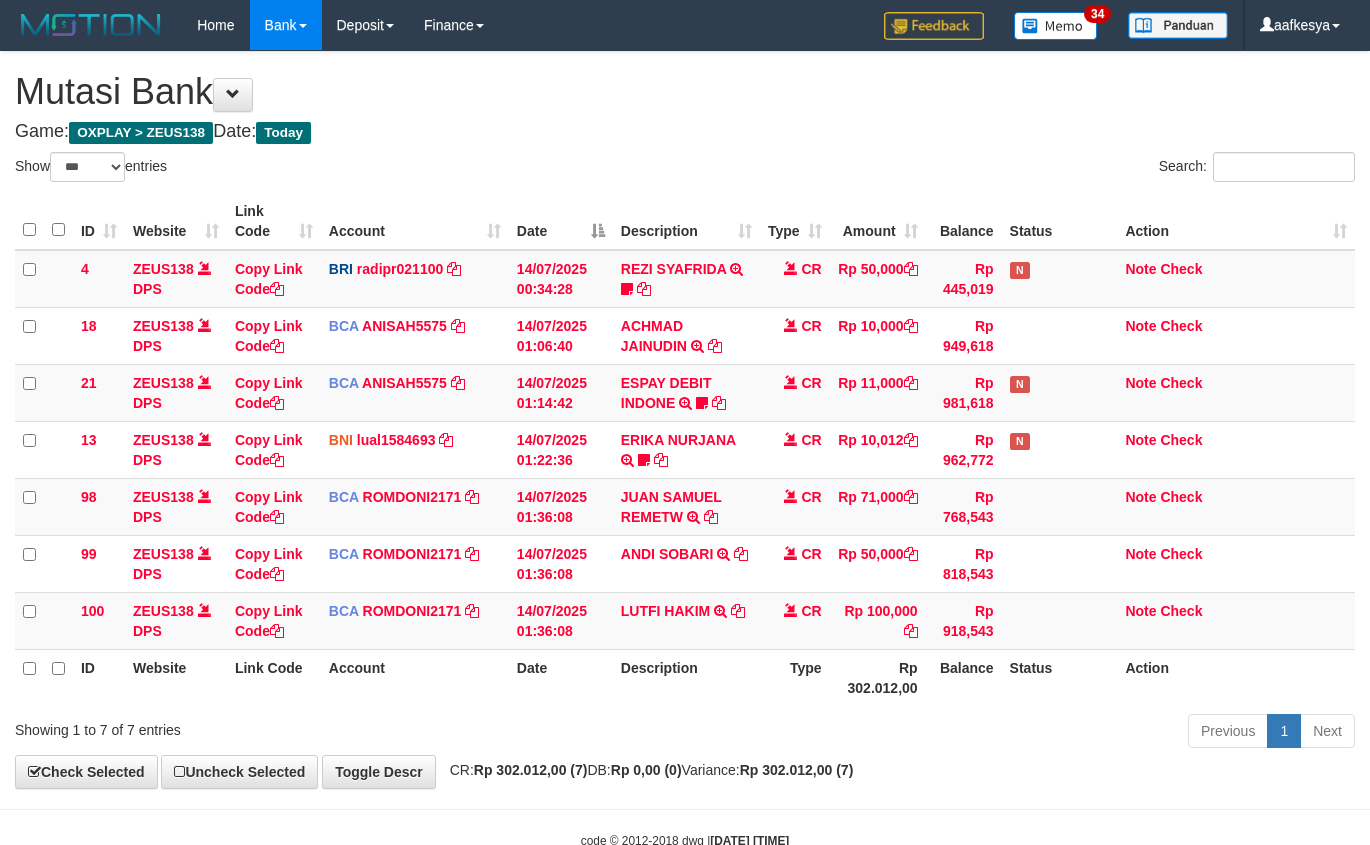 scroll, scrollTop: 0, scrollLeft: 0, axis: both 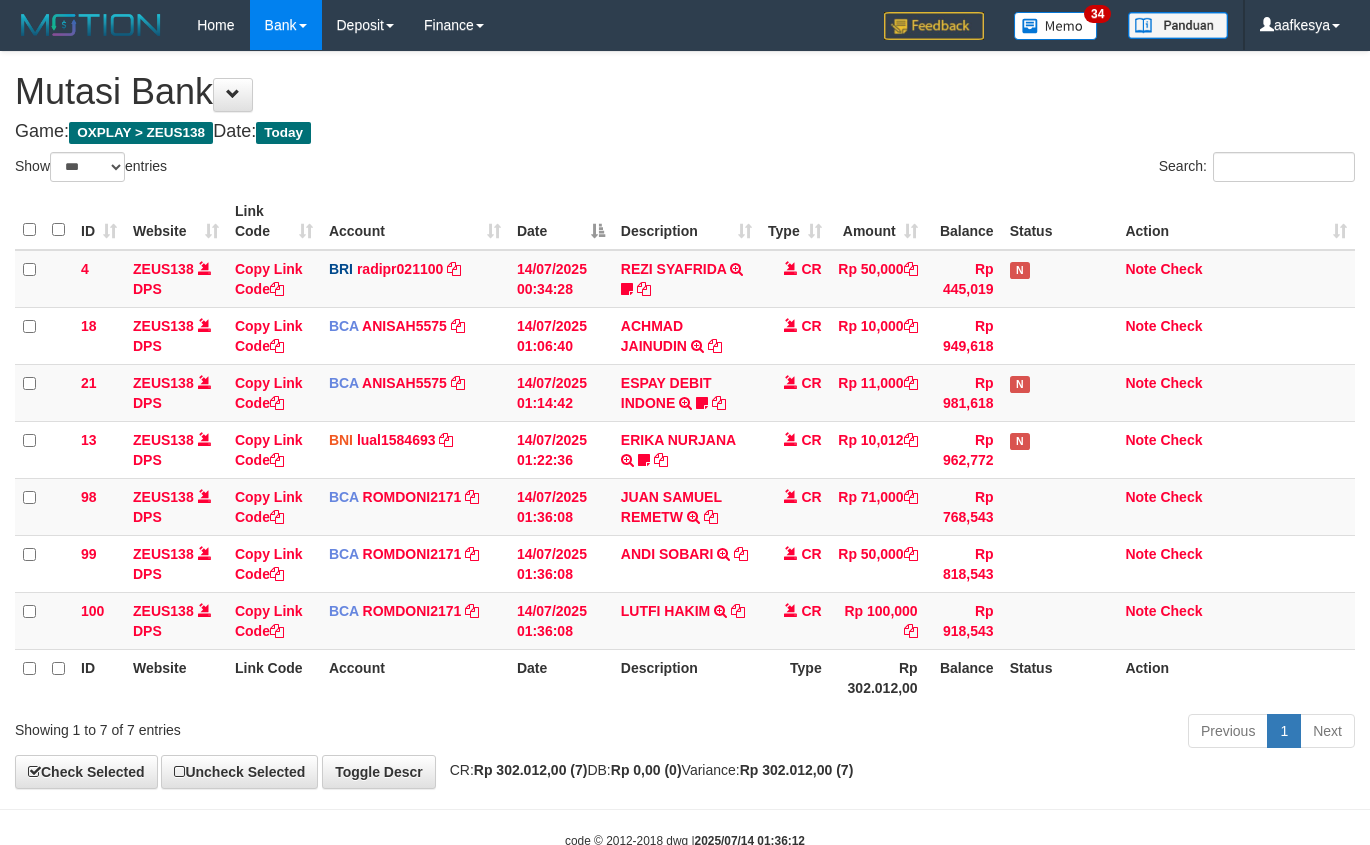 select on "***" 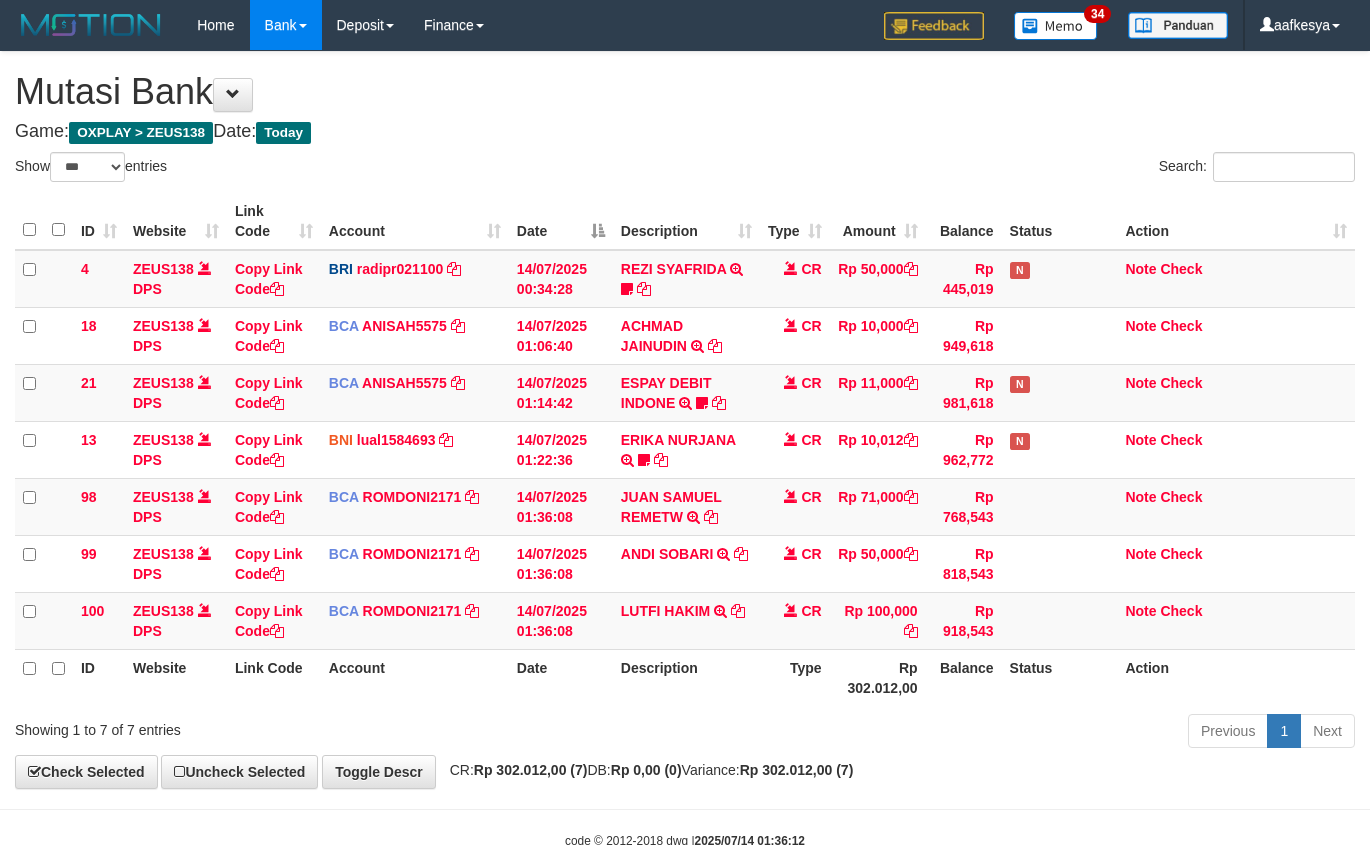 scroll, scrollTop: 0, scrollLeft: 0, axis: both 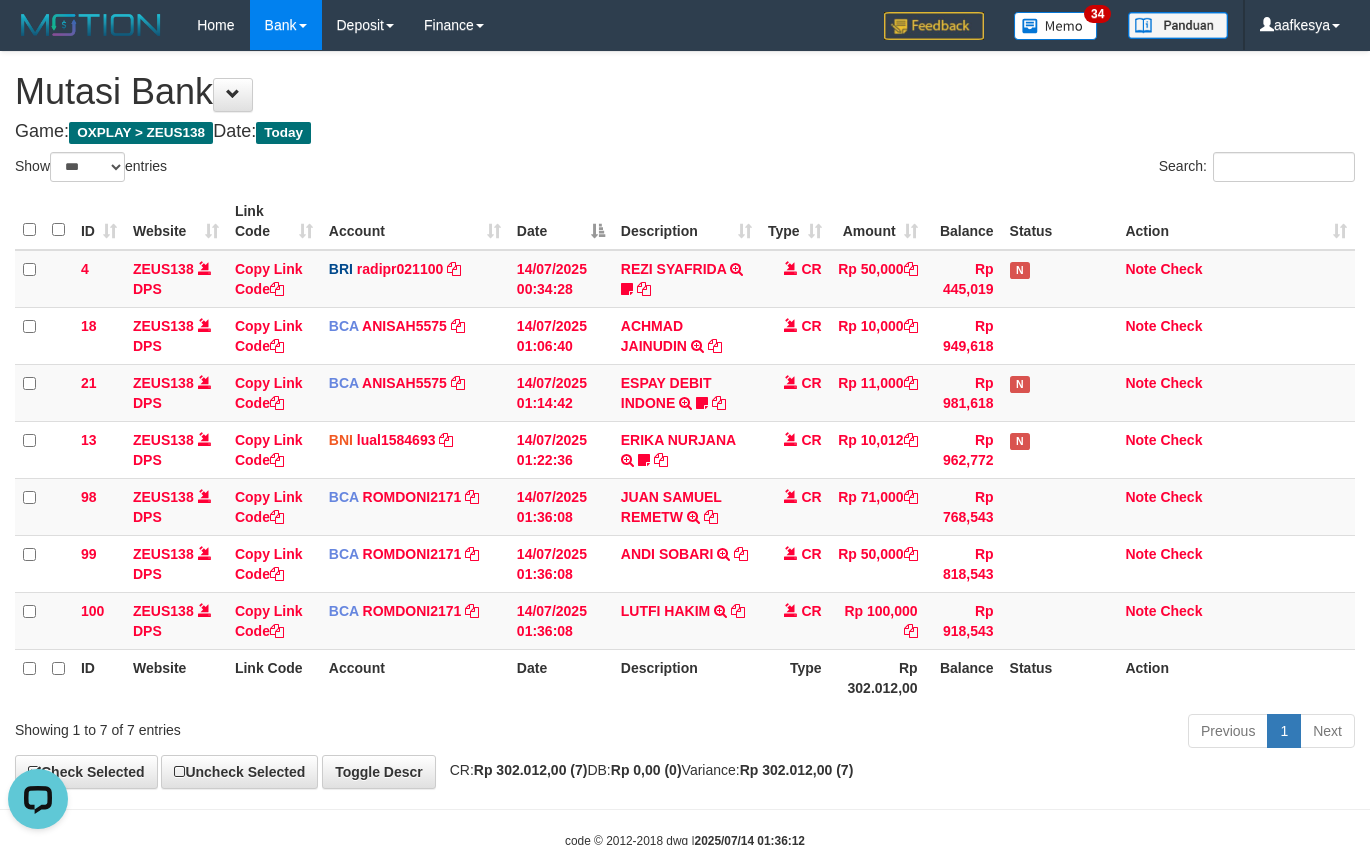 click on "**********" at bounding box center (685, 420) 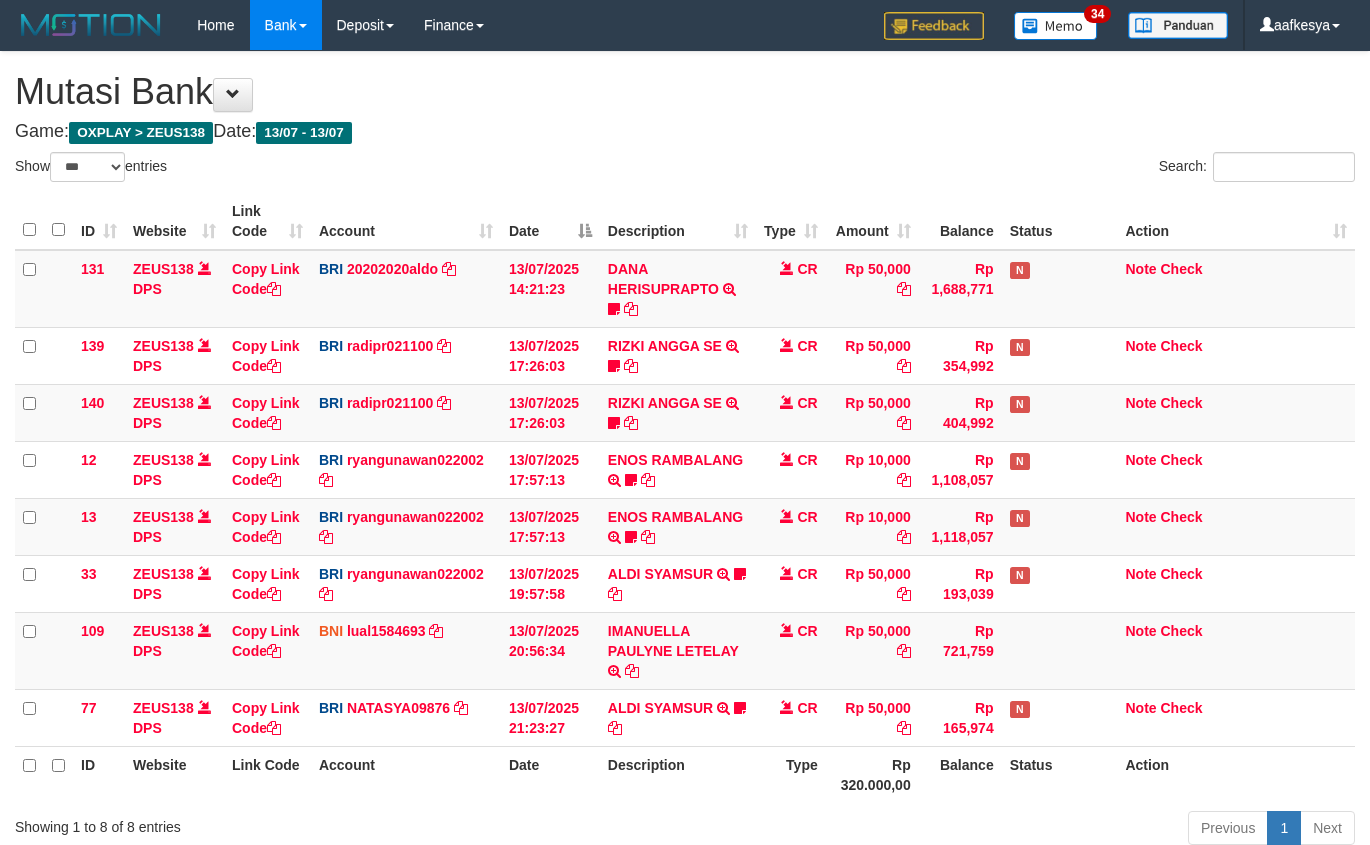 select on "***" 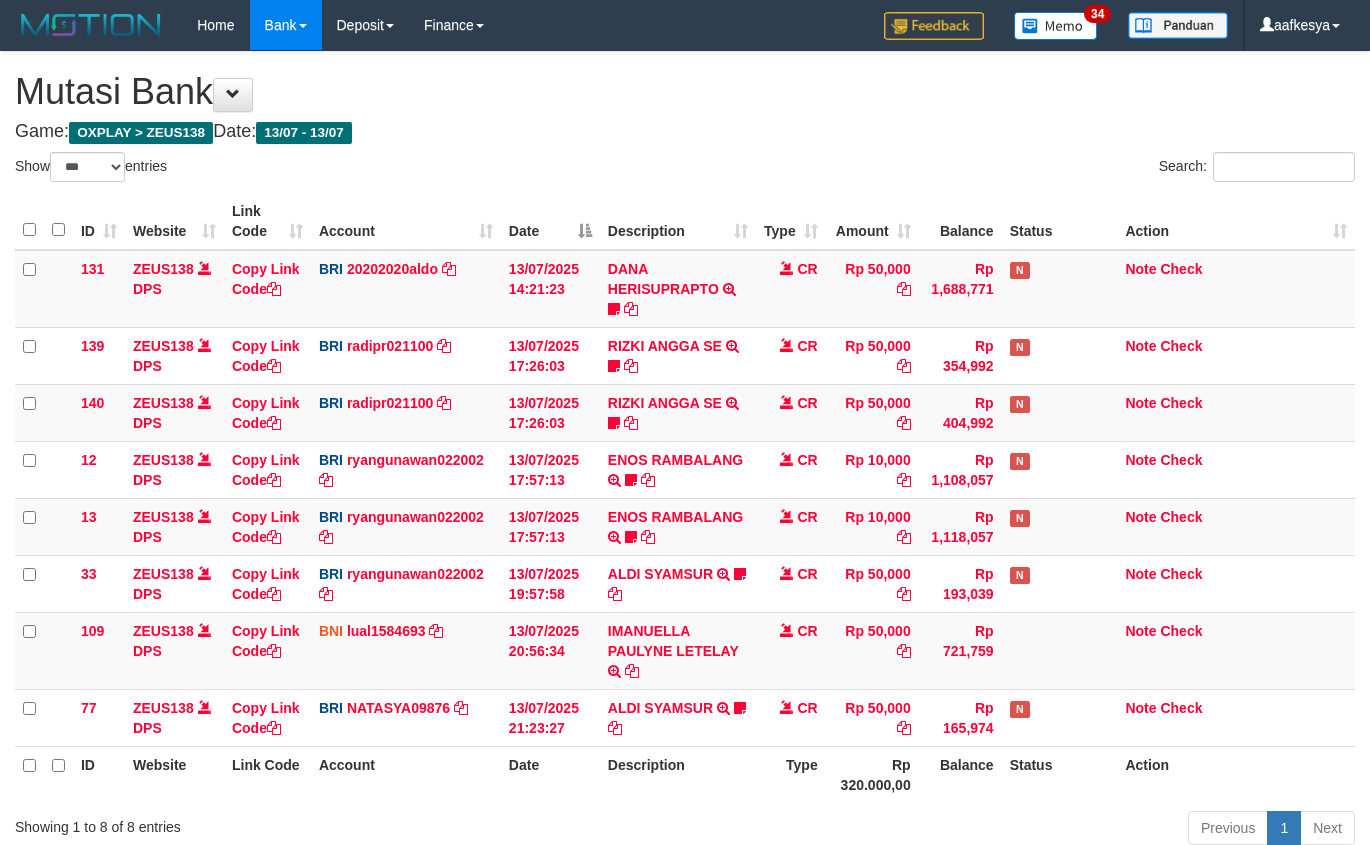 scroll, scrollTop: 147, scrollLeft: 0, axis: vertical 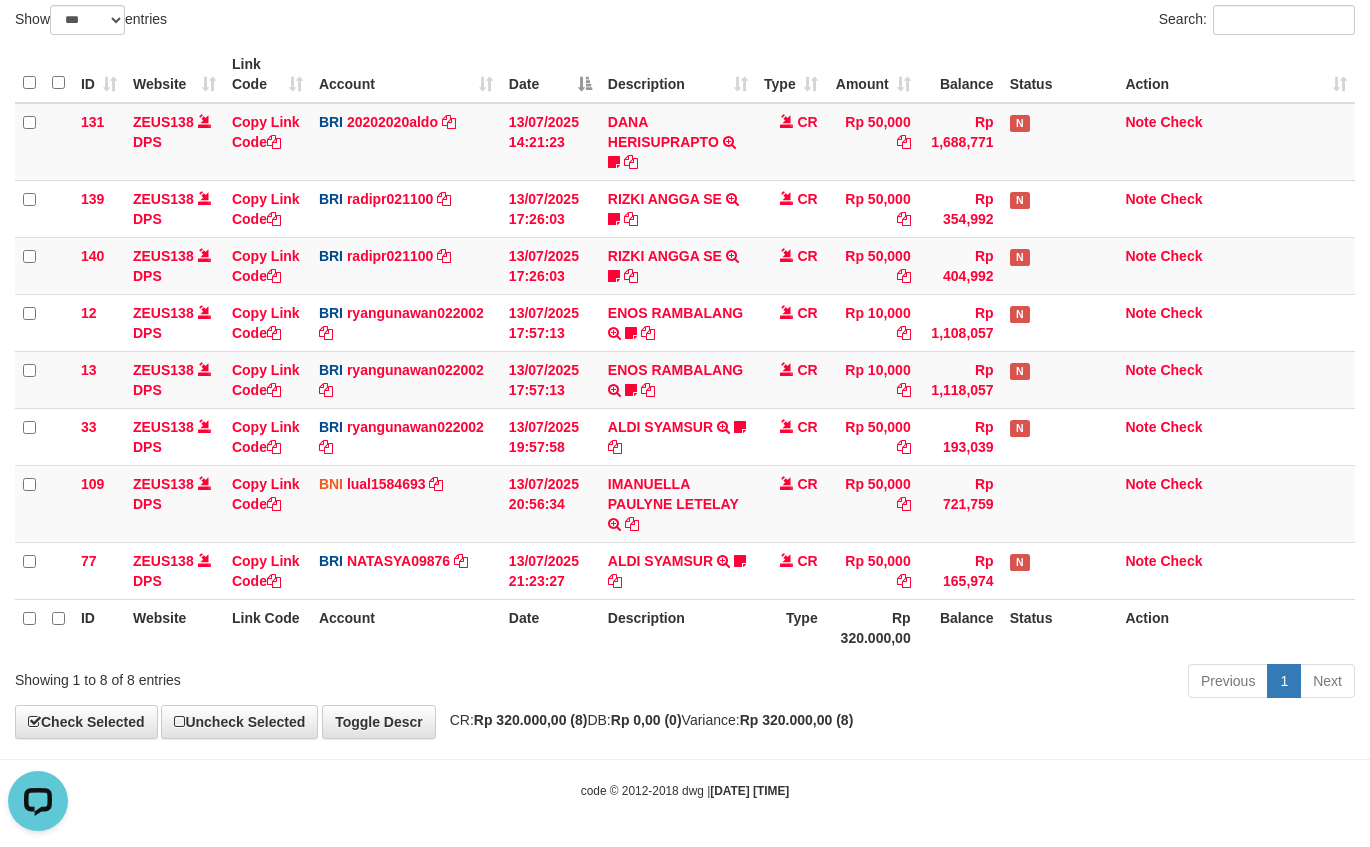 click on "Previous 1 Next" at bounding box center [970, 683] 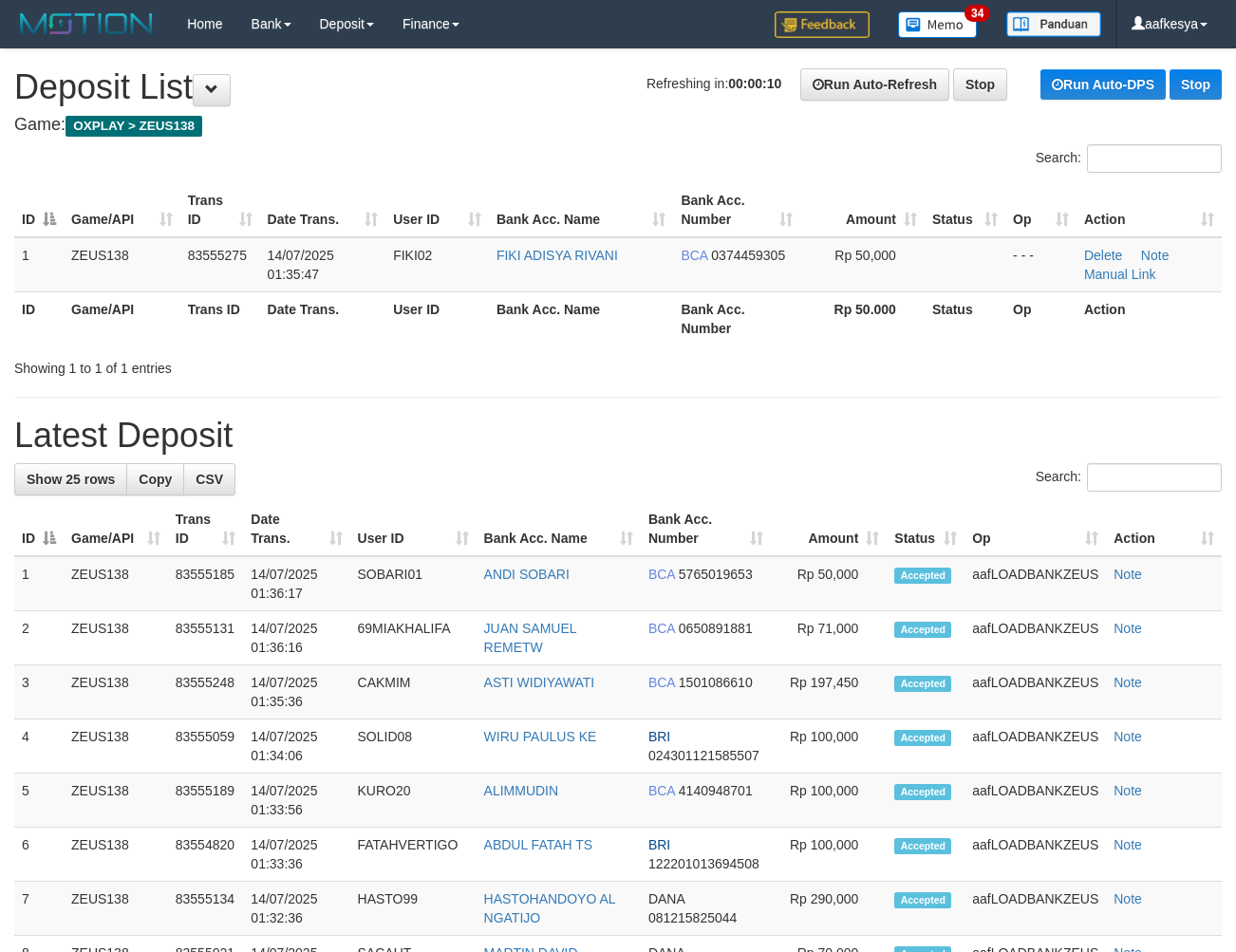 scroll, scrollTop: 0, scrollLeft: 0, axis: both 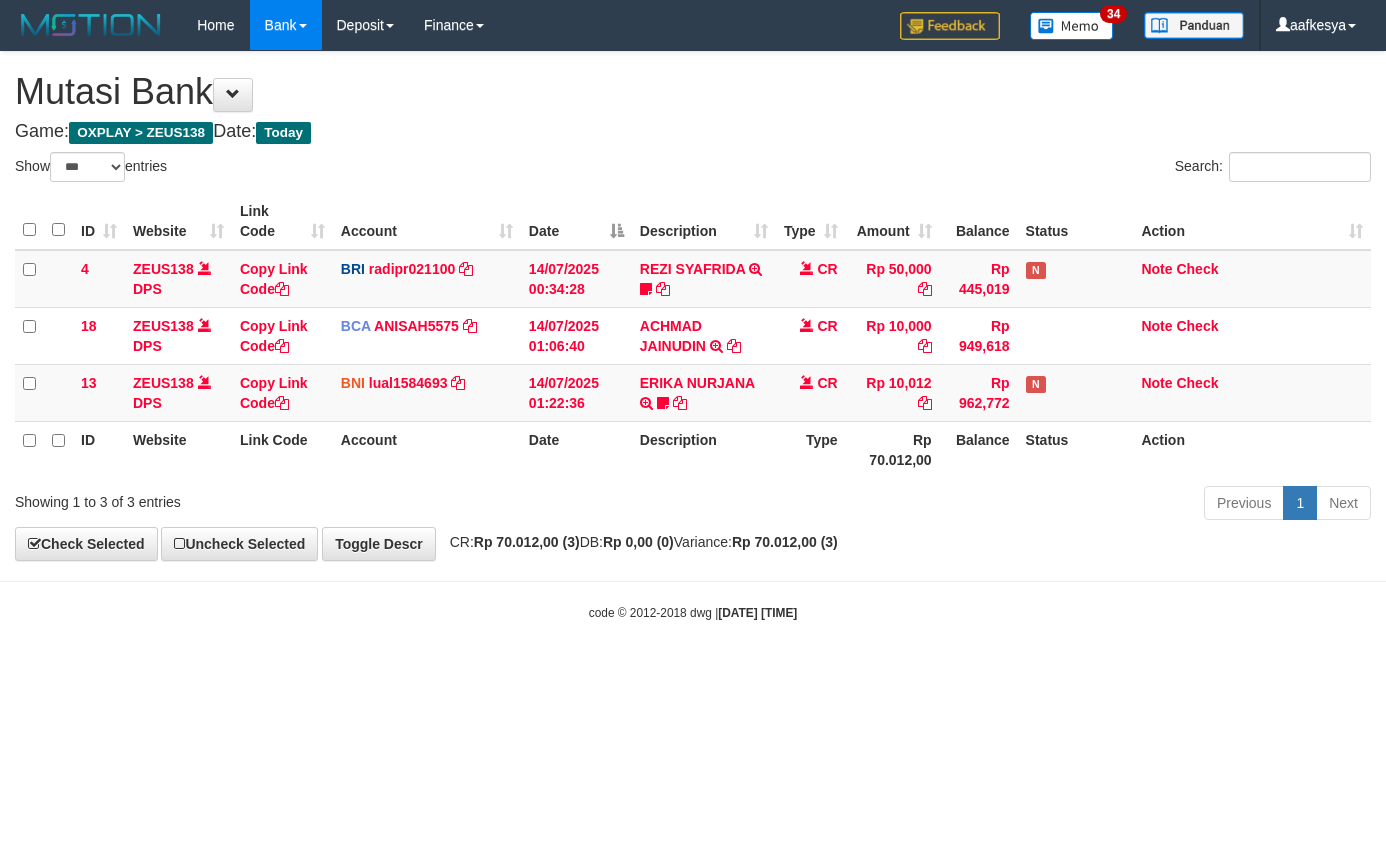 select on "***" 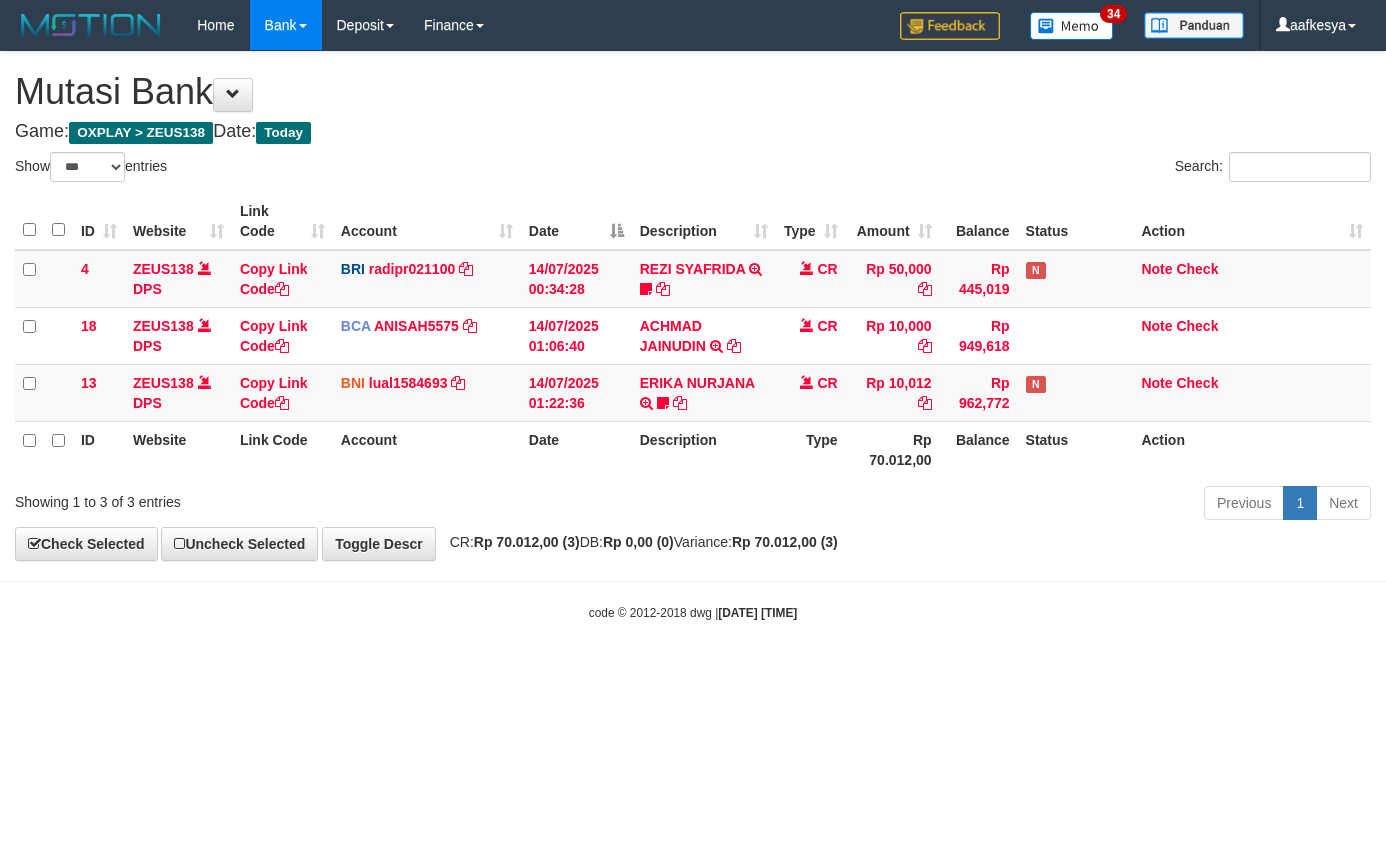 scroll, scrollTop: 0, scrollLeft: 0, axis: both 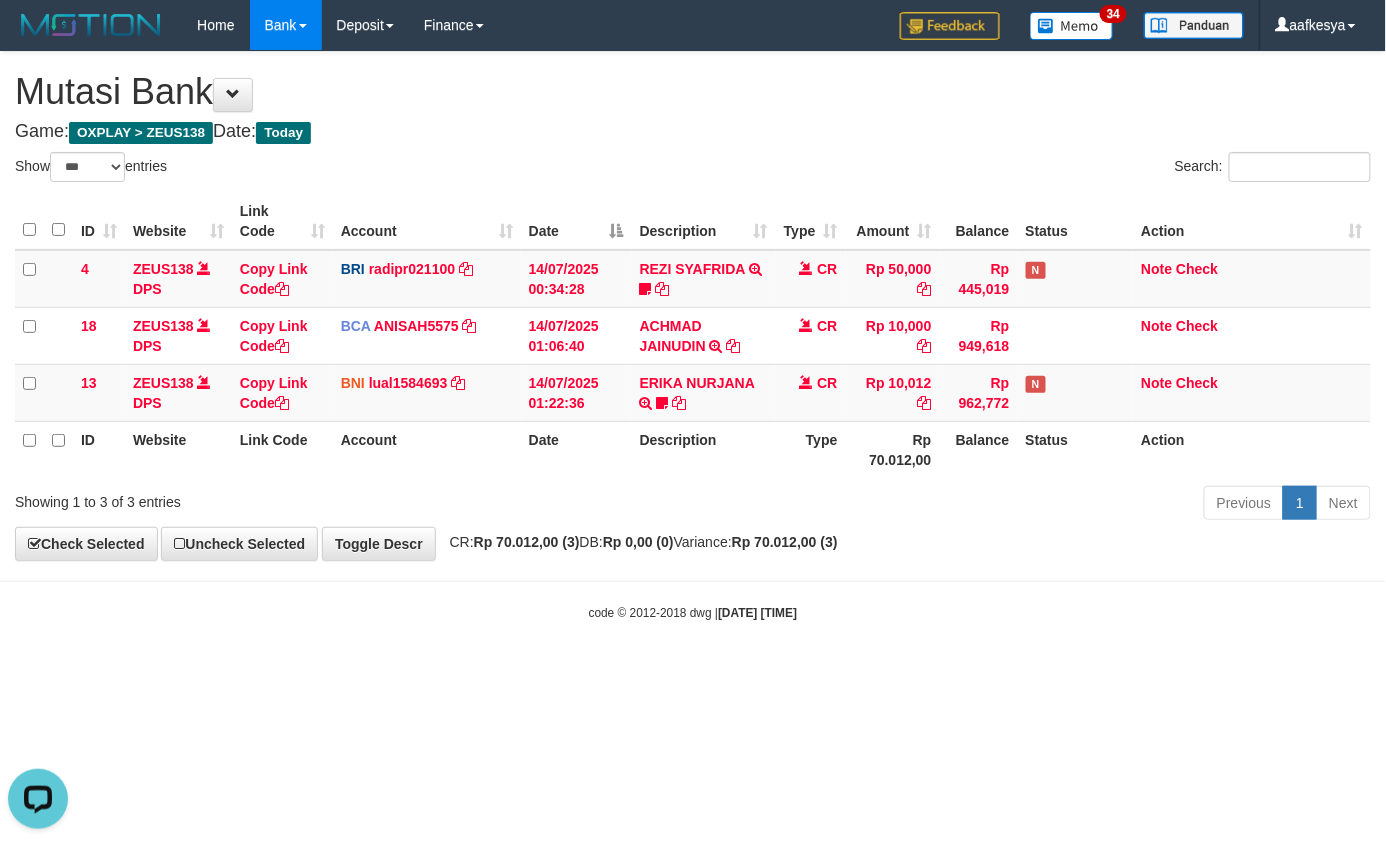 drag, startPoint x: 687, startPoint y: 147, endPoint x: 682, endPoint y: 158, distance: 12.083046 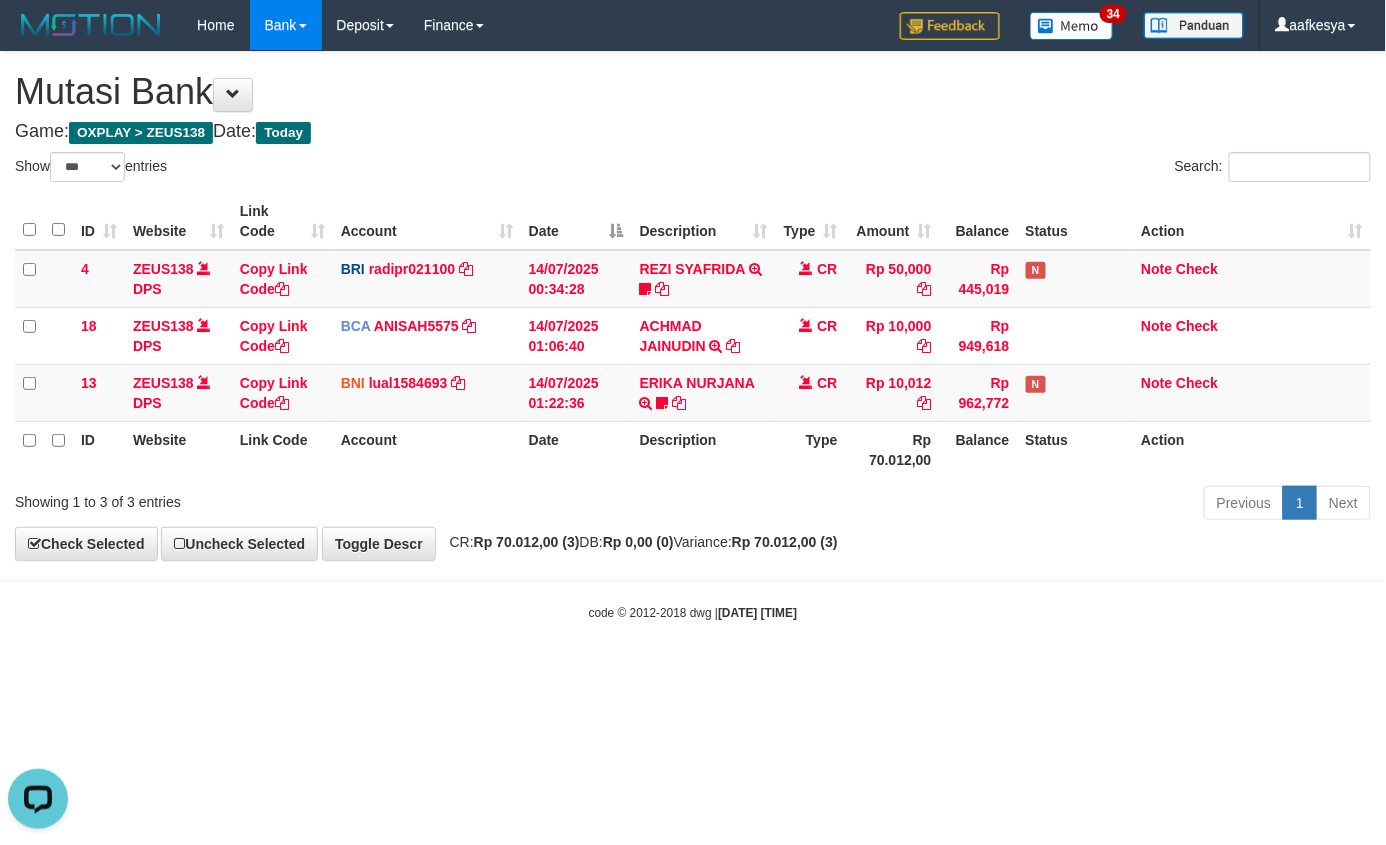 click on "Game:   OXPLAY > ZEUS138    				Date:  Today" at bounding box center [693, 132] 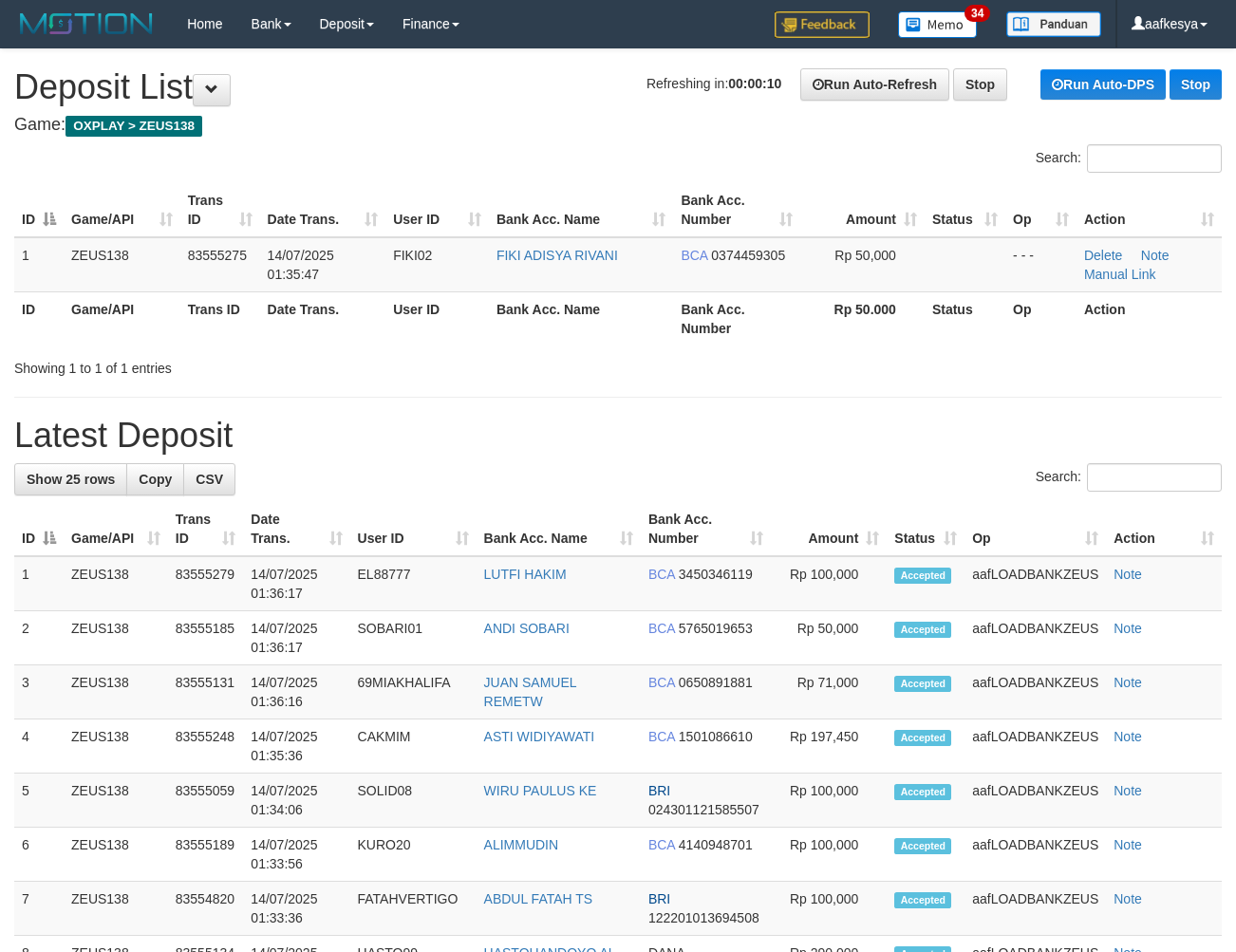 scroll, scrollTop: 0, scrollLeft: 0, axis: both 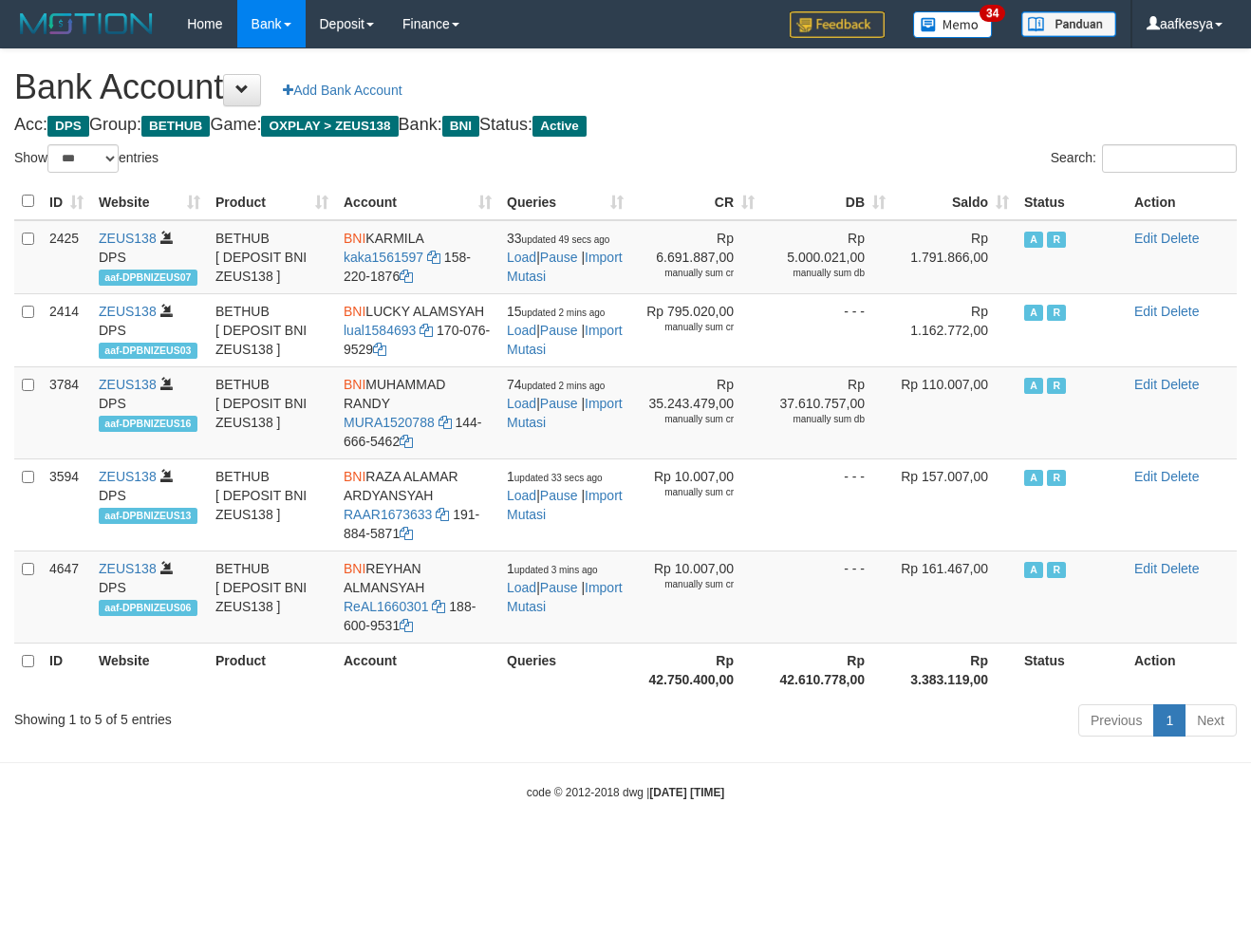 select on "***" 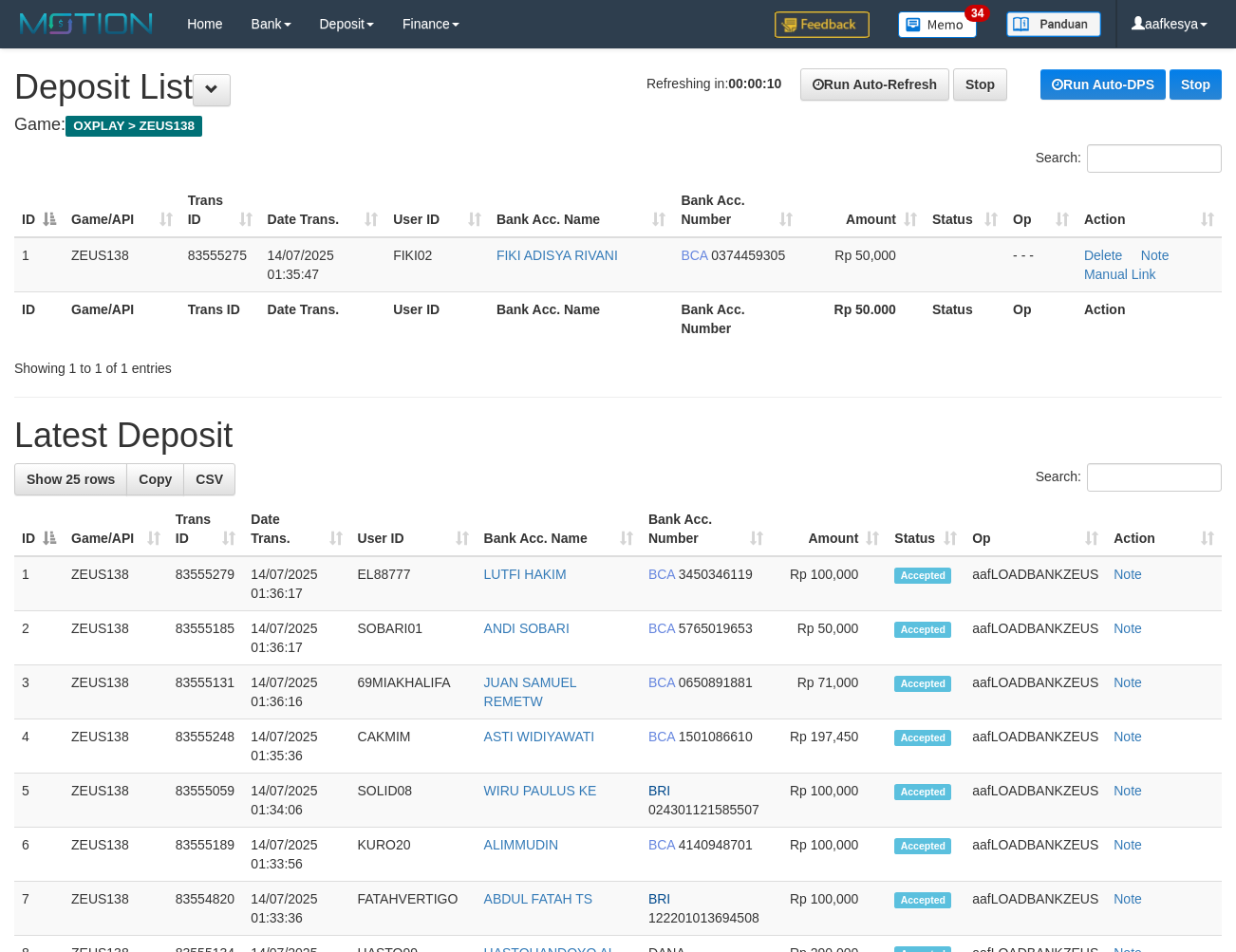 scroll, scrollTop: 0, scrollLeft: 0, axis: both 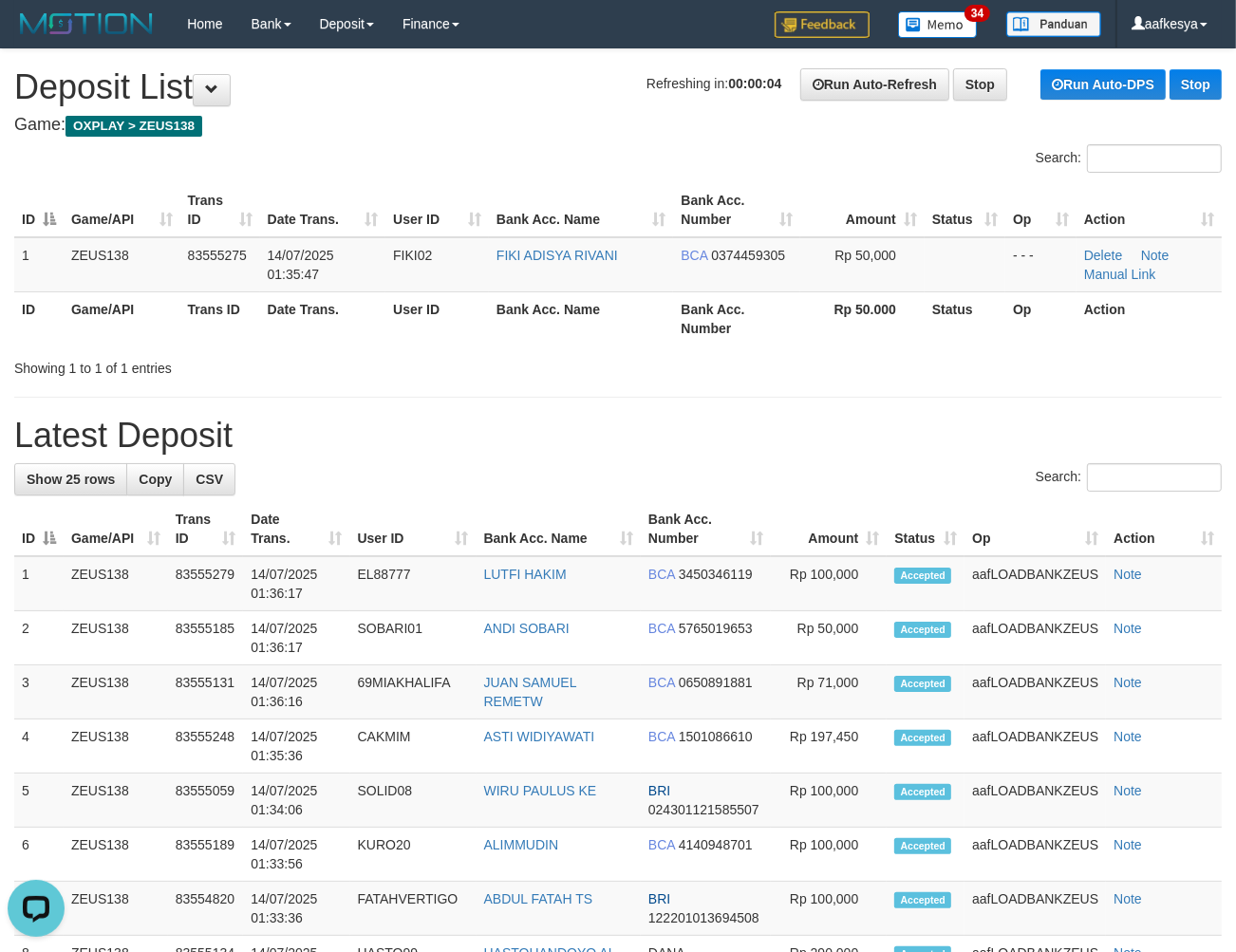 click on "Rp 50.000" at bounding box center [862, 318] 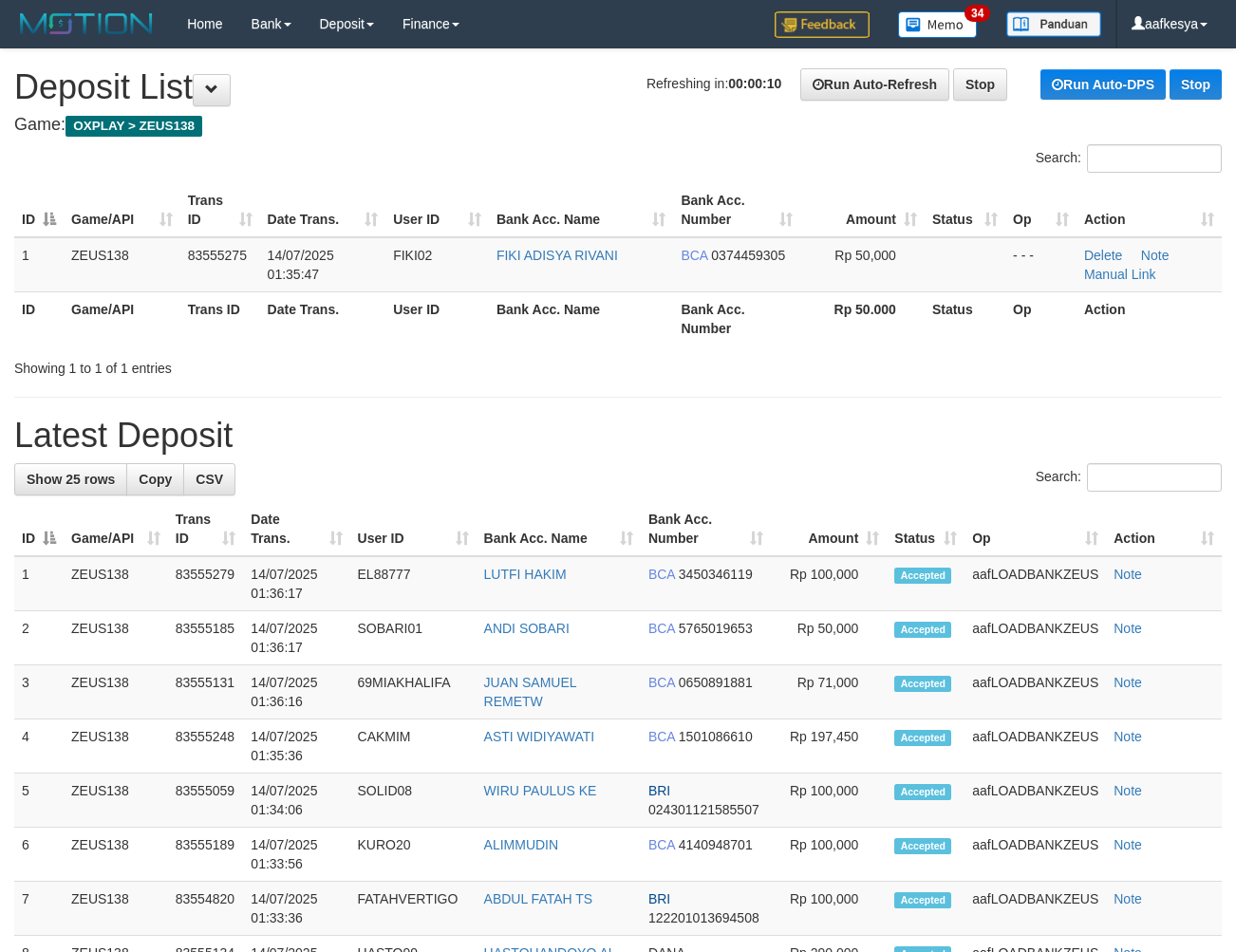 scroll, scrollTop: 0, scrollLeft: 0, axis: both 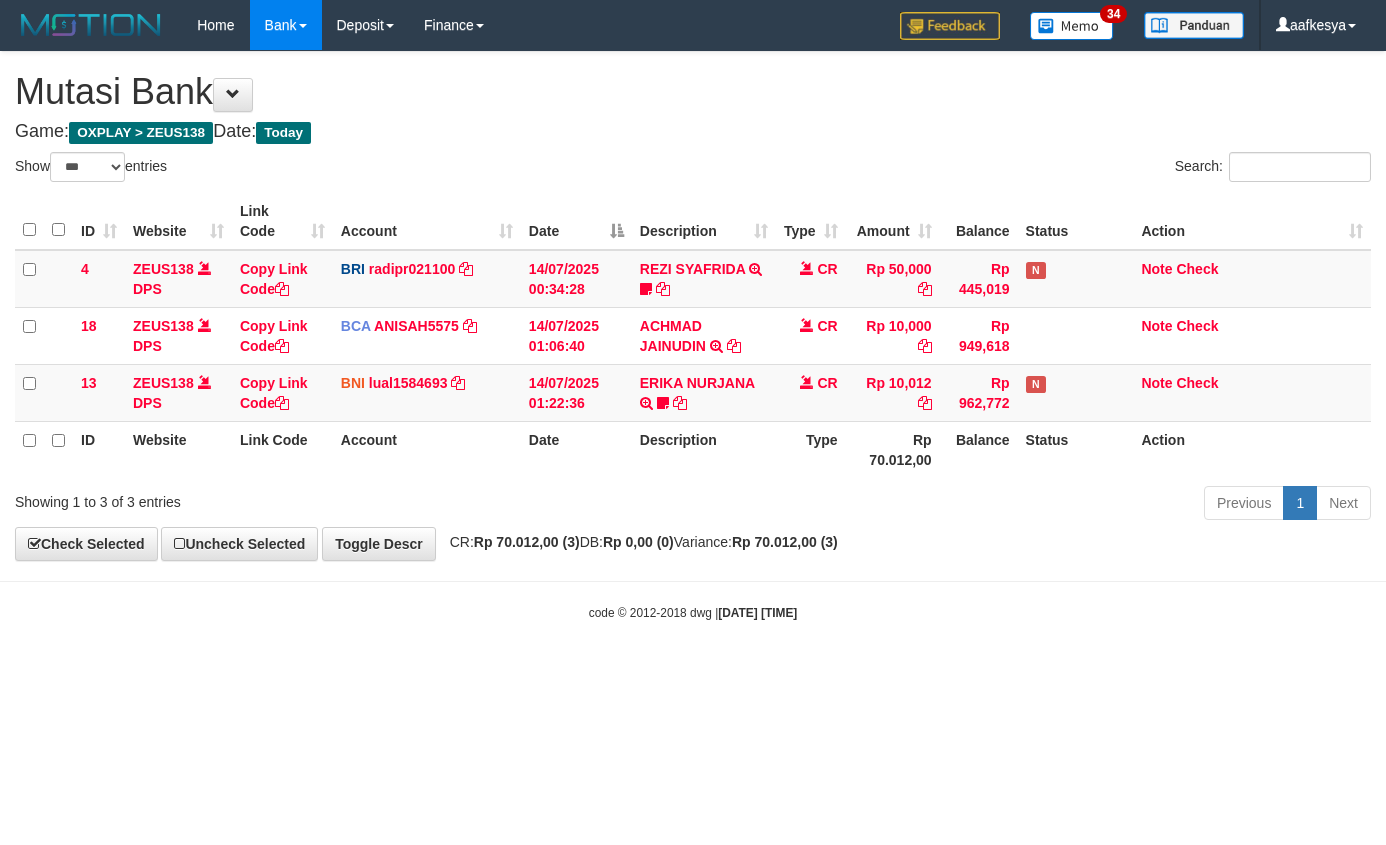 select on "***" 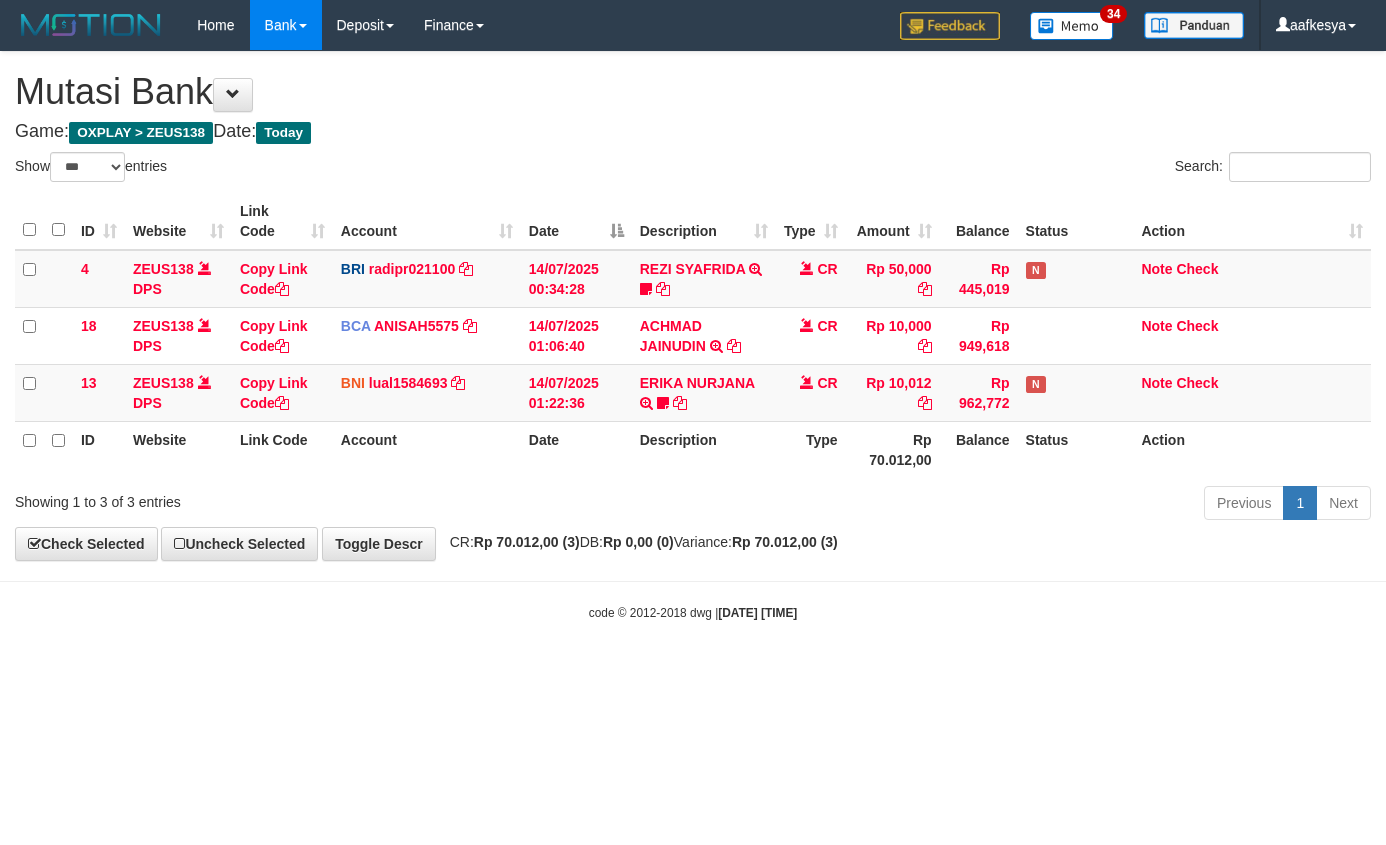 scroll, scrollTop: 0, scrollLeft: 0, axis: both 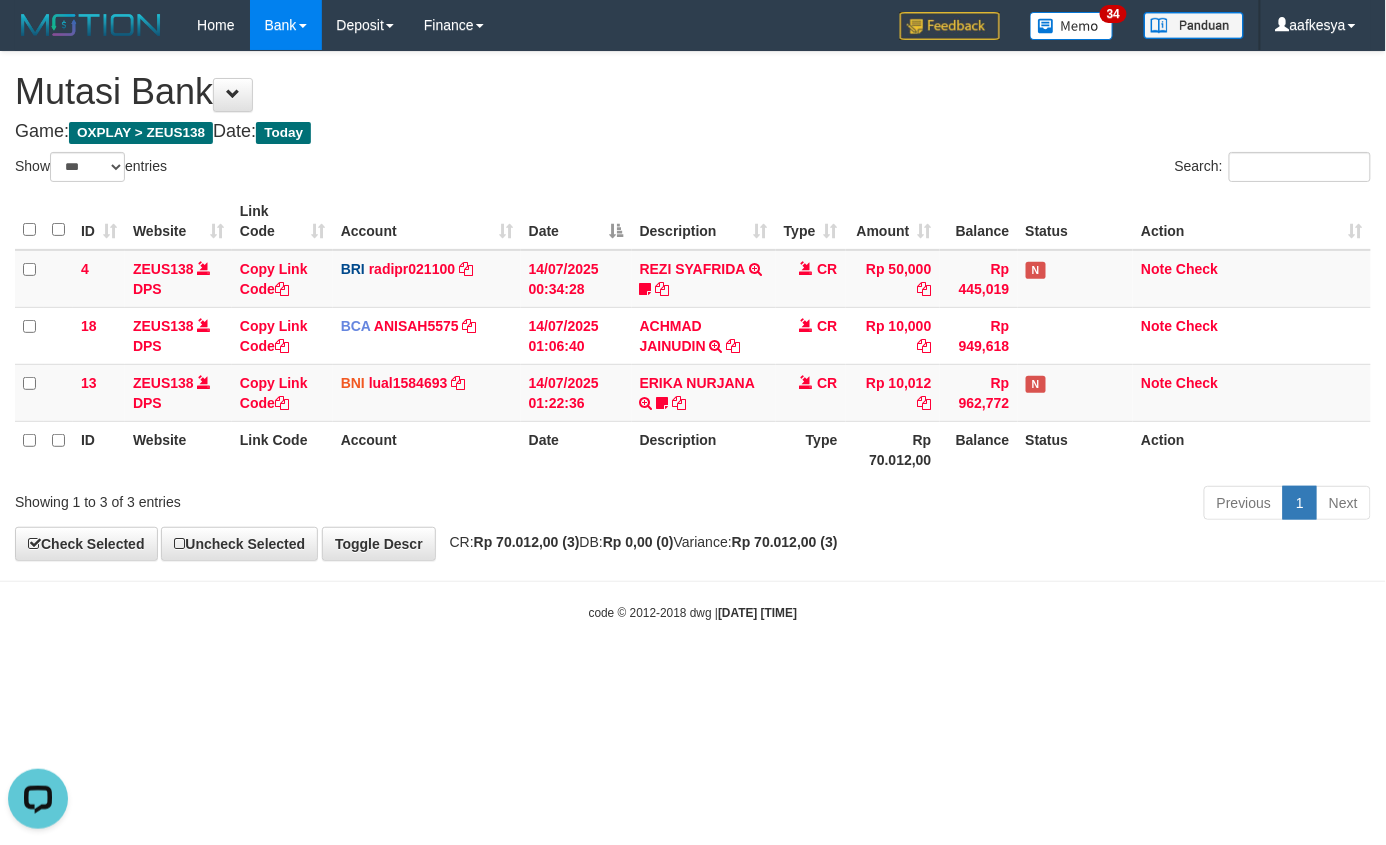 click on "Toggle navigation
Home
Bank
Account List
Load
By Website
Group
[OXPLAY]													ZEUS138
By Load Group (DPS)
Sync" at bounding box center [693, 336] 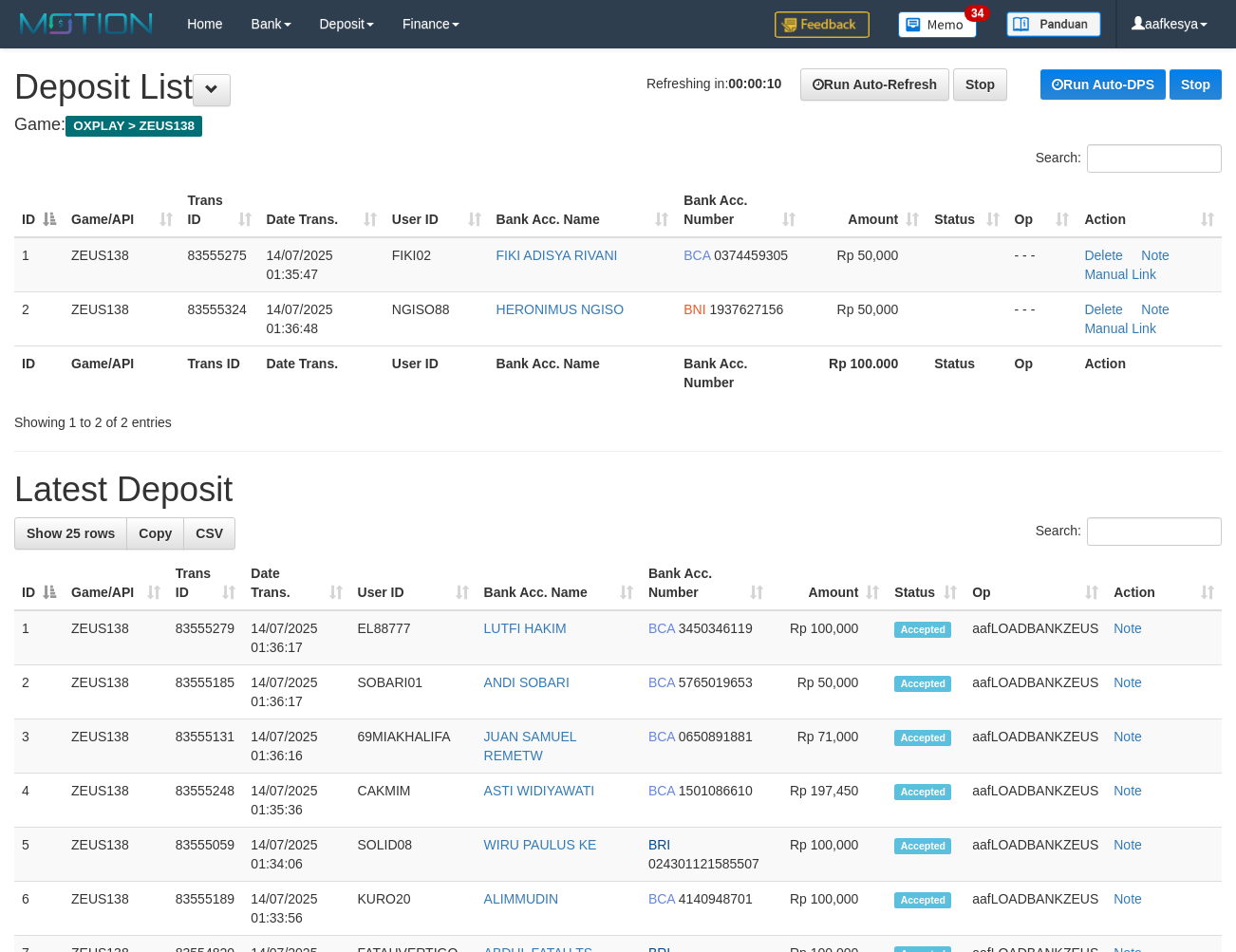 scroll, scrollTop: 0, scrollLeft: 0, axis: both 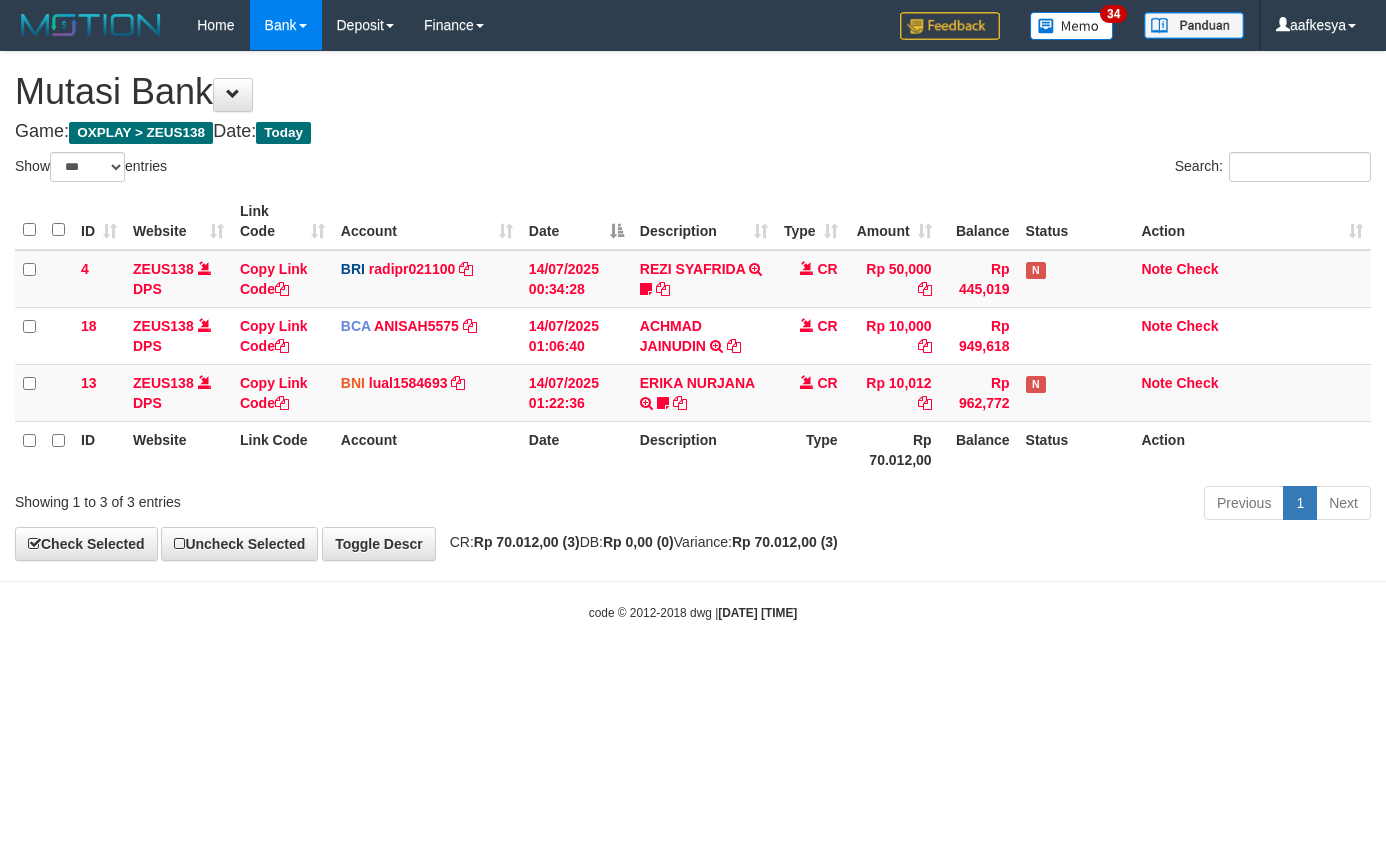 select on "***" 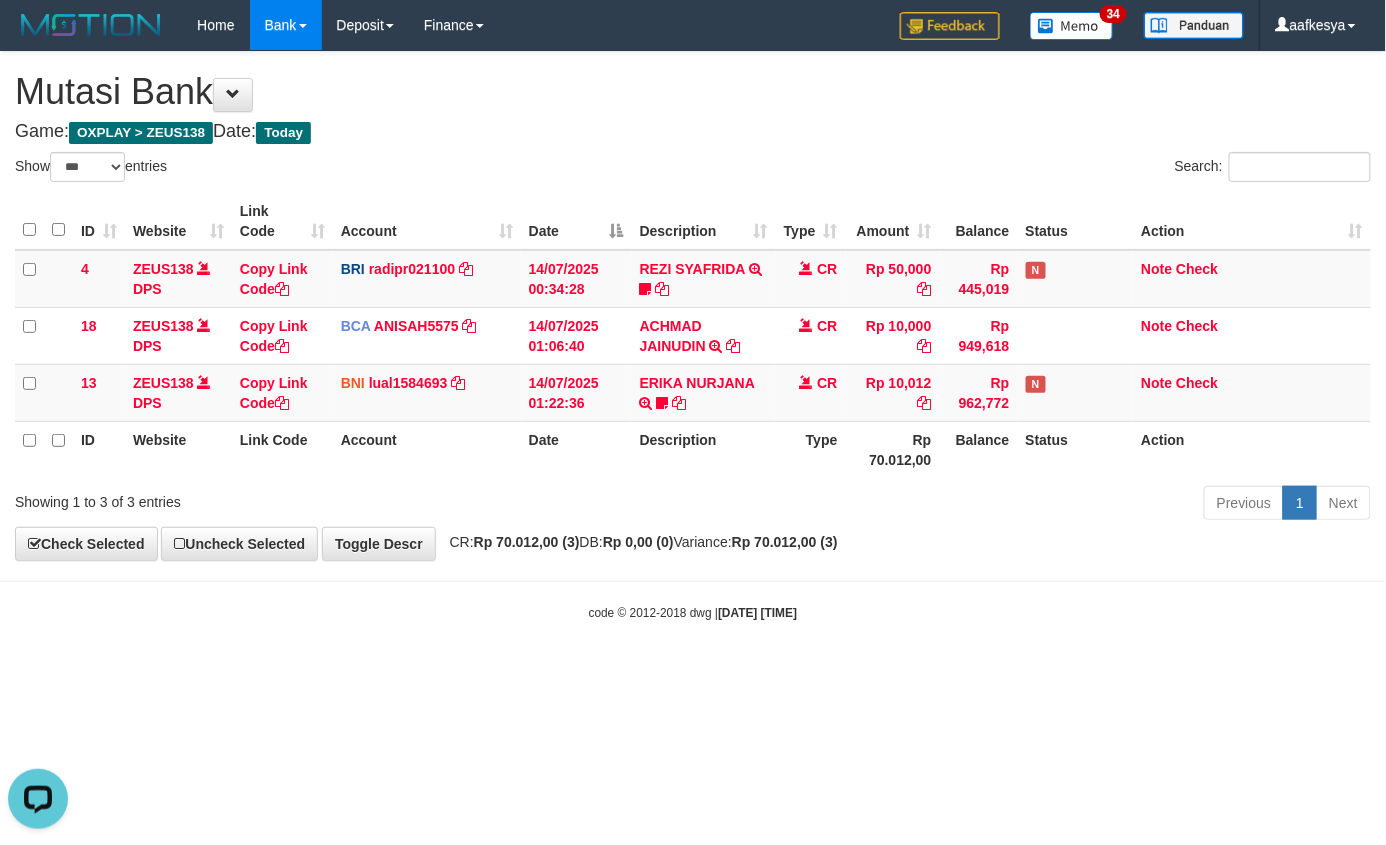 scroll, scrollTop: 0, scrollLeft: 0, axis: both 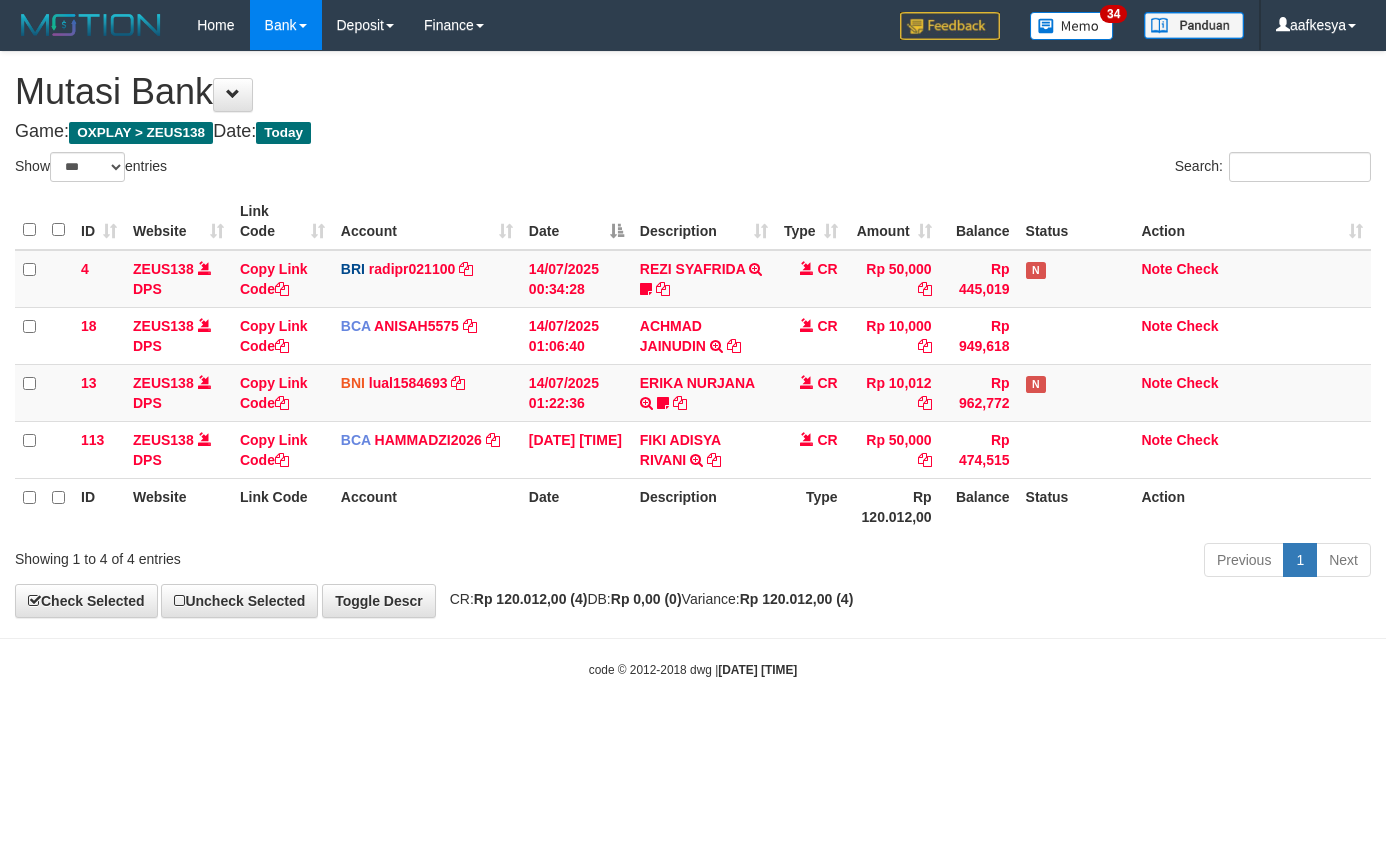 select on "***" 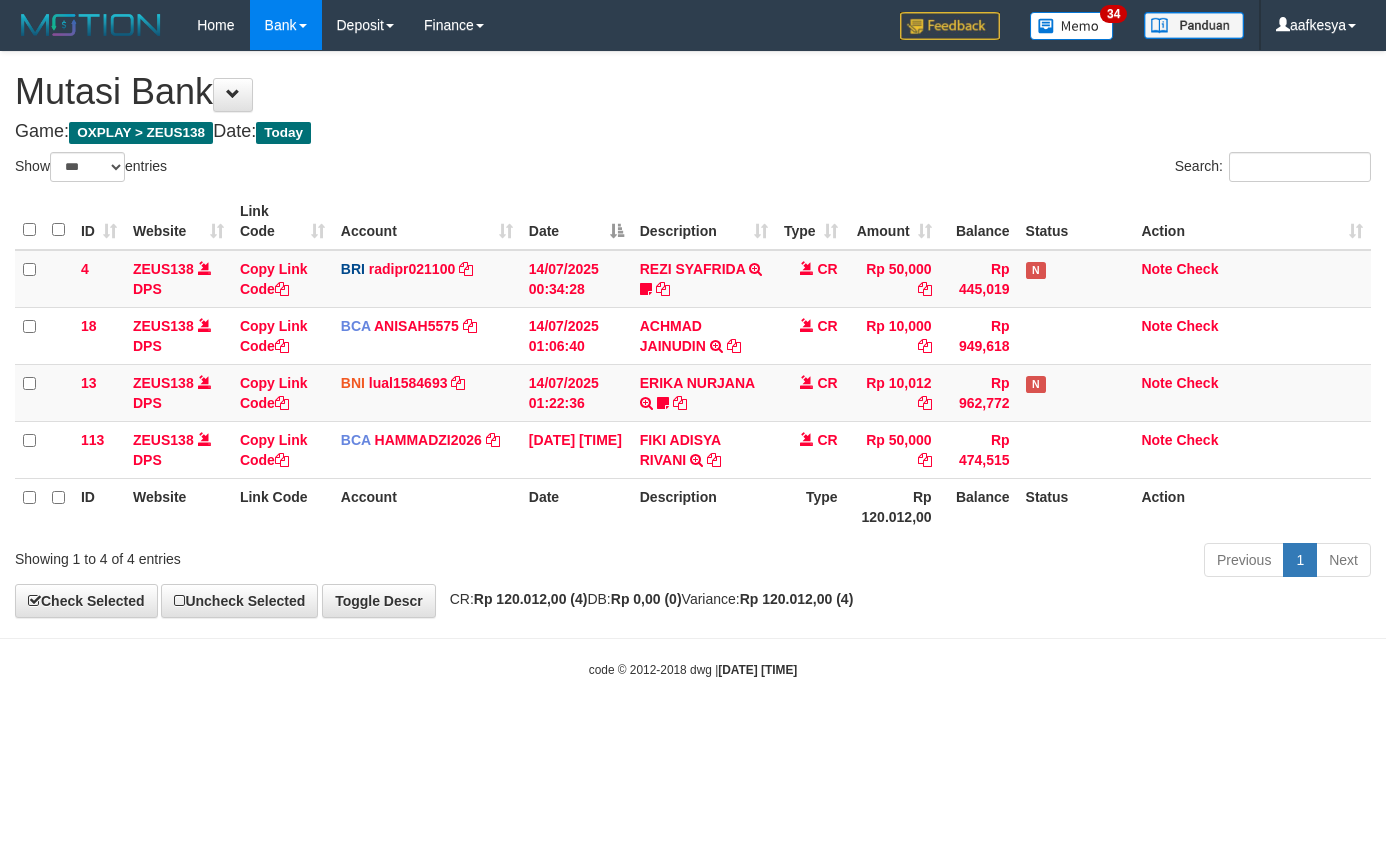 scroll, scrollTop: 0, scrollLeft: 0, axis: both 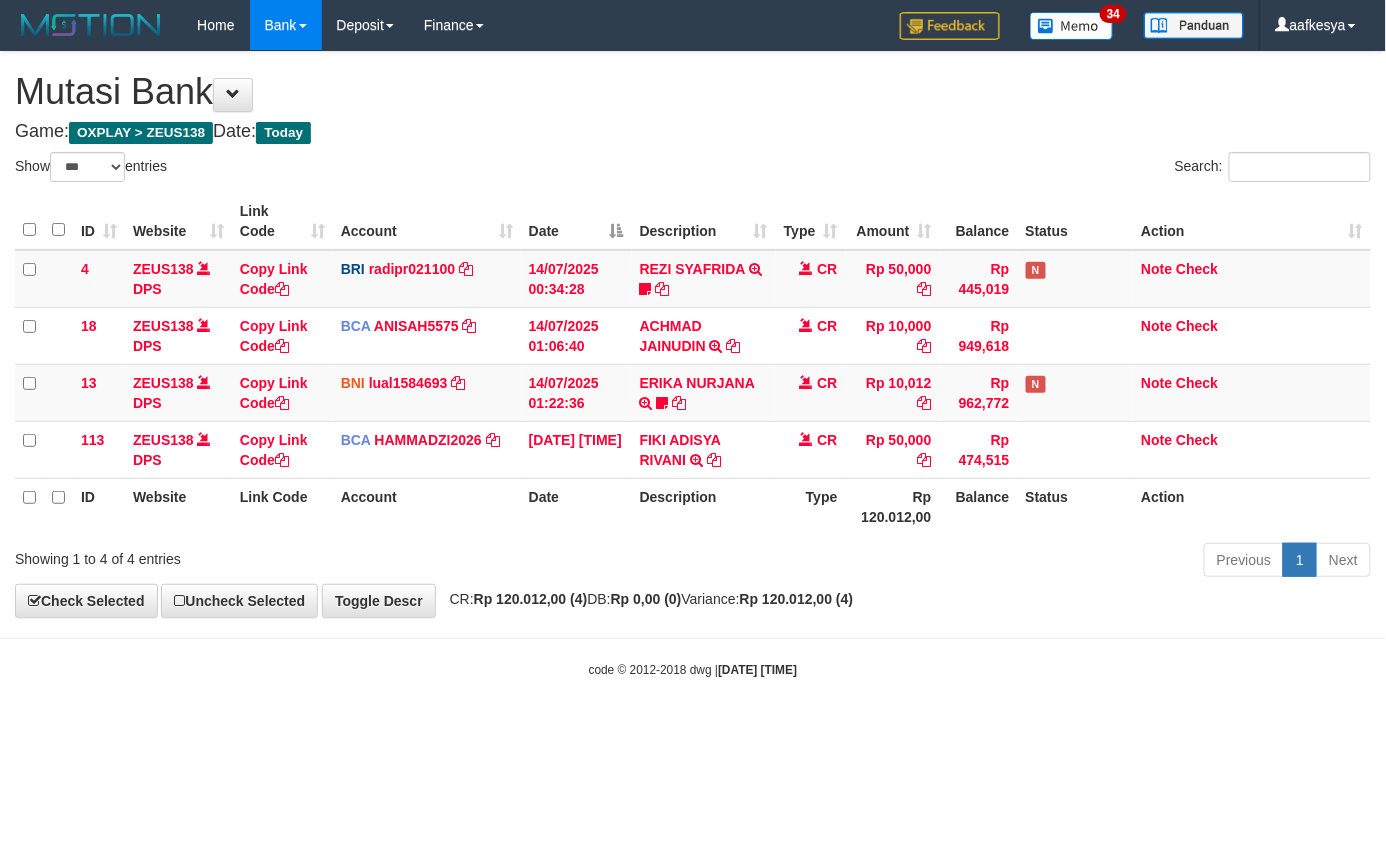 click on "Toggle navigation
Home
Bank
Account List
Load
By Website
Group
[OXPLAY]													ZEUS138
By Load Group (DPS)
Sync" at bounding box center [693, 364] 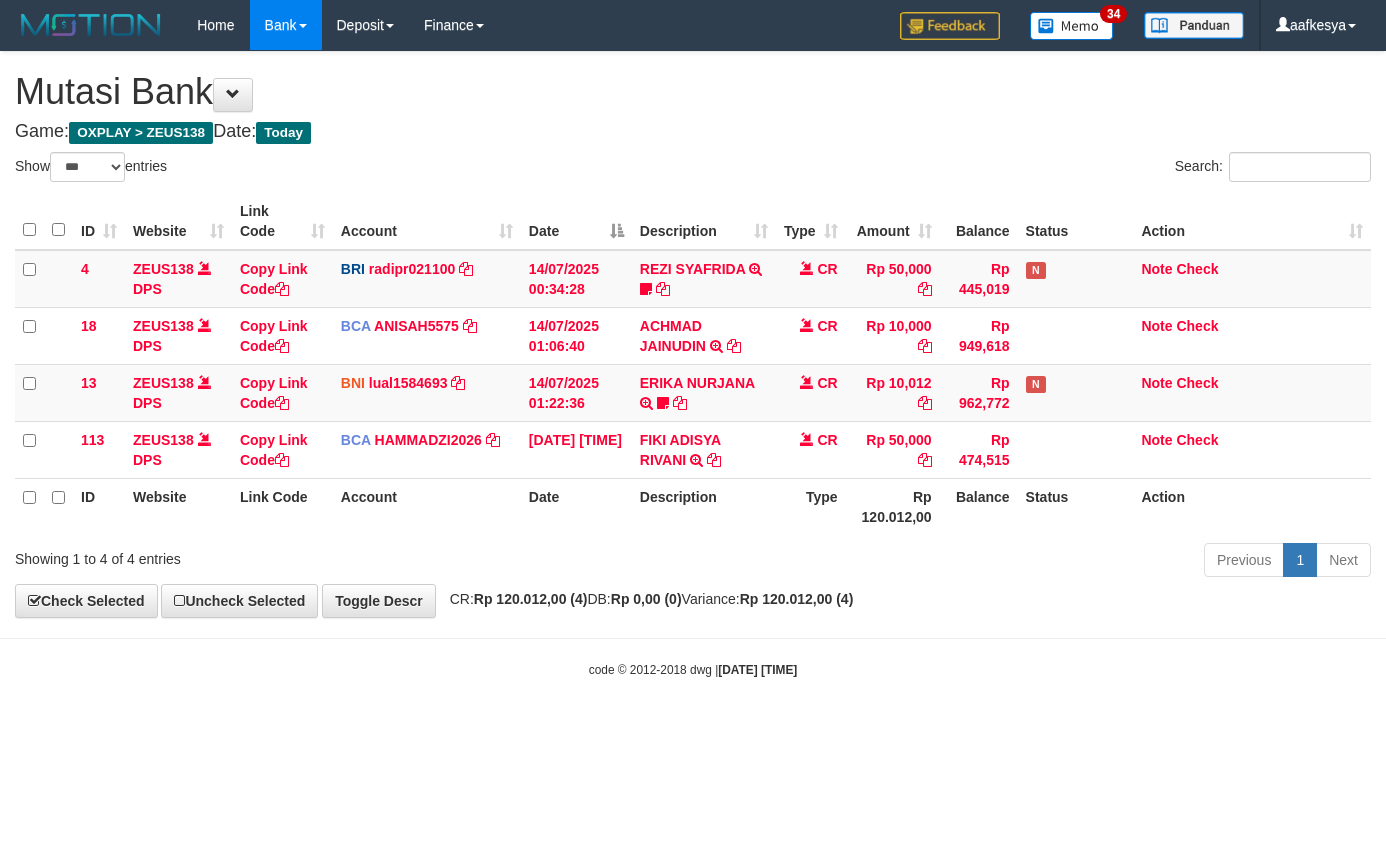 select on "***" 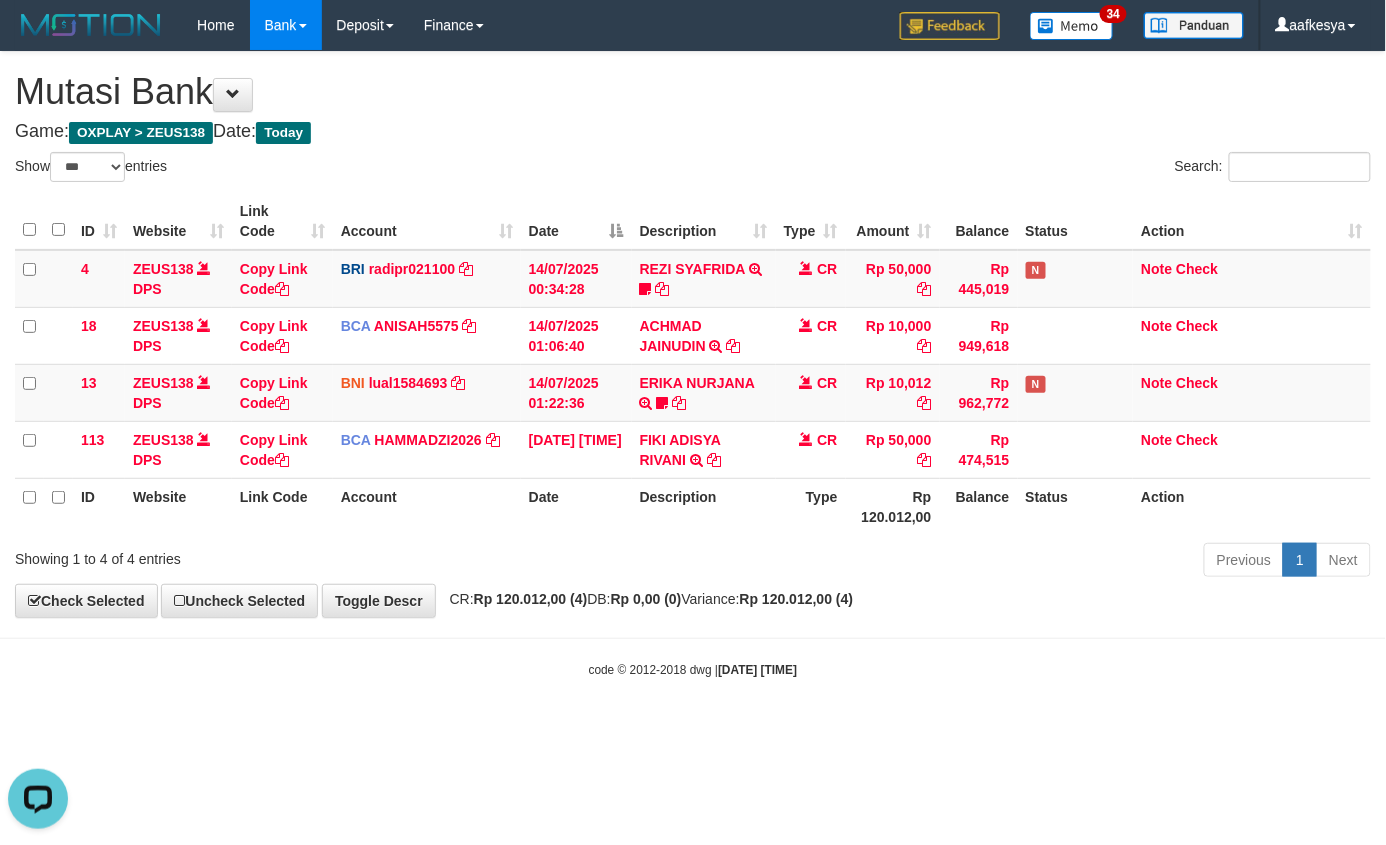 scroll, scrollTop: 0, scrollLeft: 0, axis: both 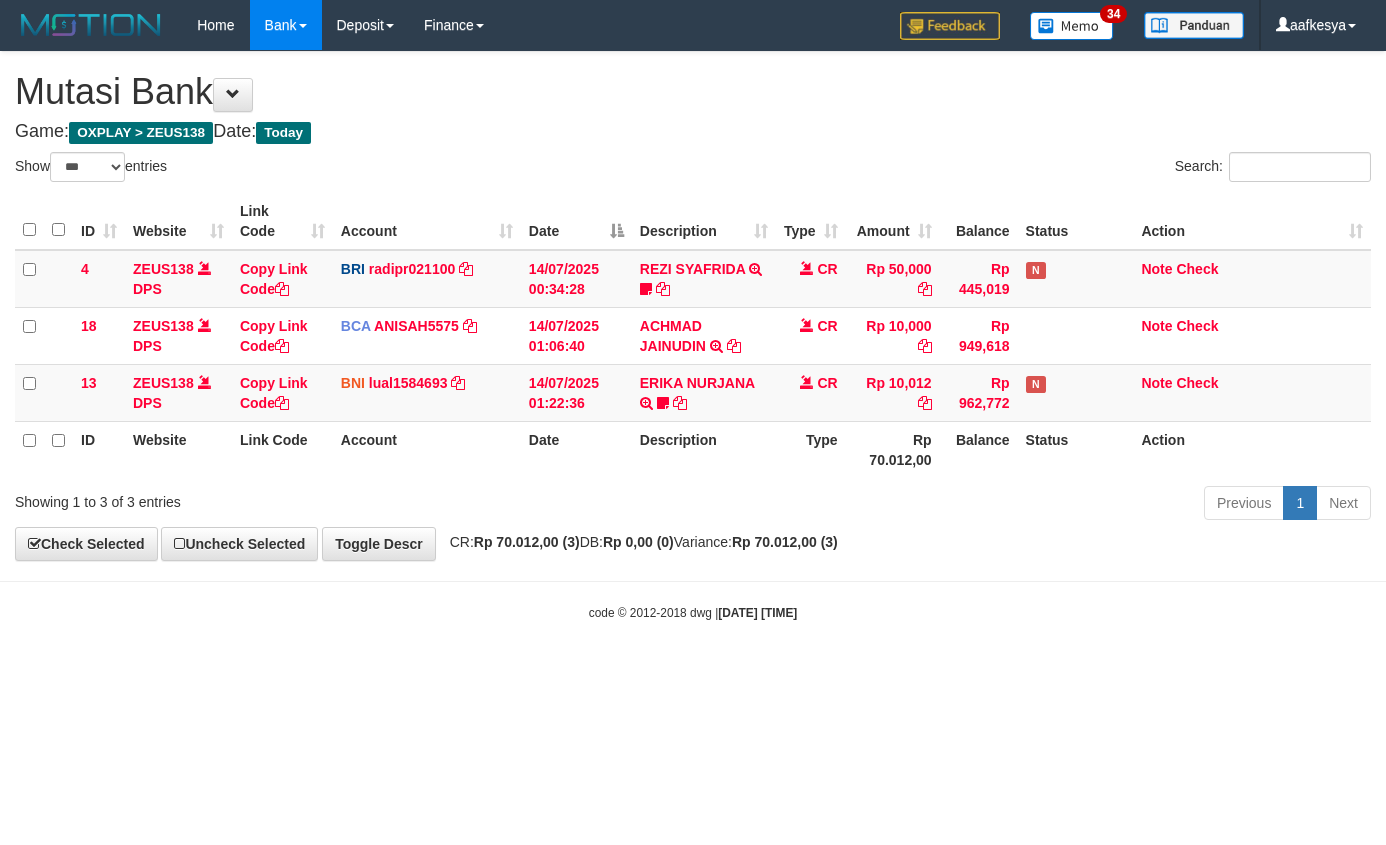 select on "***" 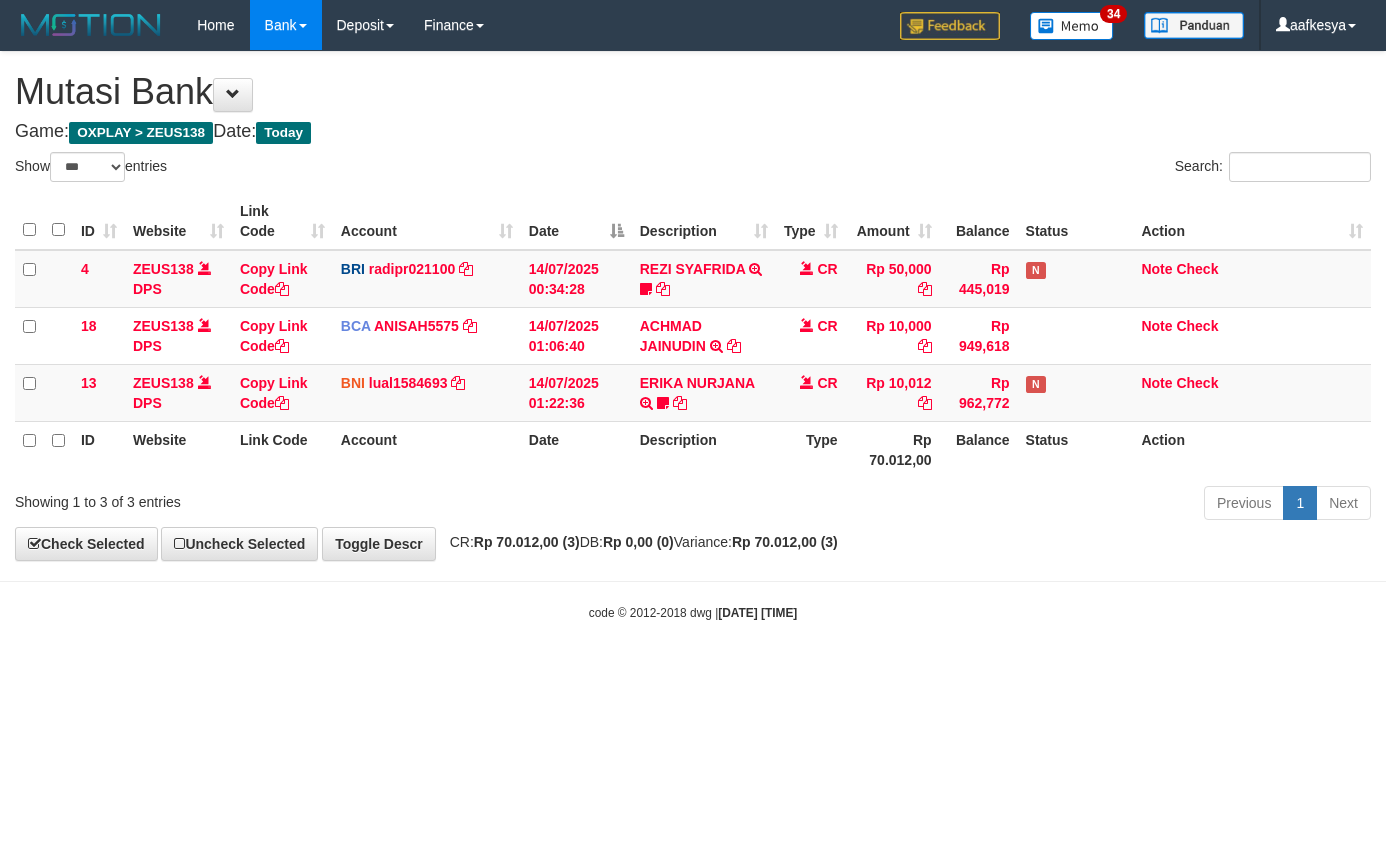 scroll, scrollTop: 0, scrollLeft: 0, axis: both 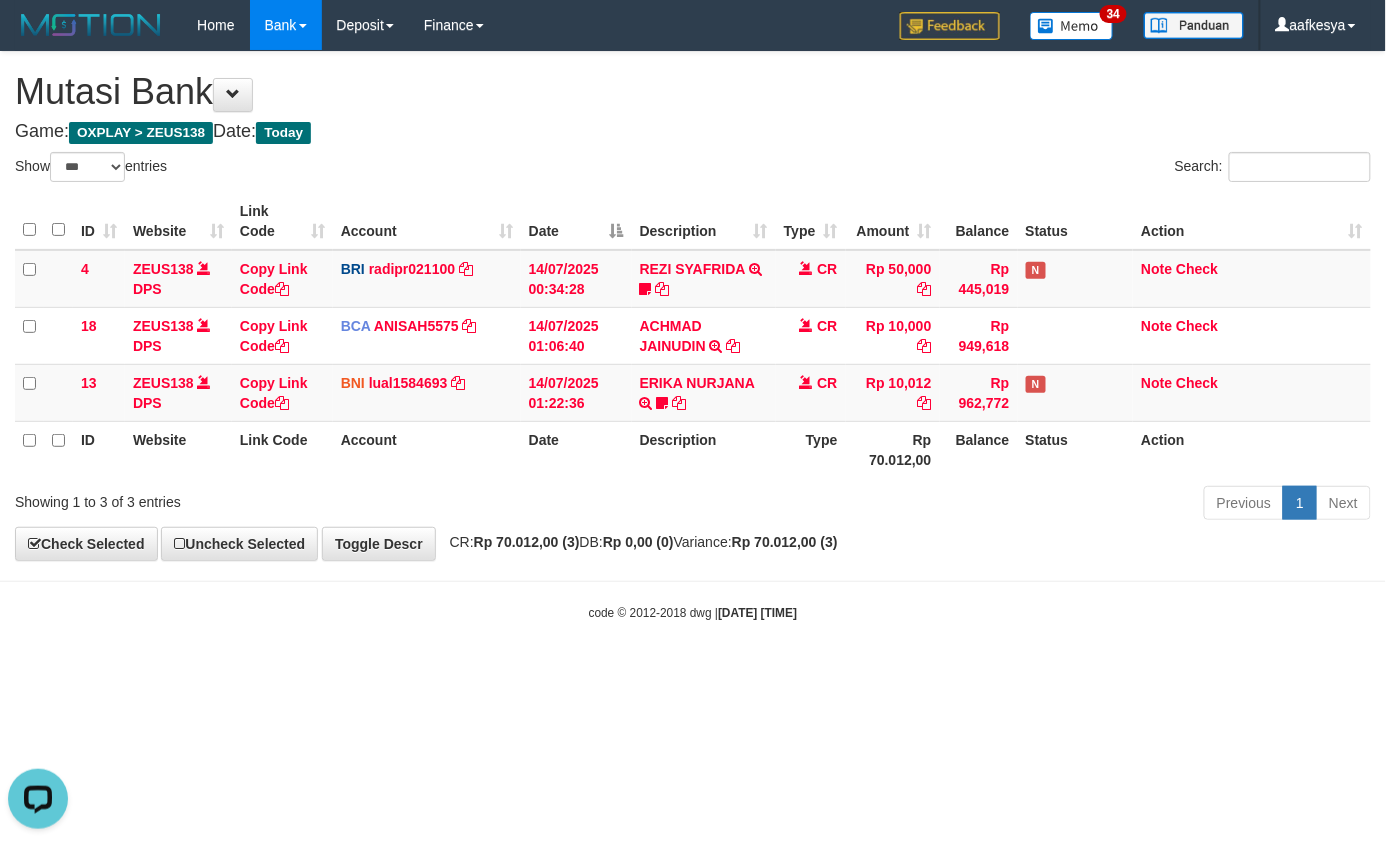 click on "Toggle navigation
Home
Bank
Account List
Load
By Website
Group
[OXPLAY]													ZEUS138
By Load Group (DPS)
Sync" at bounding box center (693, 336) 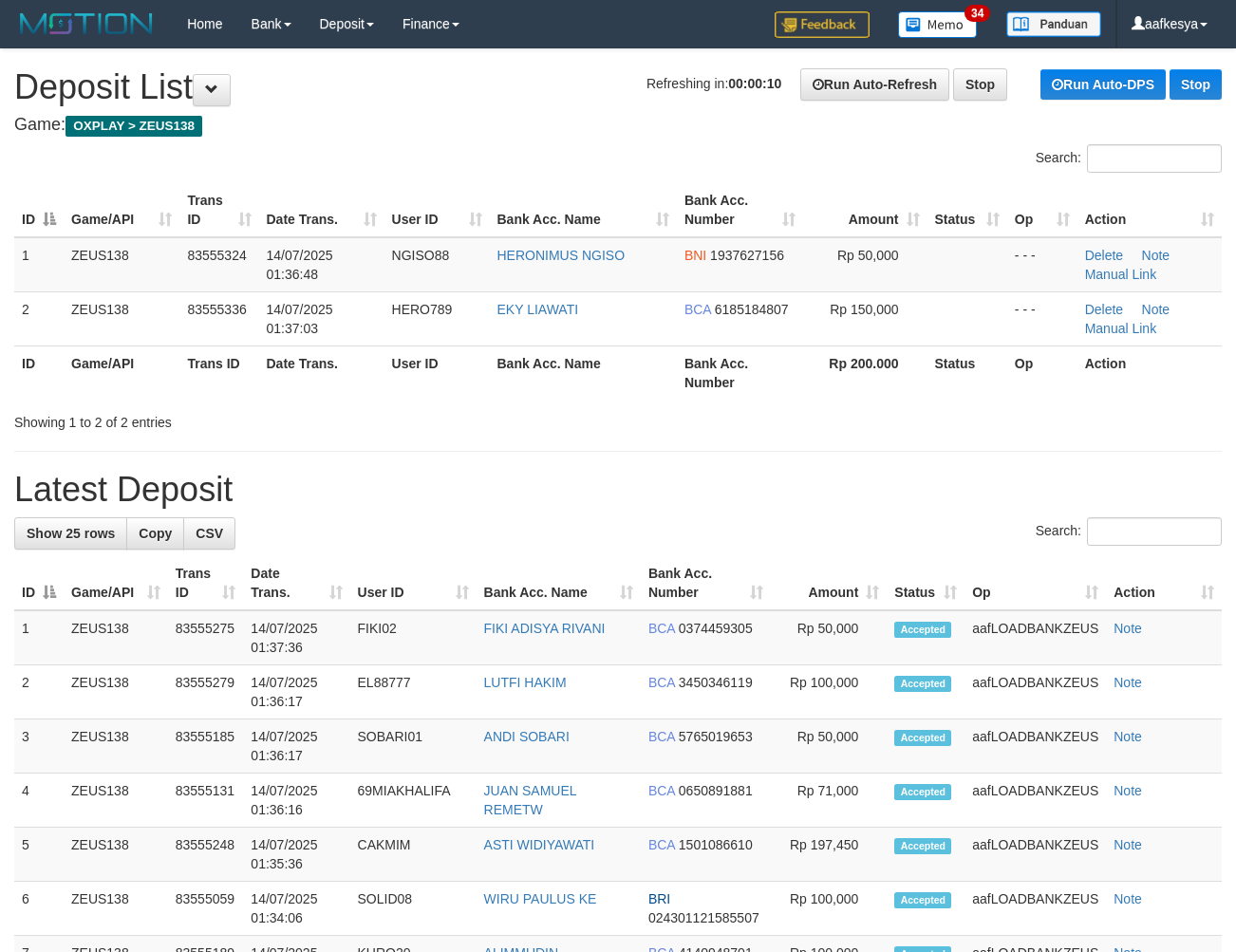 scroll, scrollTop: 0, scrollLeft: 0, axis: both 